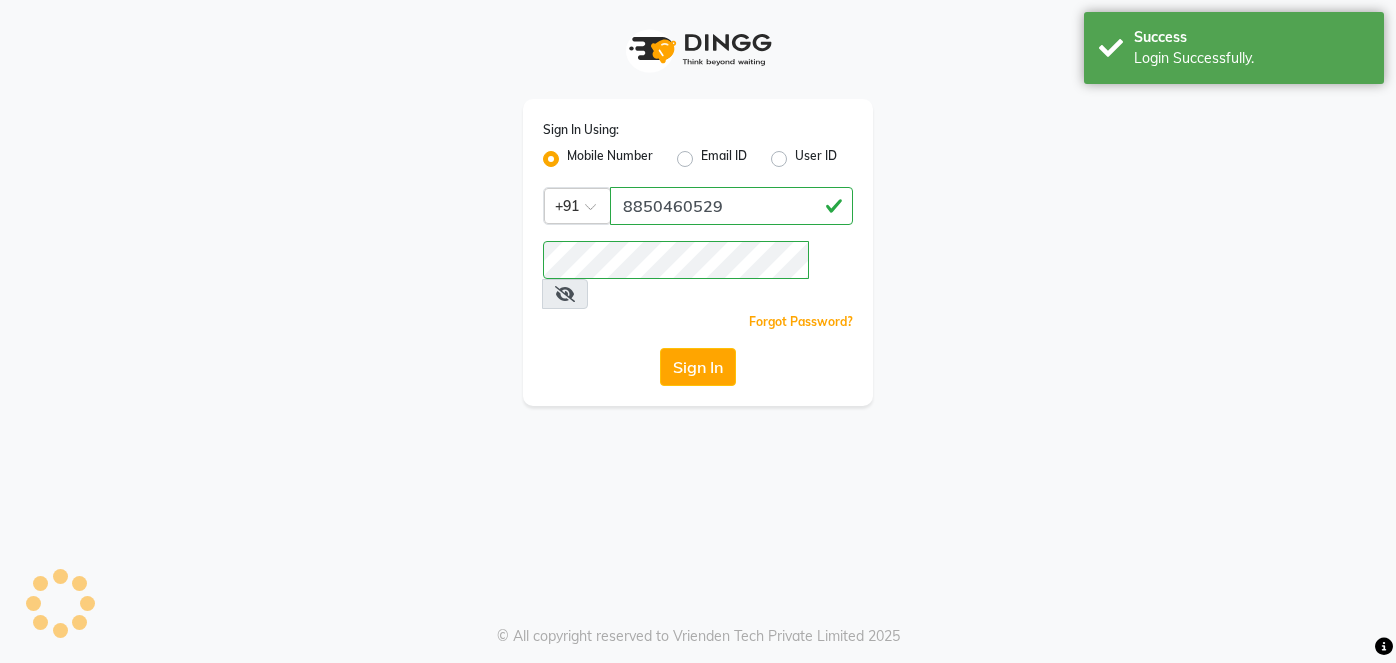 scroll, scrollTop: 0, scrollLeft: 0, axis: both 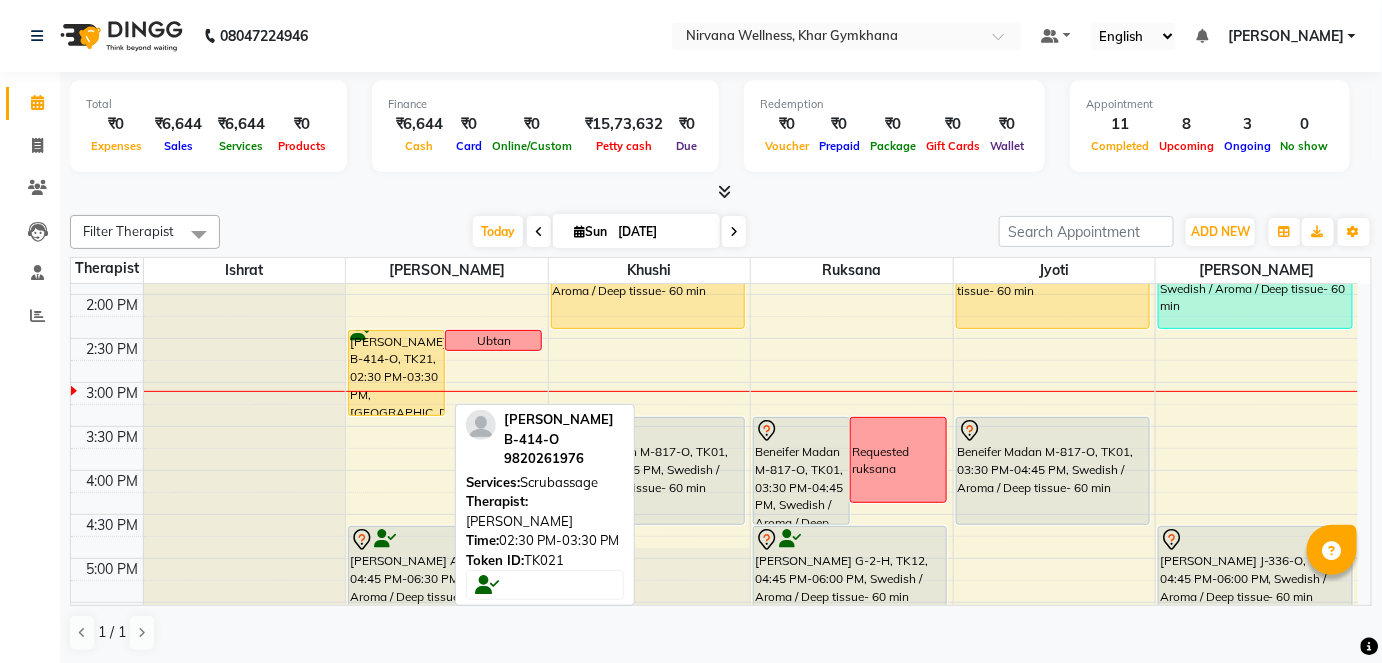 click on "[PERSON_NAME] B-414-O, TK21, 02:30 PM-03:30 PM, [GEOGRAPHIC_DATA]" at bounding box center (396, 373) 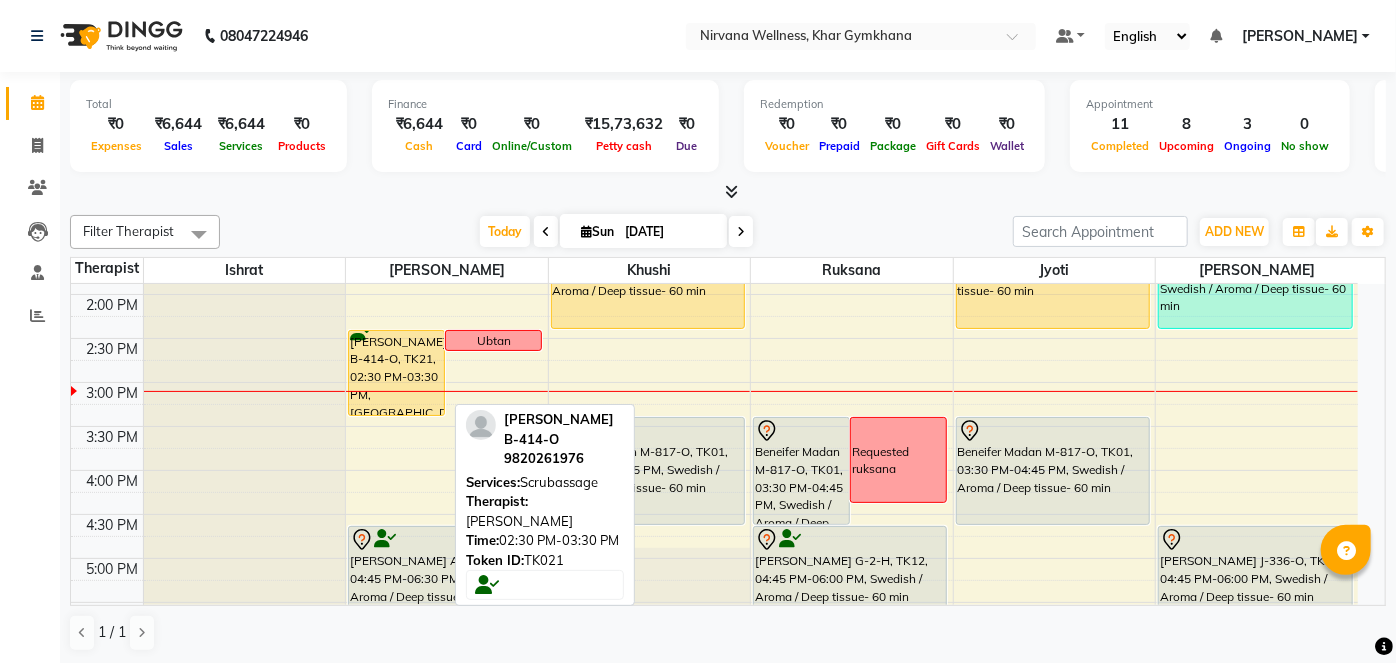 select on "1" 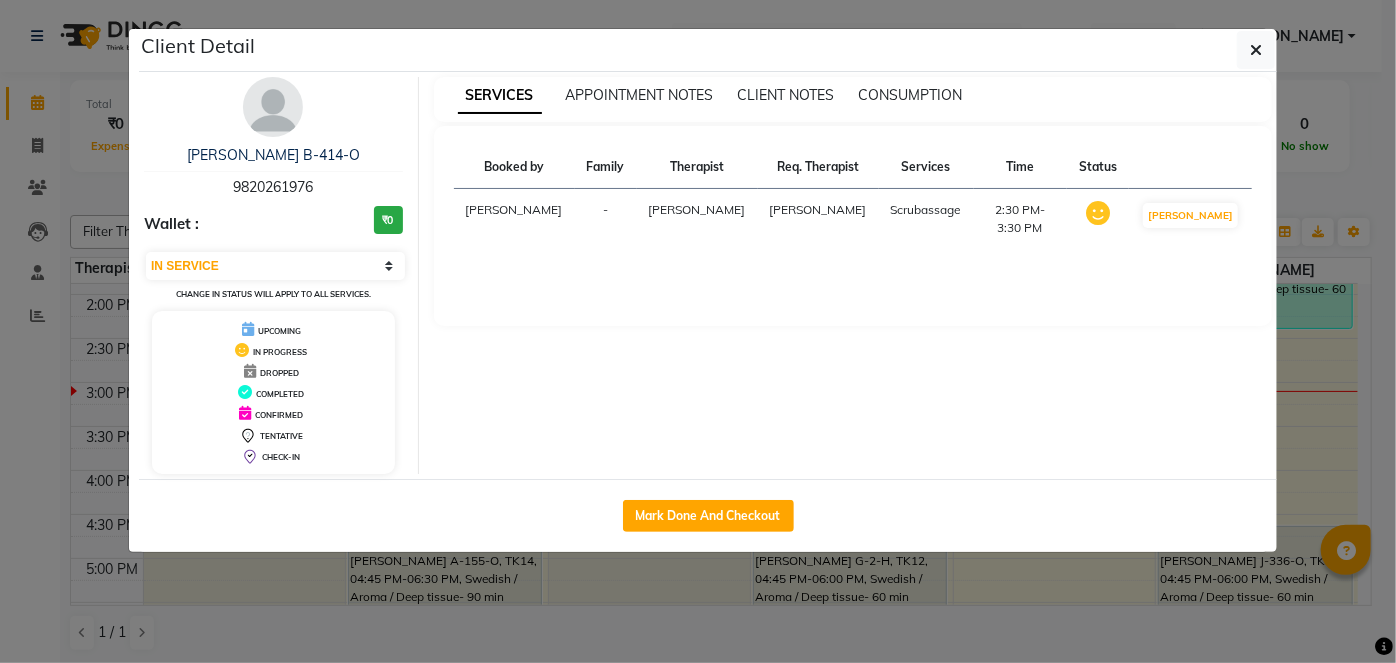 click at bounding box center (273, 107) 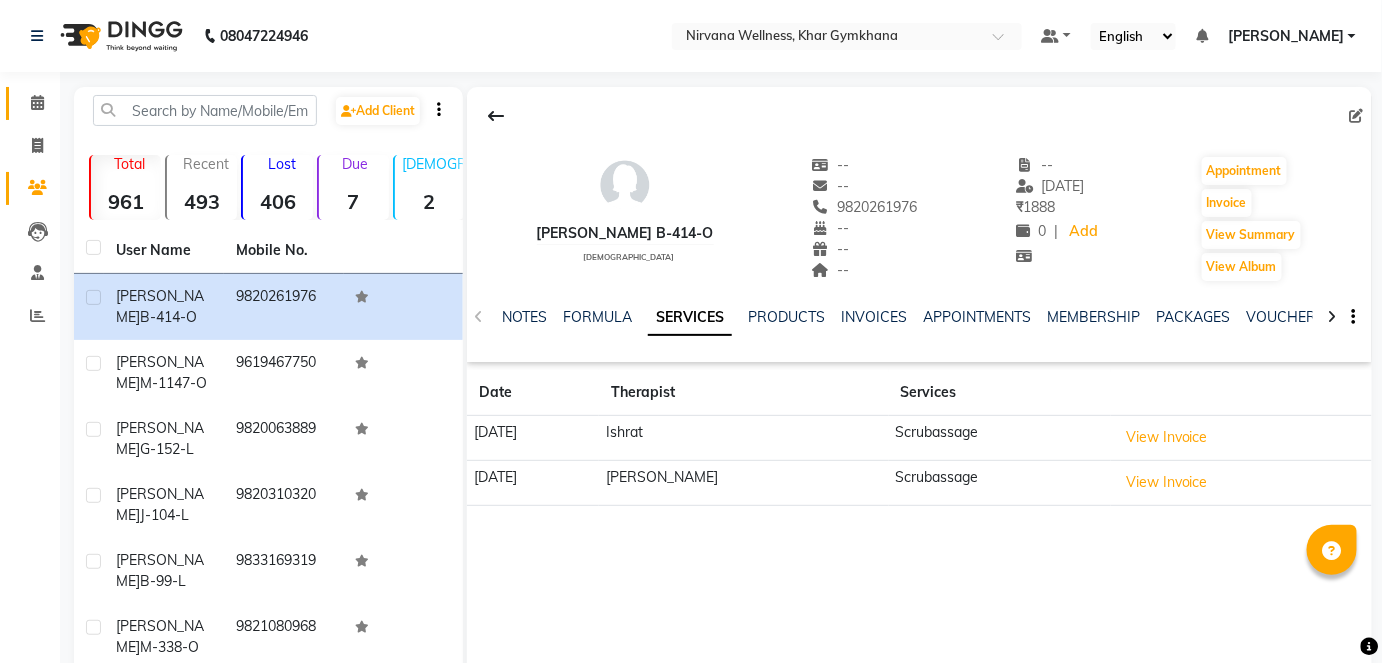 click on "Calendar" 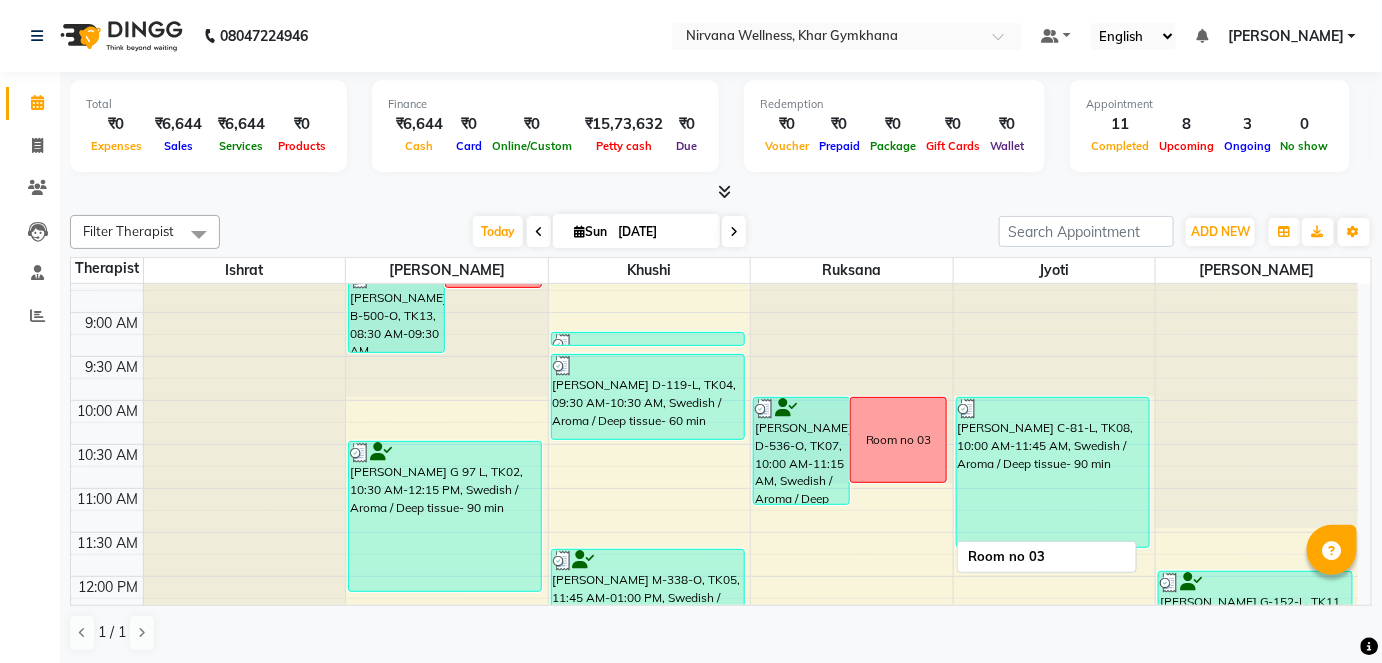 scroll, scrollTop: 272, scrollLeft: 0, axis: vertical 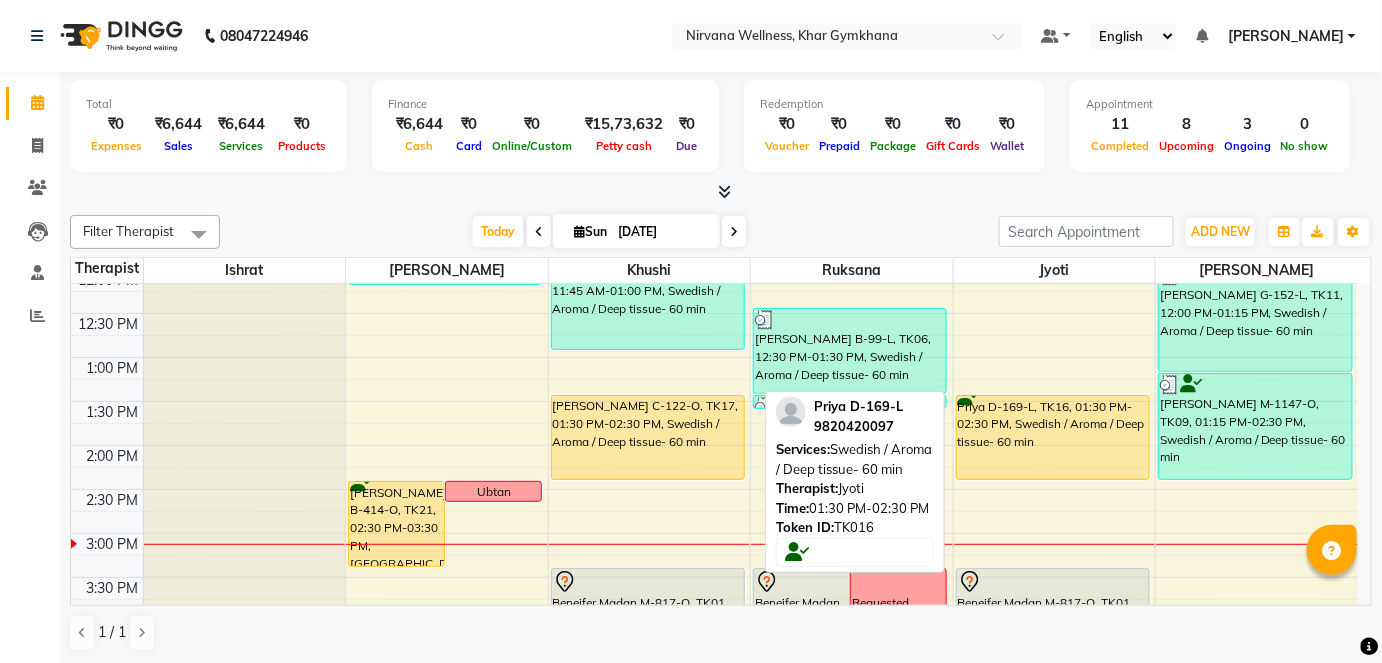 click on "Priya D-169-L, TK16, 01:30 PM-02:30 PM, Swedish / Aroma / Deep tissue- 60 min" at bounding box center (1053, 437) 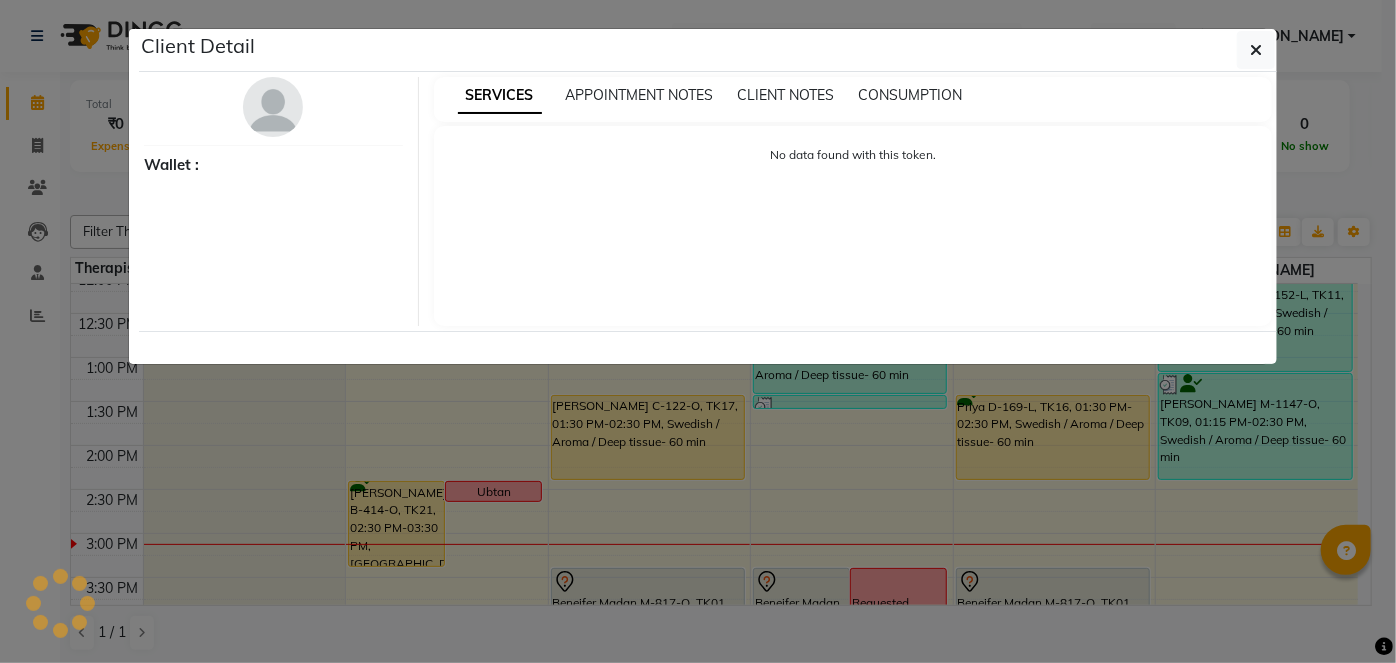 select on "1" 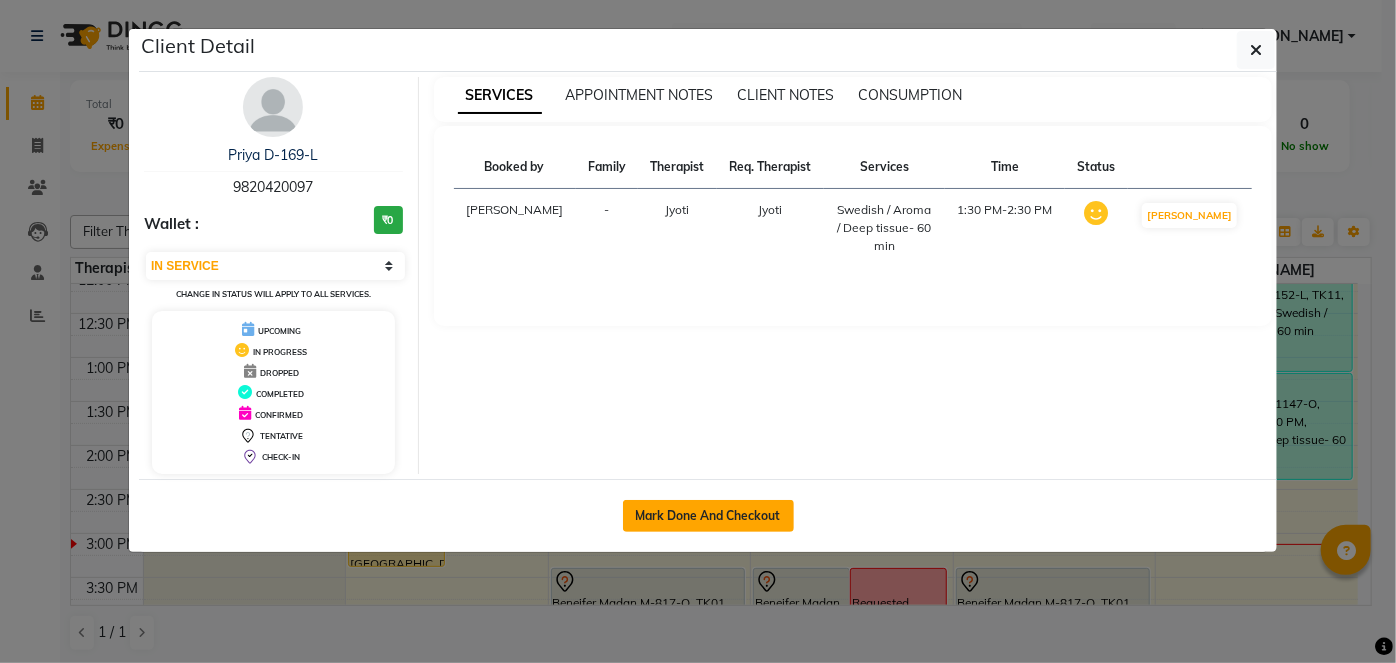 click on "Mark Done And Checkout" 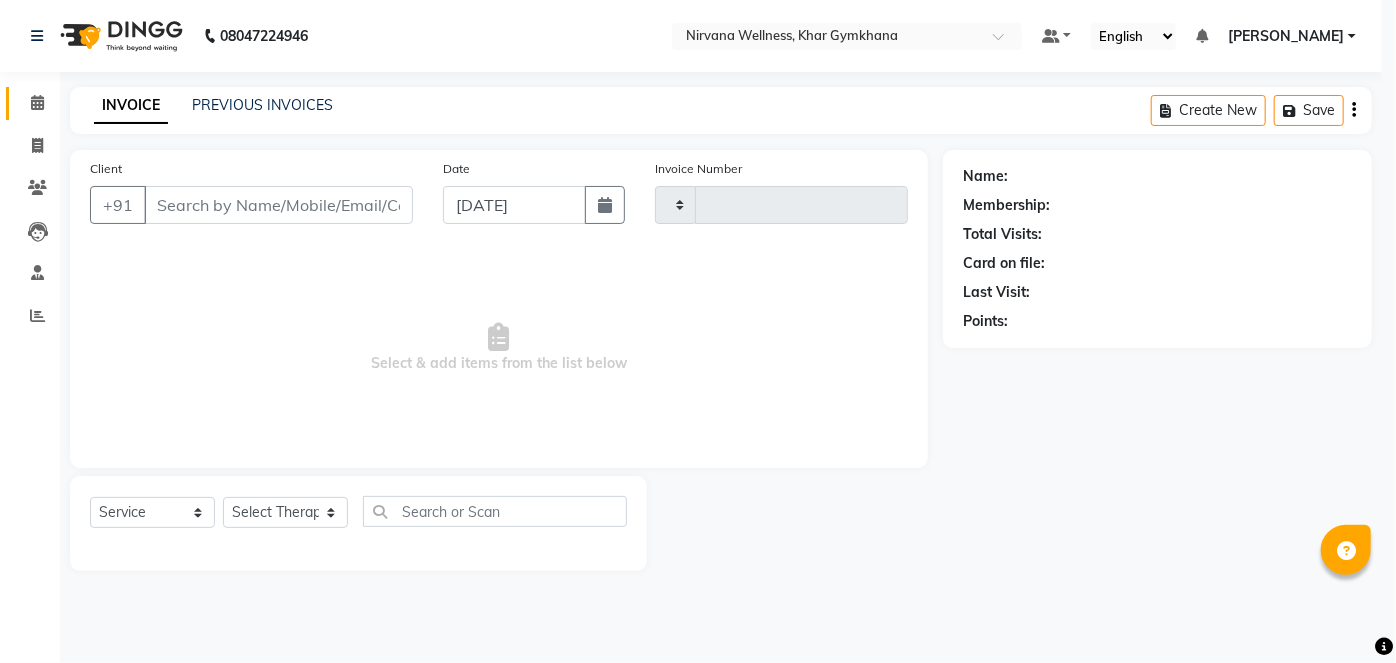 type on "1410" 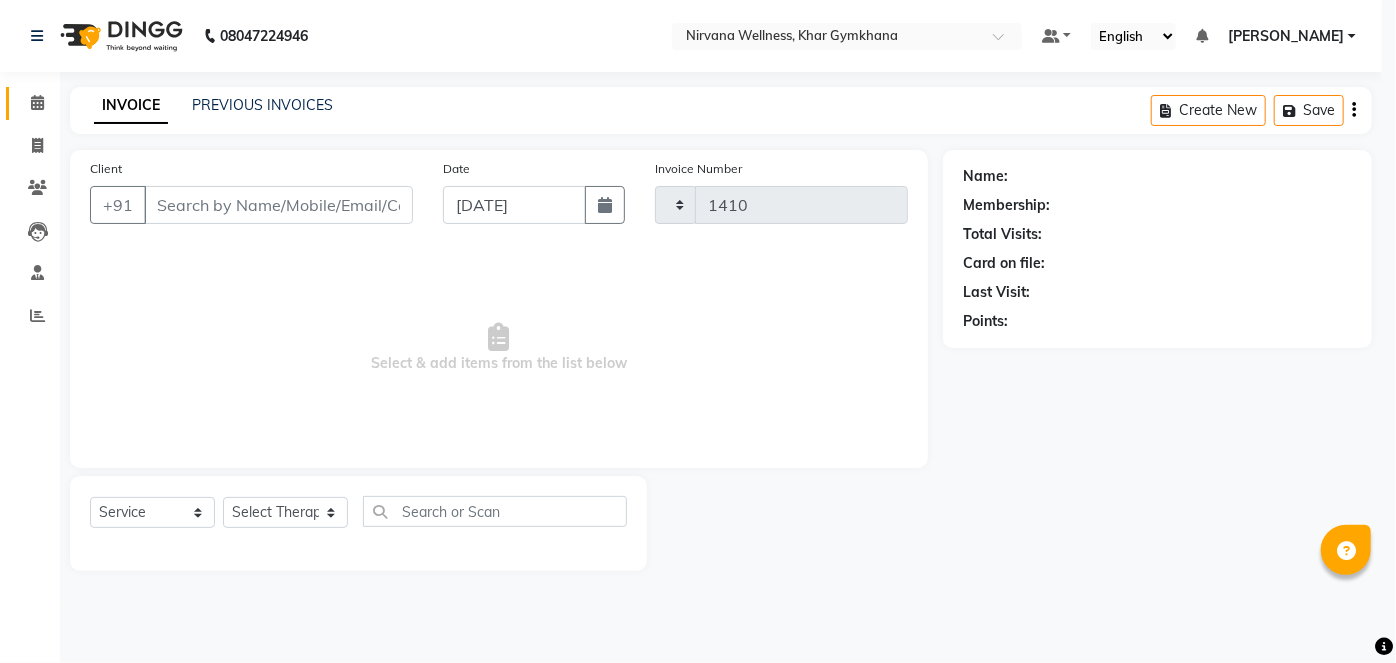 select on "3" 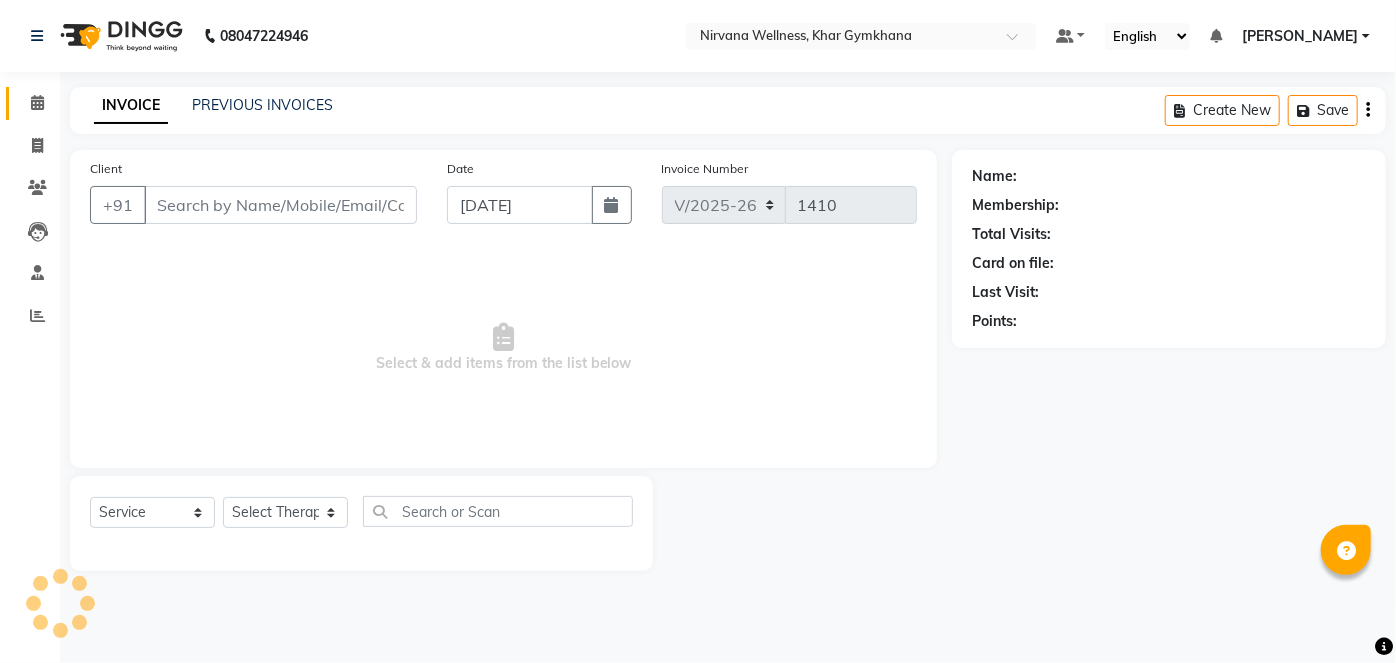 type on "9820420097" 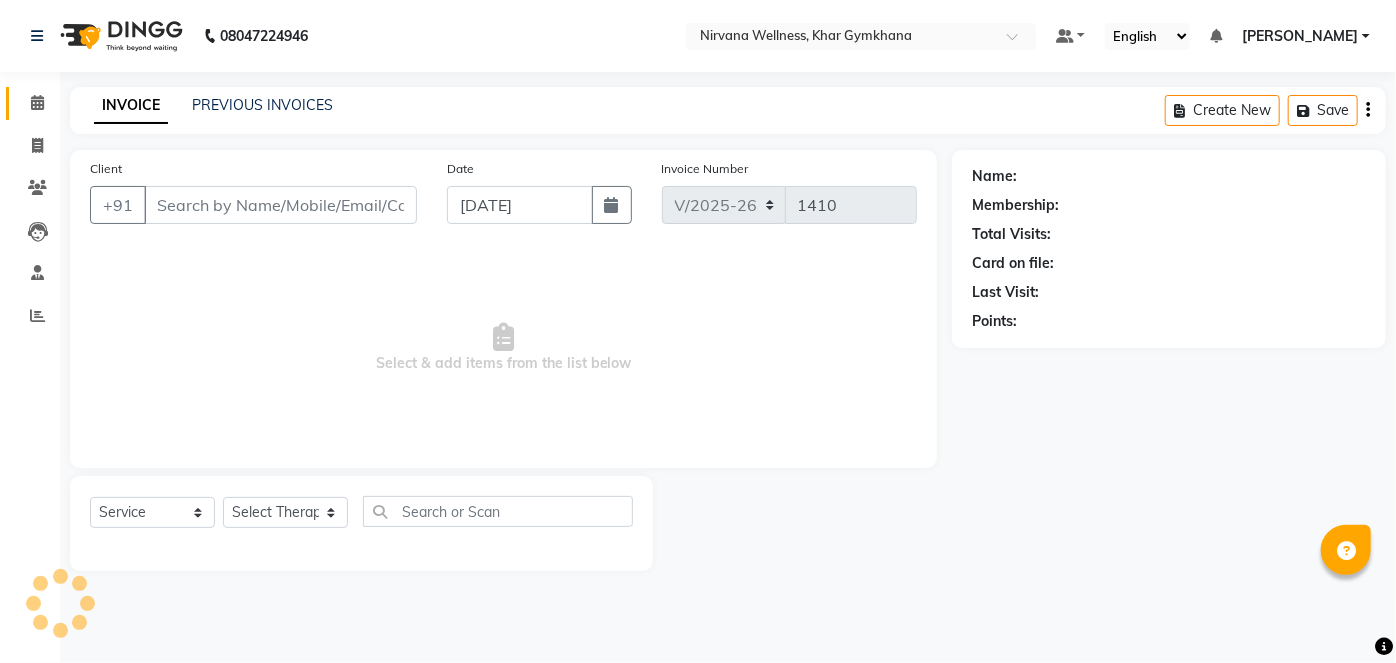 select on "78895" 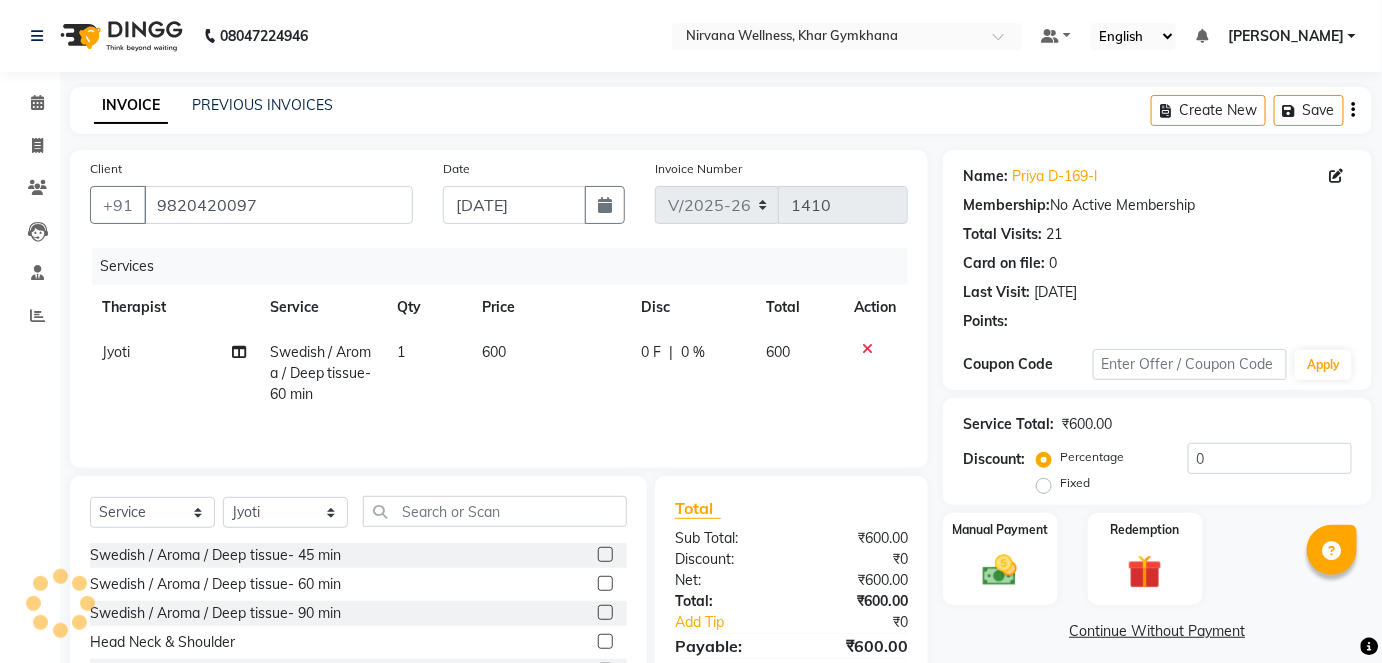 click 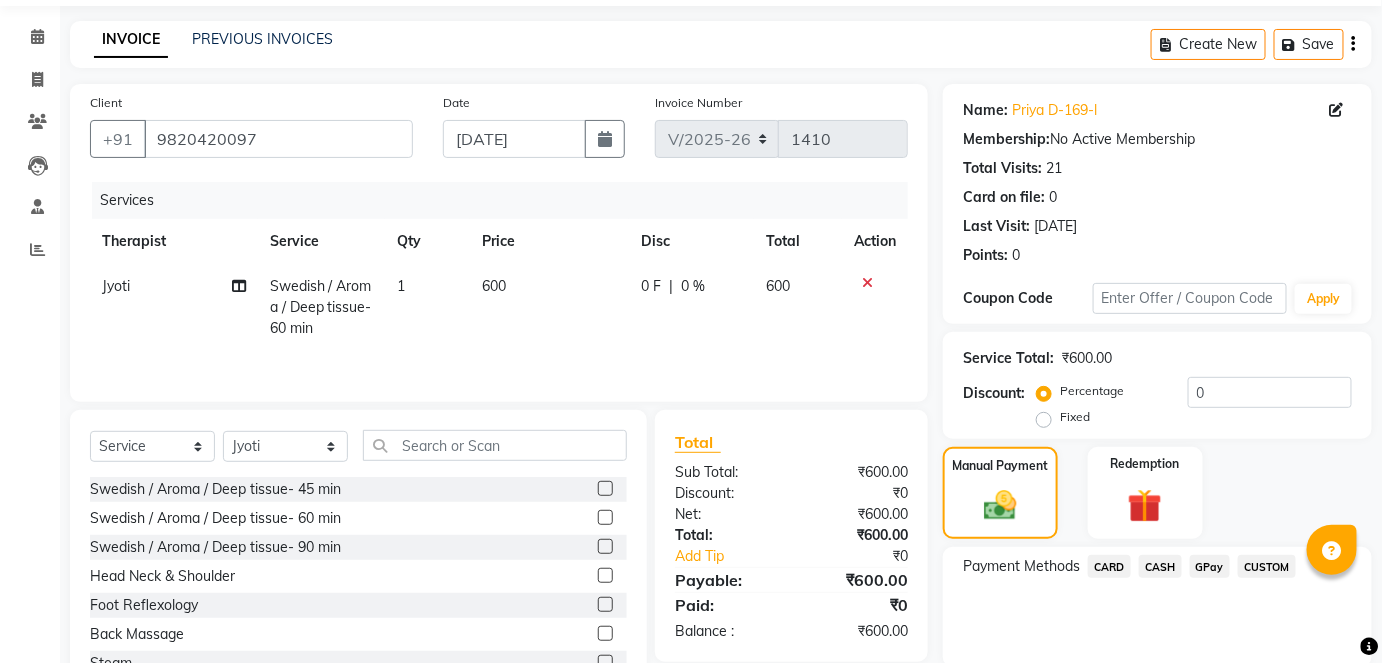 scroll, scrollTop: 140, scrollLeft: 0, axis: vertical 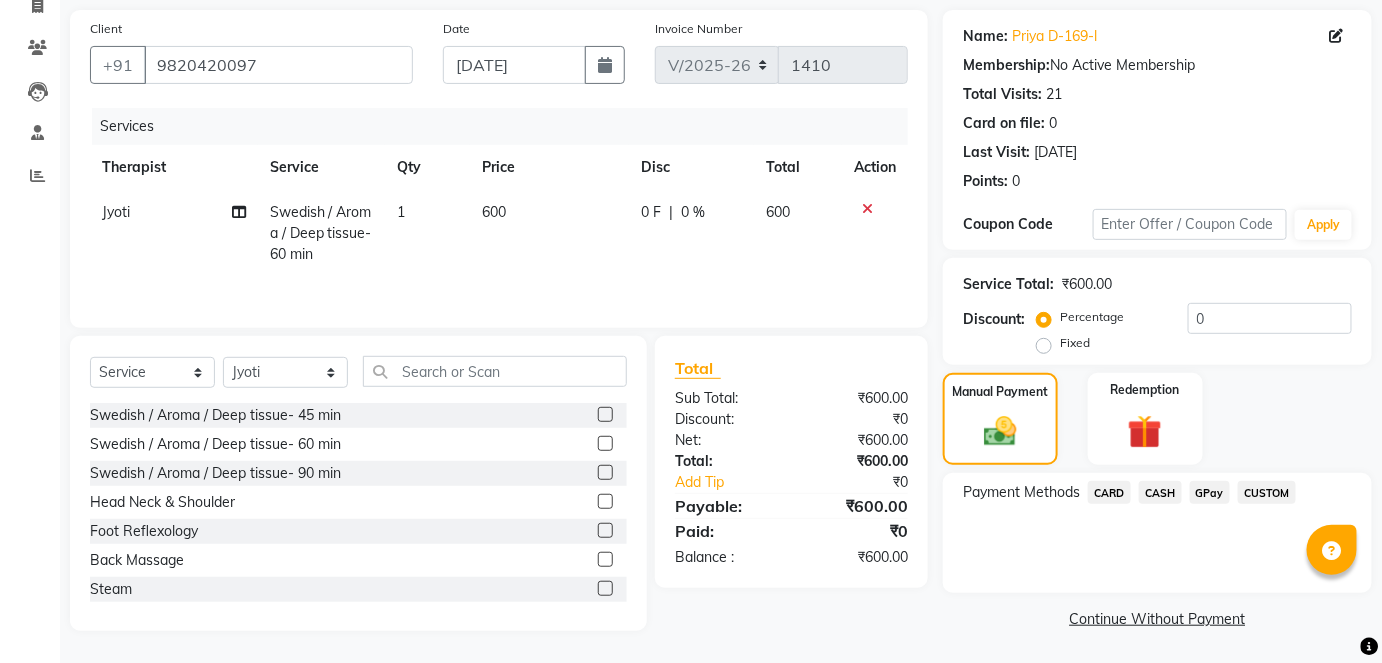 click on "Payment Methods  CARD   CASH   GPay   CUSTOM" 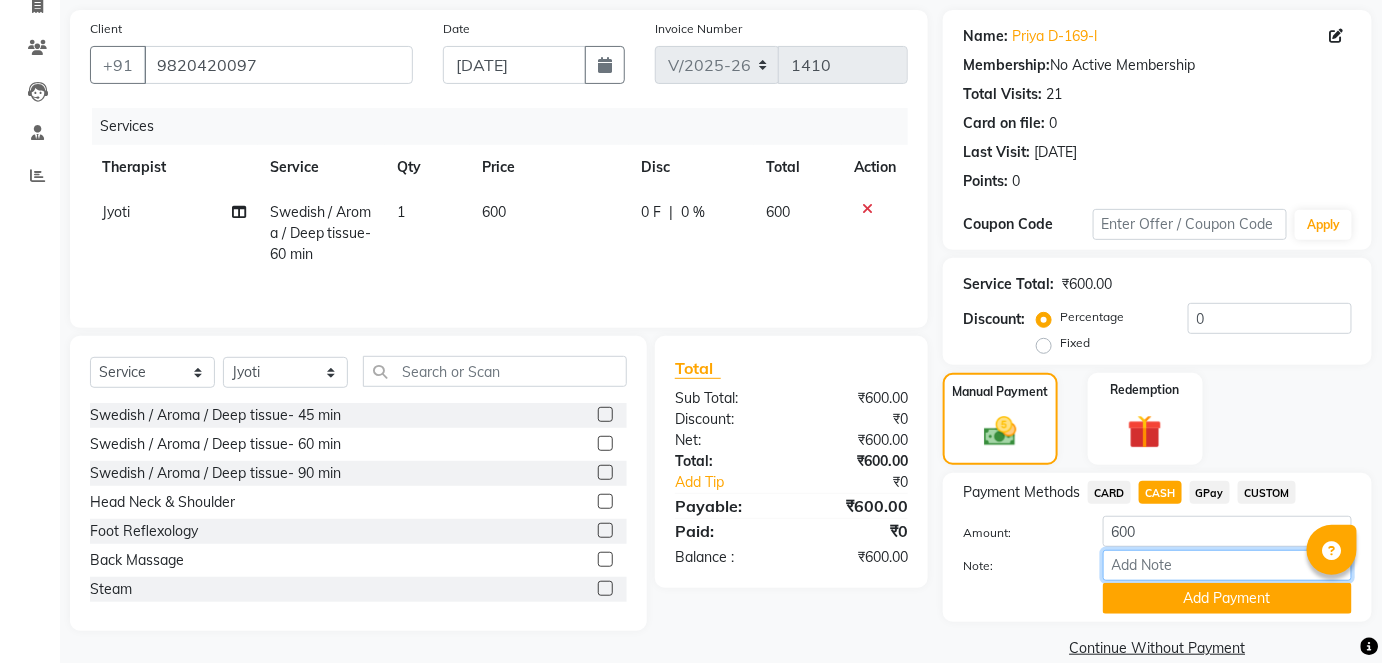 click on "Note:" at bounding box center [1227, 565] 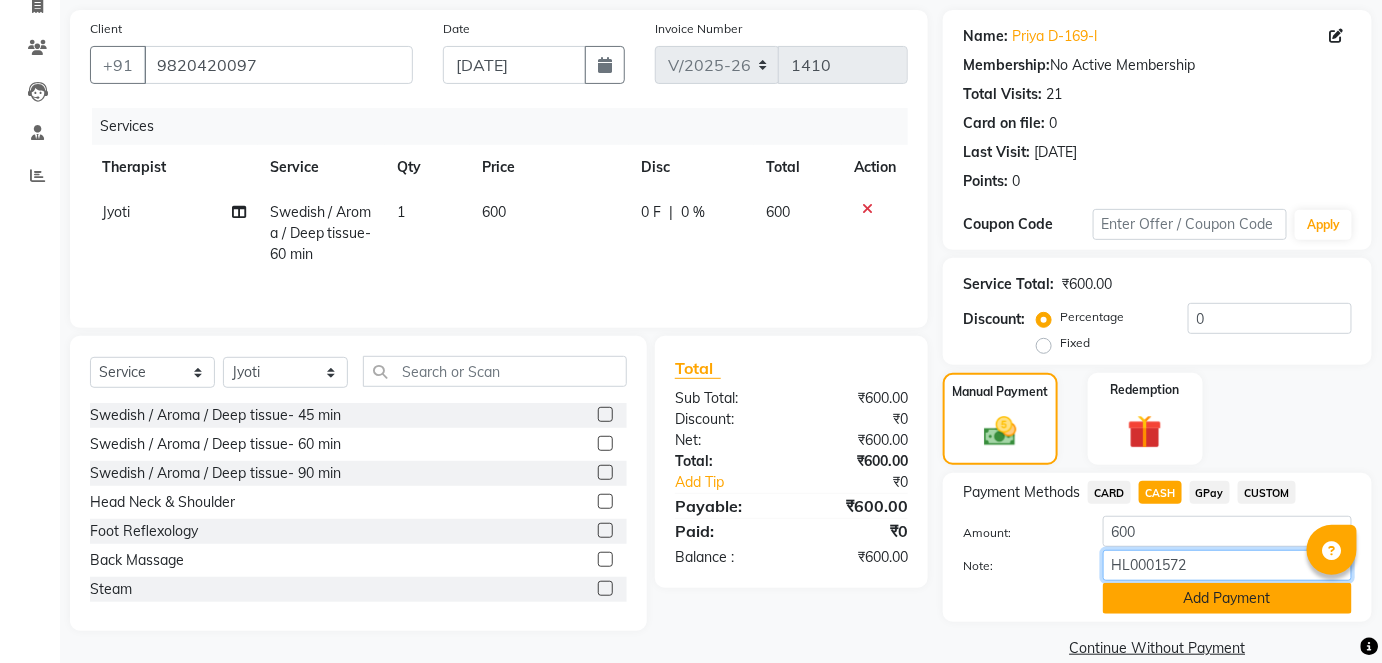 type on "HL0001572" 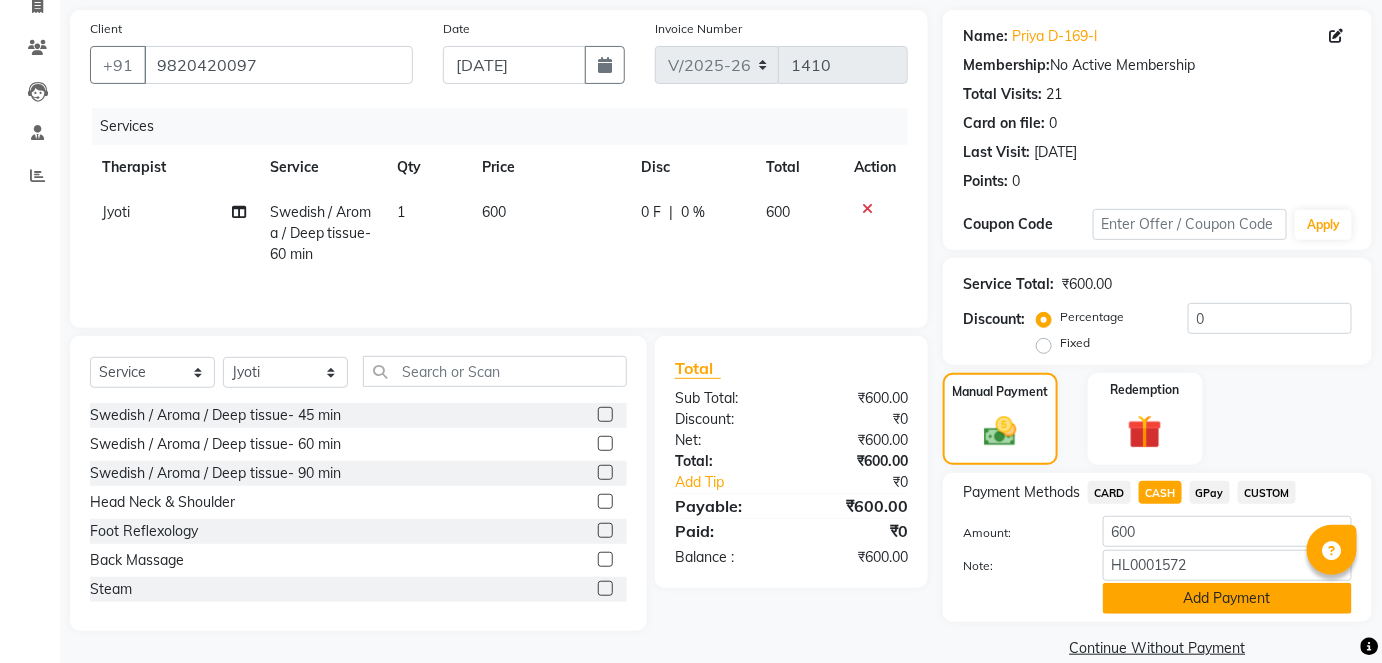 click on "Add Payment" 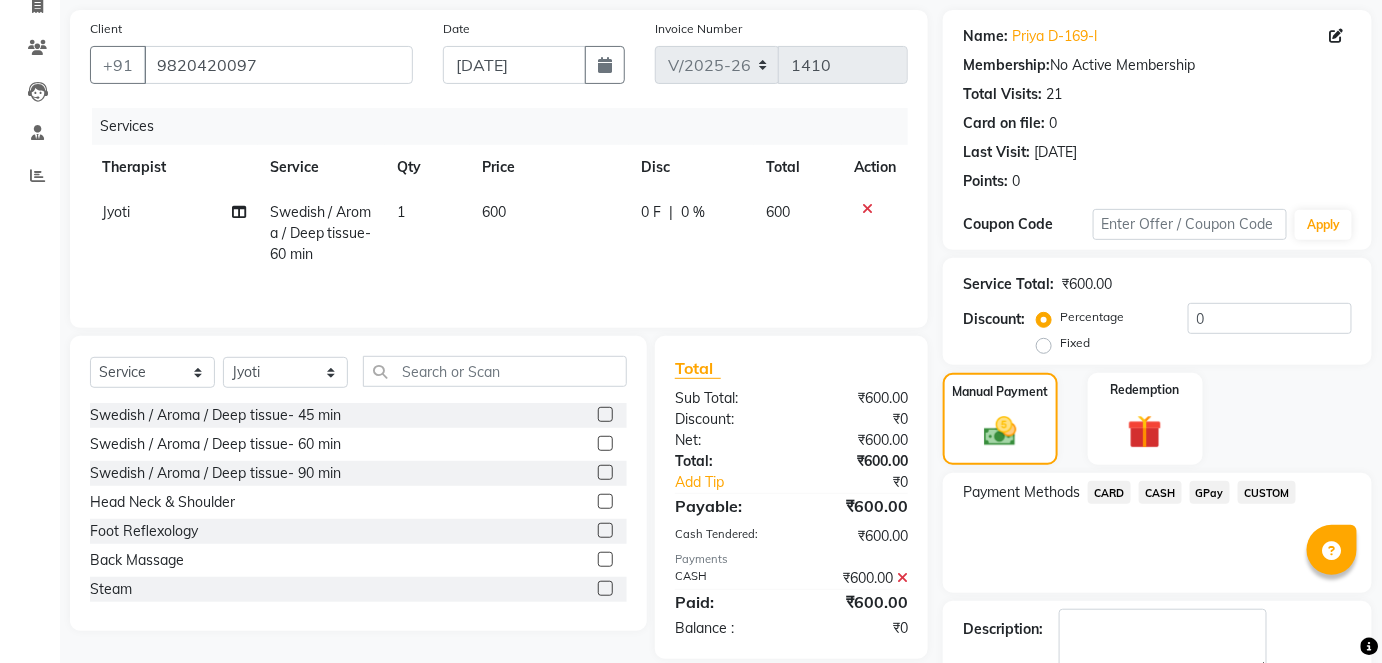 scroll, scrollTop: 252, scrollLeft: 0, axis: vertical 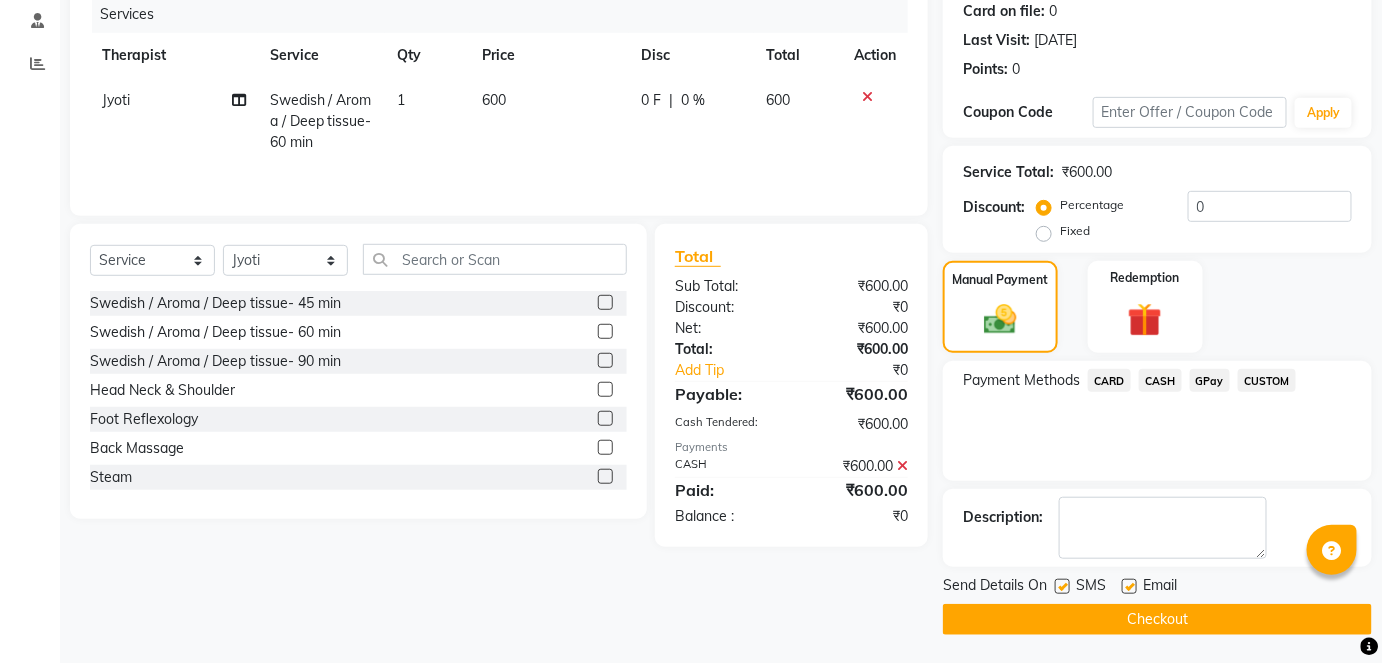 click on "Checkout" 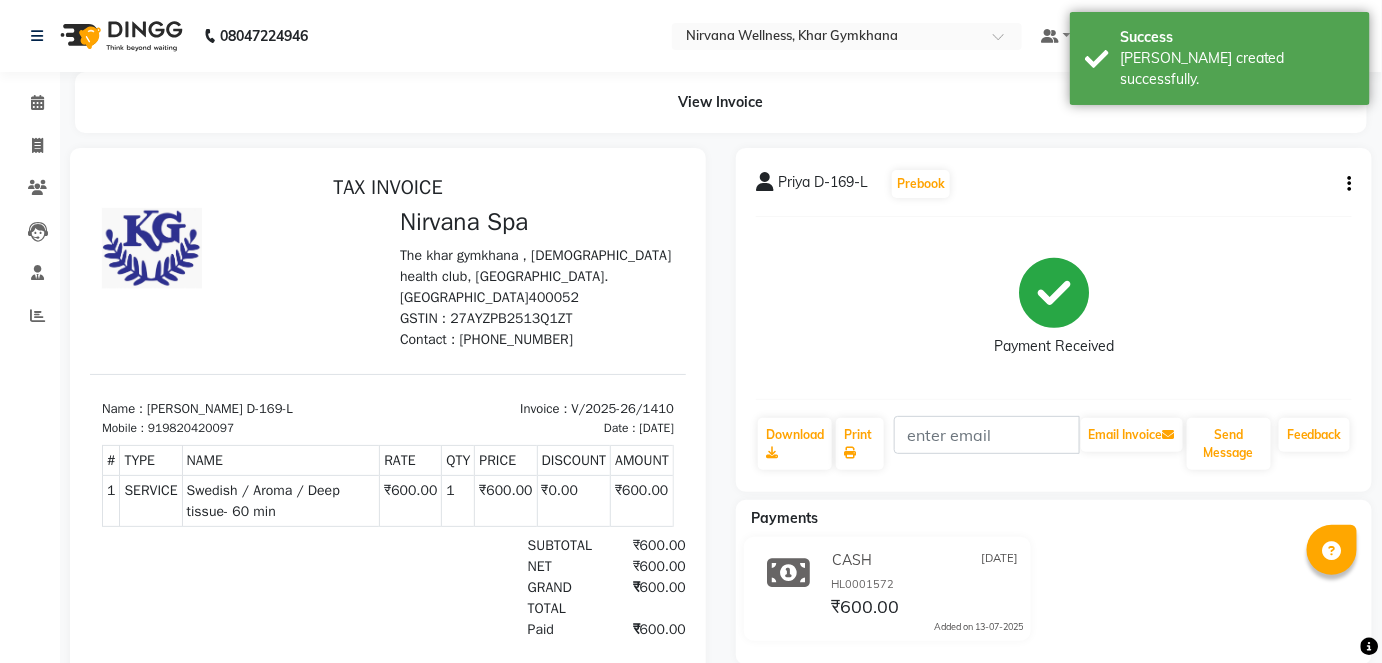 scroll, scrollTop: 0, scrollLeft: 0, axis: both 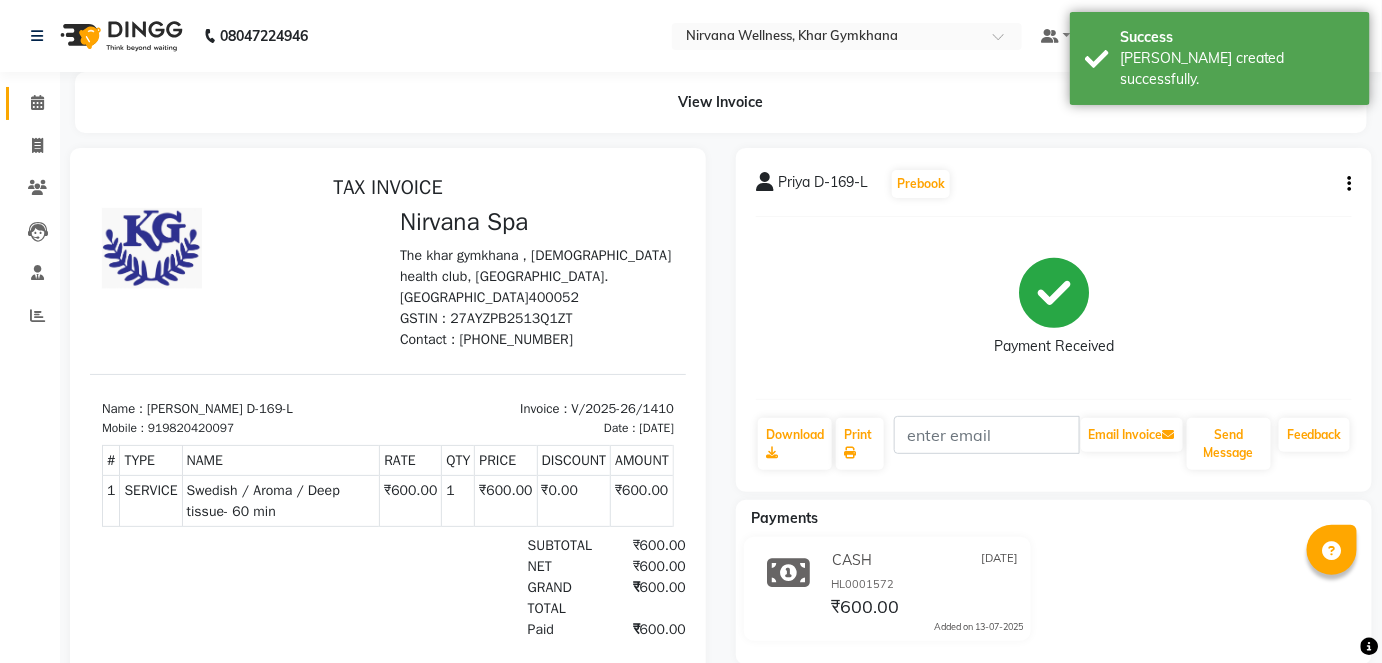 click 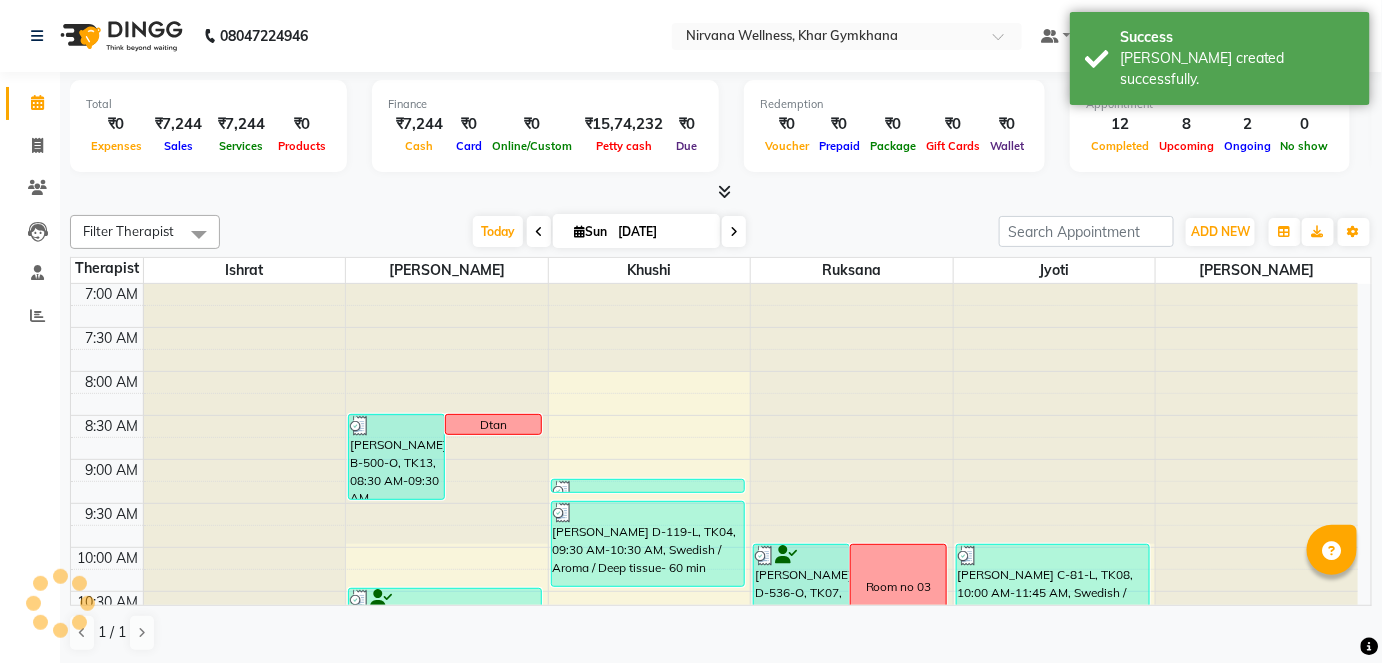 scroll, scrollTop: 0, scrollLeft: 0, axis: both 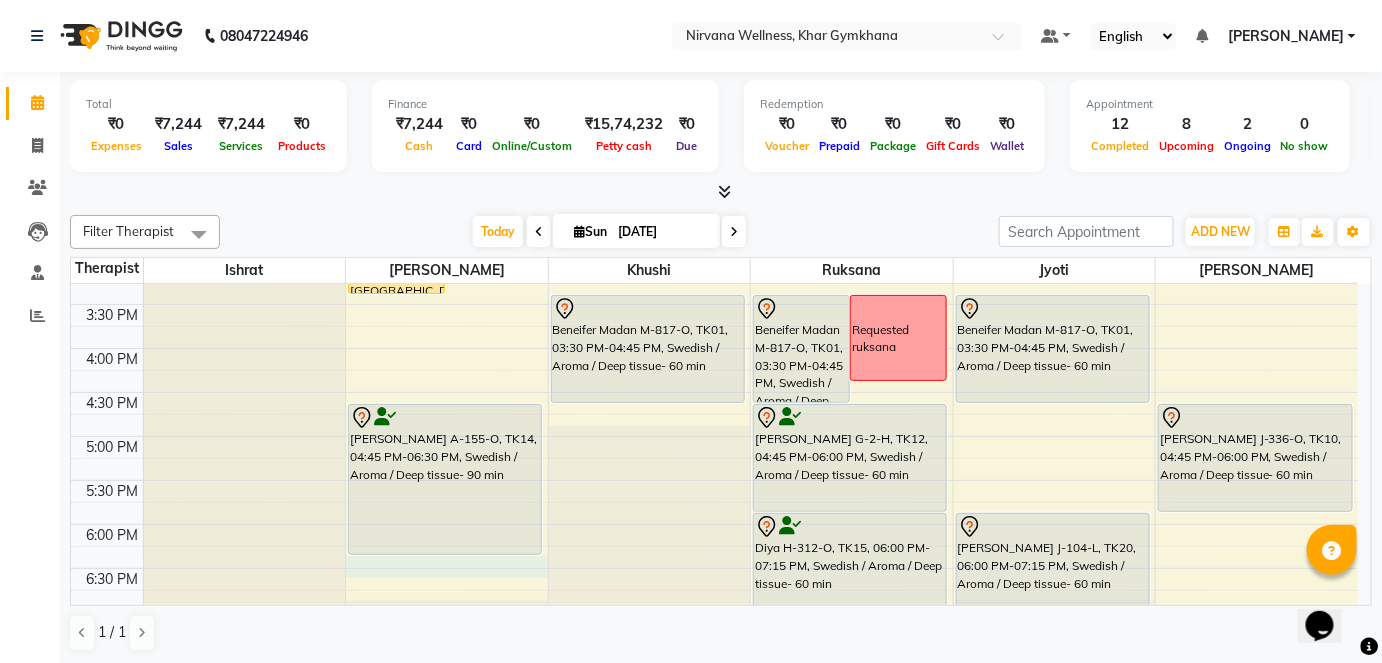 click on "7:00 AM 7:30 AM 8:00 AM 8:30 AM 9:00 AM 9:30 AM 10:00 AM 10:30 AM 11:00 AM 11:30 AM 12:00 PM 12:30 PM 1:00 PM 1:30 PM 2:00 PM 2:30 PM 3:00 PM 3:30 PM 4:00 PM 4:30 PM 5:00 PM 5:30 PM 6:00 PM 6:30 PM 7:00 PM 7:30 PM 8:00 PM 8:30 PM 9:00 PM 9:30 PM 10:00 PM 10:30 PM     [PERSON_NAME] B-500-O, TK13, 08:30 AM-09:30 AM, Scrubassage  Dtan      [PERSON_NAME] B-414-O, TK21, 02:30 PM-03:30 PM, Scrubassage  Ubtan      [PERSON_NAME] G 97 L, TK02, 10:30 AM-12:15 PM, Swedish / Aroma / Deep tissue- 90 min             [PERSON_NAME] A-155-O, TK14, 04:45 PM-06:30 PM, Swedish / Aroma / Deep tissue- 90 min     [PERSON_NAME] D-119-L, TK04, 09:15 AM-09:16 AM, Wintergreen Oil/Aroma Oil     [PERSON_NAME] D-119-L, TK04, 09:30 AM-10:30 AM, Swedish / Aroma / Deep tissue- 60 min     [PERSON_NAME] M-338-O, TK05, 11:45 AM-01:00 PM, Swedish / Aroma / Deep tissue- 60 min    [PERSON_NAME] C-122-O, TK17, 01:30 PM-02:30 PM, Swedish / Aroma / Deep tissue- 60 min                  Room no 03               Requested ruksana" at bounding box center (714, 260) 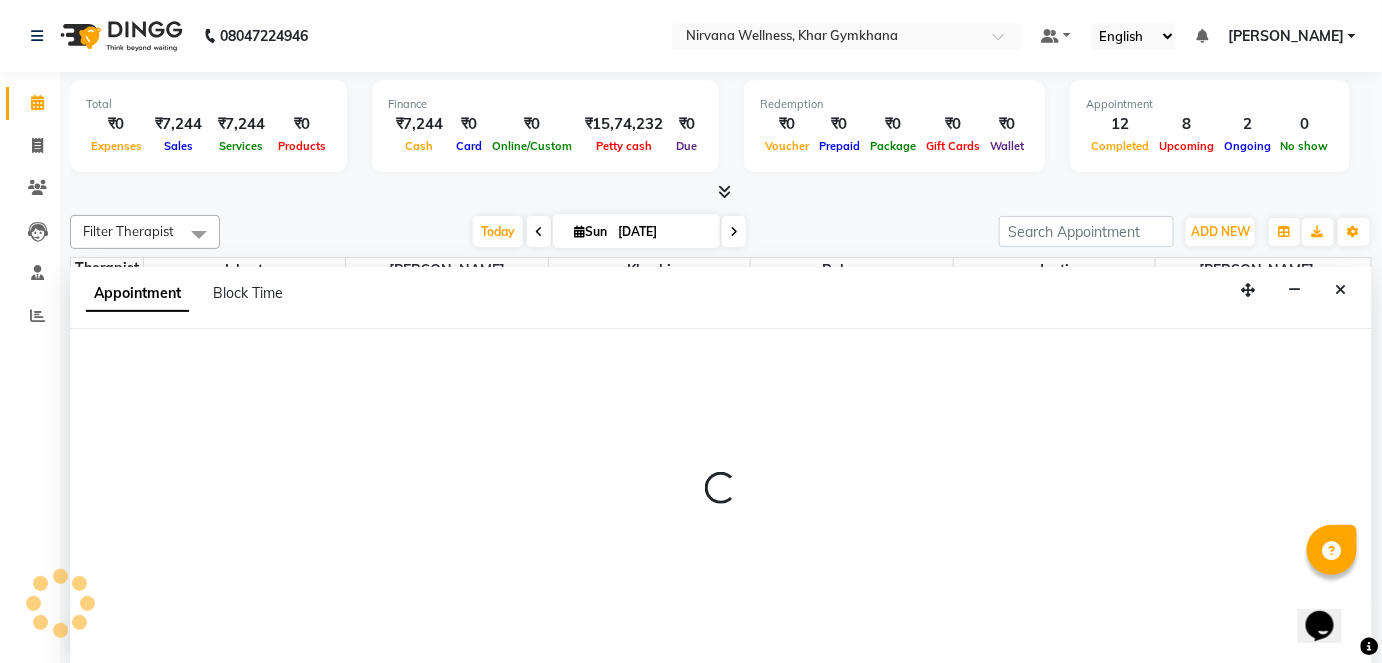 scroll, scrollTop: 0, scrollLeft: 0, axis: both 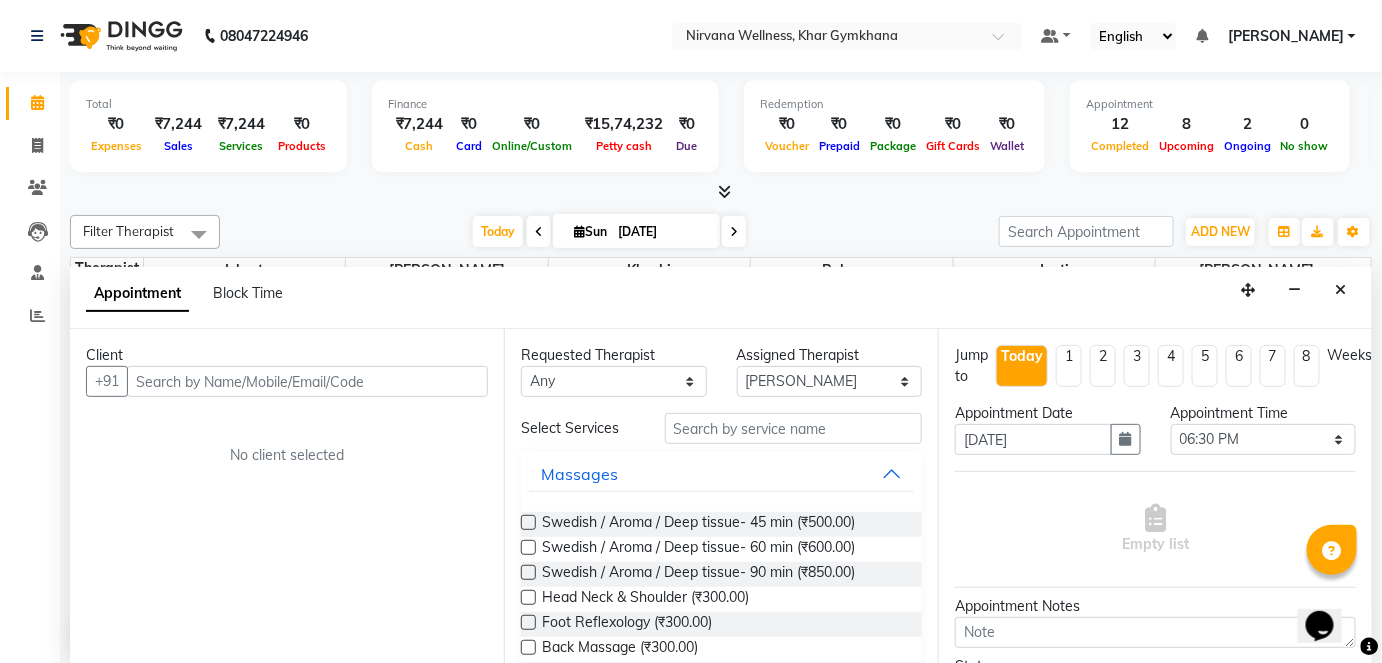 click on "Appointment Block Time" at bounding box center (721, 298) 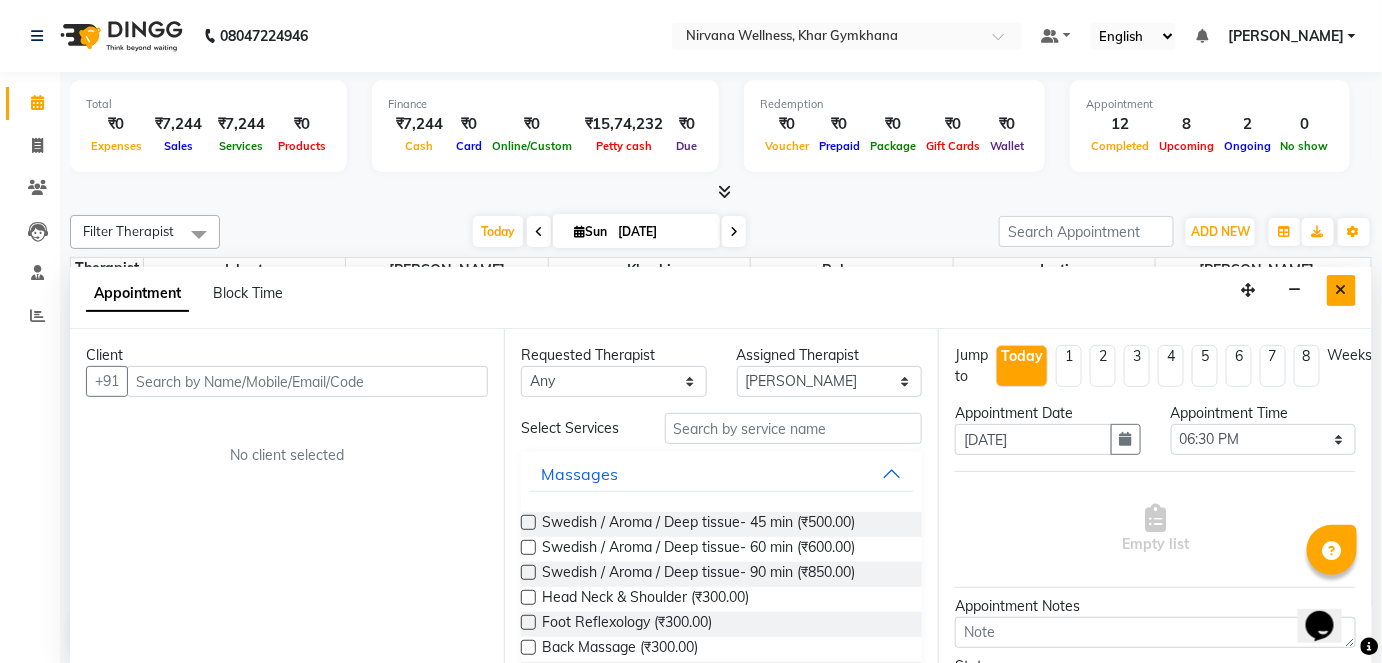 click at bounding box center (1341, 290) 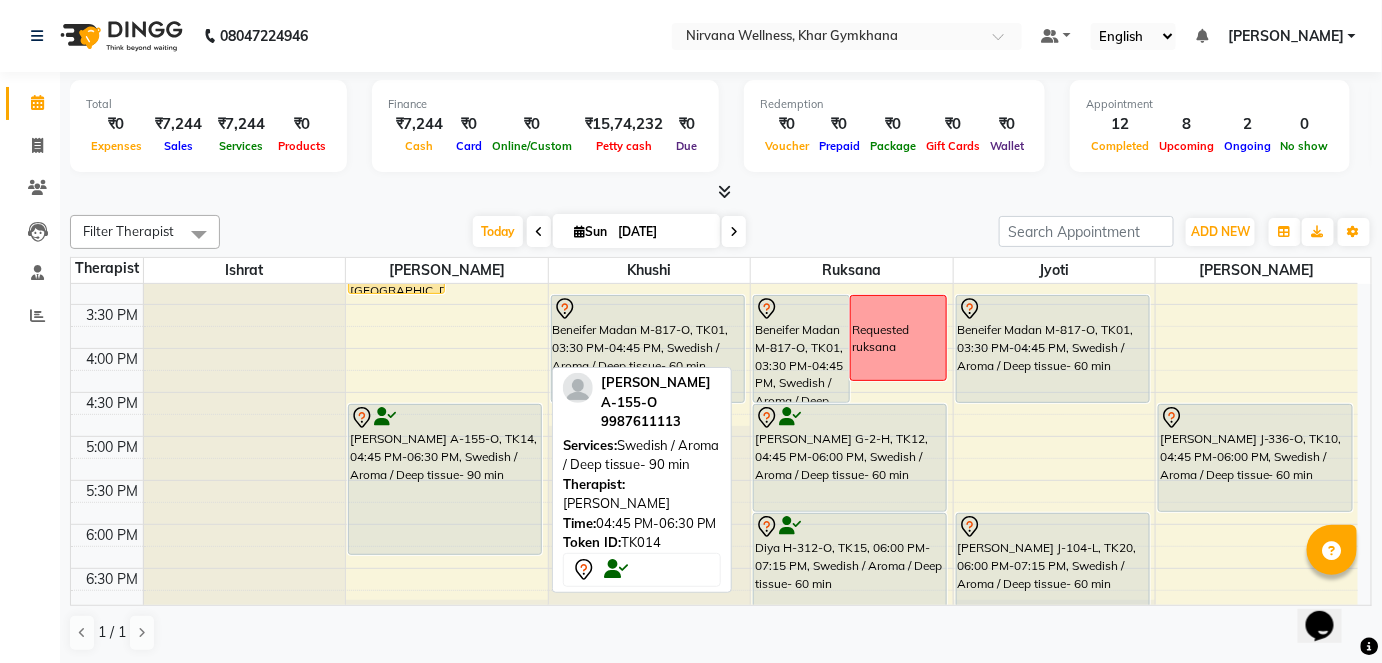 click on "[PERSON_NAME] A-155-O, TK14, 04:45 PM-06:30 PM, Swedish / Aroma / Deep tissue- 90 min" at bounding box center [445, 479] 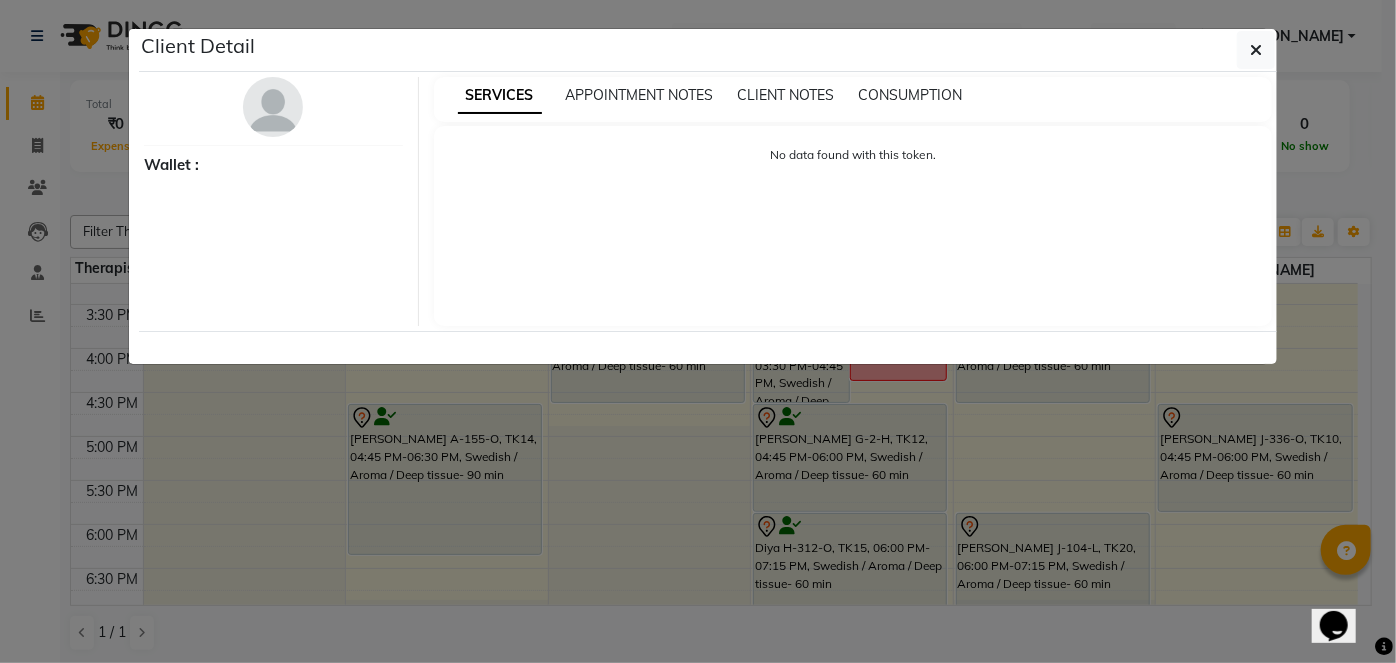select on "7" 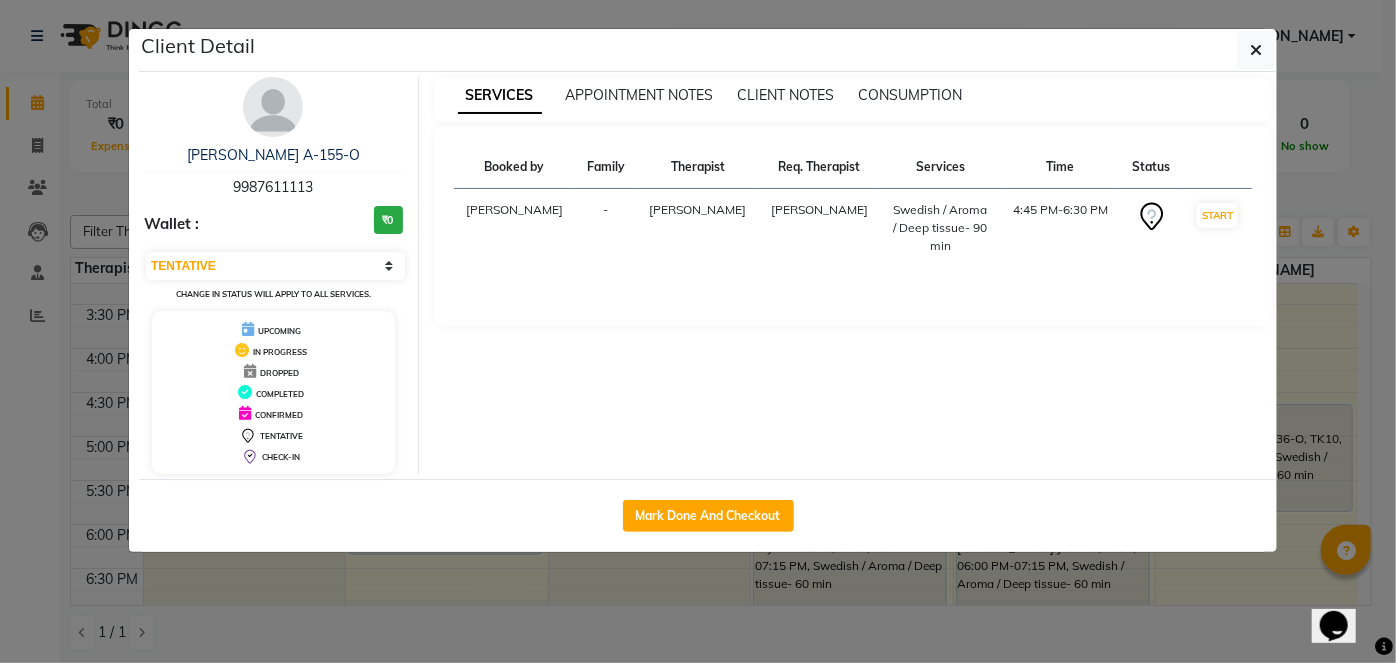 click at bounding box center (273, 107) 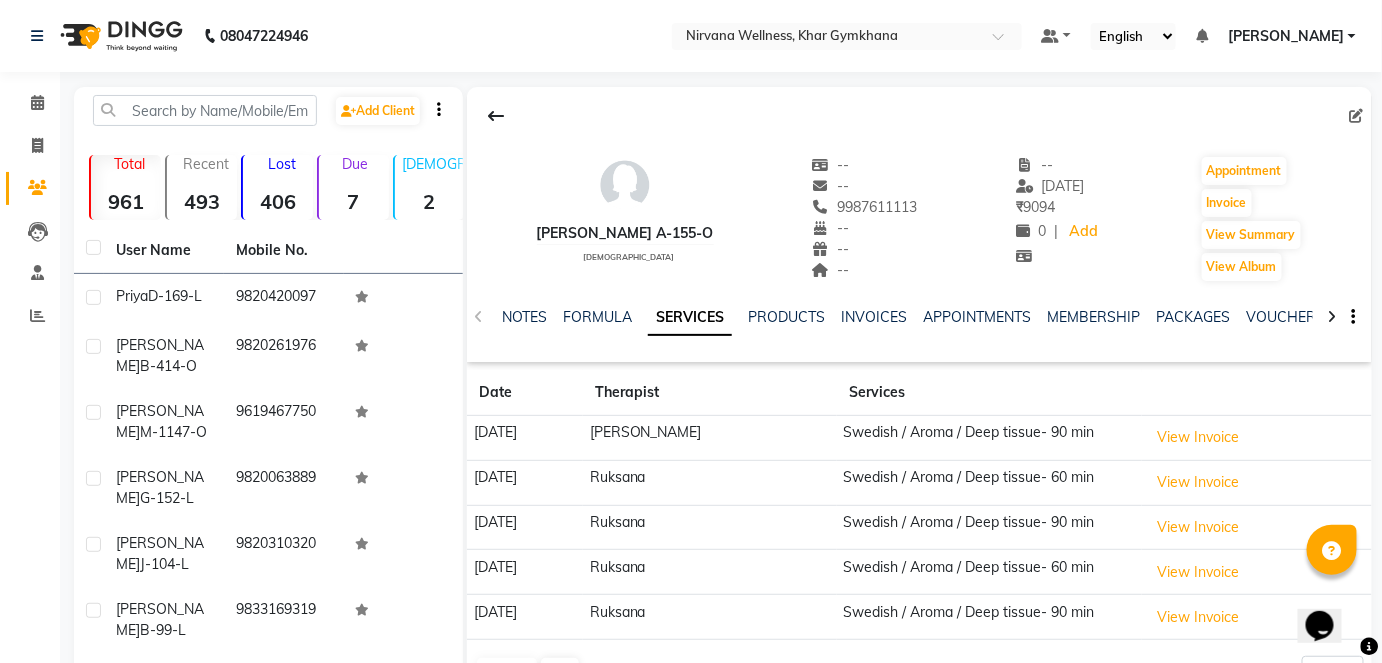 click on "Calendar" 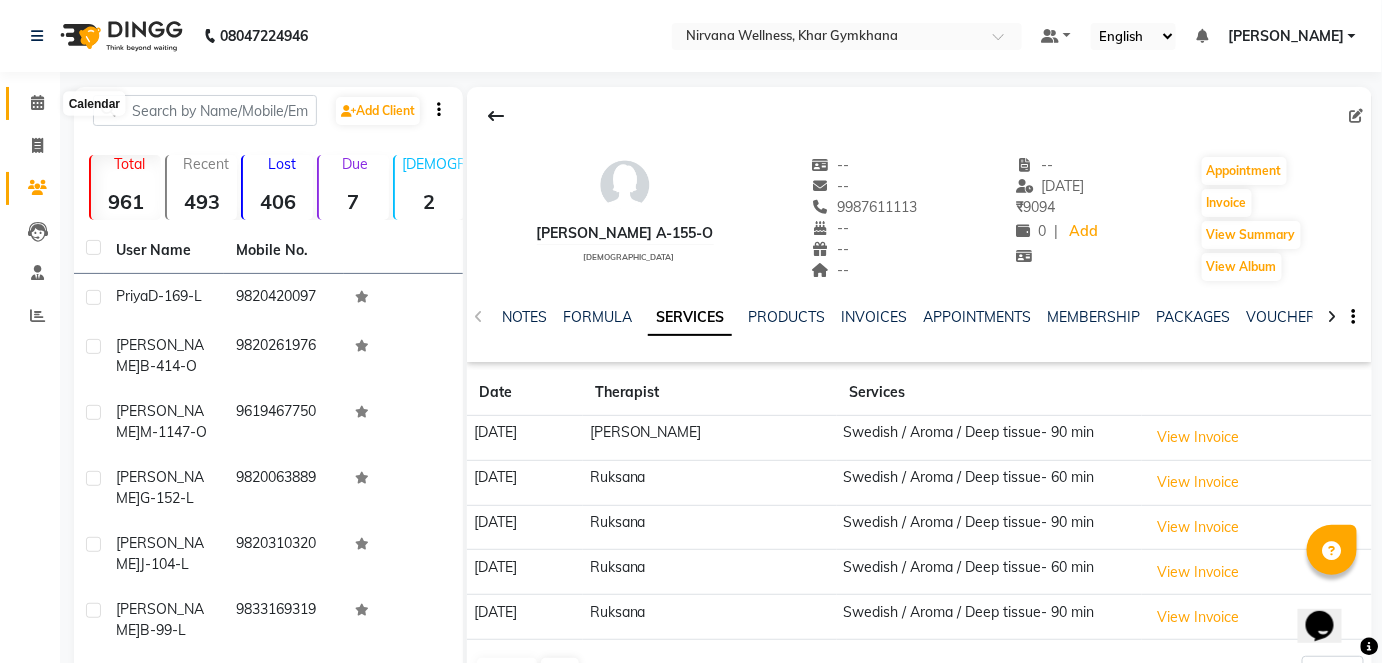 click 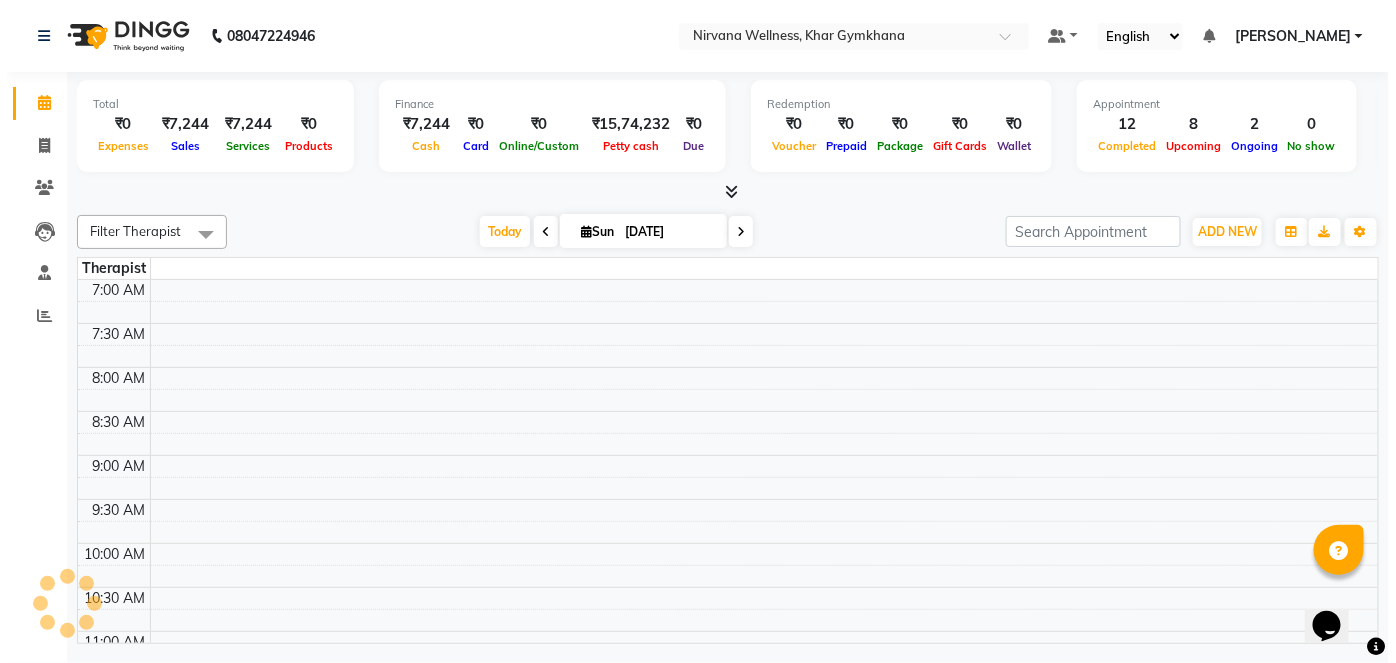 scroll, scrollTop: 0, scrollLeft: 0, axis: both 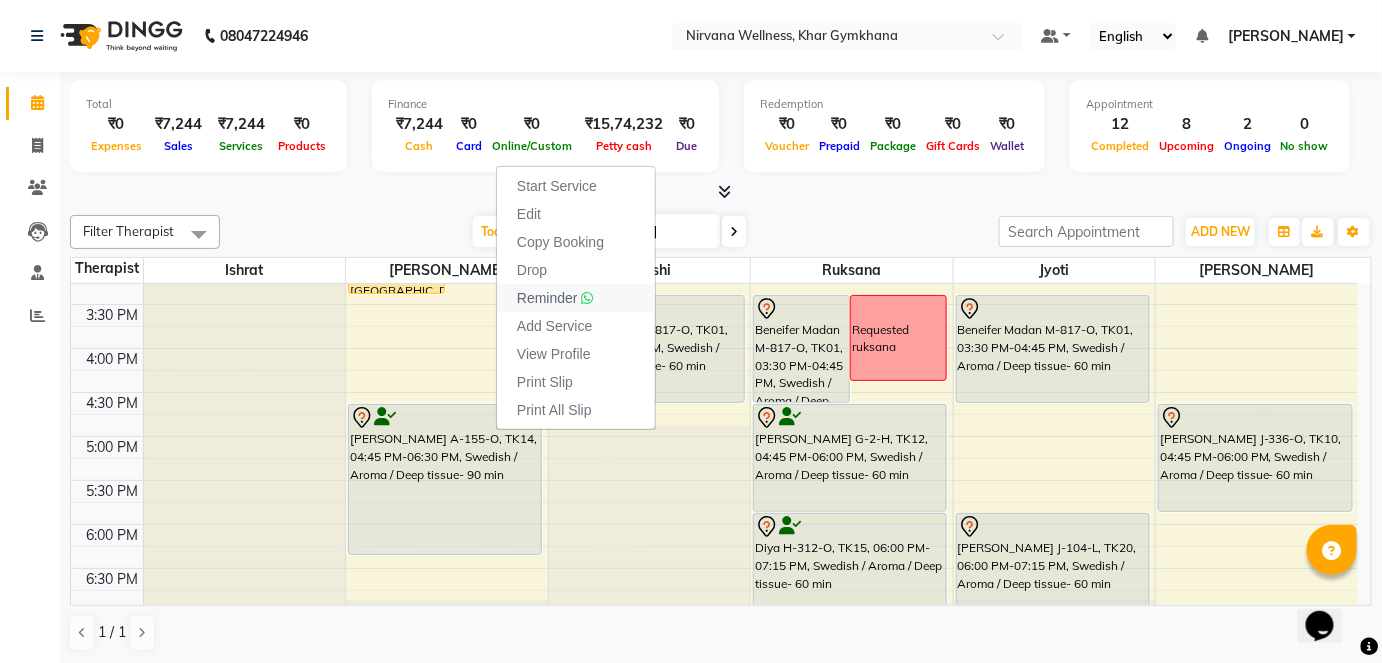 click on "Reminder" at bounding box center (547, 298) 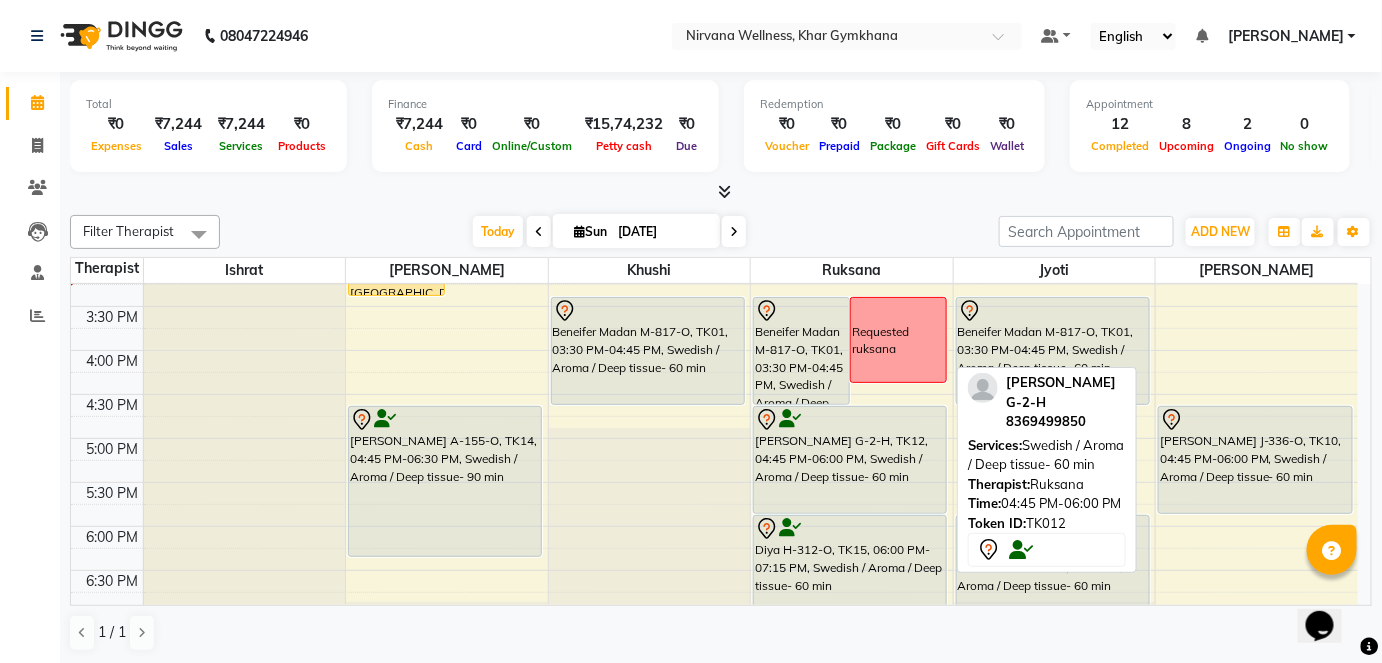 scroll, scrollTop: 636, scrollLeft: 0, axis: vertical 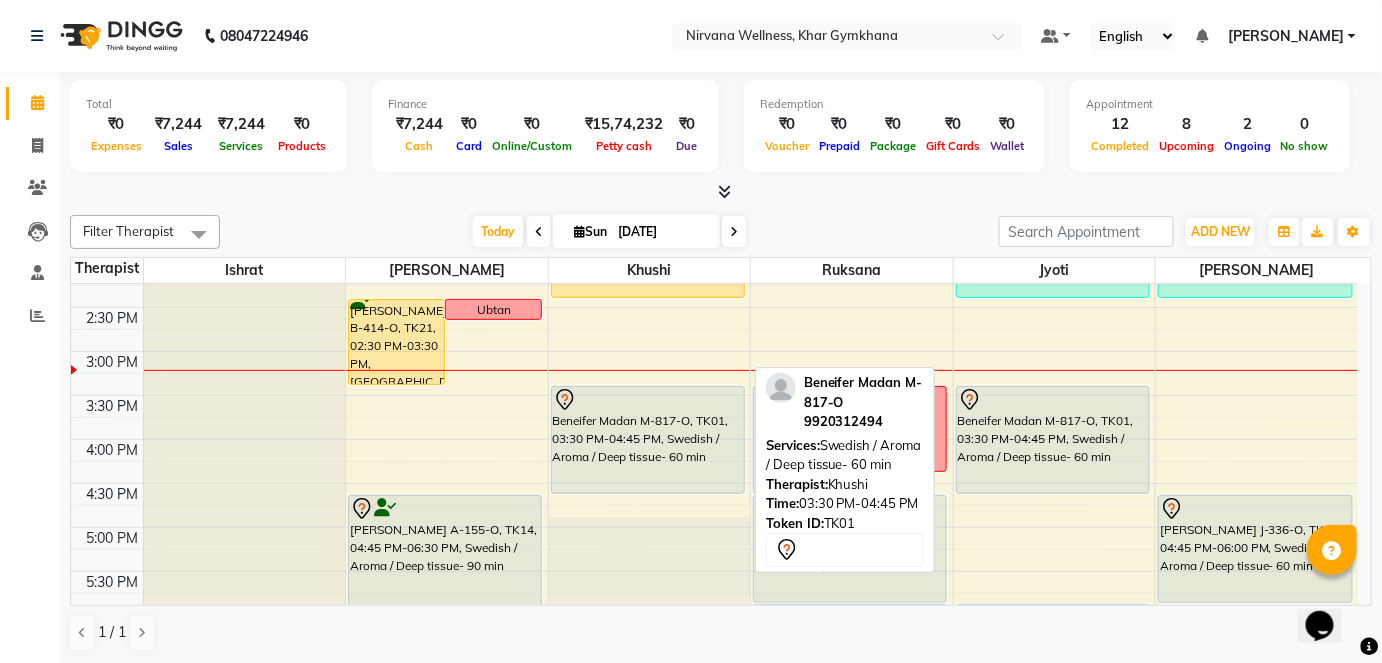 click on "Beneifer Madan M-817-O, TK01, 03:30 PM-04:45 PM, Swedish / Aroma / Deep tissue- 60 min" at bounding box center [648, 440] 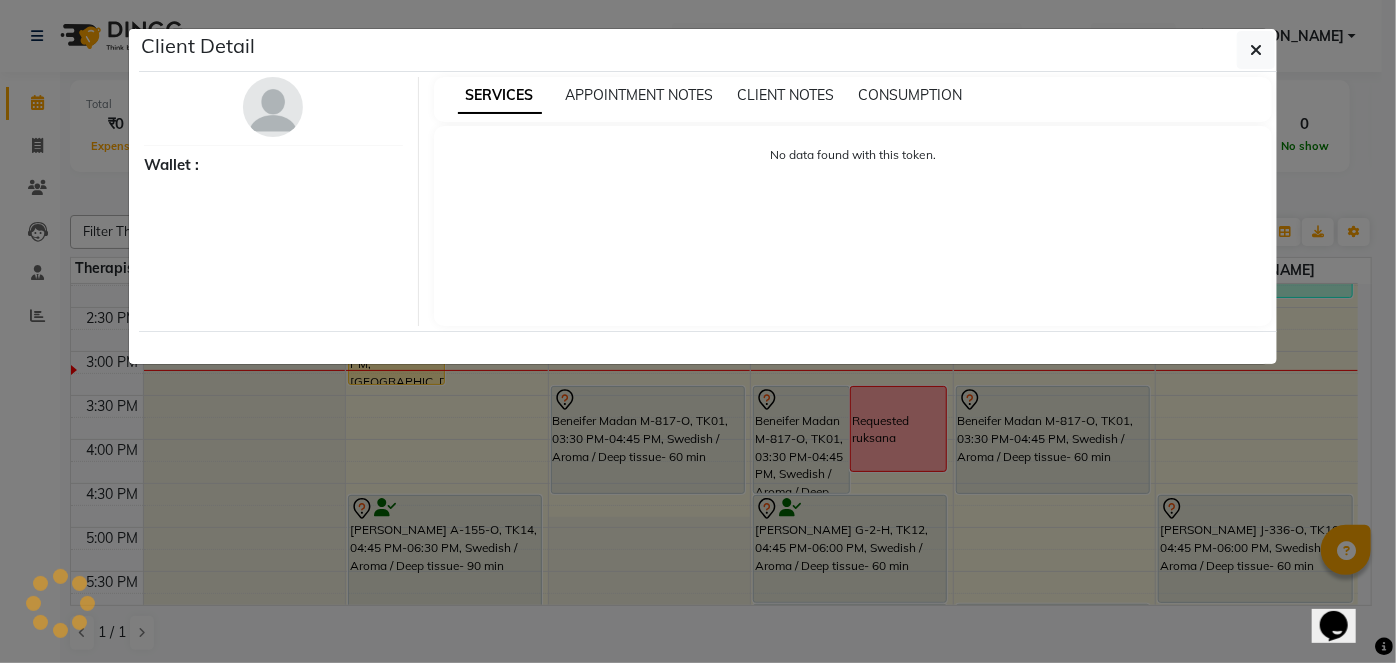 select on "7" 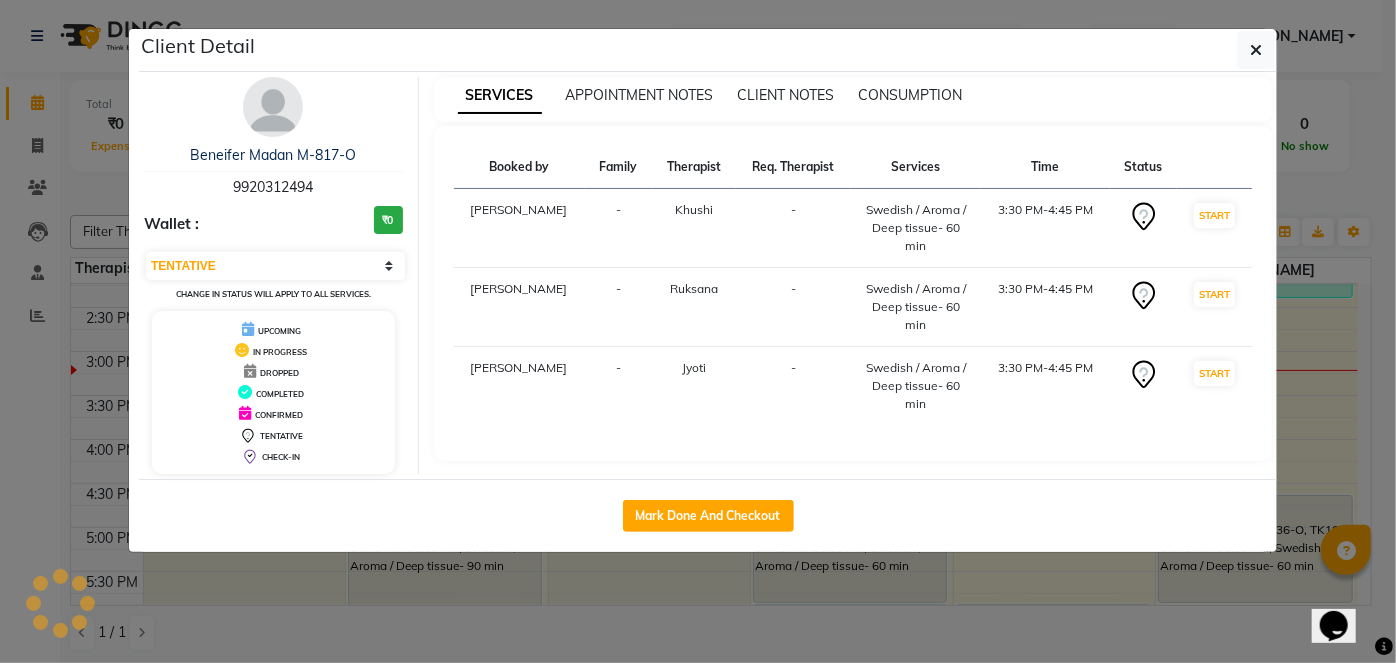 click on "SERVICES APPOINTMENT NOTES CLIENT NOTES CONSUMPTION Booked by Family Therapist Req. Therapist Services Time Status  [PERSON_NAME] -  Swedish / Aroma / Deep tissue- 60 min   3:30 PM-4:45 PM   START   [PERSON_NAME]  -  Swedish / Aroma / Deep tissue- 60 min   3:30 PM-4:45 PM   START   [PERSON_NAME] -  Swedish / Aroma / Deep tissue- 60 min   3:30 PM-4:45 PM   START" at bounding box center (853, 275) 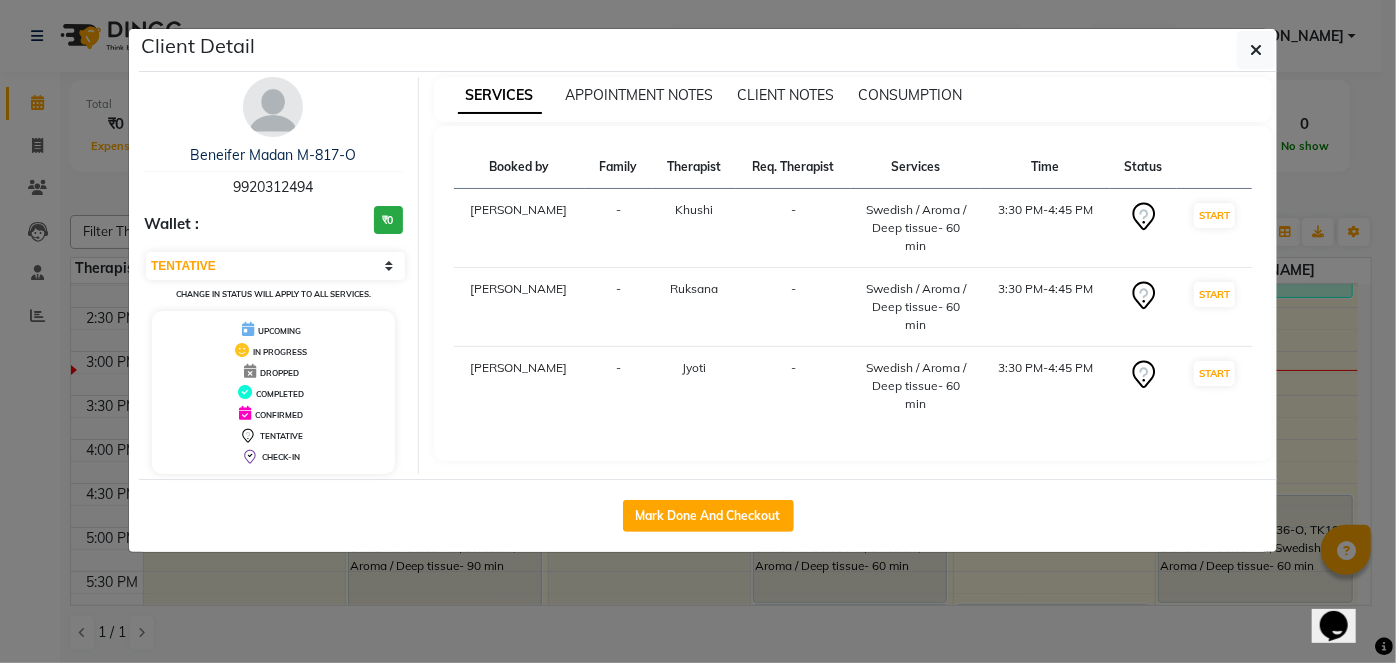 click at bounding box center (273, 107) 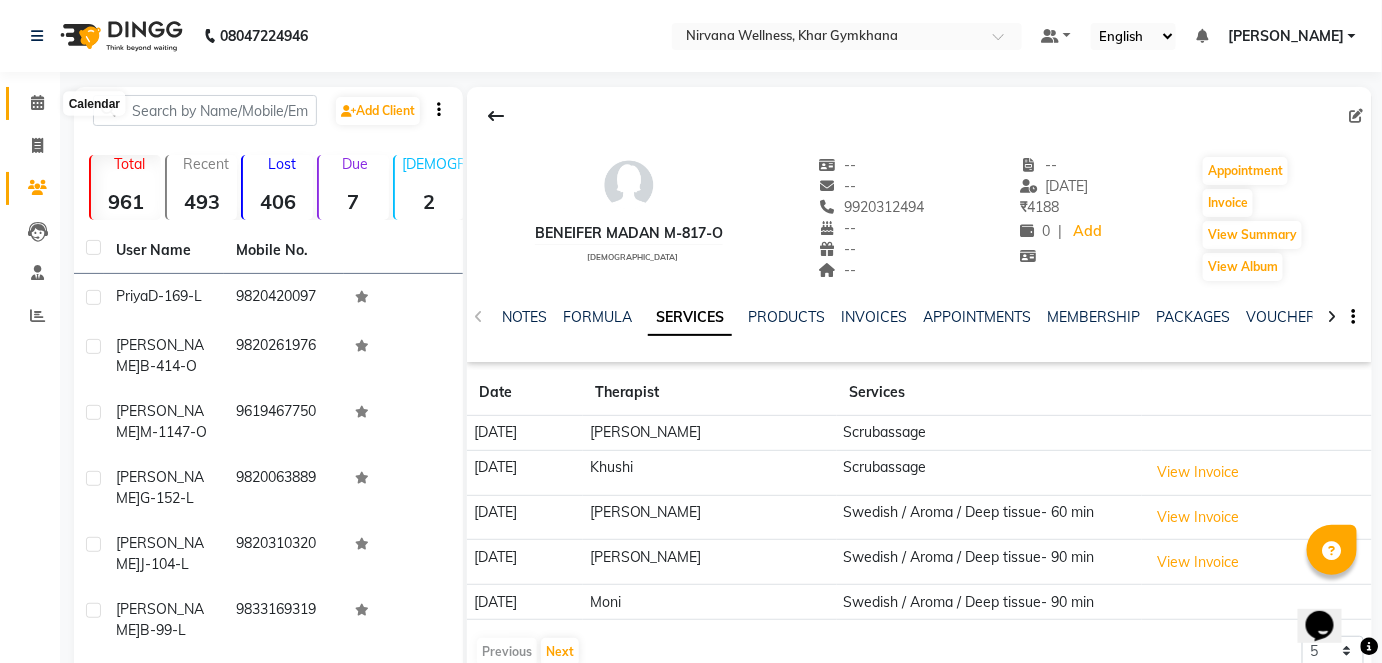 click 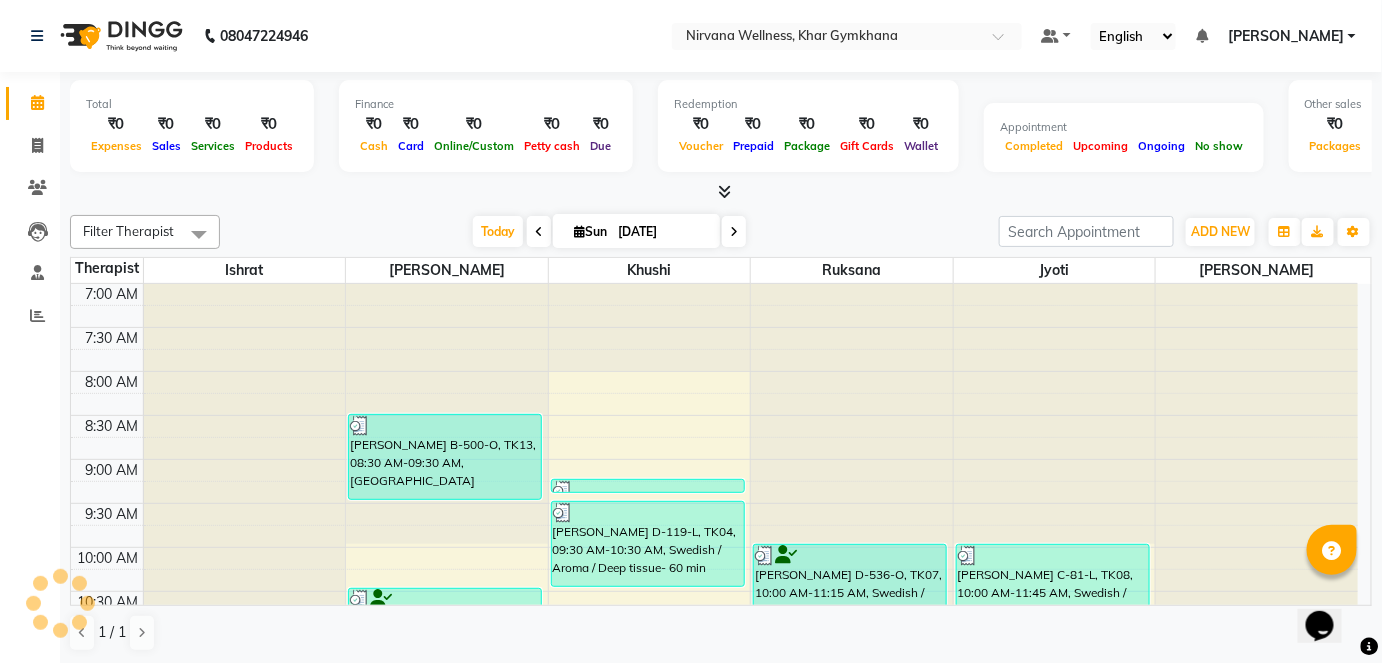 scroll, scrollTop: 696, scrollLeft: 0, axis: vertical 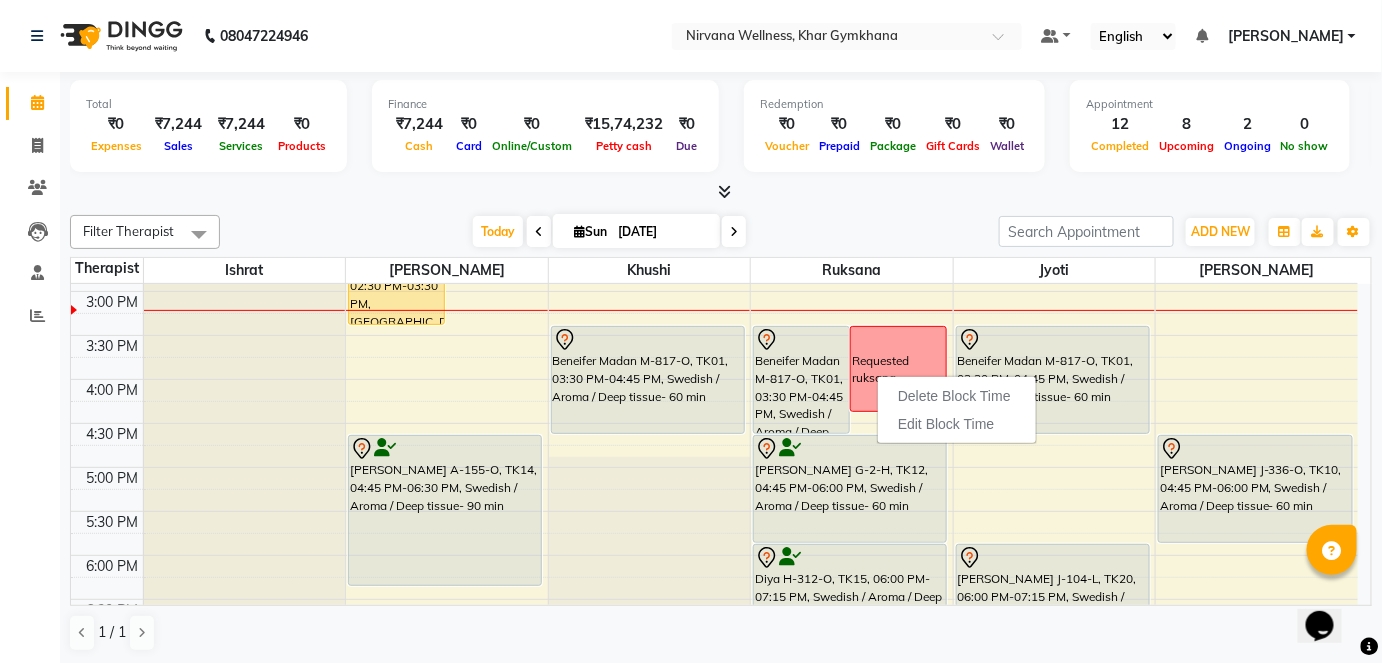 click on "Filter Therapist Select All Ishrat Jyoti [PERSON_NAME] [PERSON_NAME] [DATE]  [DATE] Toggle Dropdown Add Appointment Add Invoice Add Attendance Add Client Toggle Dropdown Add Appointment Add Invoice Add Attendance Add Client ADD NEW Toggle Dropdown Add Appointment Add Invoice Add Attendance Add Client Filter Therapist Select All Ishrat Jyoti [PERSON_NAME] [PERSON_NAME] Group By  Staff View   Room View  View as Vertical  Vertical - Week View  Horizontal  Horizontal - Week View  List  Toggle Dropdown Calendar Settings Manage Tags   Arrange Therapists   Reset Therapists  Full Screen Appointment Form Zoom 100% Staff/Room Display Count 6 Therapist [PERSON_NAME] [PERSON_NAME]  [PERSON_NAME] 7:00 AM 7:30 AM 8:00 AM 8:30 AM 9:00 AM 9:30 AM 10:00 AM 10:30 AM 11:00 AM 11:30 AM 12:00 PM 12:30 PM 1:00 PM 1:30 PM 2:00 PM 2:30 PM 3:00 PM 3:30 PM 4:00 PM 4:30 PM 5:00 PM 5:30 PM 6:00 PM 6:30 PM 7:00 PM 7:30 PM 8:00 PM 8:30 PM 9:00 PM 9:30 PM 10:00 PM 10:30 PM      Dtan       Ubtan" 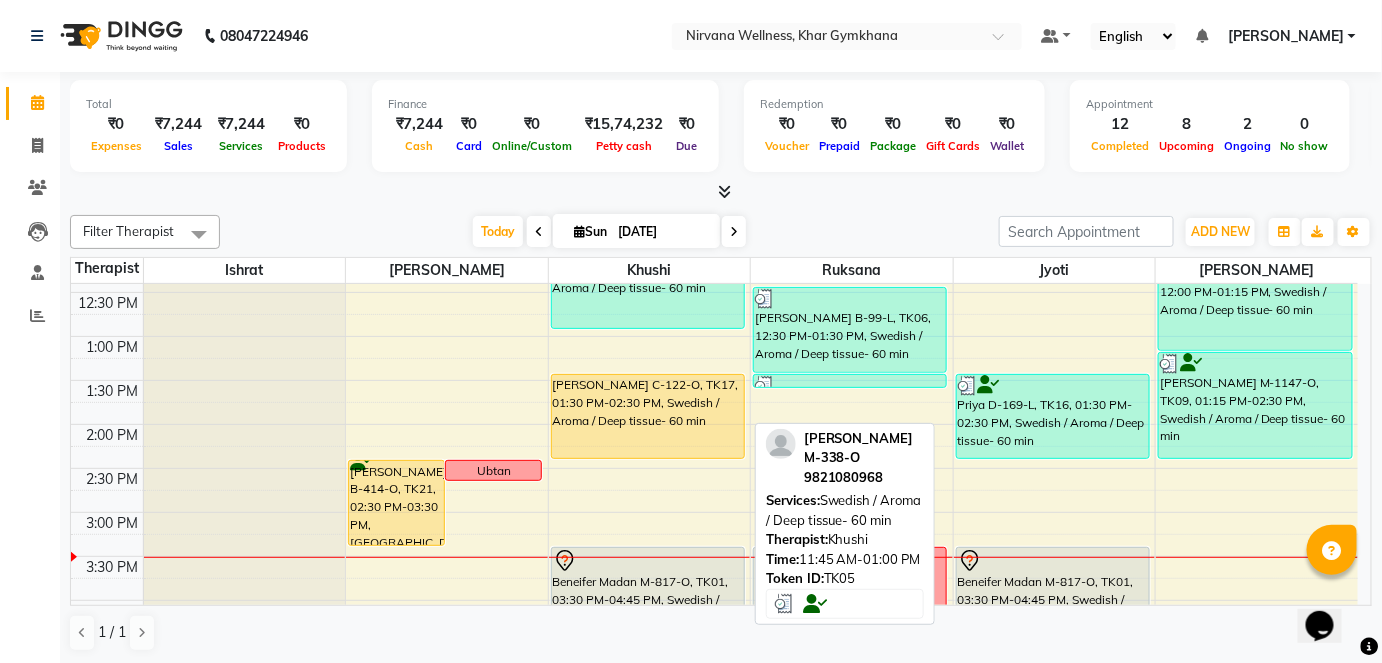 scroll, scrollTop: 423, scrollLeft: 0, axis: vertical 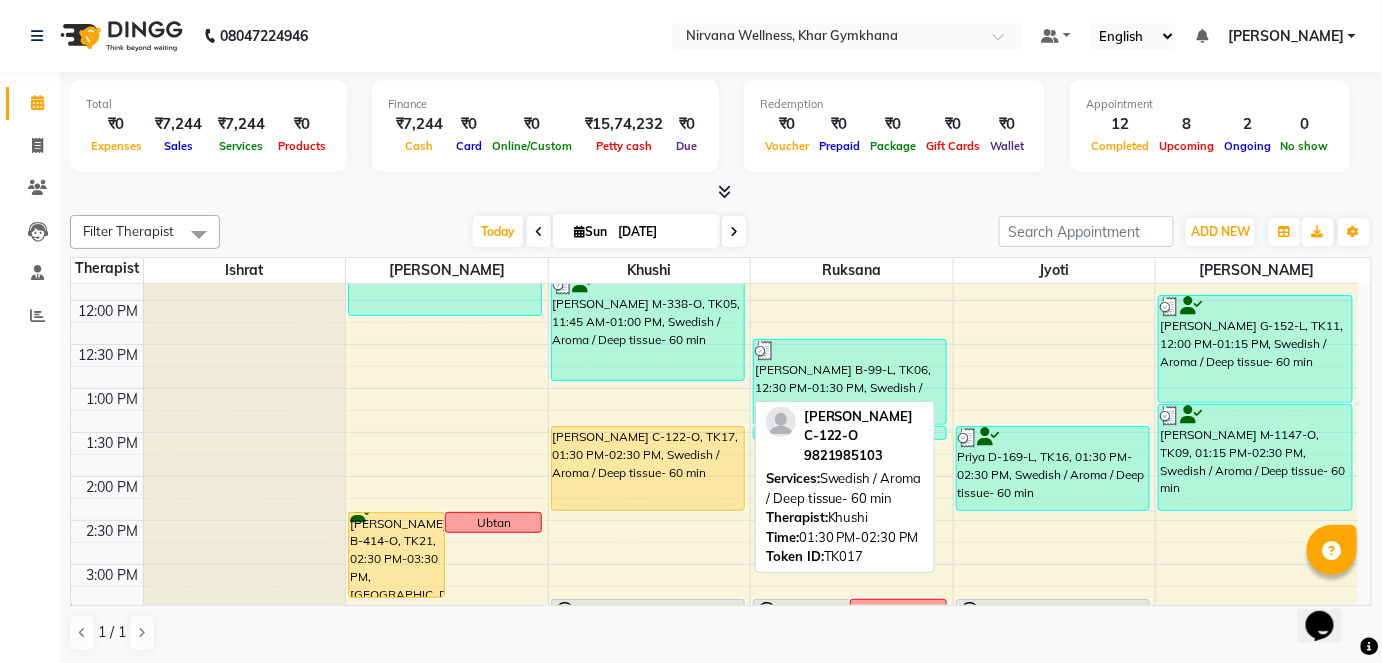 click on "[PERSON_NAME] C-122-O, TK17, 01:30 PM-02:30 PM, Swedish / Aroma / Deep tissue- 60 min" at bounding box center (648, 468) 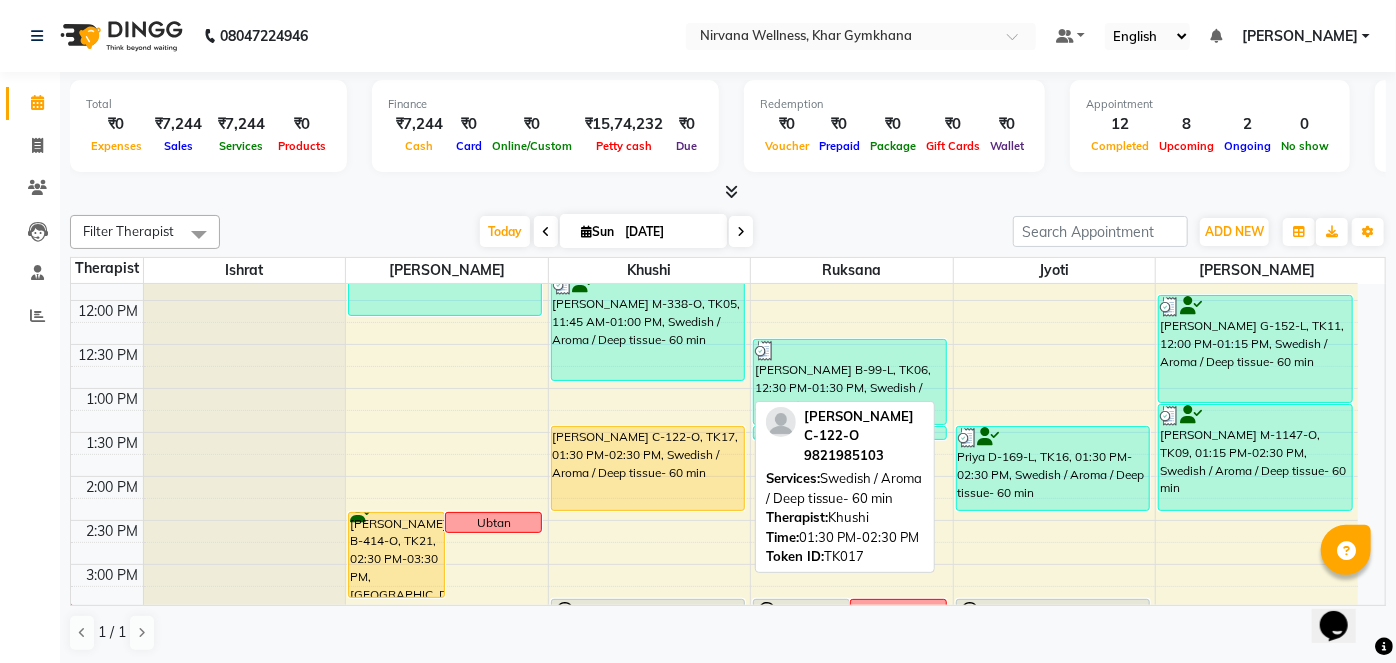 select on "1" 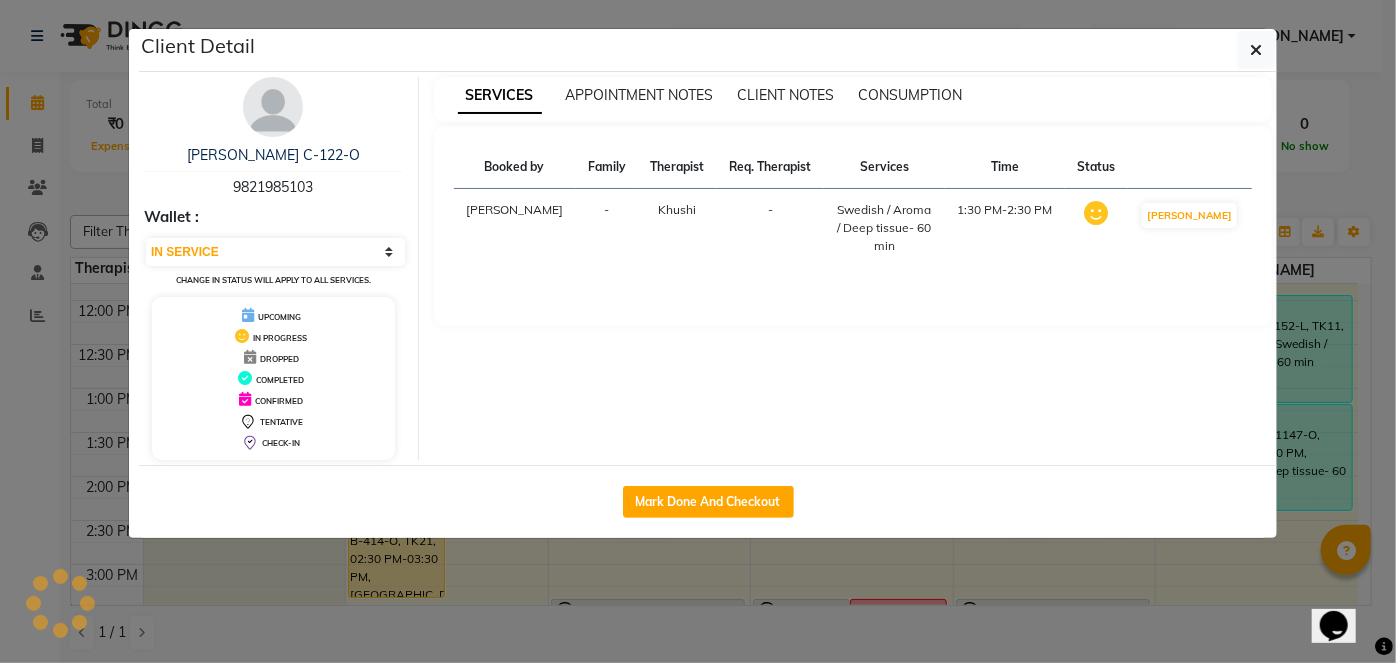 click on "Mark Done And Checkout" 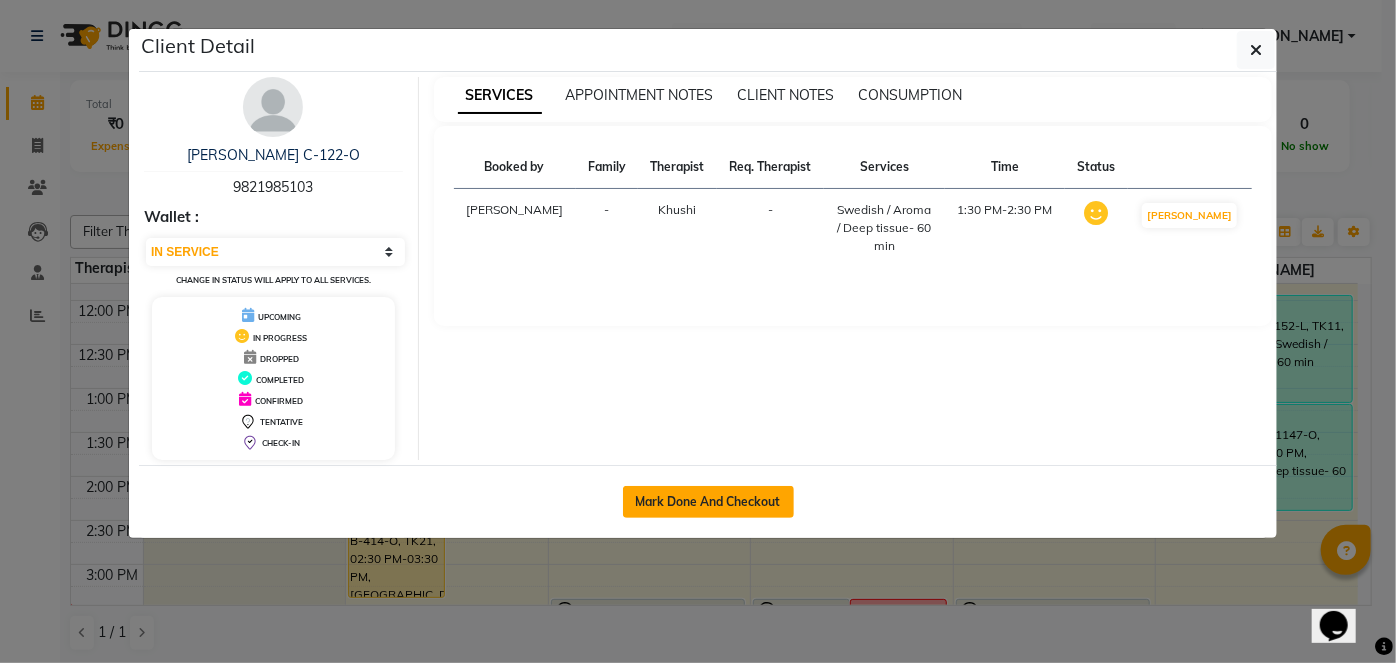 click on "Mark Done And Checkout" 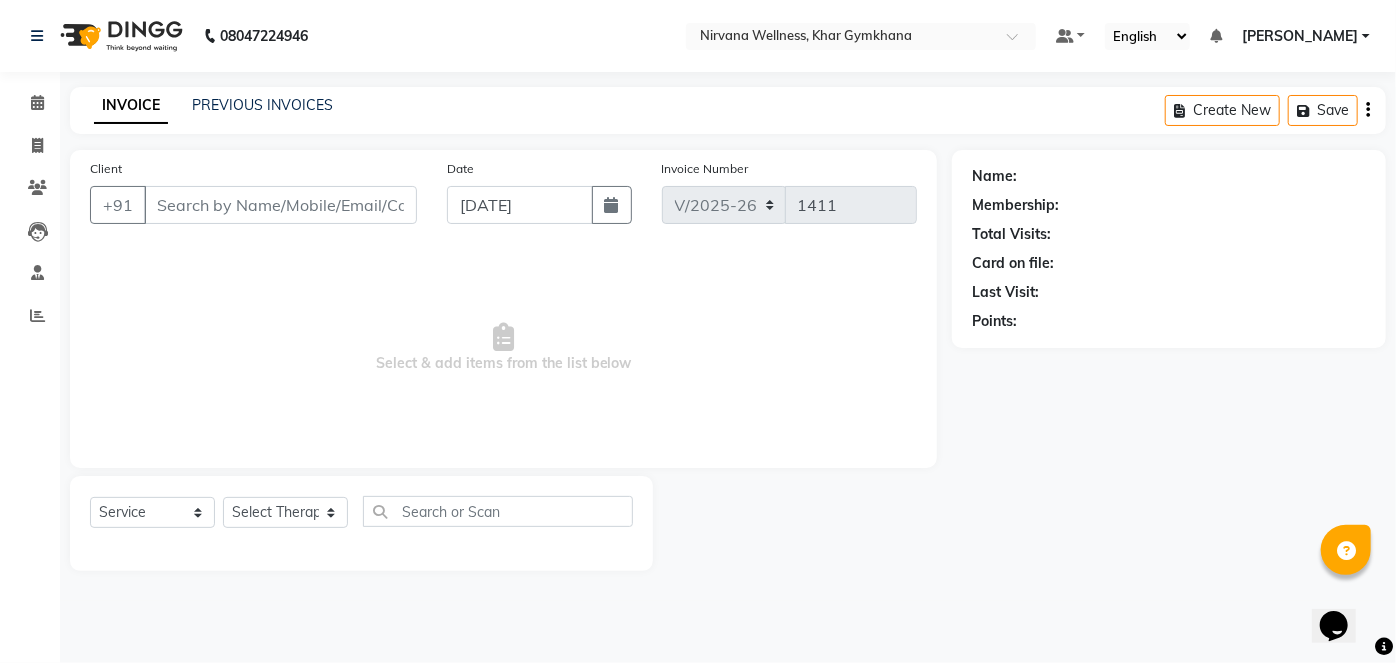 type on "9821985103" 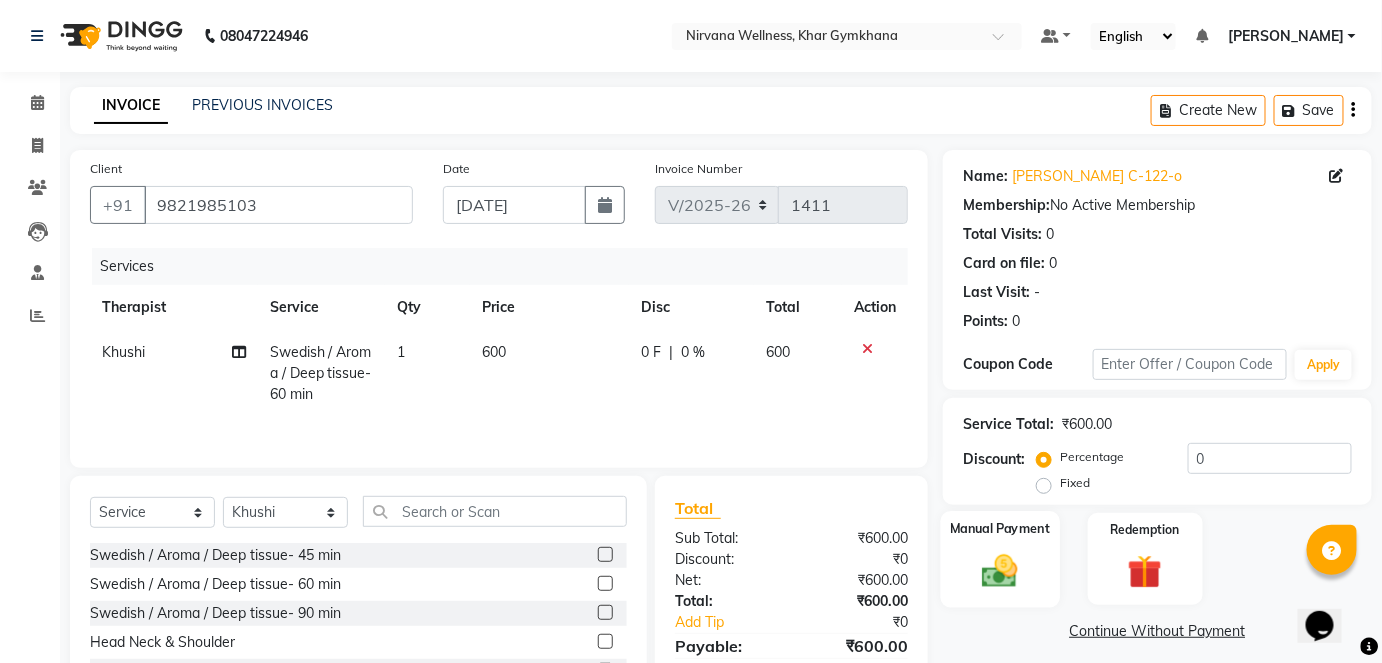 click 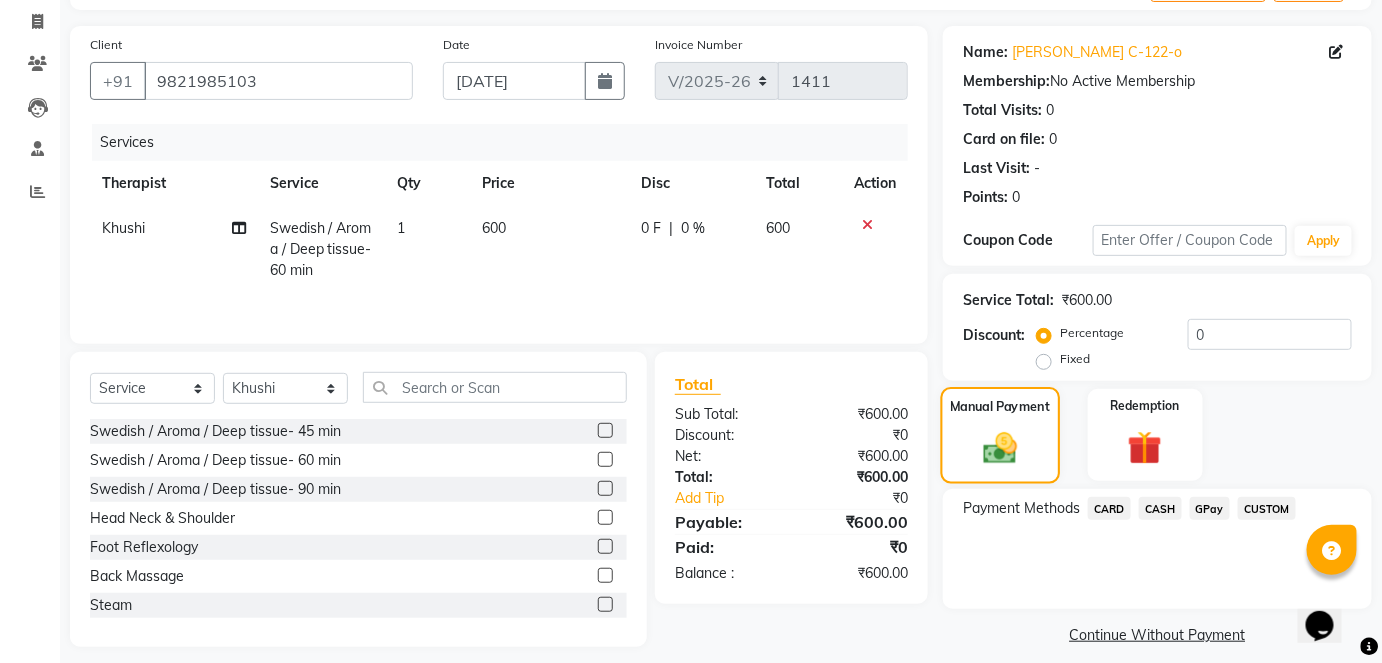 scroll, scrollTop: 140, scrollLeft: 0, axis: vertical 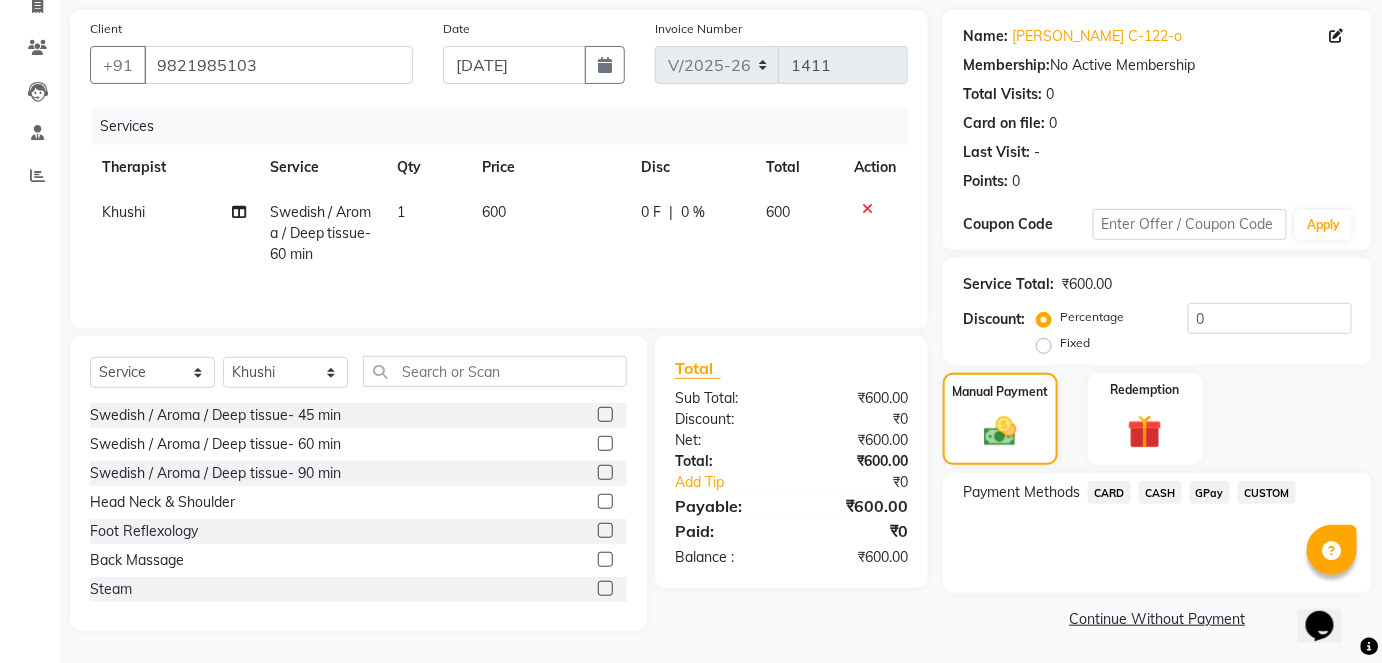 click on "CASH" 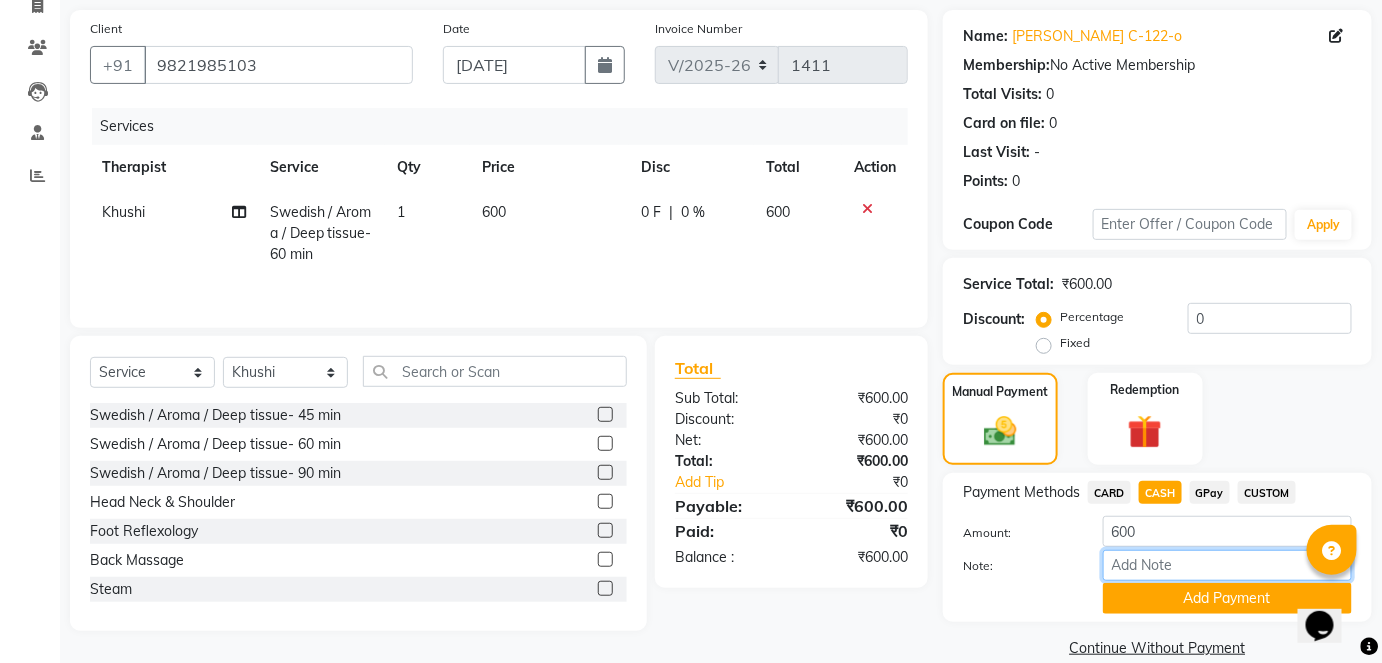 drag, startPoint x: 1175, startPoint y: 567, endPoint x: 1161, endPoint y: 571, distance: 14.56022 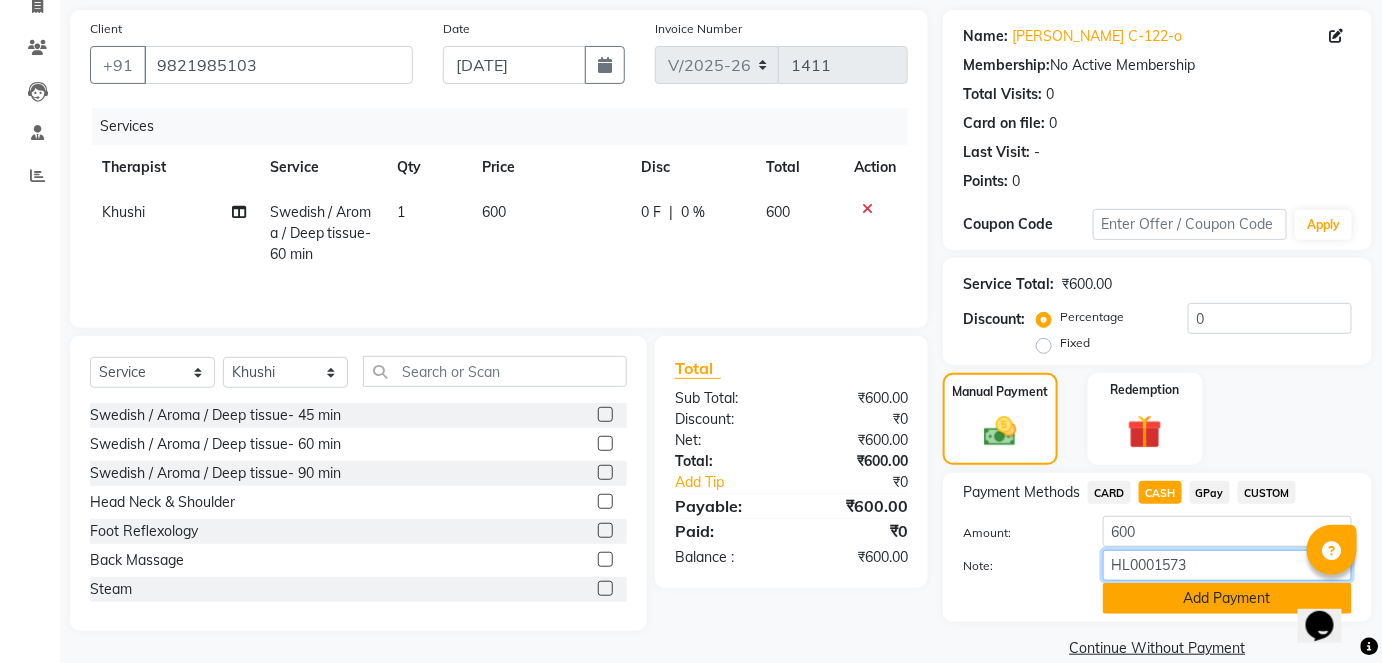 type on "HL0001573" 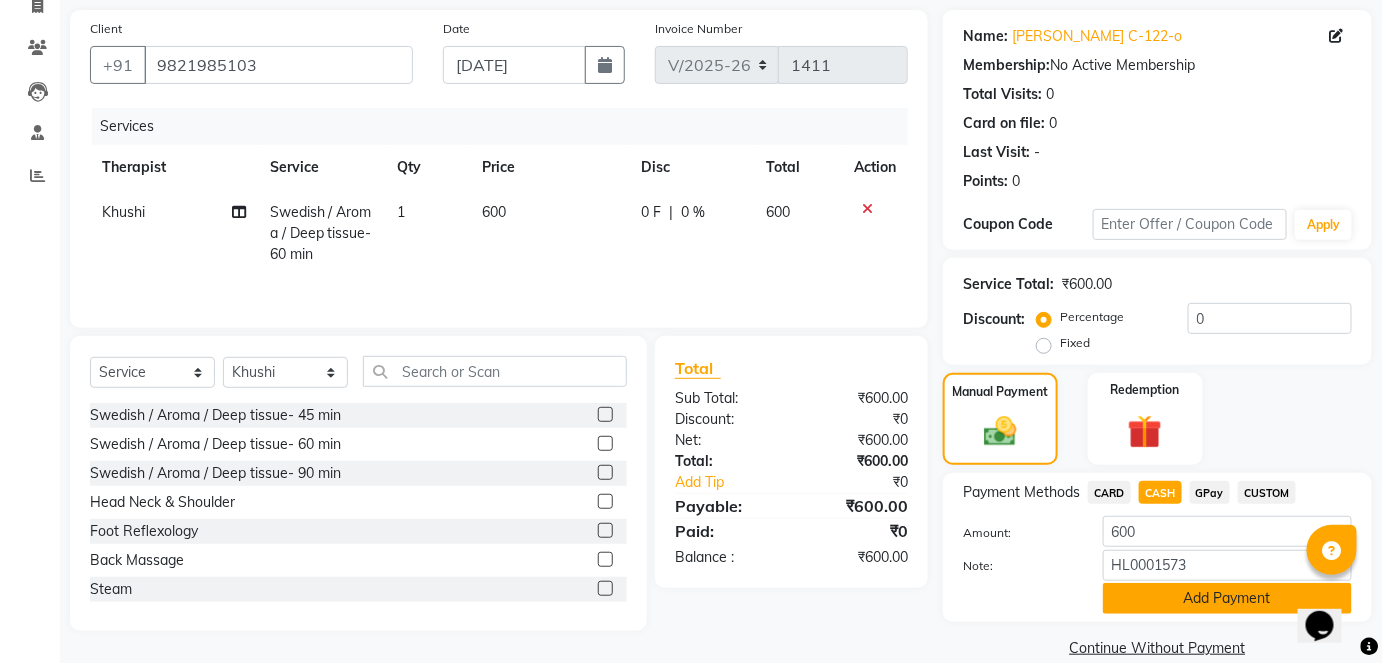 click on "Add Payment" 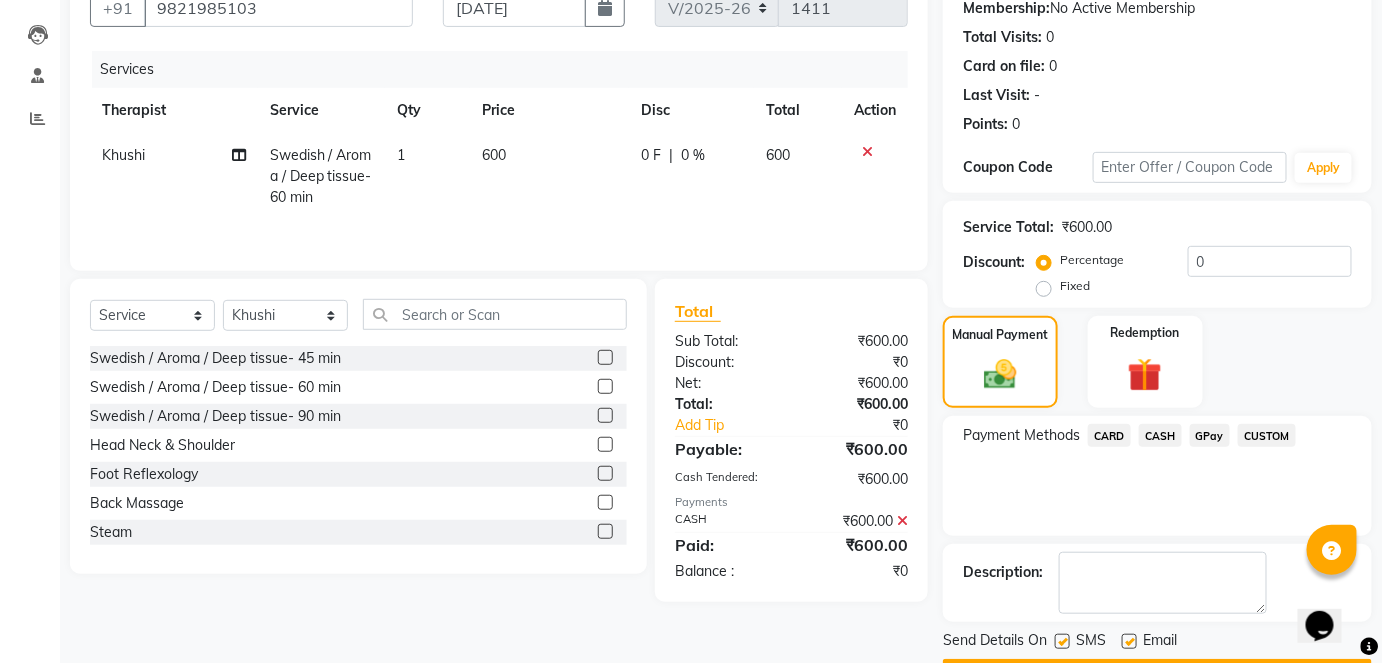 scroll, scrollTop: 252, scrollLeft: 0, axis: vertical 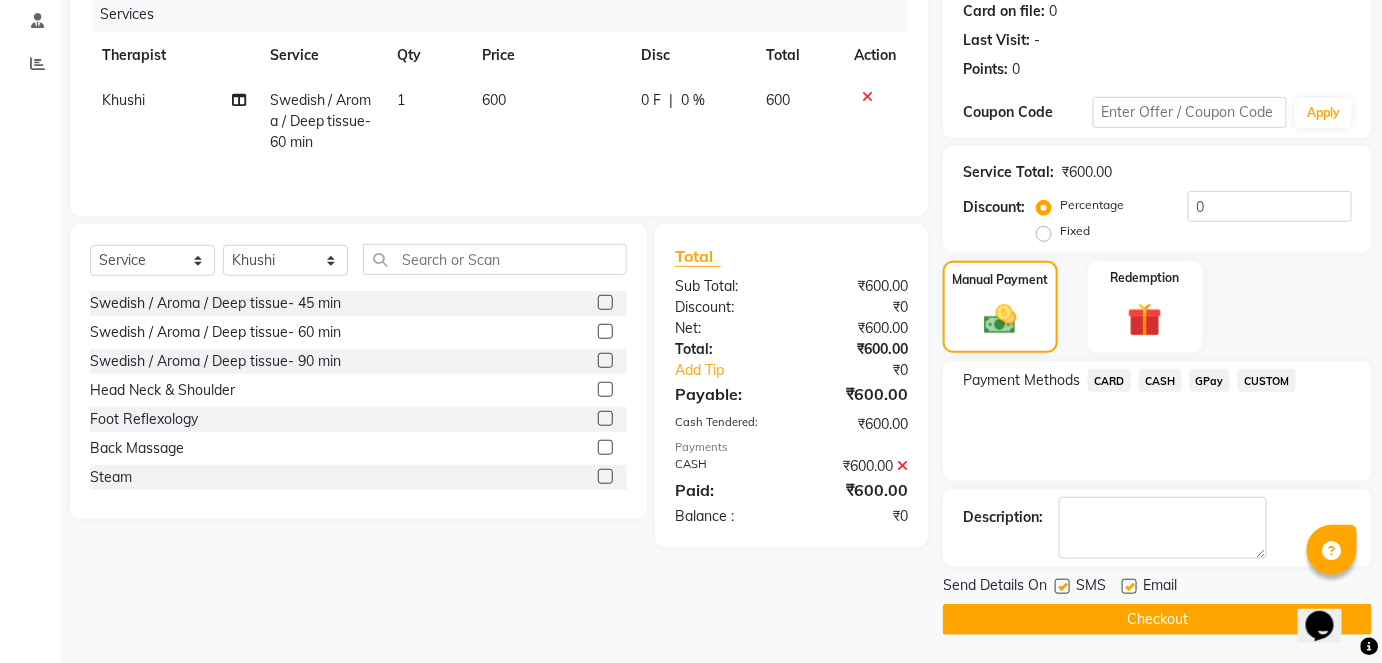 click on "Checkout" 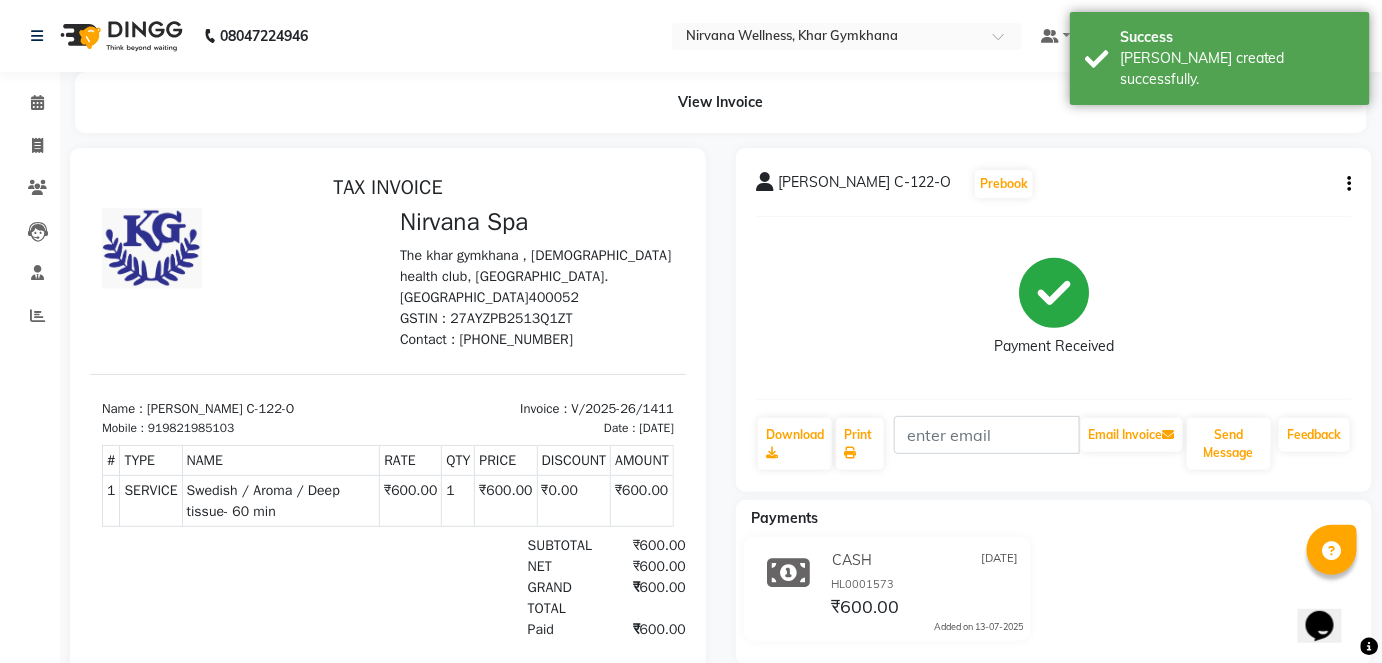 scroll, scrollTop: 0, scrollLeft: 0, axis: both 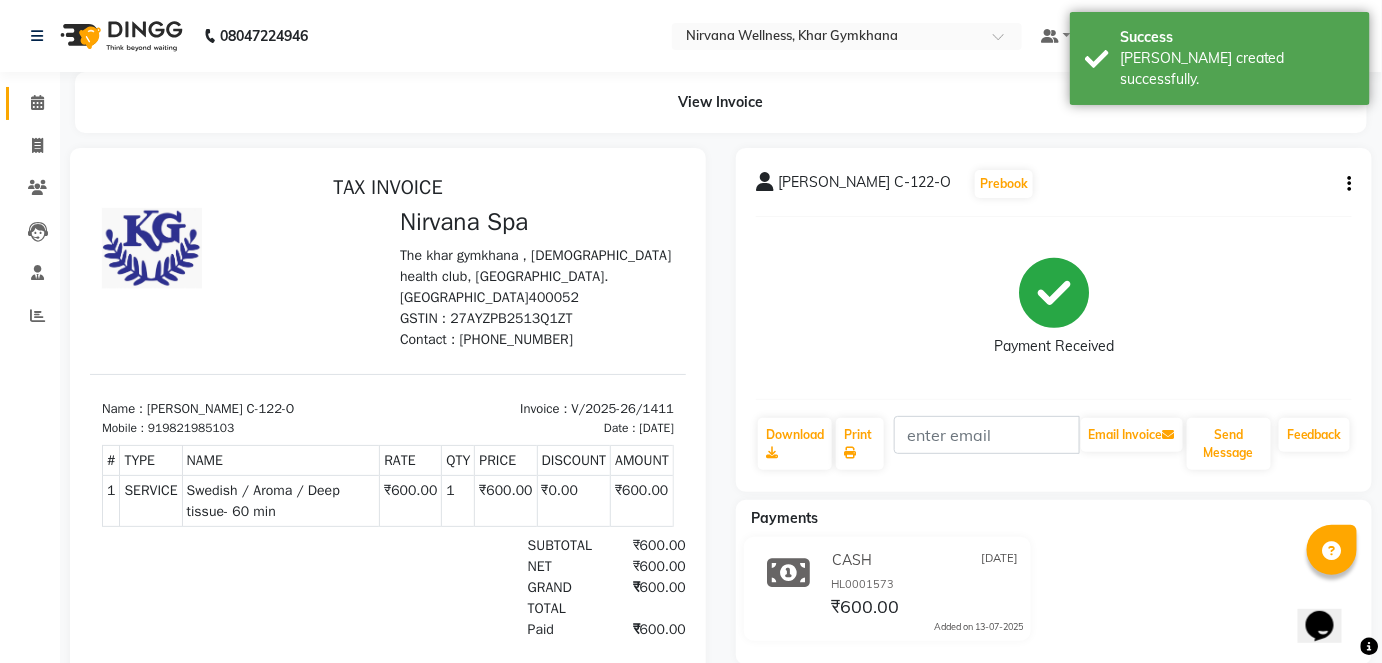 click on "Calendar" 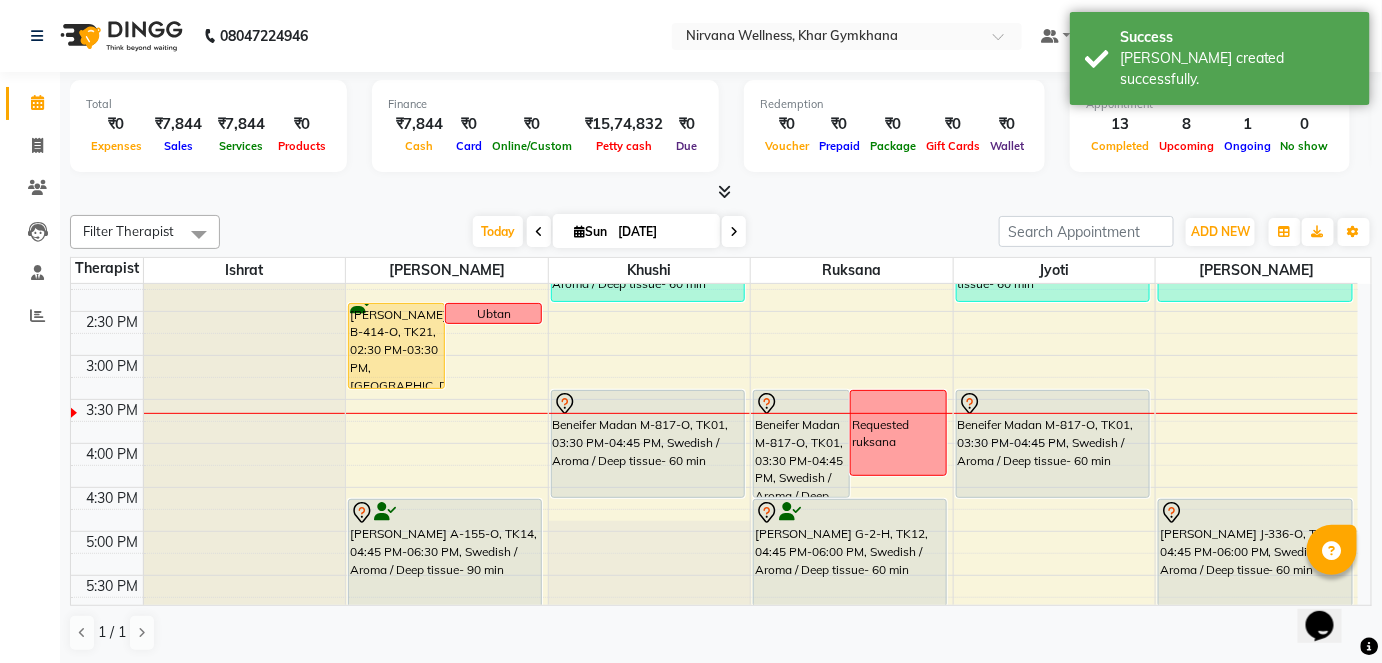 scroll, scrollTop: 636, scrollLeft: 0, axis: vertical 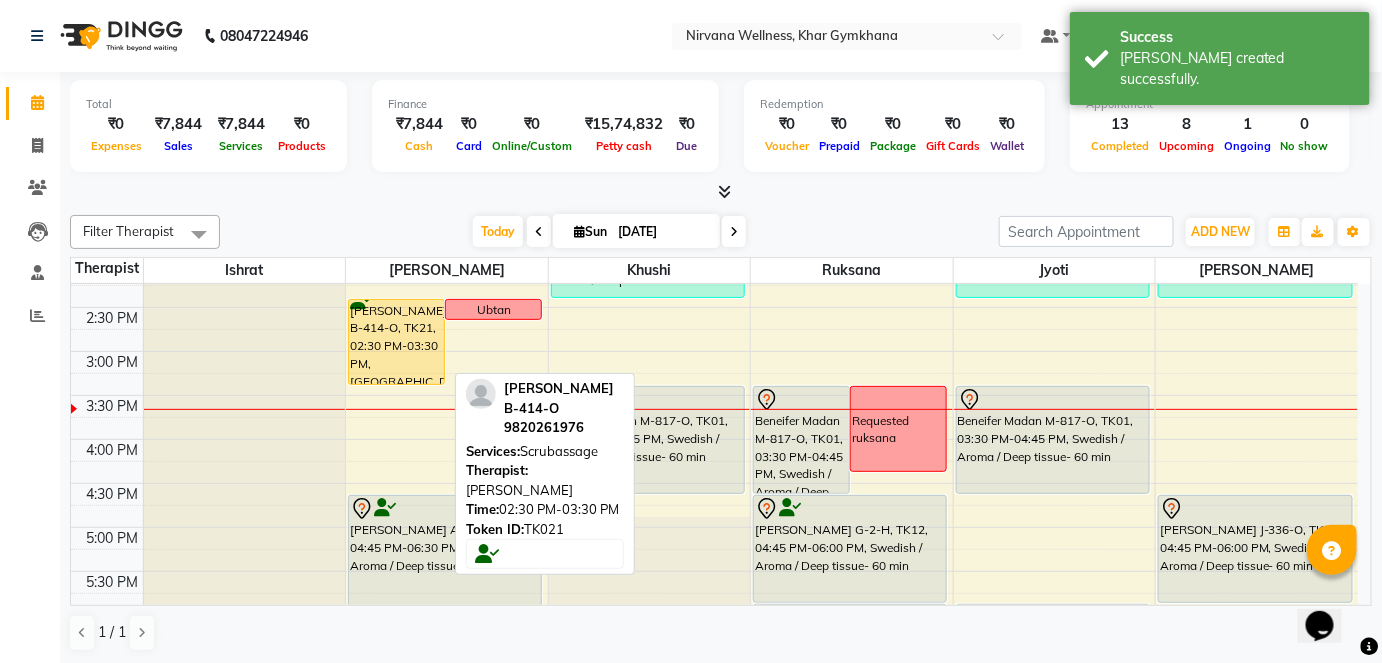 click on "[PERSON_NAME] B-414-O, TK21, 02:30 PM-03:30 PM, [GEOGRAPHIC_DATA]" at bounding box center [396, 342] 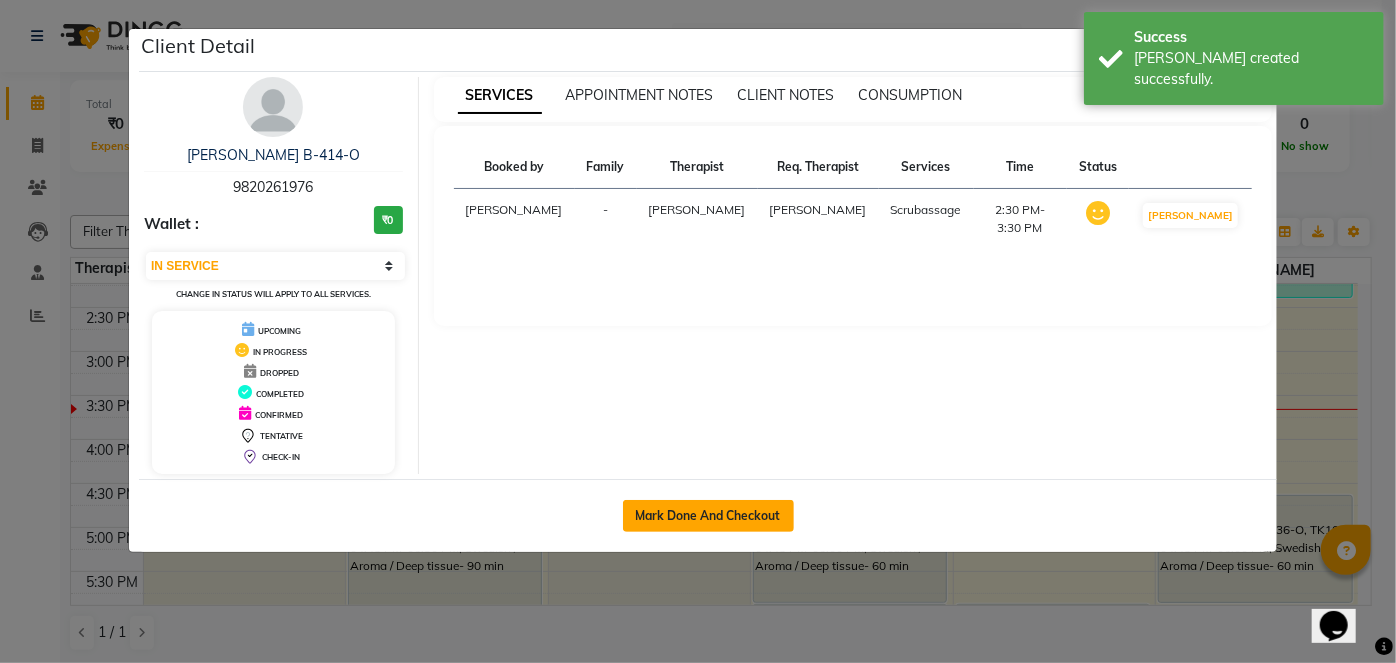 click on "Mark Done And Checkout" 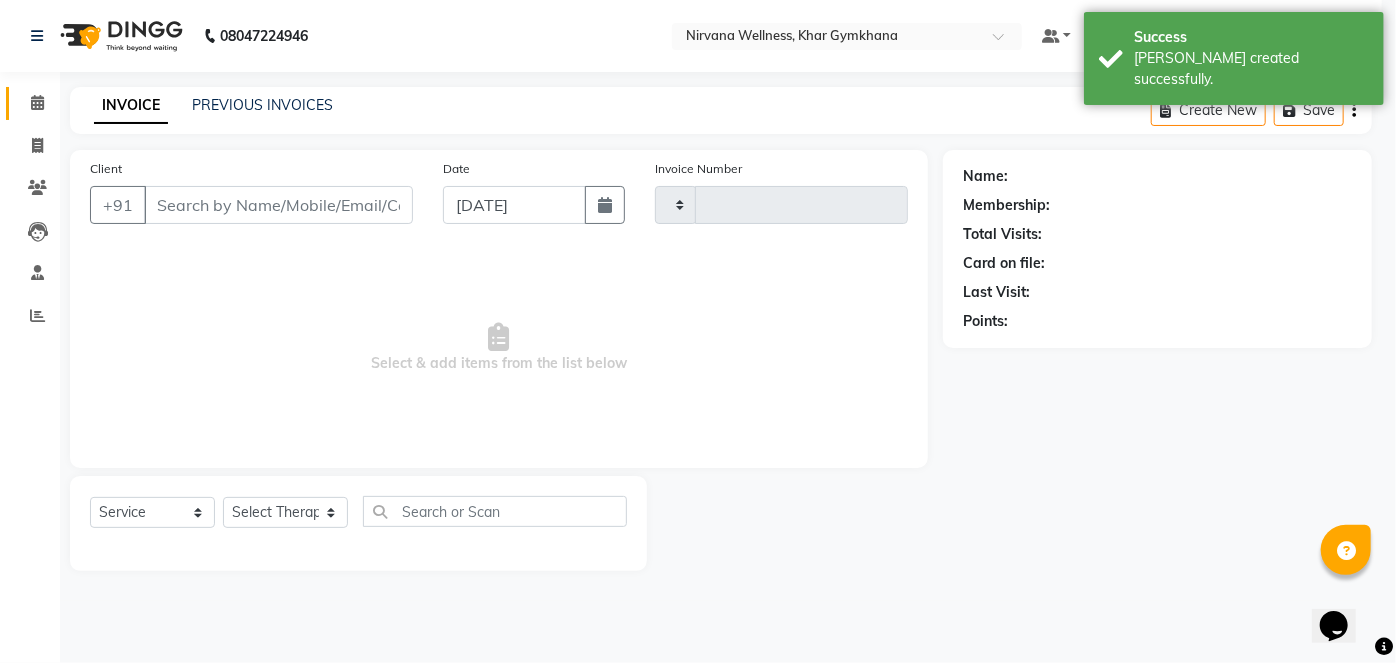 type on "1412" 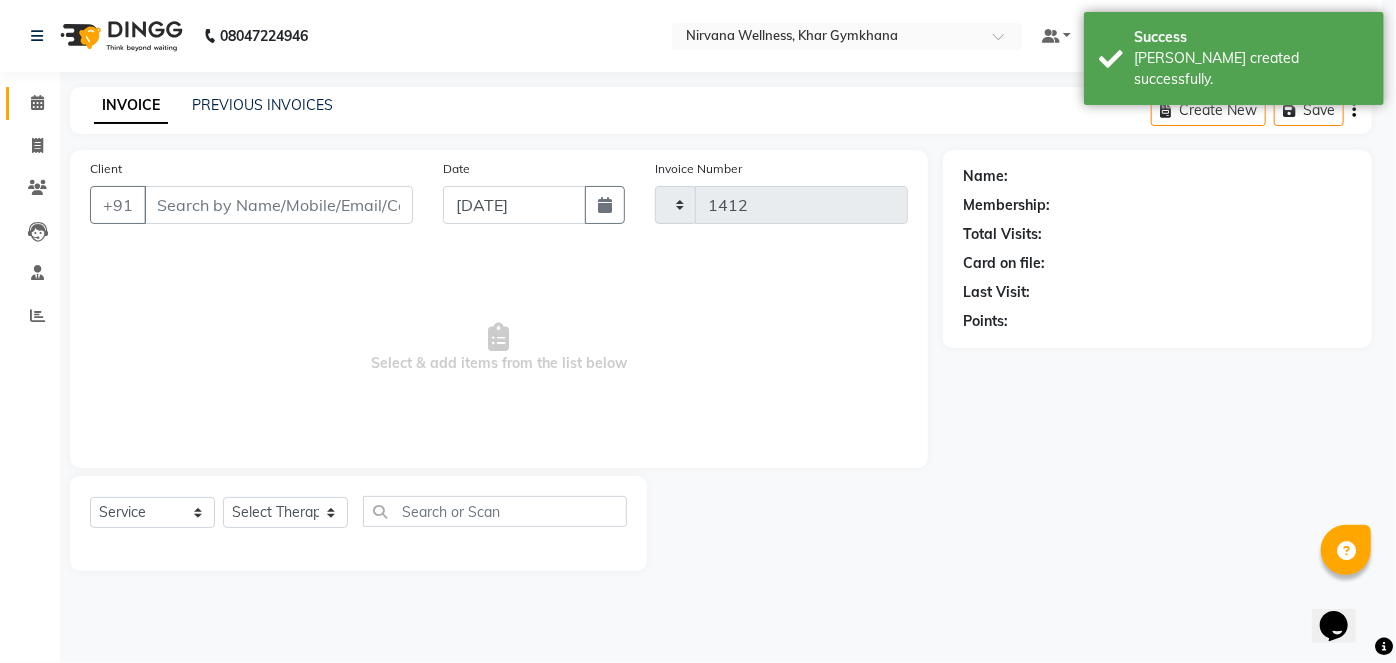 select on "6844" 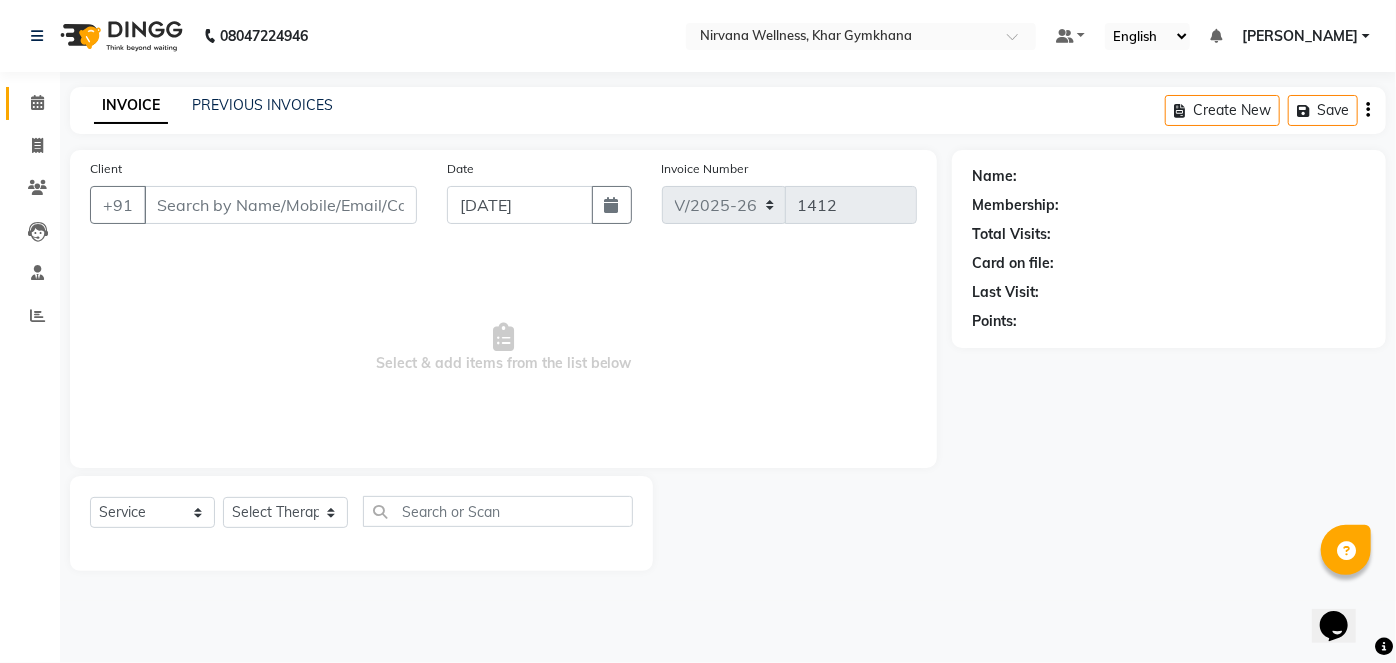 type on "9820261976" 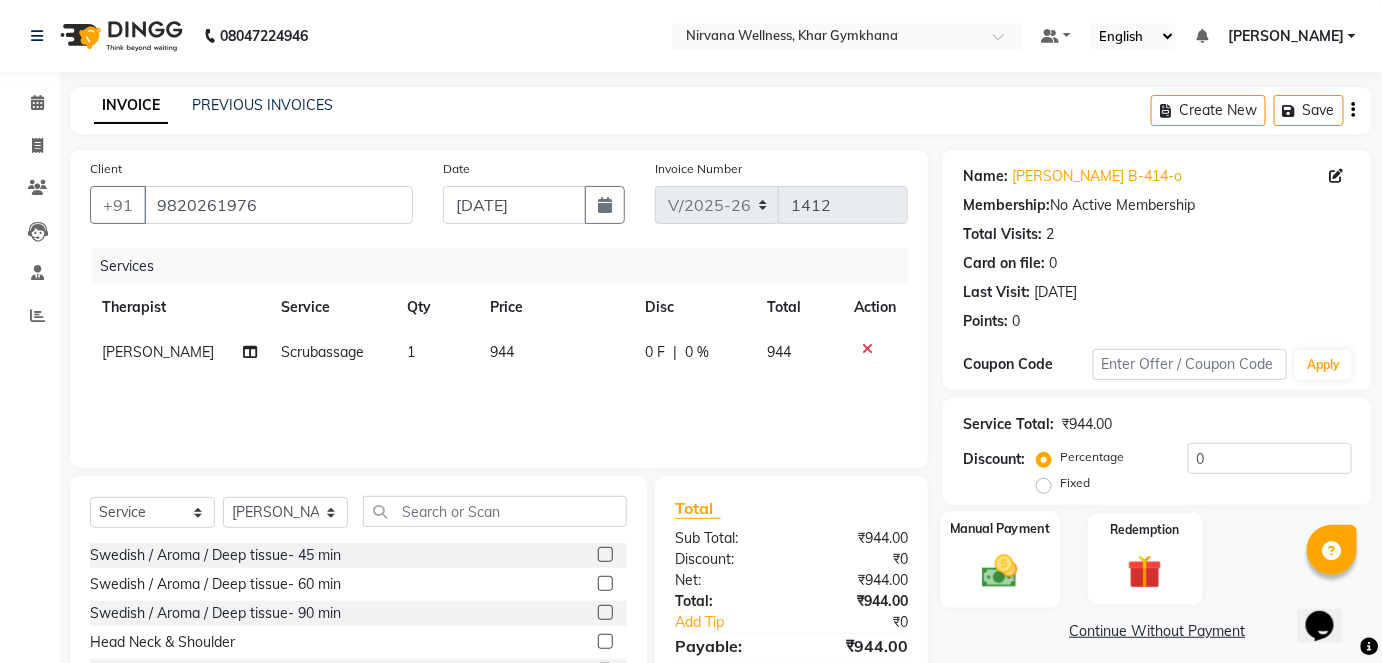 click 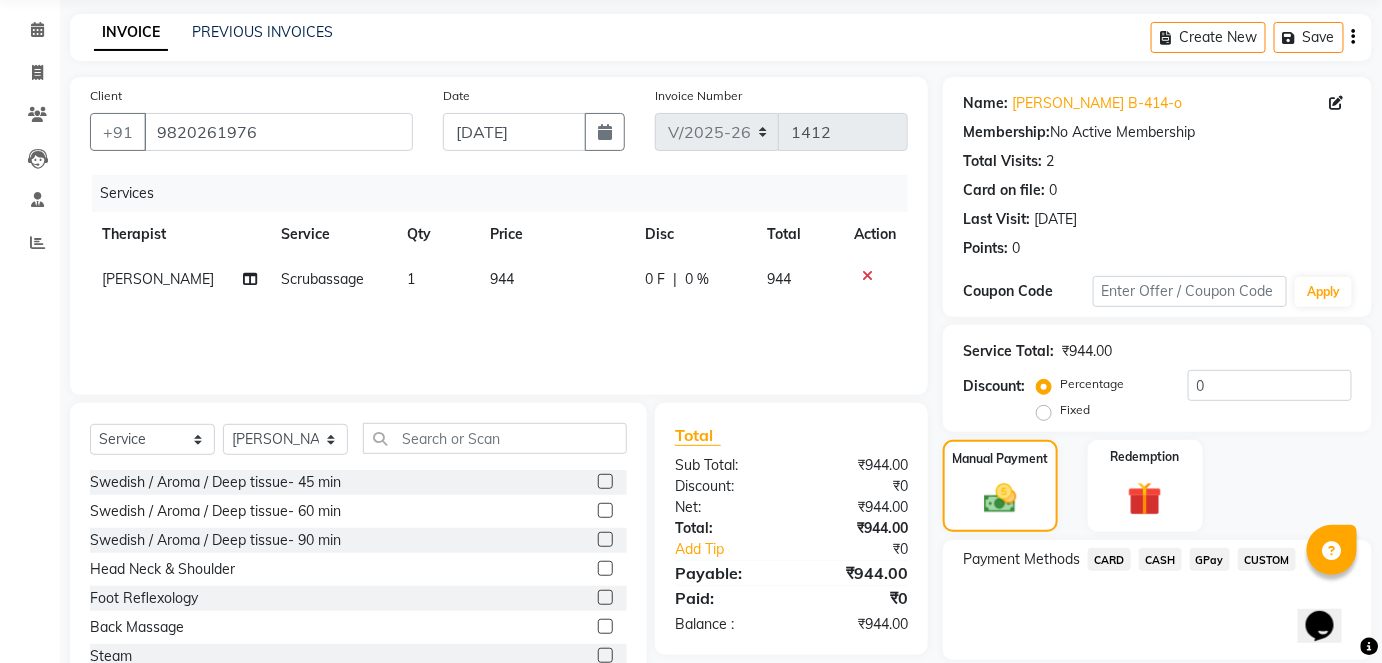 scroll, scrollTop: 140, scrollLeft: 0, axis: vertical 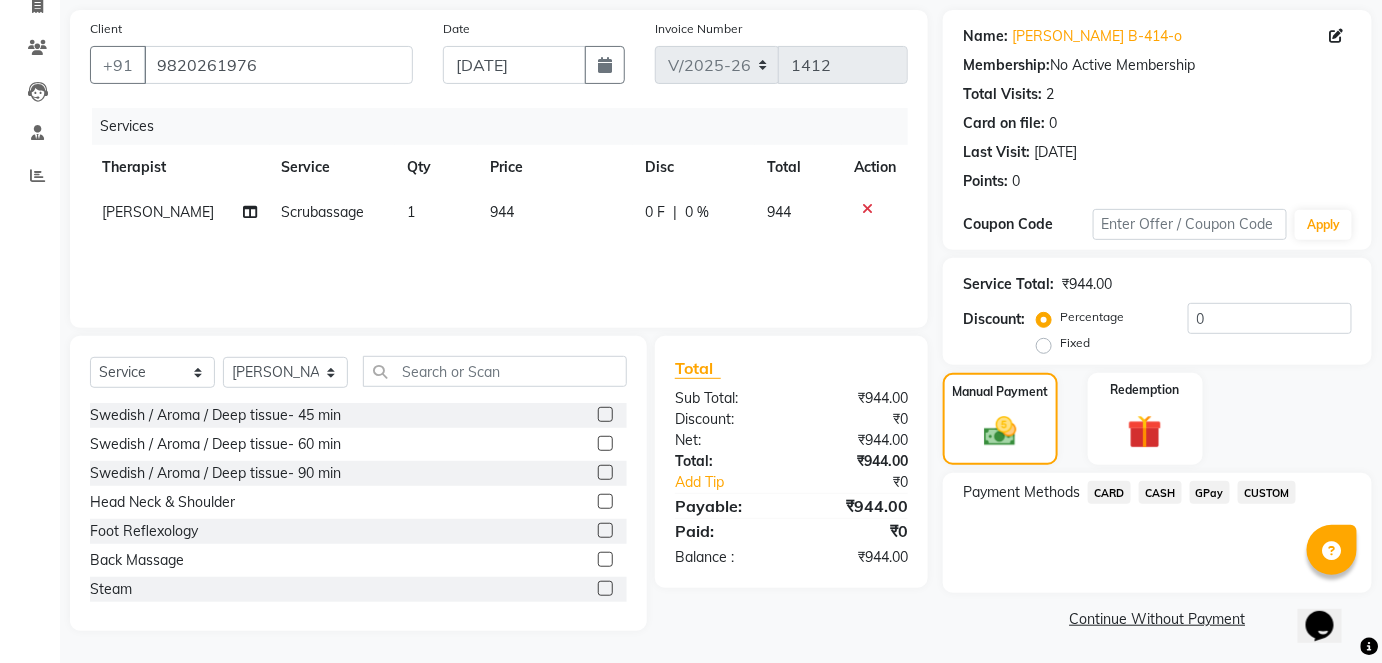 click on "Payment Methods  CARD   CASH   GPay   CUSTOM" 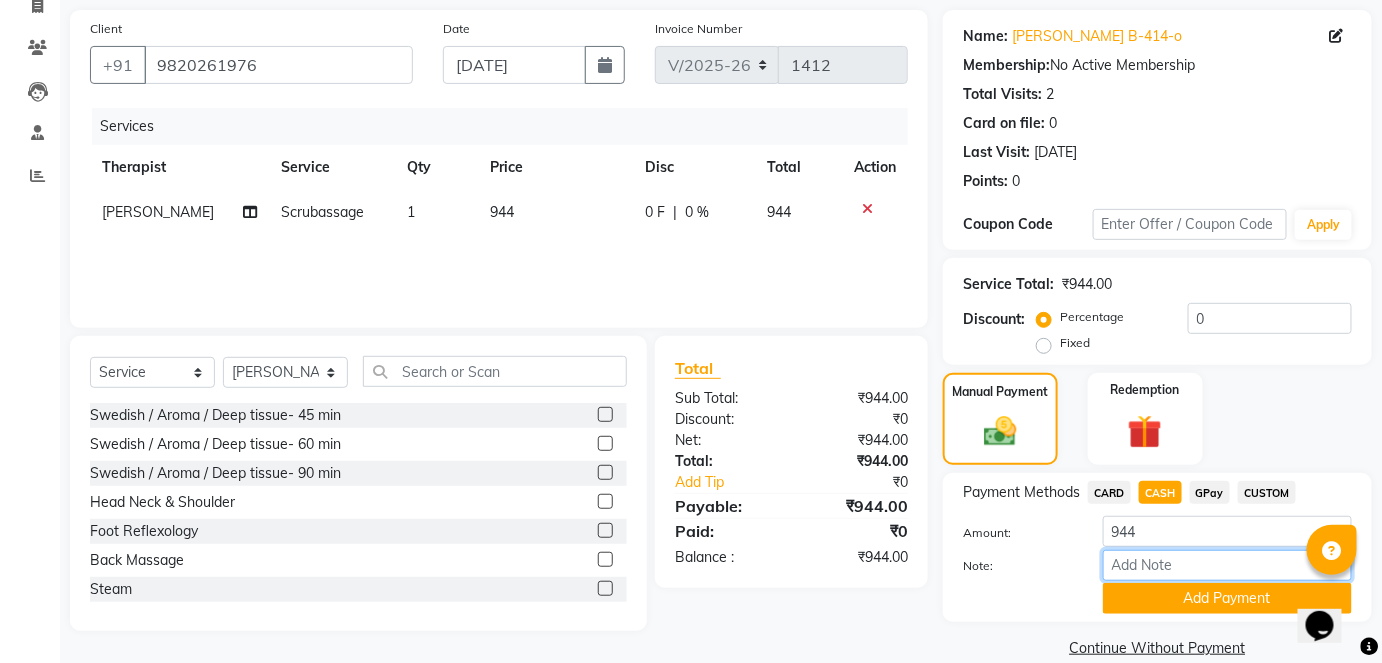 click on "Note:" at bounding box center (1227, 565) 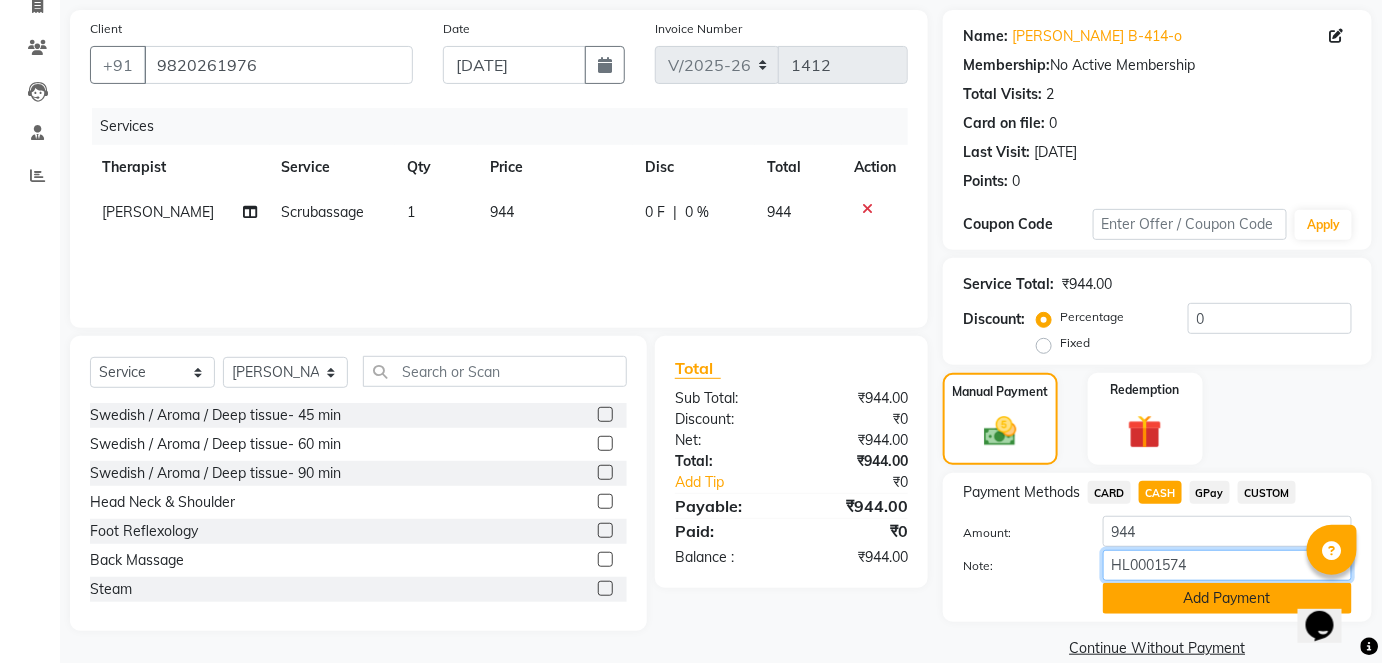 type on "HL0001574" 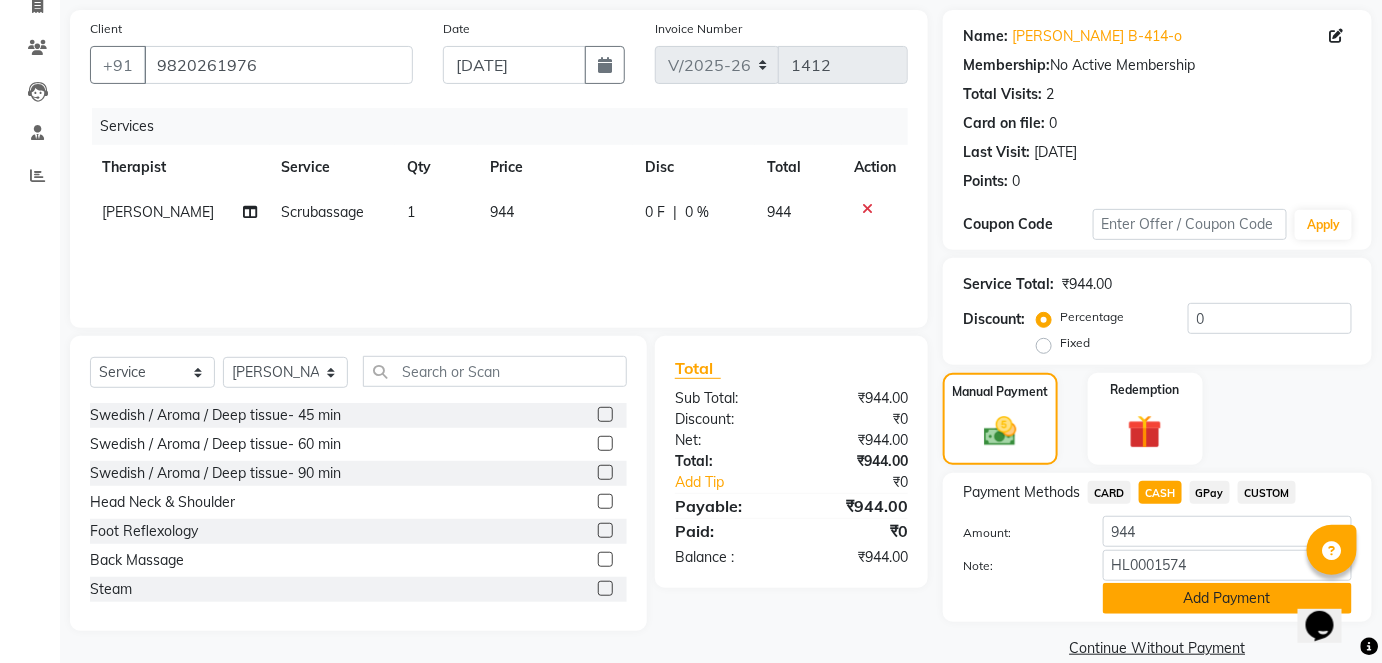 click on "Add Payment" 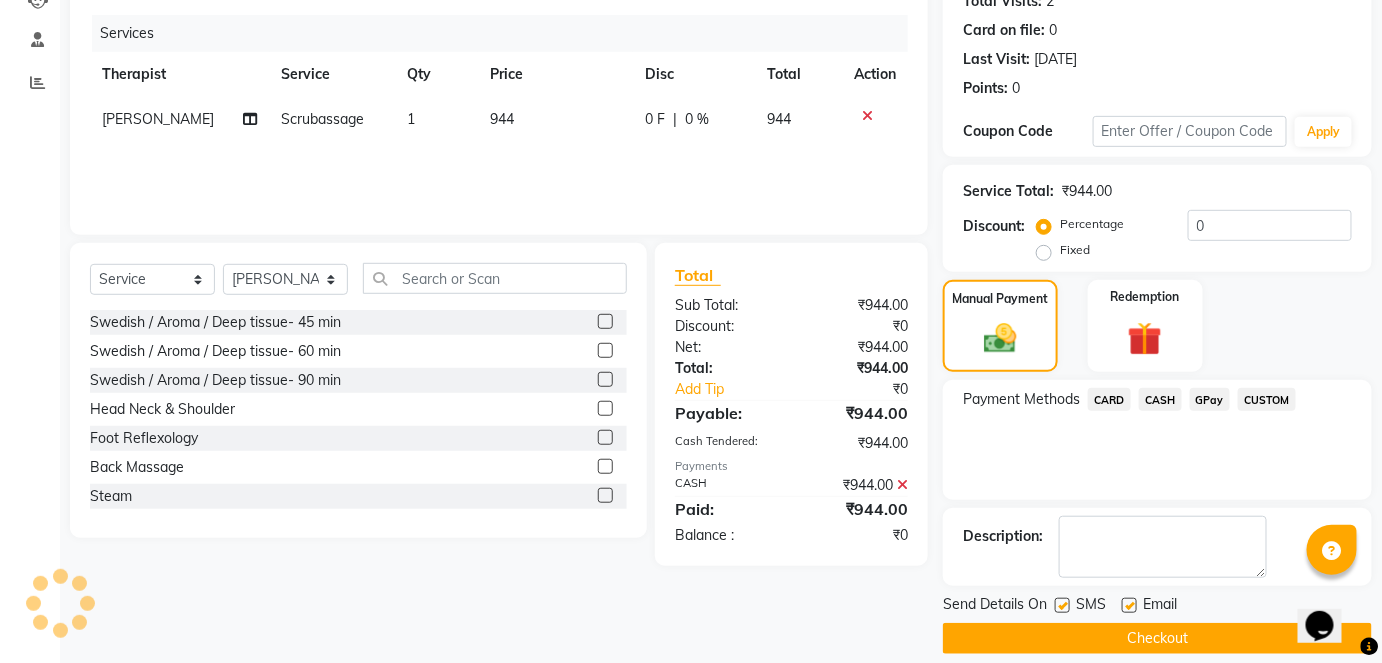 scroll, scrollTop: 252, scrollLeft: 0, axis: vertical 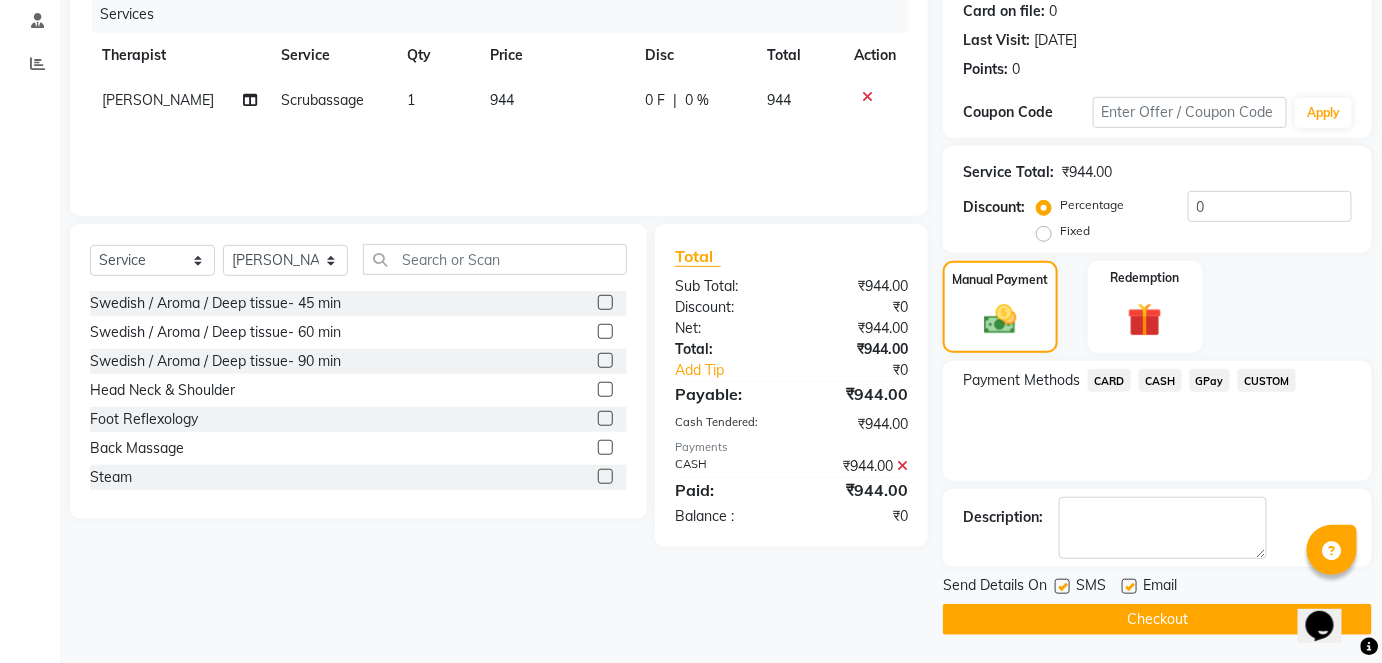 click on "Checkout" 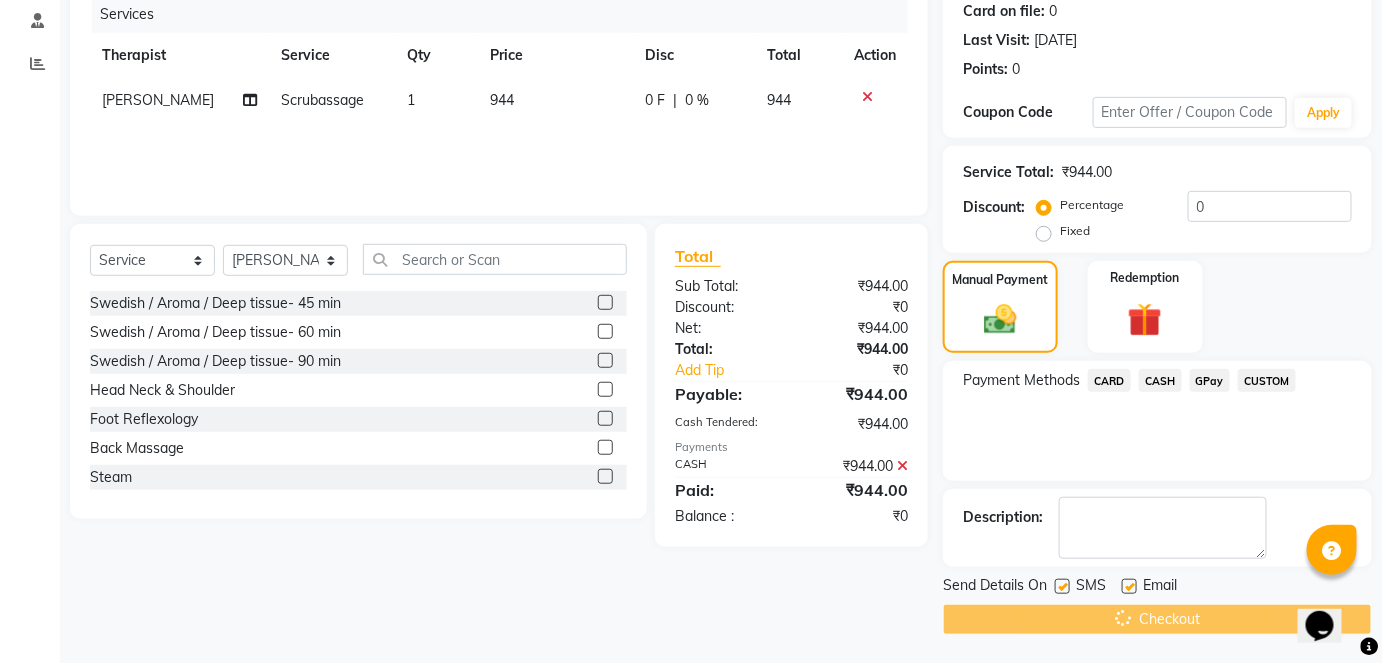 scroll, scrollTop: 0, scrollLeft: 0, axis: both 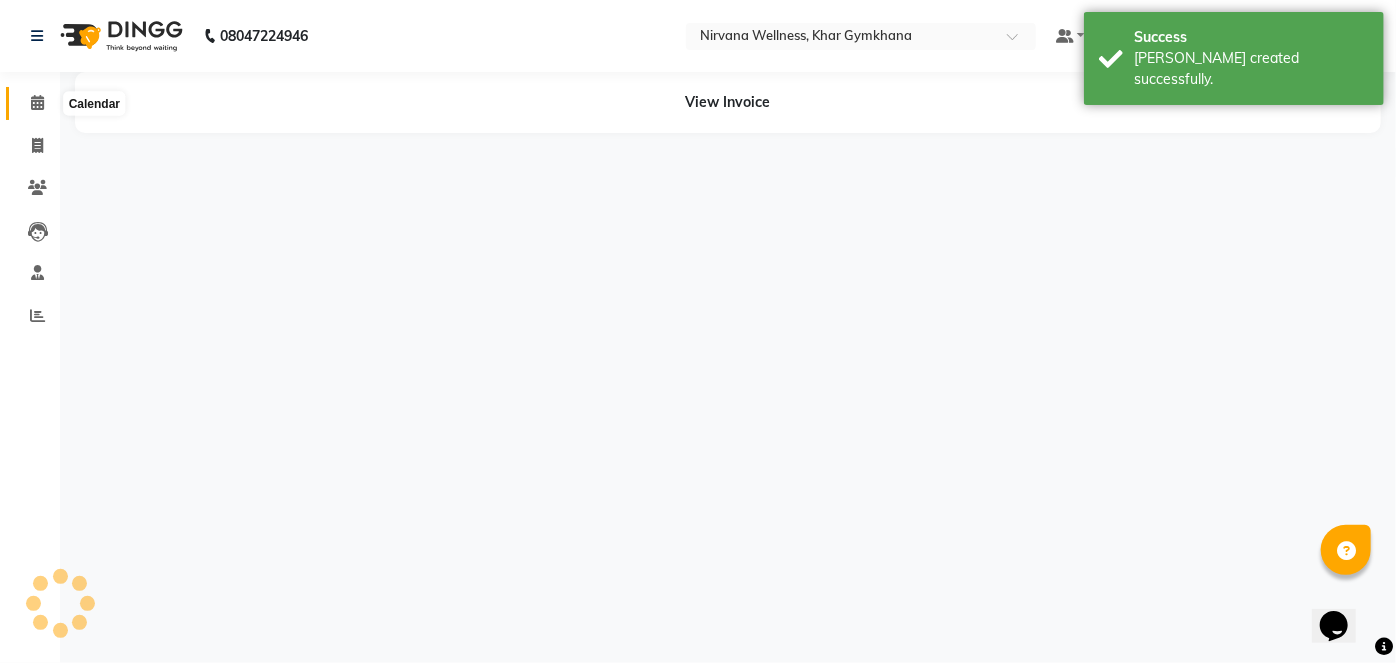 click 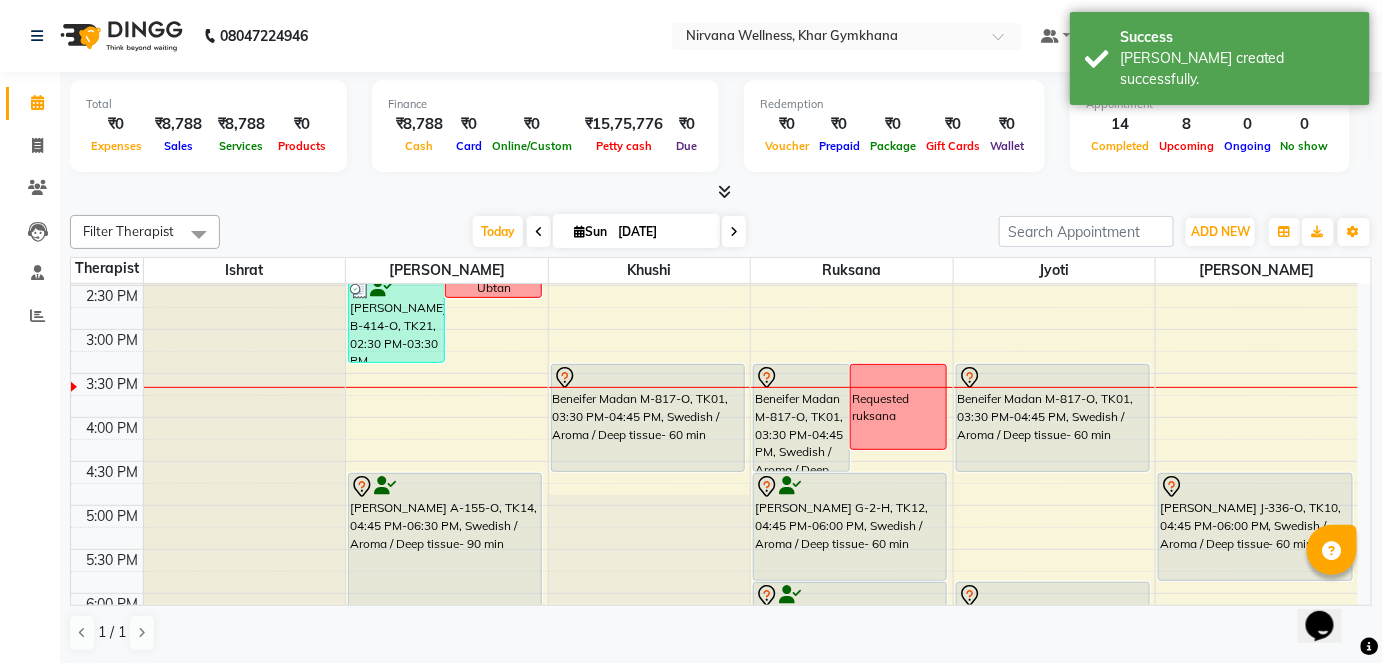 scroll, scrollTop: 514, scrollLeft: 0, axis: vertical 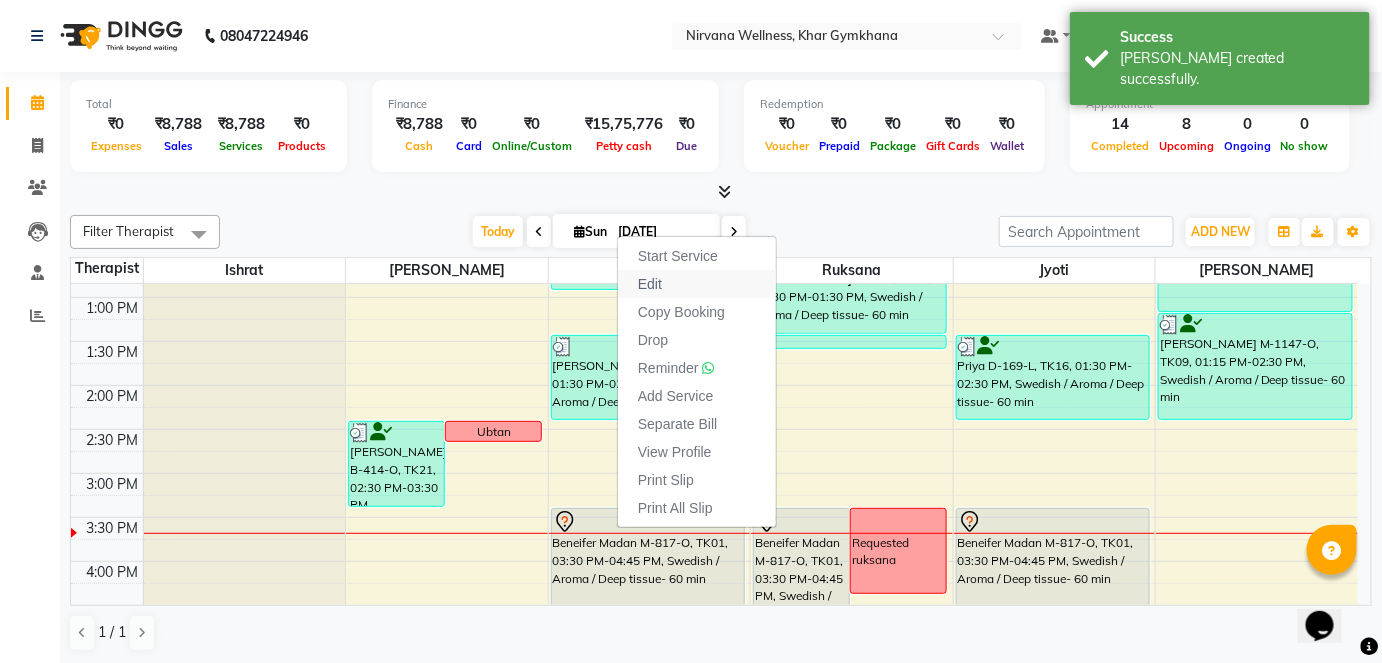 click on "Edit" at bounding box center (697, 284) 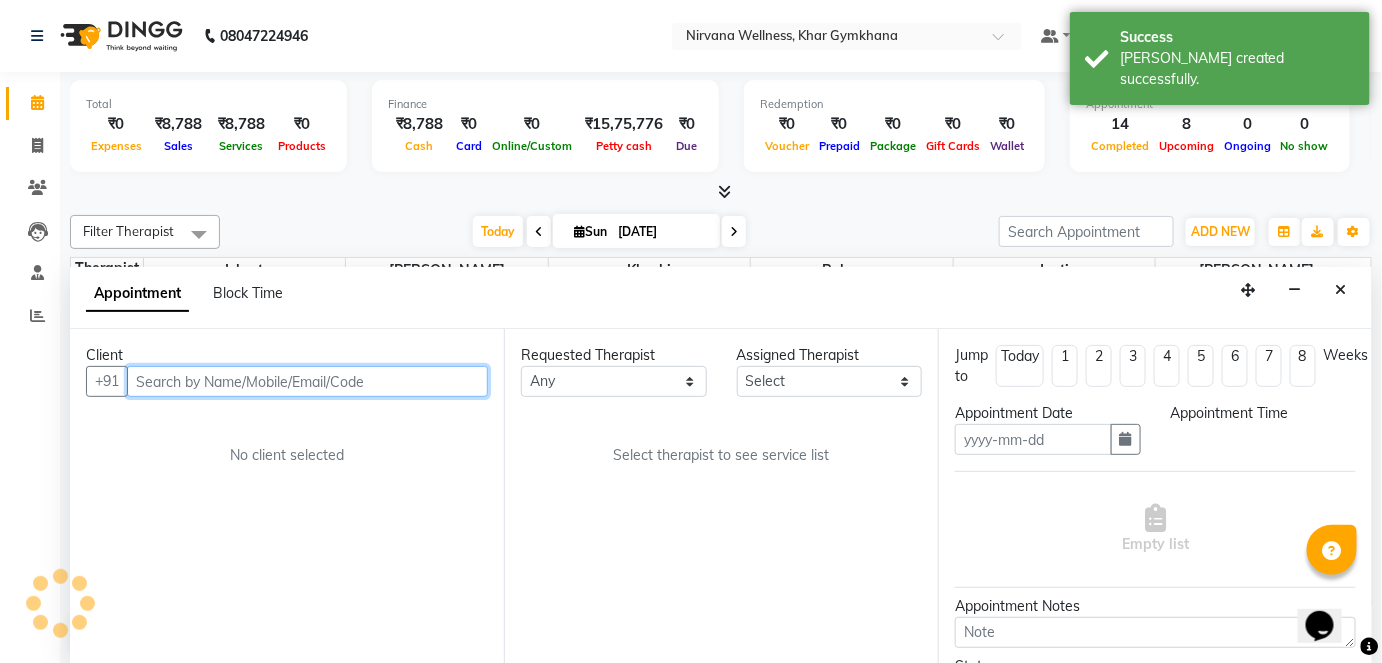 scroll, scrollTop: 0, scrollLeft: 0, axis: both 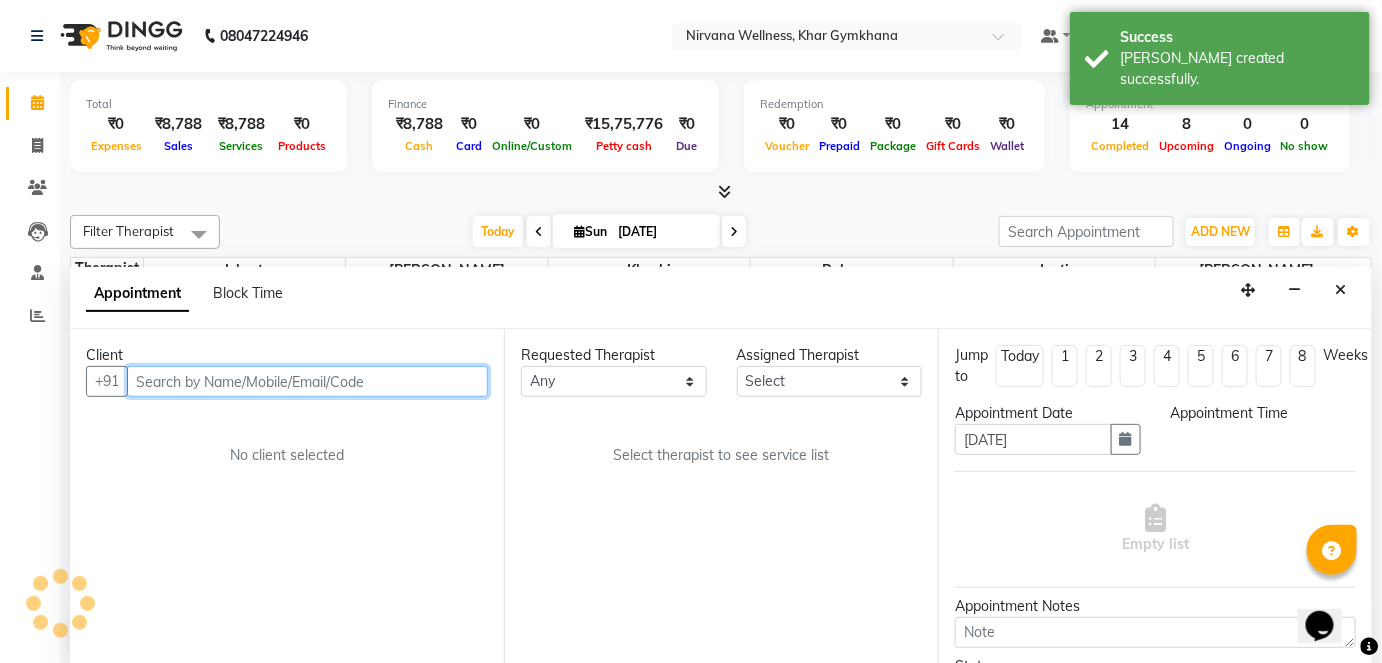 select on "930" 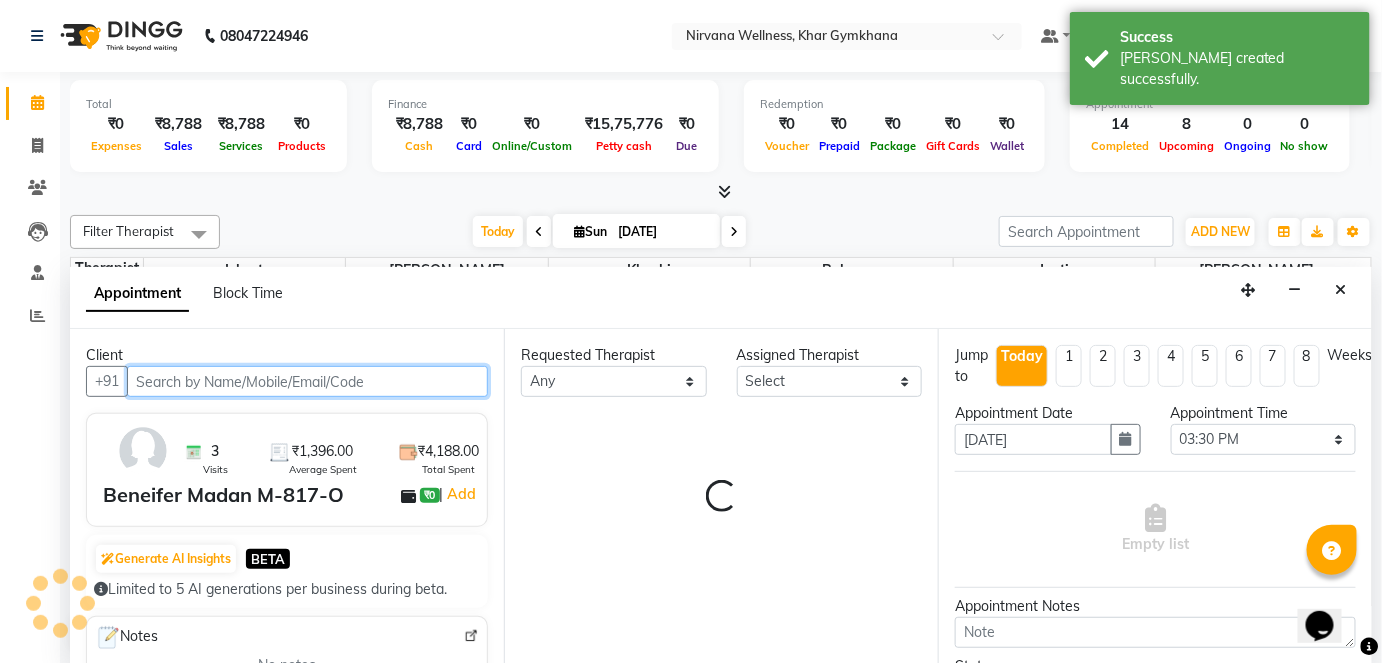 select on "68039" 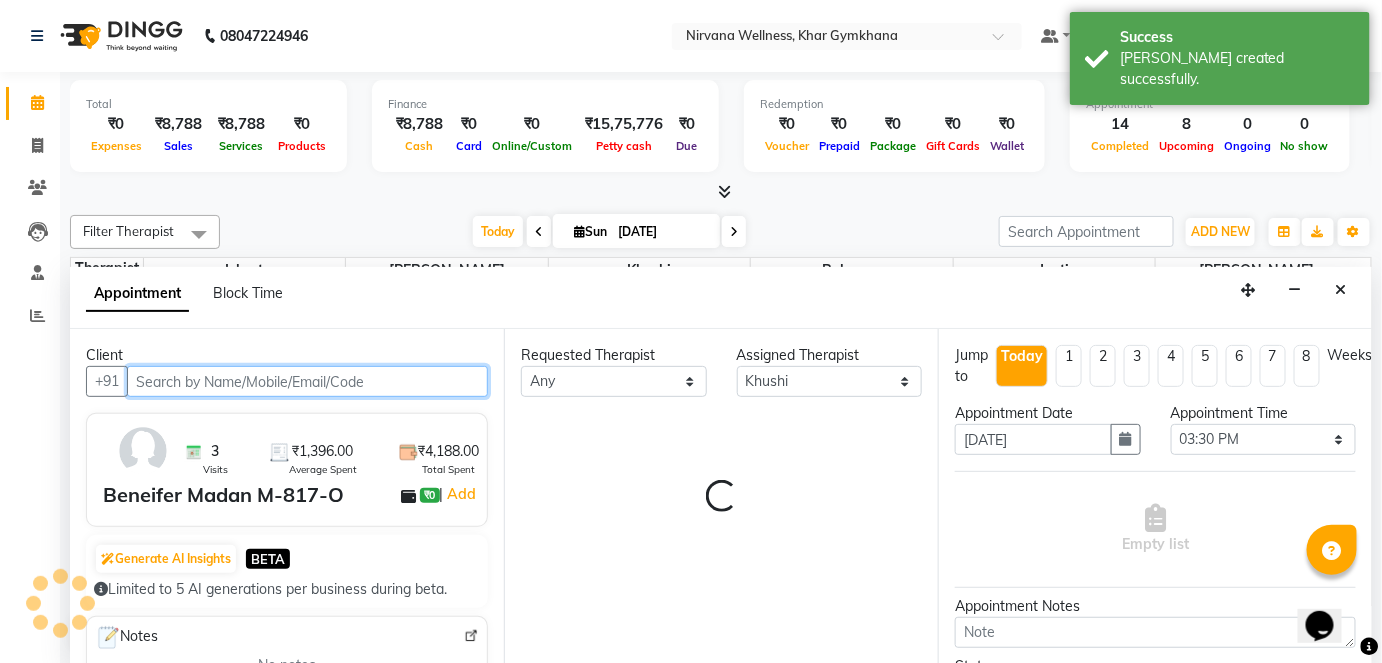 scroll, scrollTop: 696, scrollLeft: 0, axis: vertical 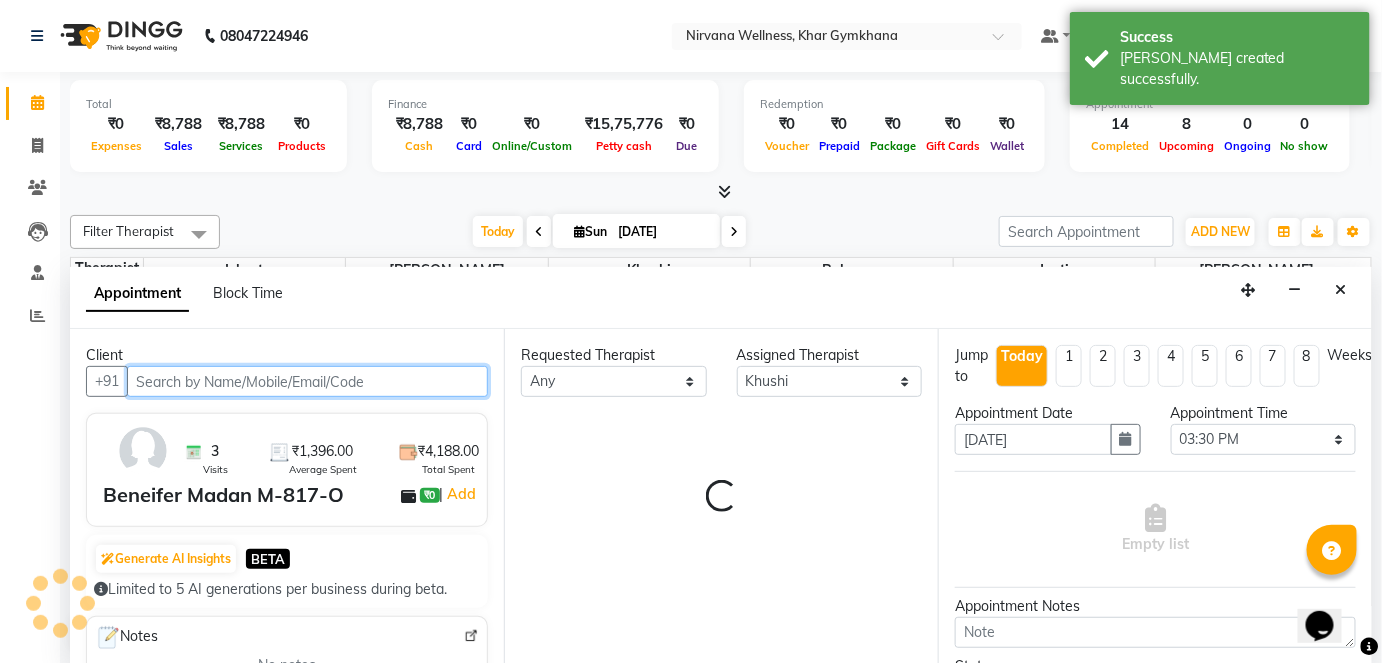 select on "3392" 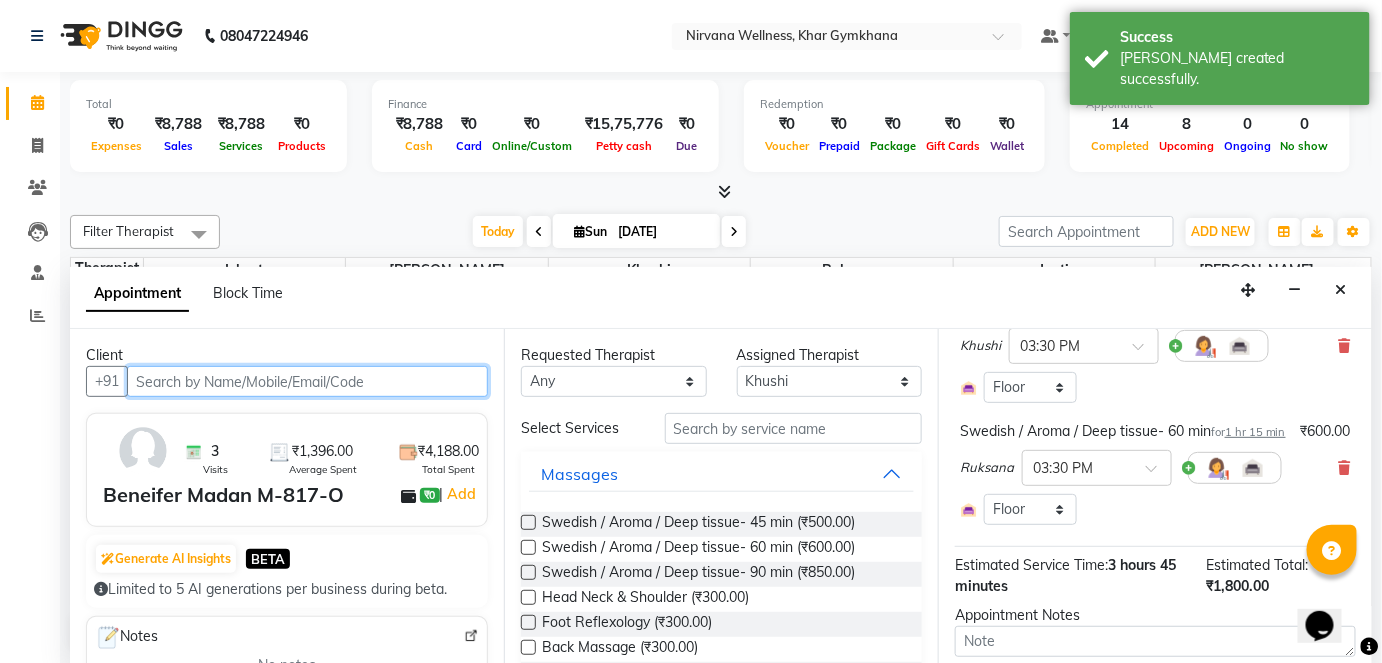 scroll, scrollTop: 363, scrollLeft: 0, axis: vertical 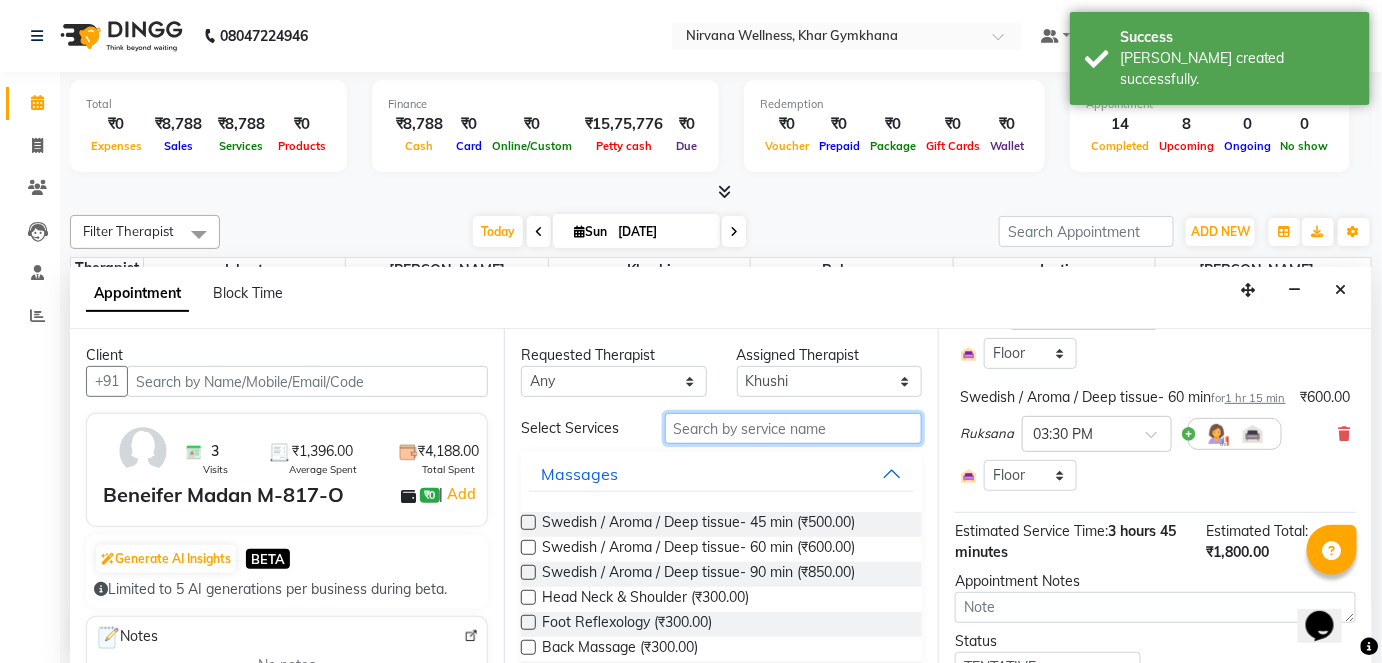 click at bounding box center (793, 428) 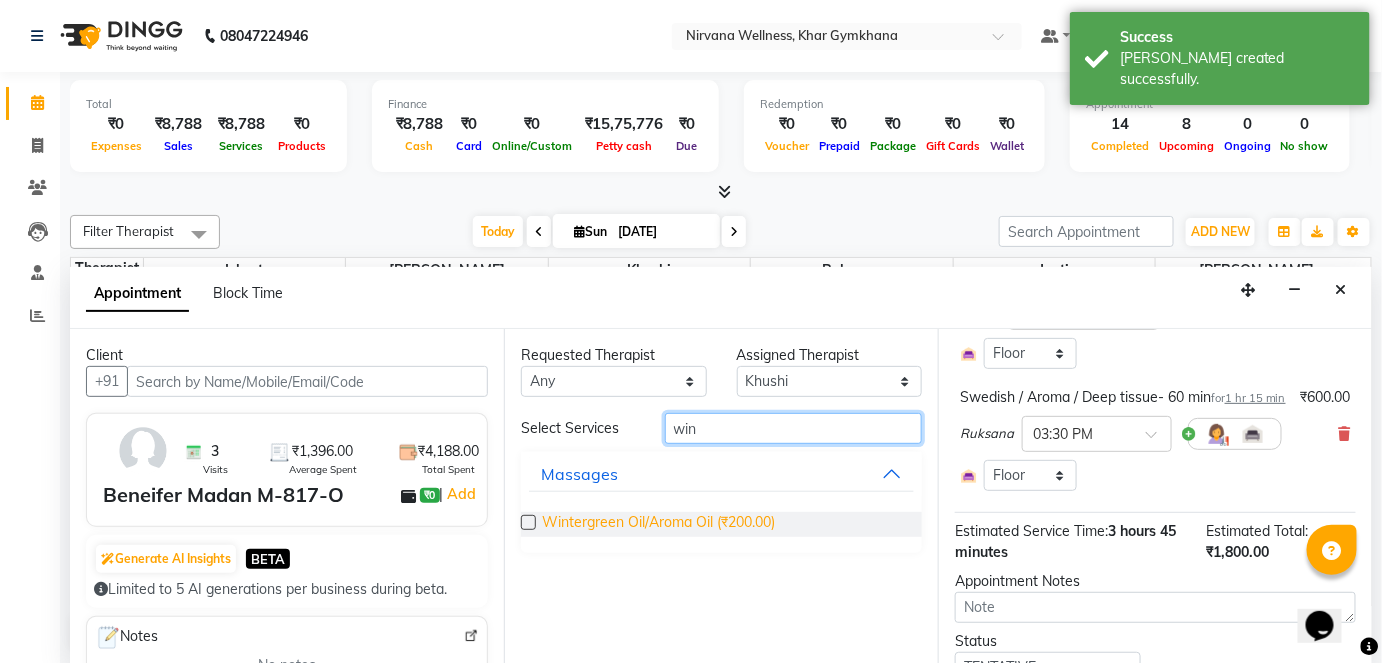 type on "win" 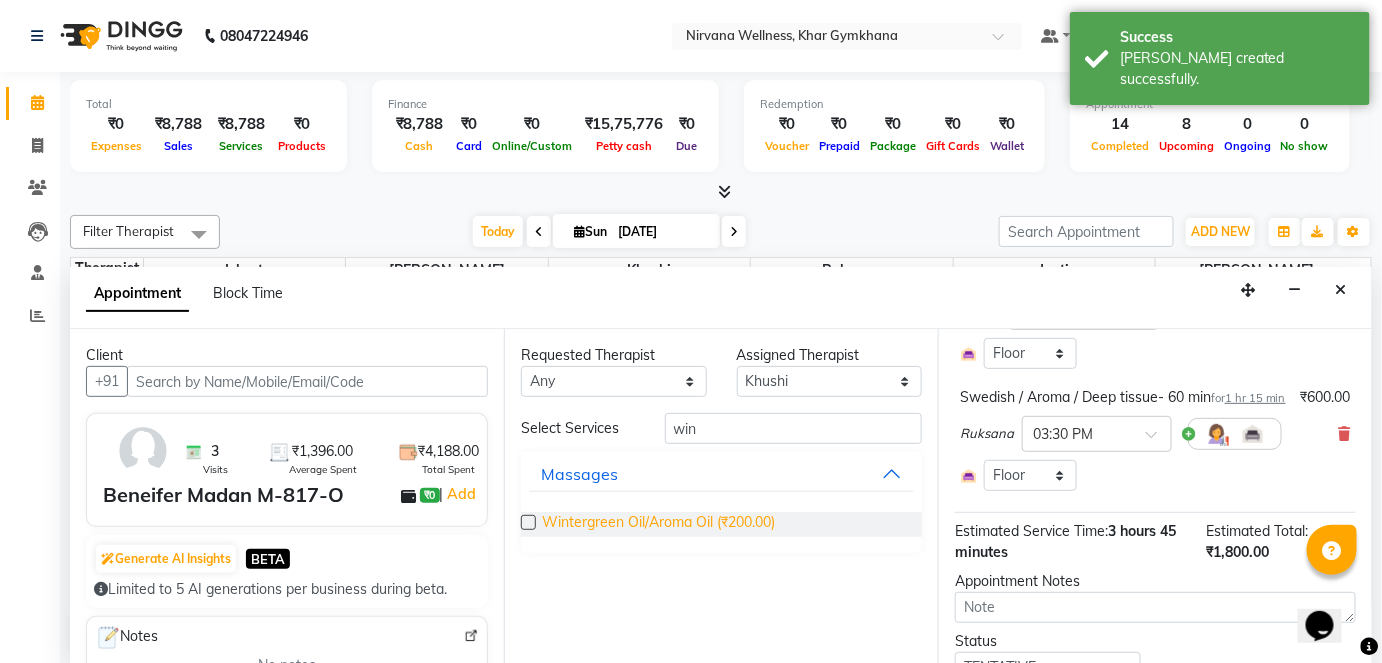 click on "Wintergreen Oil/Aroma Oil (₹200.00)" at bounding box center [658, 524] 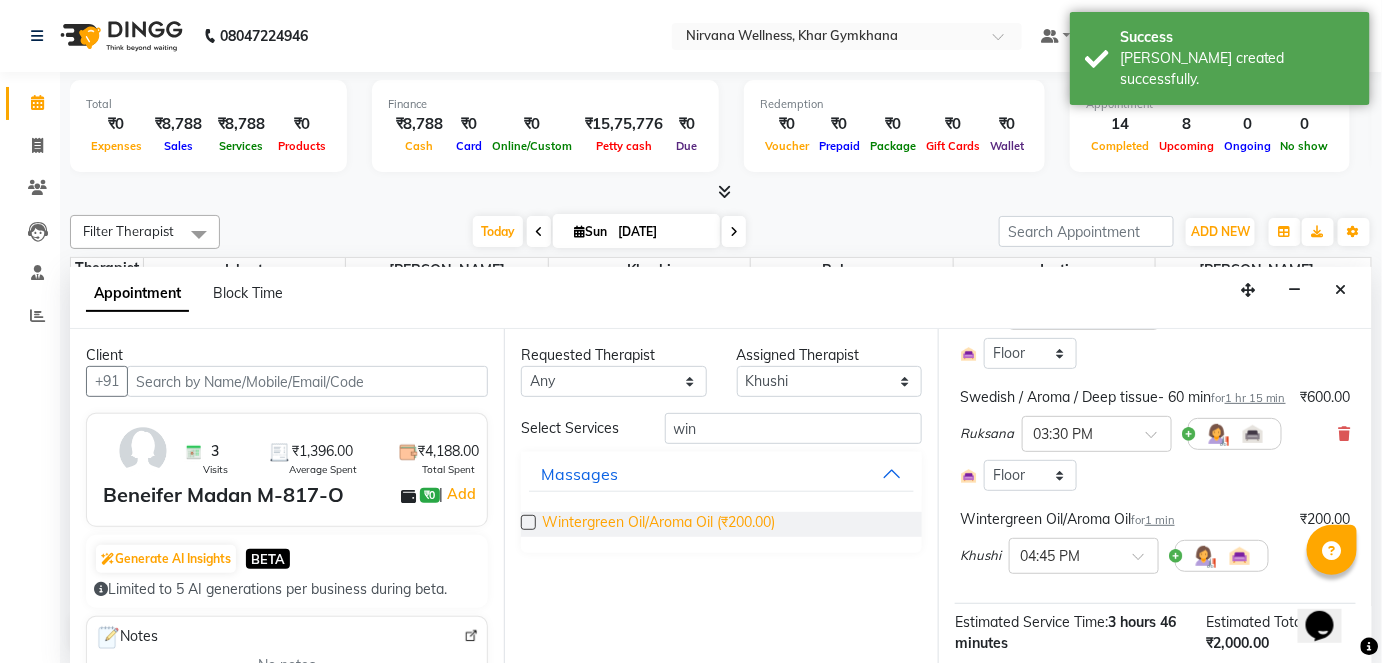 click on "Wintergreen Oil/Aroma Oil (₹200.00)" at bounding box center [658, 524] 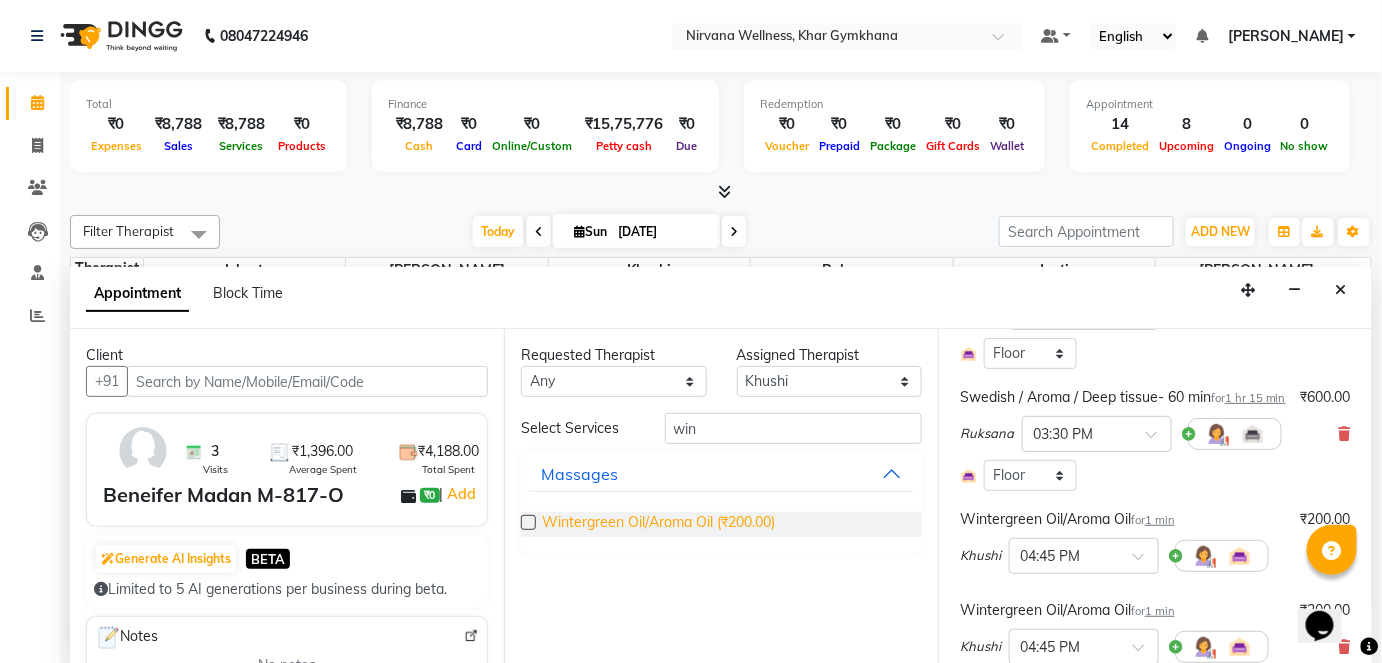 click on "Wintergreen Oil/Aroma Oil (₹200.00)" at bounding box center (658, 524) 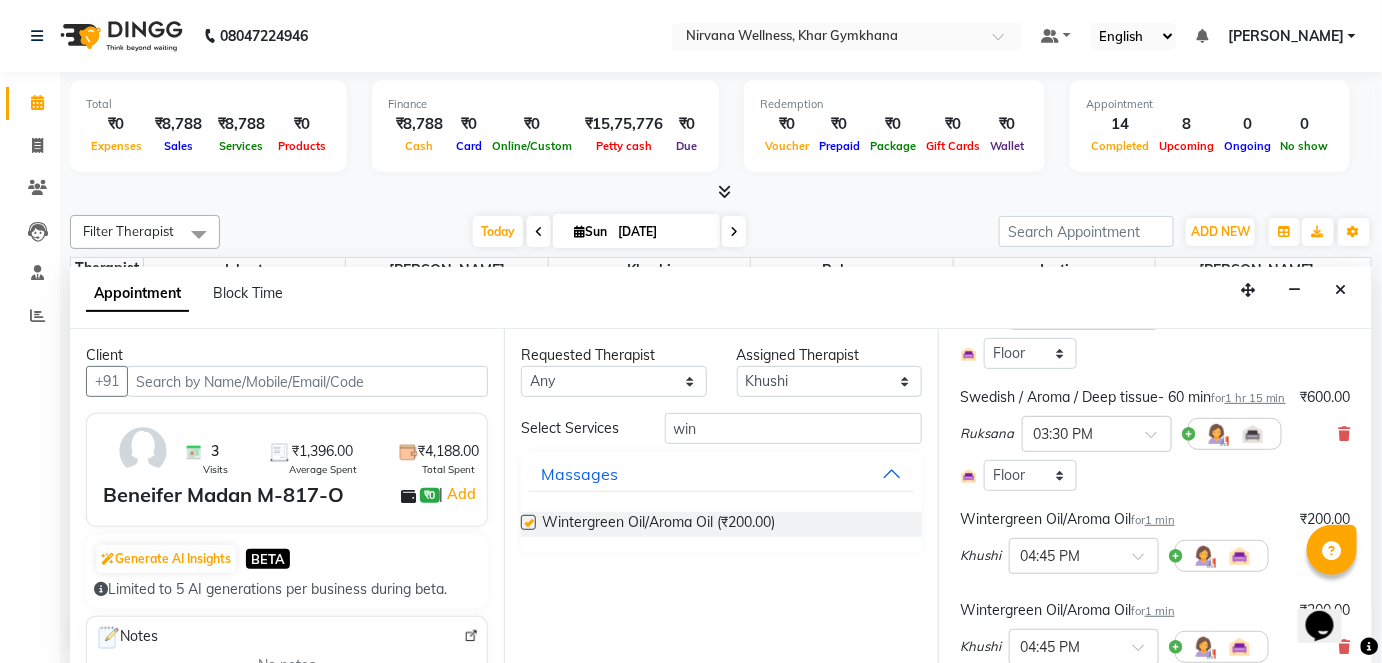checkbox on "false" 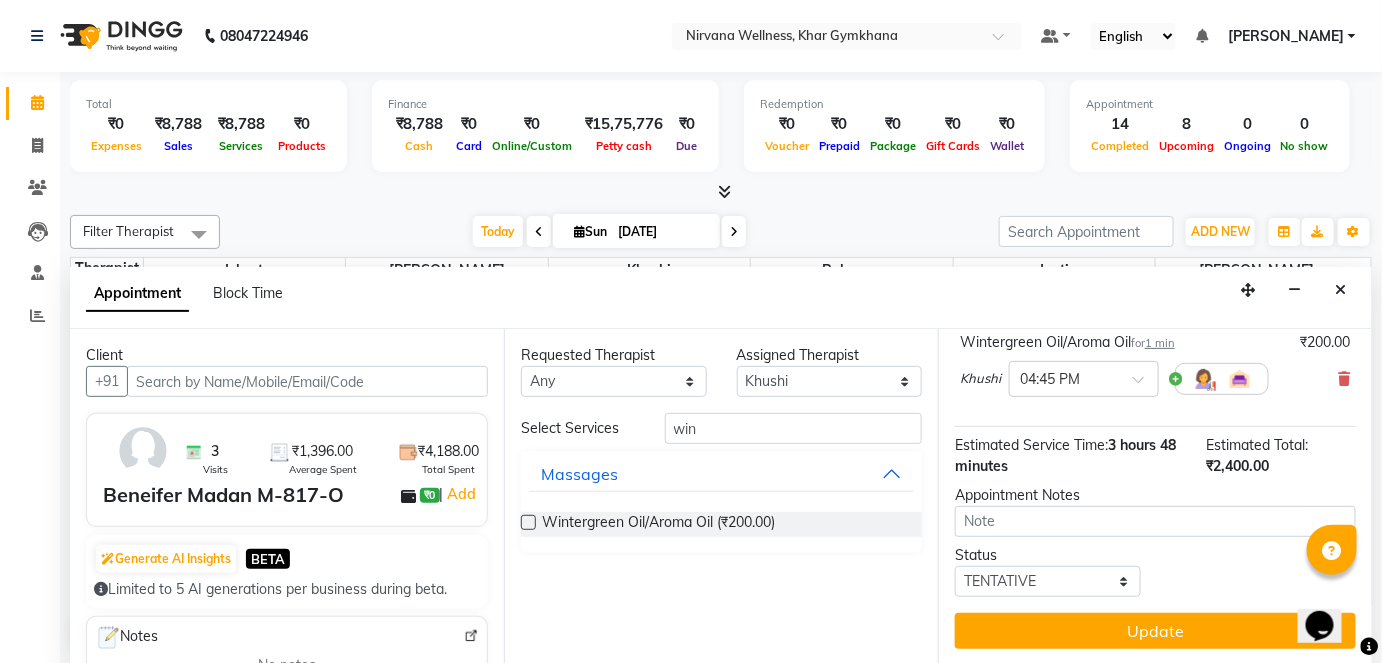 scroll, scrollTop: 784, scrollLeft: 0, axis: vertical 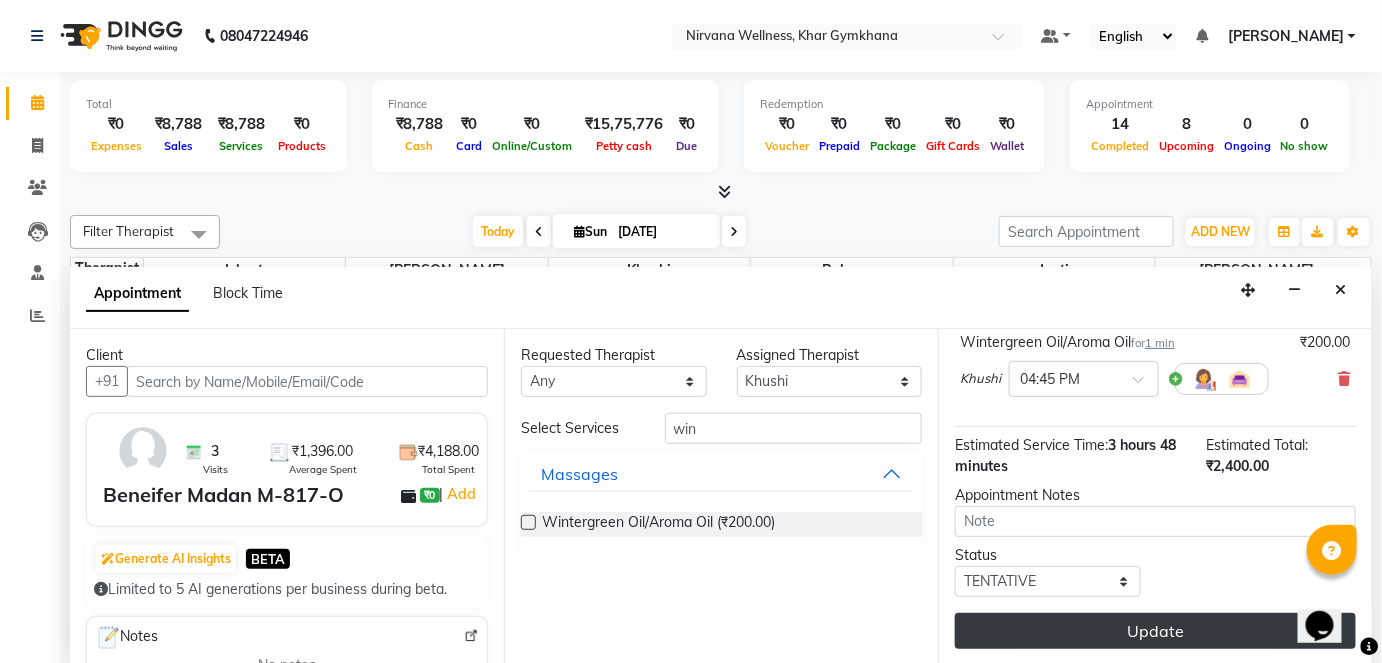 click on "Update" at bounding box center (1155, 631) 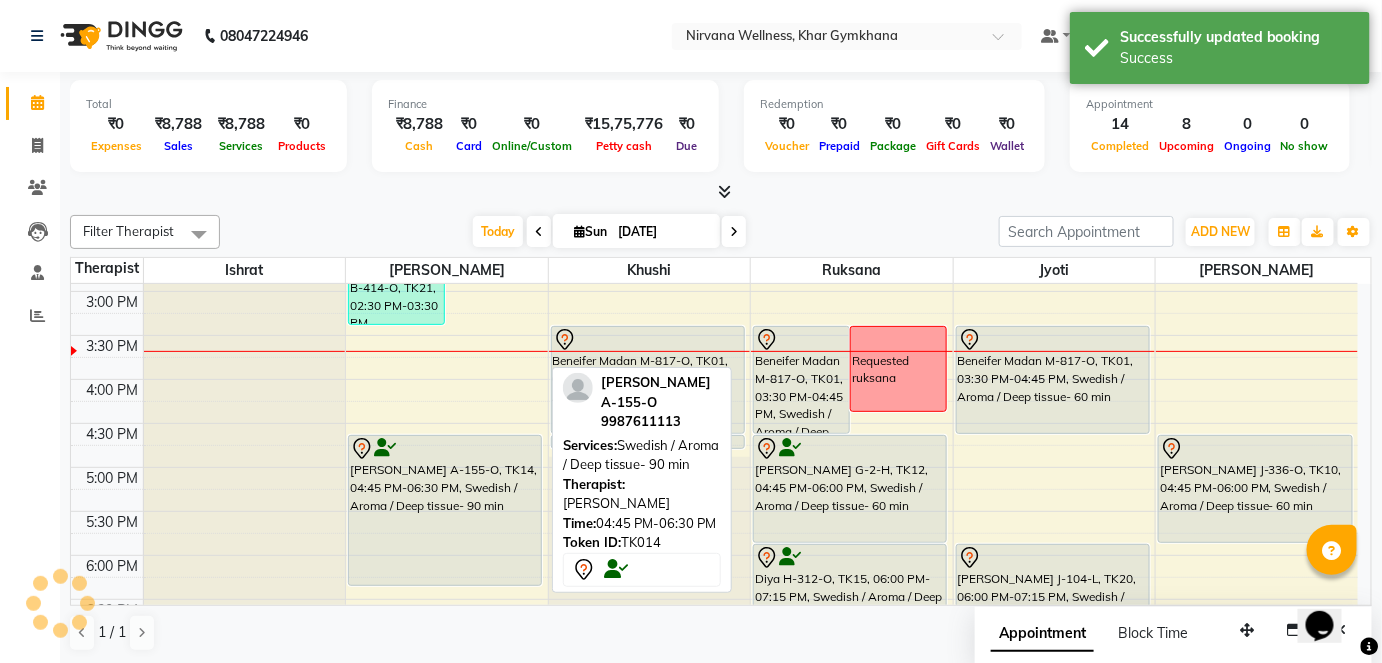 scroll, scrollTop: 0, scrollLeft: 0, axis: both 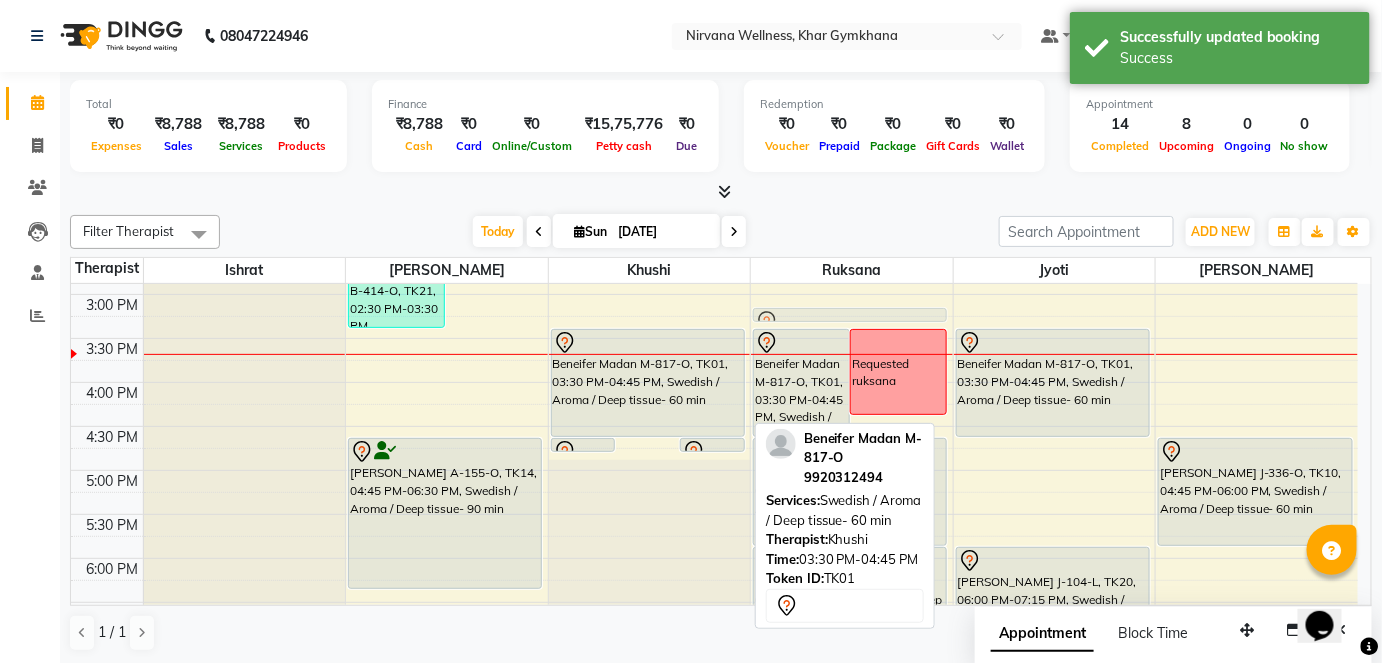 drag, startPoint x: 650, startPoint y: 440, endPoint x: 816, endPoint y: 324, distance: 202.51419 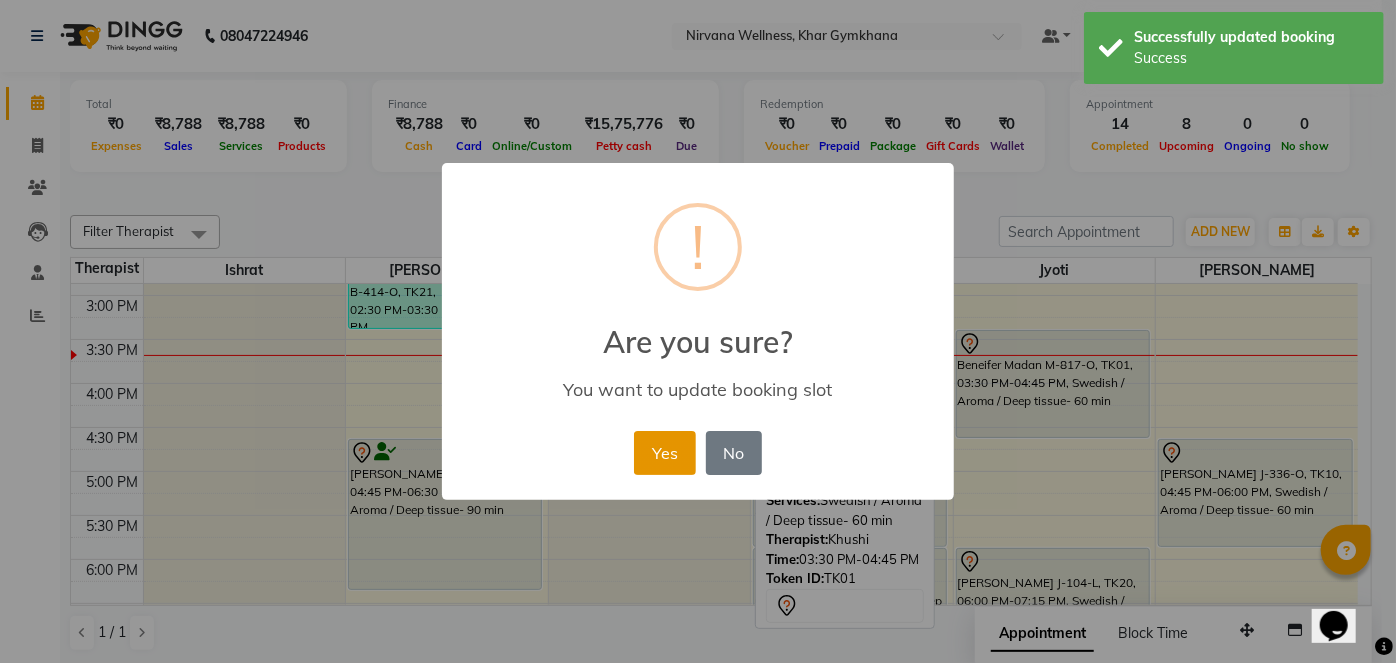 click on "Yes" at bounding box center [664, 453] 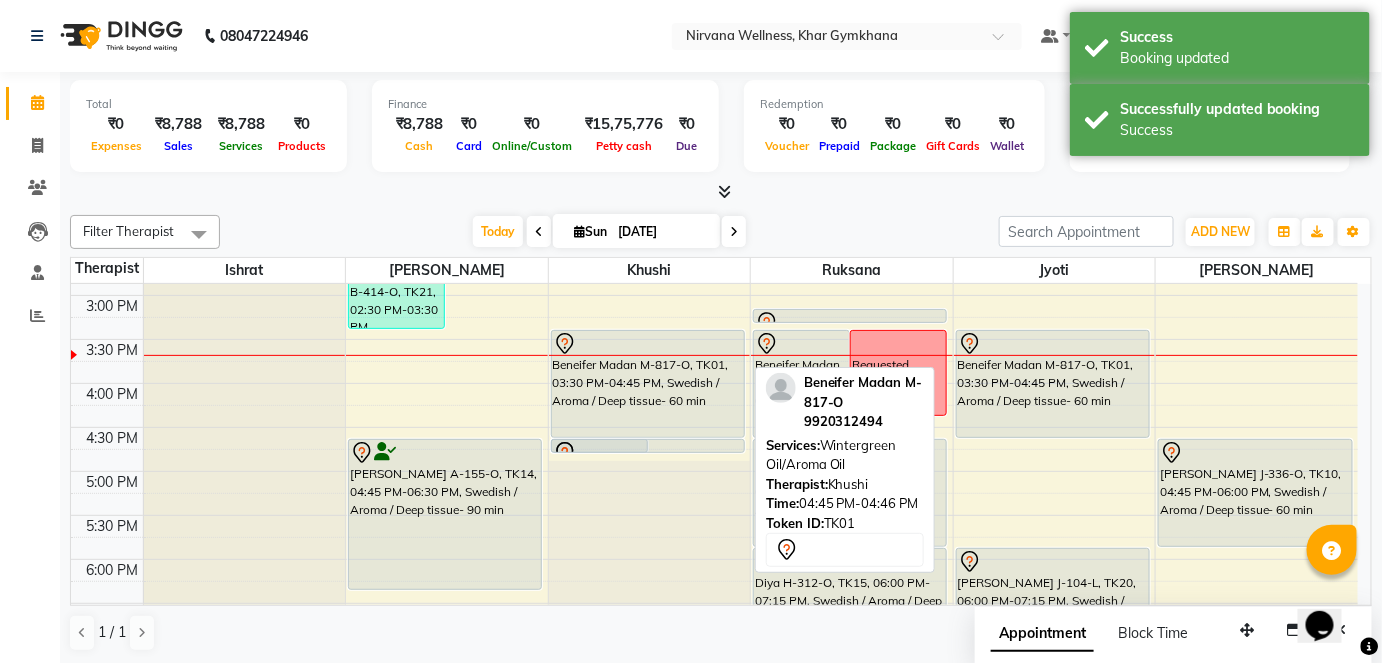 drag, startPoint x: 669, startPoint y: 449, endPoint x: 704, endPoint y: 443, distance: 35.510563 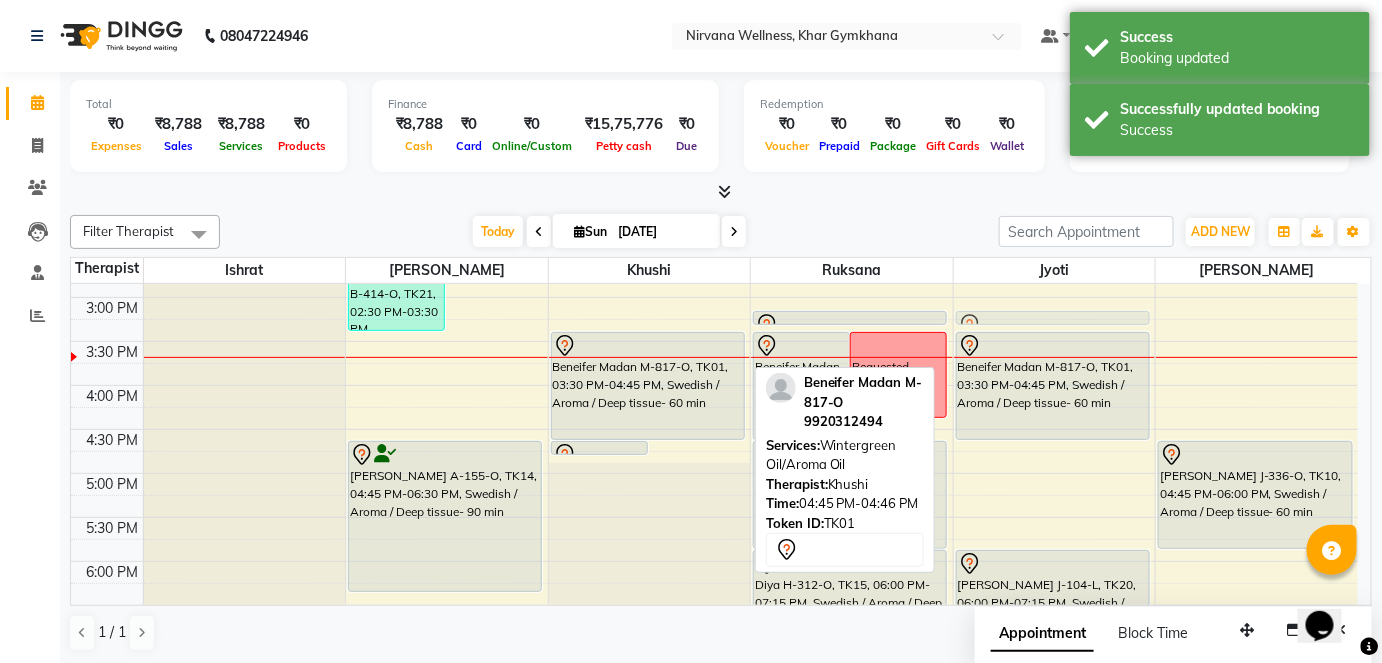 drag, startPoint x: 704, startPoint y: 443, endPoint x: 1016, endPoint y: 325, distance: 333.56857 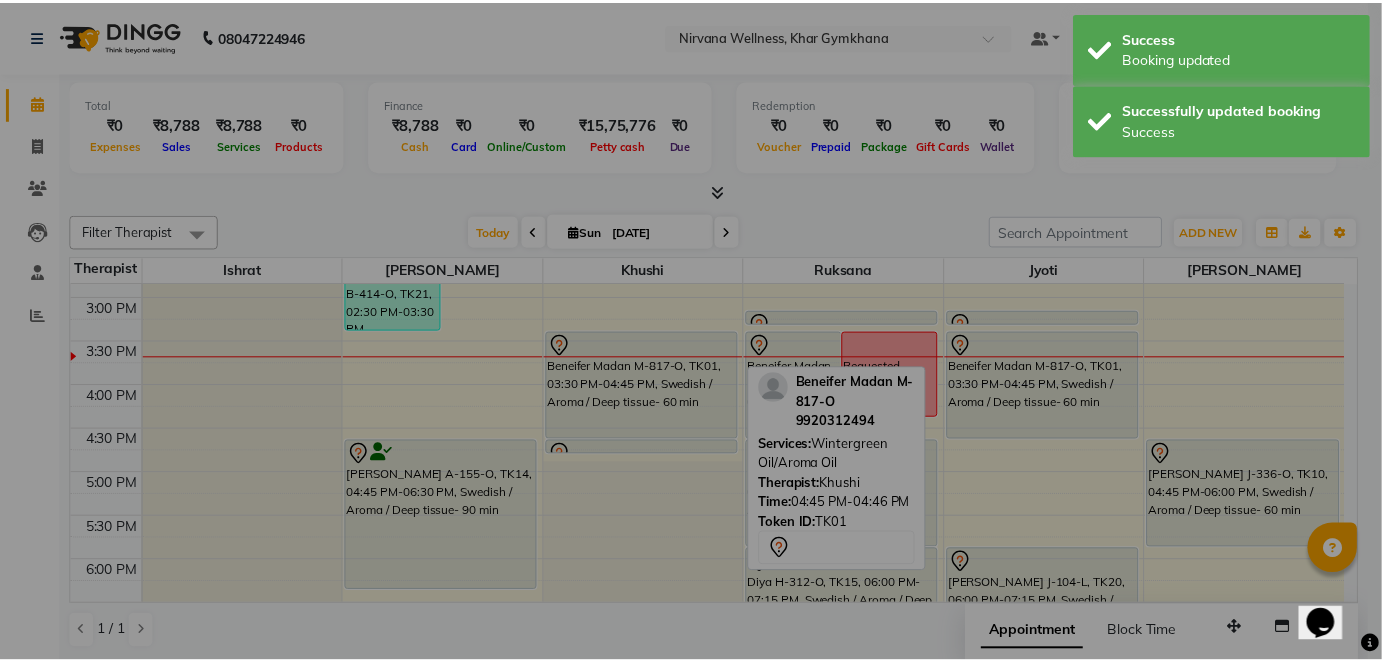 scroll, scrollTop: 689, scrollLeft: 0, axis: vertical 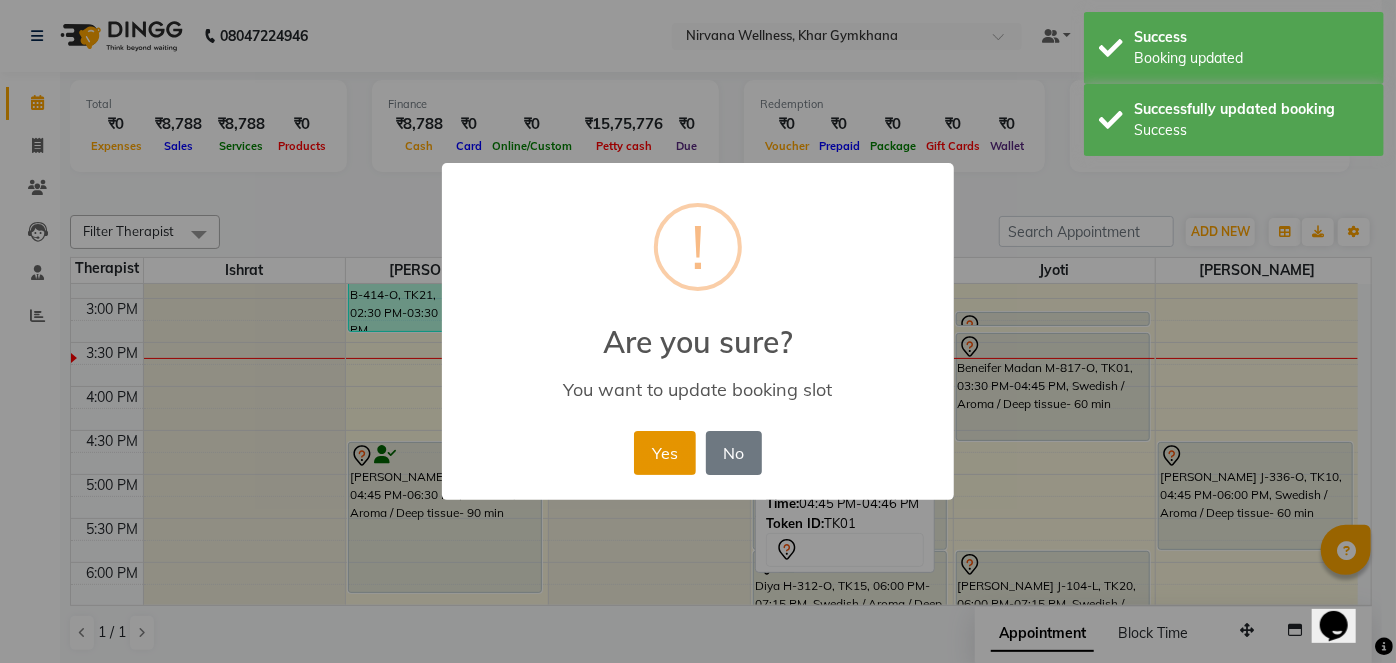click on "Yes" at bounding box center [664, 453] 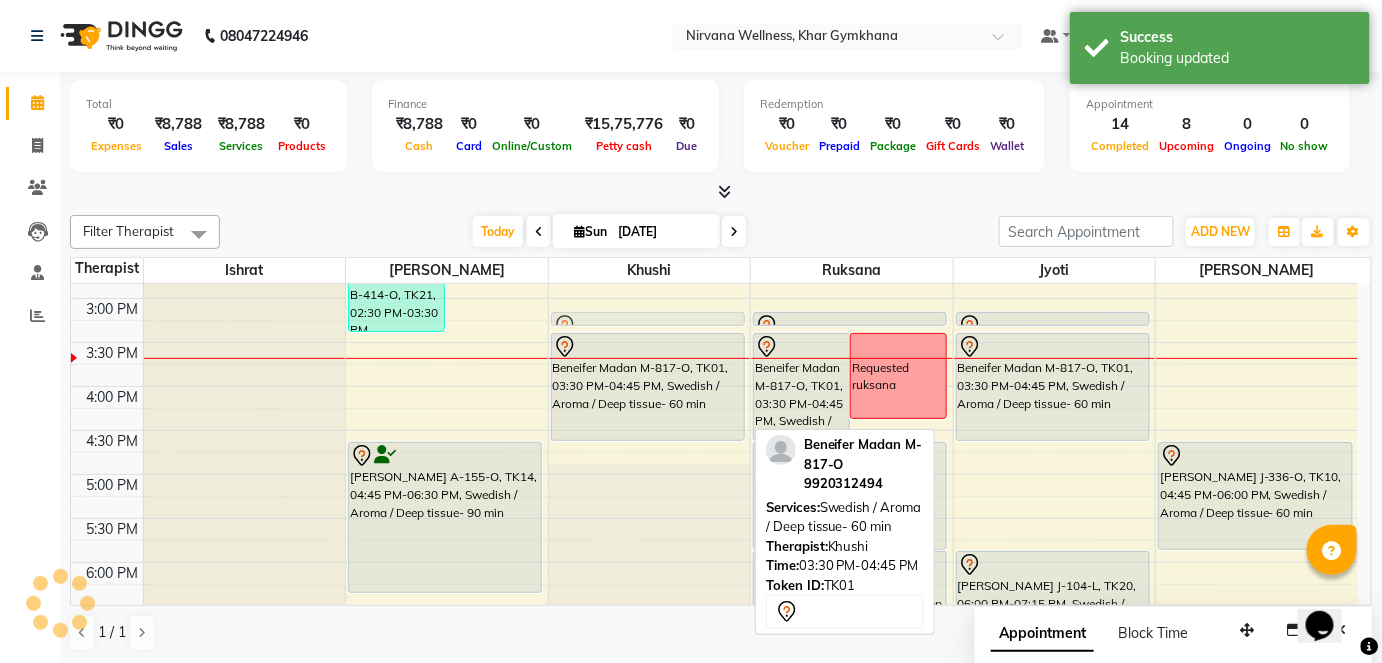 drag, startPoint x: 621, startPoint y: 447, endPoint x: 634, endPoint y: 331, distance: 116.72617 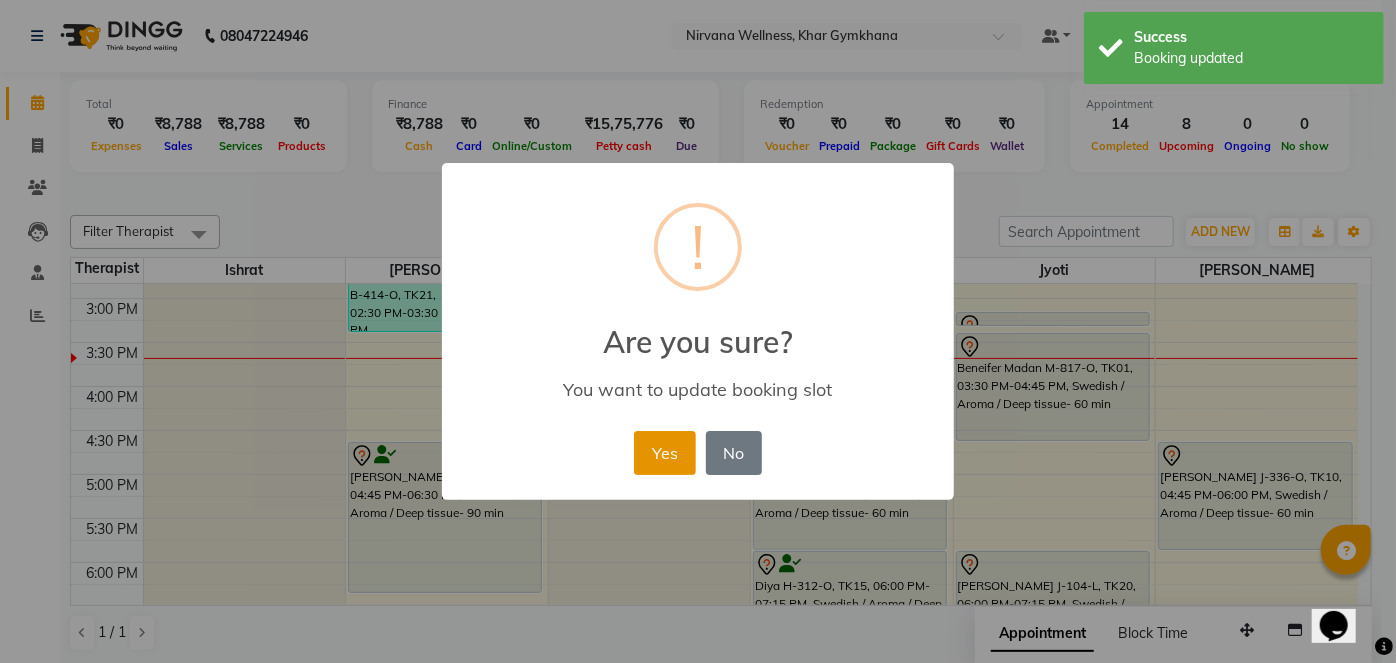 click on "Yes" at bounding box center [664, 453] 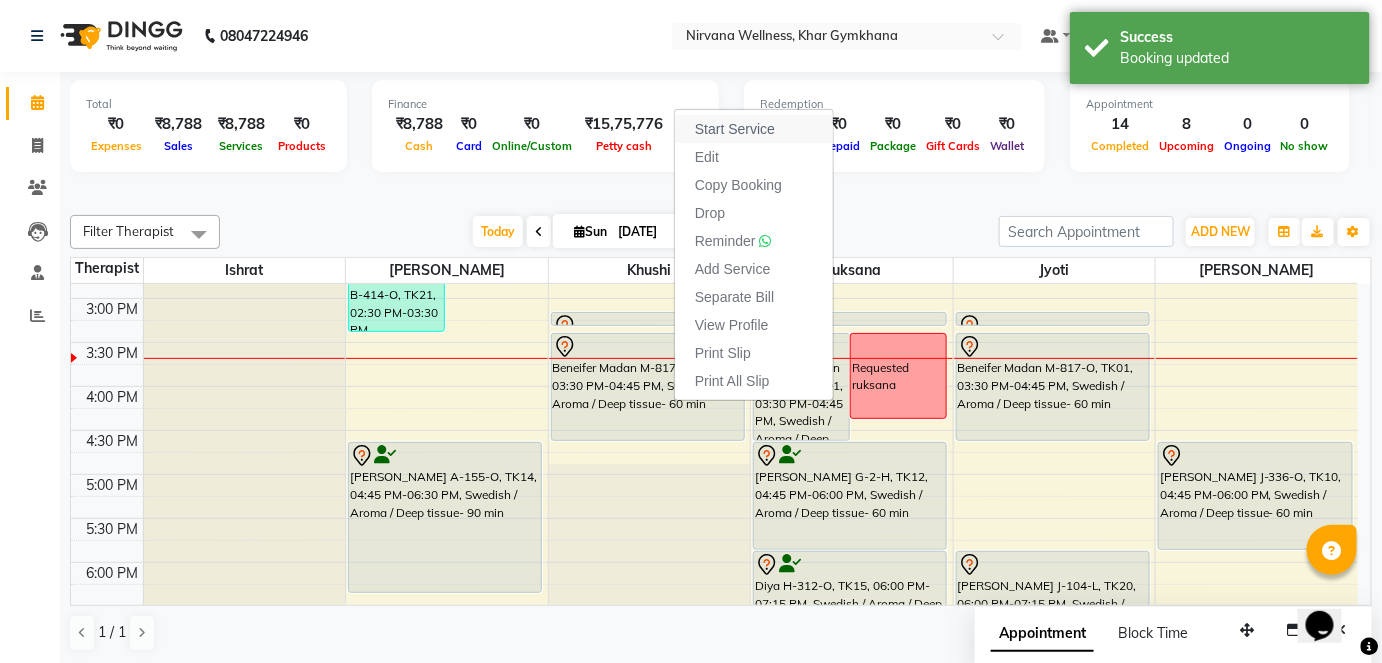 click on "Start Service" at bounding box center (735, 129) 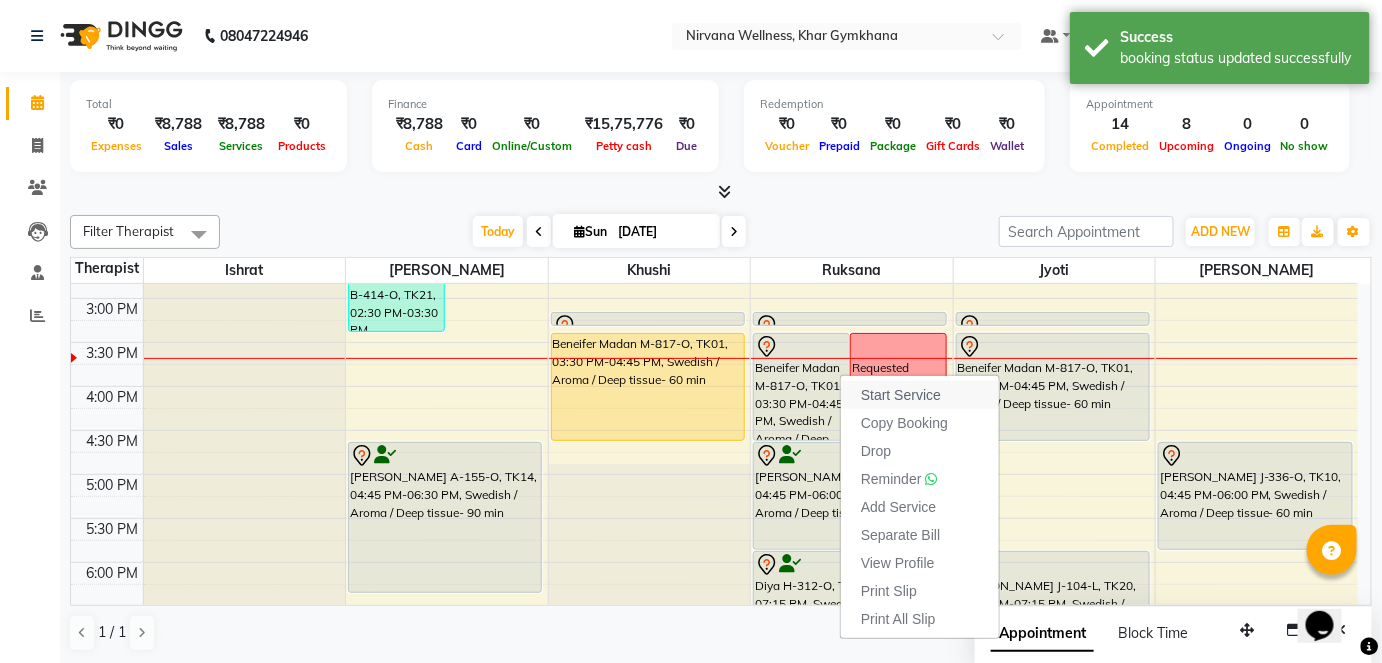 click on "Start Service" at bounding box center (901, 395) 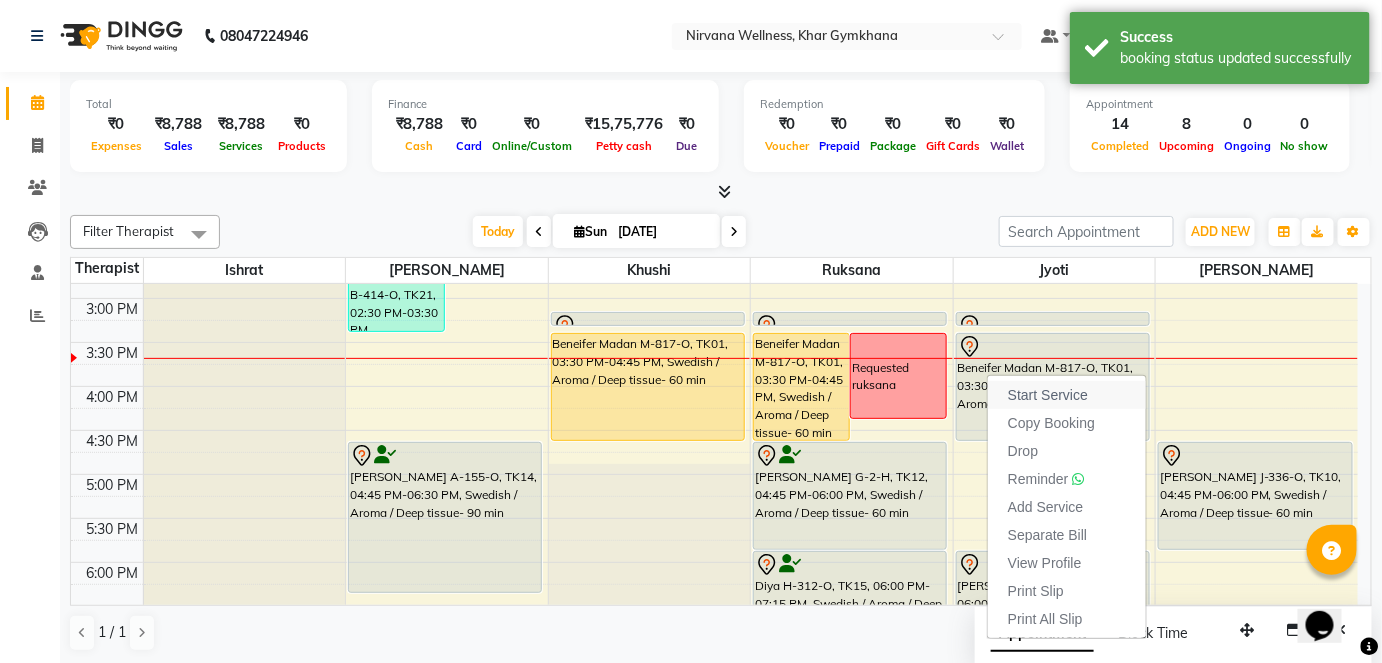 click on "Start Service" at bounding box center (1048, 395) 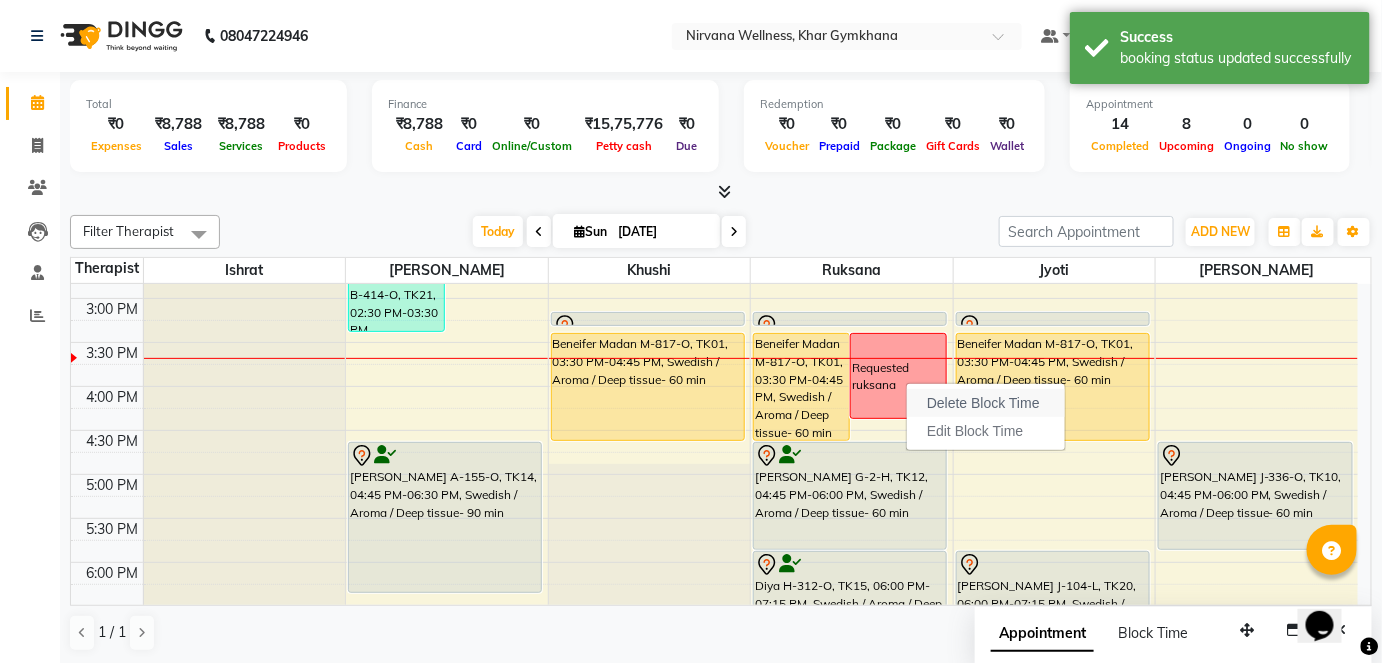 click on "Delete Block Time" at bounding box center [983, 403] 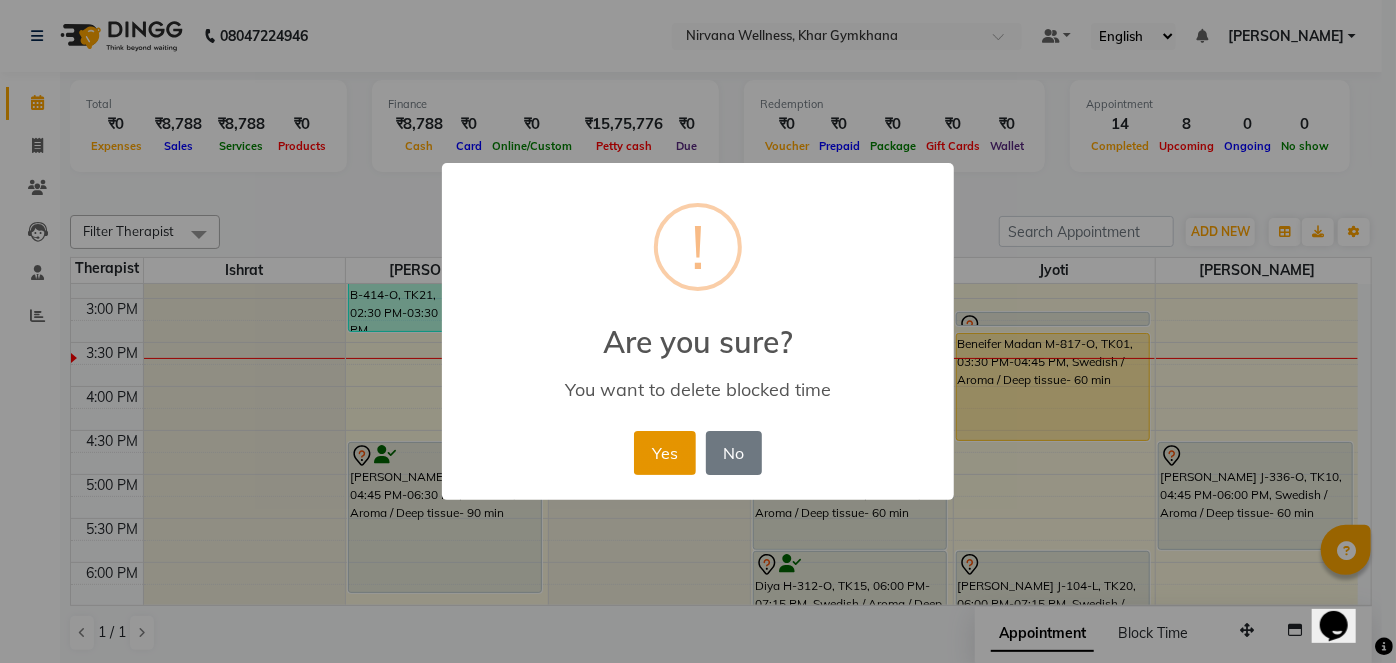 click on "Yes" at bounding box center (664, 453) 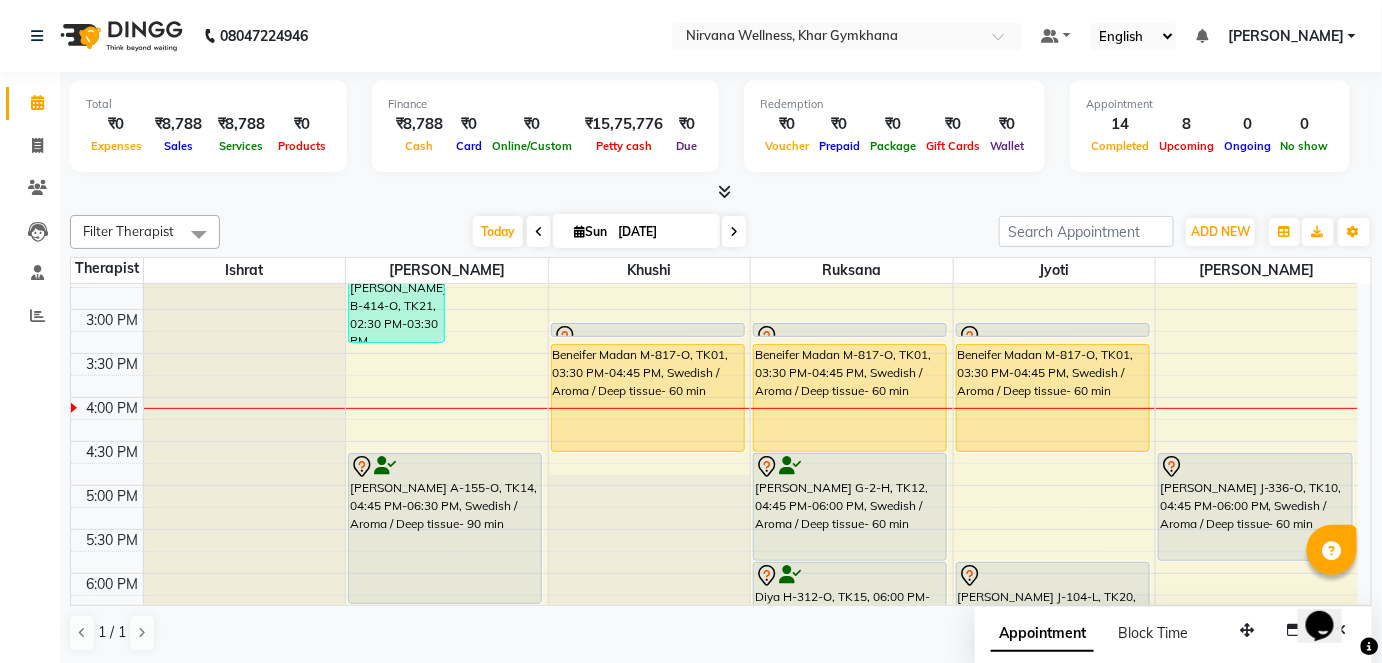 scroll, scrollTop: 689, scrollLeft: 0, axis: vertical 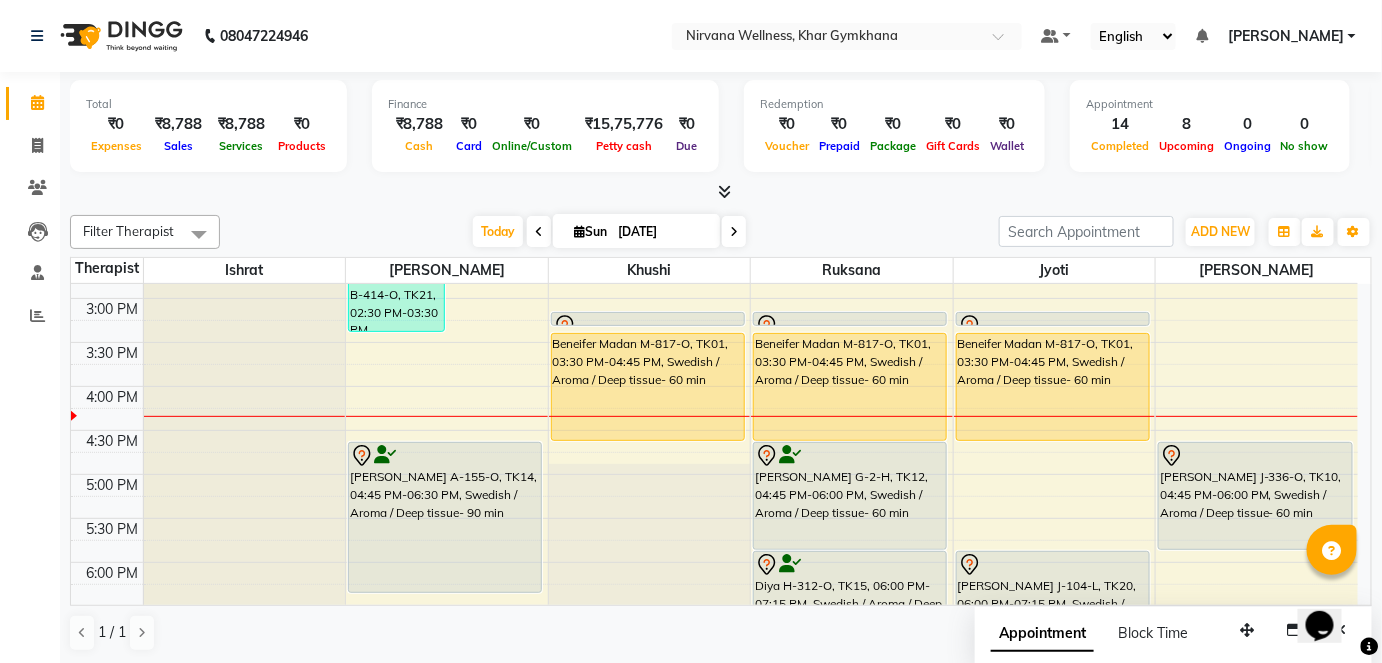 click on "Total  ₹0  Expenses ₹8,788  Sales ₹8,788  Services ₹0  Products Finance  ₹8,788  Cash ₹0  Card ₹0  Online/Custom ₹15,75,776 [PERSON_NAME] cash ₹0 Due  Redemption  ₹0 Voucher ₹0 Prepaid ₹0 Package ₹0  Gift Cards ₹0  Wallet  Appointment  14 Completed 8 Upcoming 0 Ongoing 0 No show  Other sales  ₹0  Packages ₹0  Memberships ₹0  Vouchers ₹0  Prepaids ₹0  Gift Cards Filter Therapist Select All Ishrat Jyoti [PERSON_NAME] [PERSON_NAME] [DATE]  [DATE] Toggle Dropdown Add Appointment Add Invoice Add Attendance Add Client Toggle Dropdown Add Appointment Add Invoice Add Attendance Add Client ADD NEW Toggle Dropdown Add Appointment Add Invoice Add Attendance Add Client Filter Therapist Select All Ishrat Jyoti [PERSON_NAME] [PERSON_NAME] Group By  Staff View   Room View  View as Vertical  Vertical - Week View  Horizontal  Horizontal - Week View  List  Toggle Dropdown Calendar Settings Manage Tags   Arrange Therapists   Reset Therapists  Full Screen Appointment Form Zoom 100% 6" 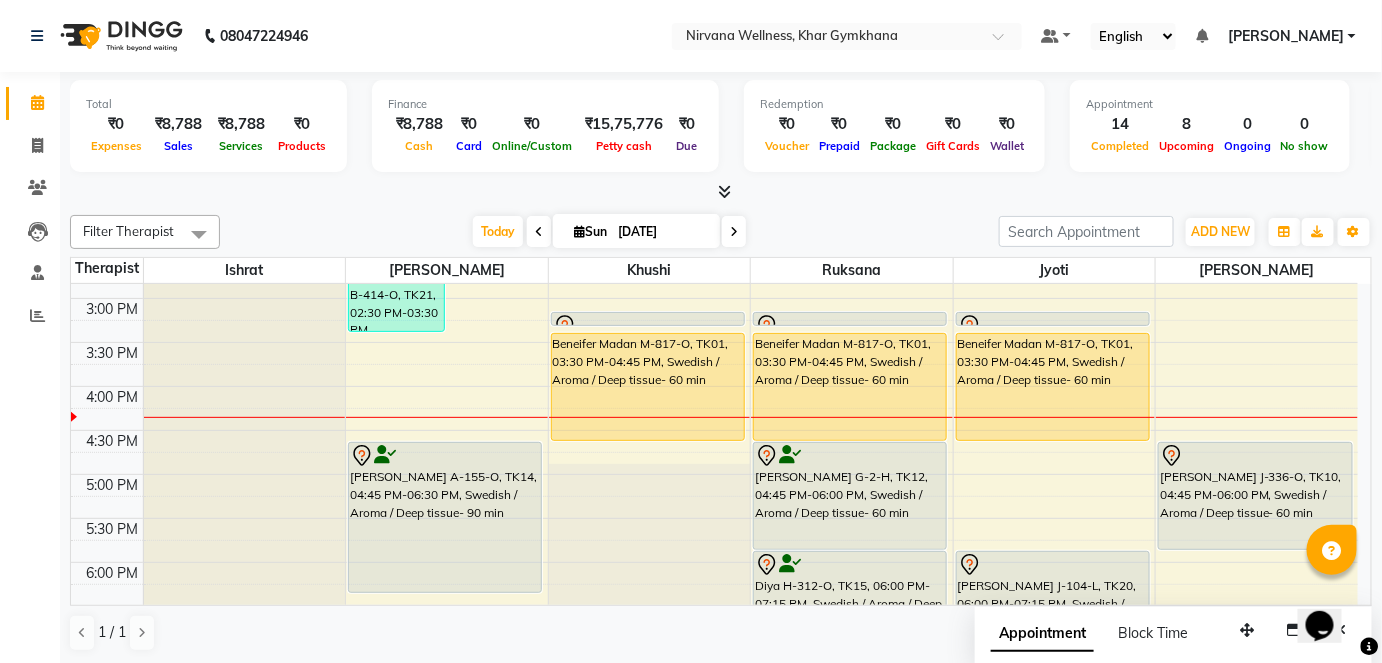 click on "[DATE]" at bounding box center (662, 232) 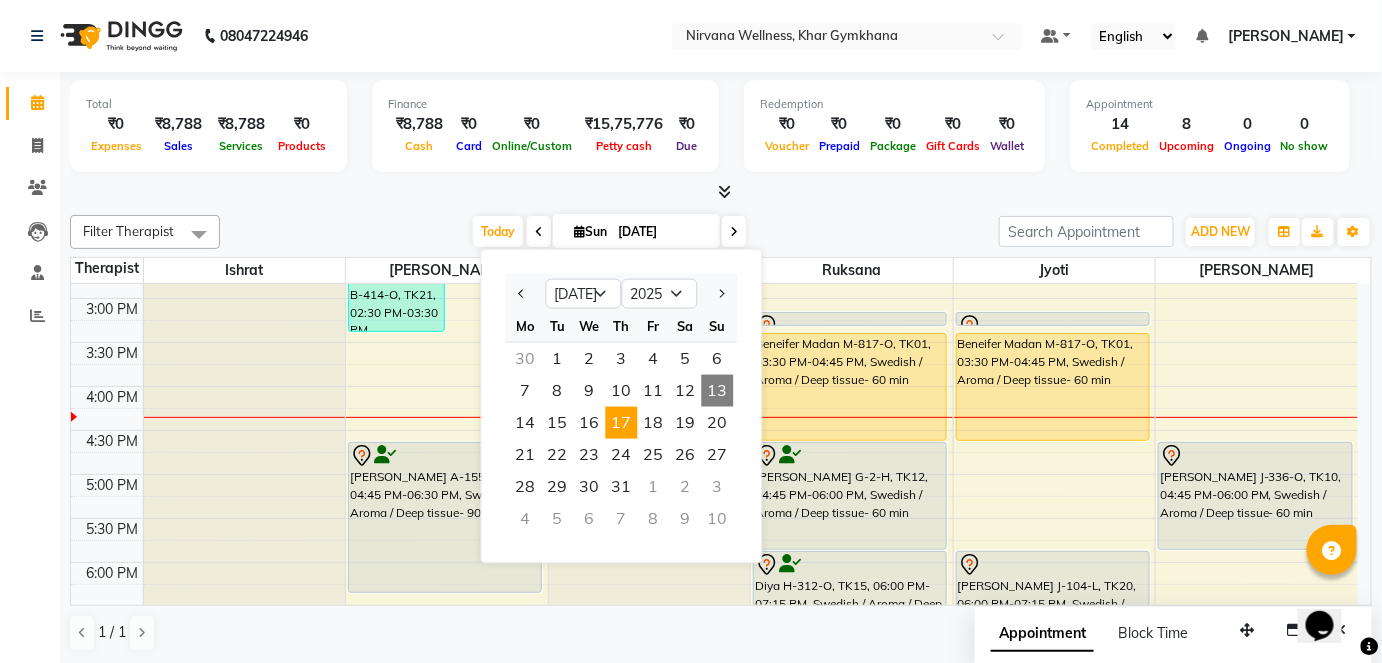 click on "17" at bounding box center [622, 423] 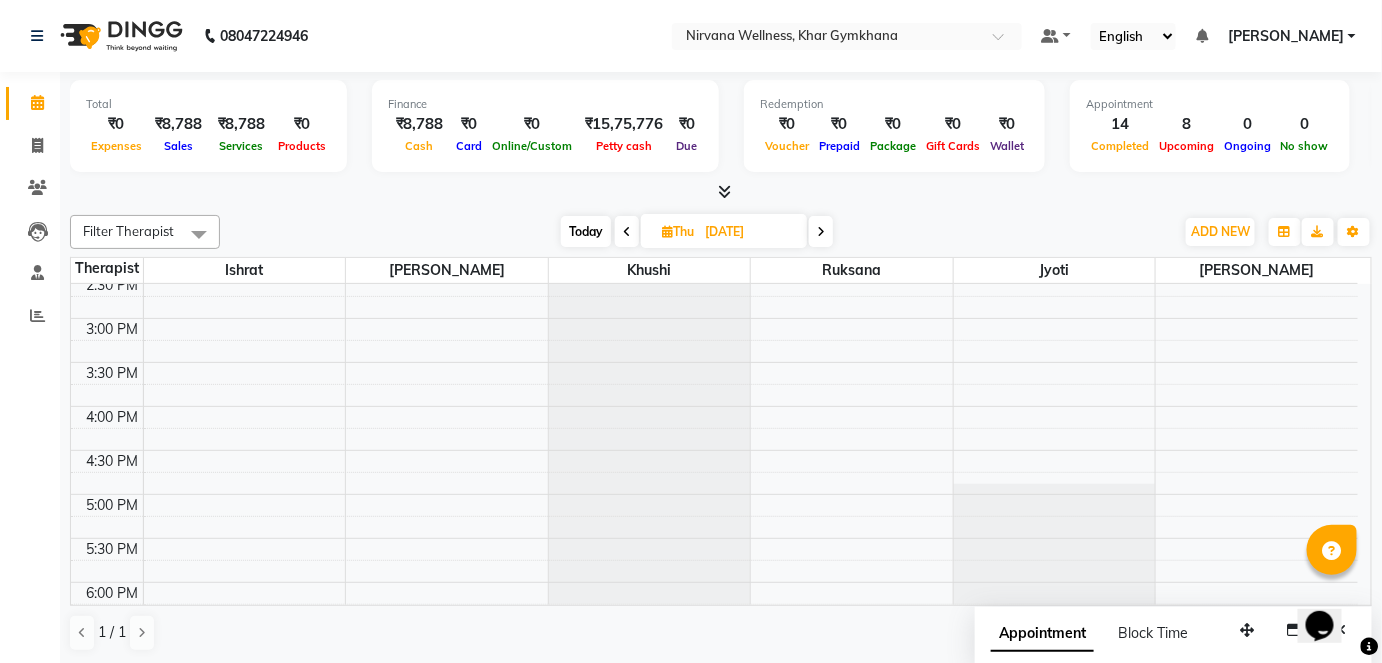 scroll, scrollTop: 510, scrollLeft: 0, axis: vertical 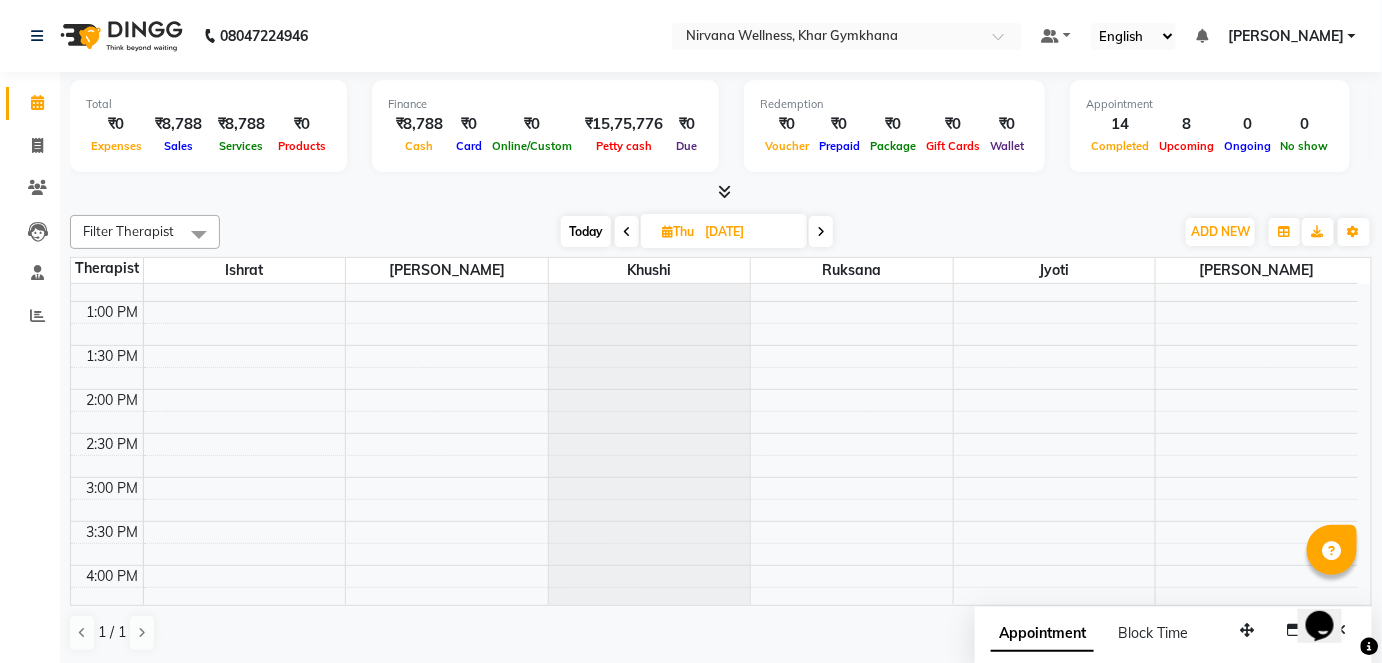 click on "Today" at bounding box center [586, 231] 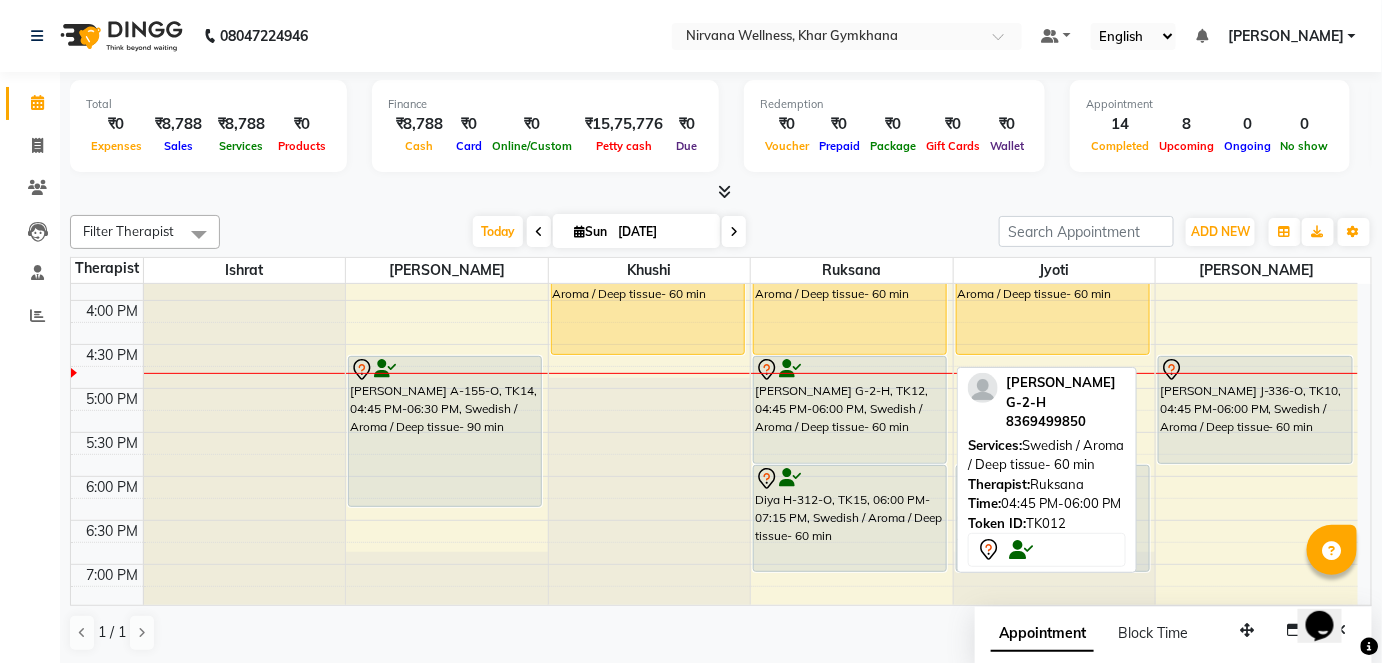 scroll, scrollTop: 783, scrollLeft: 0, axis: vertical 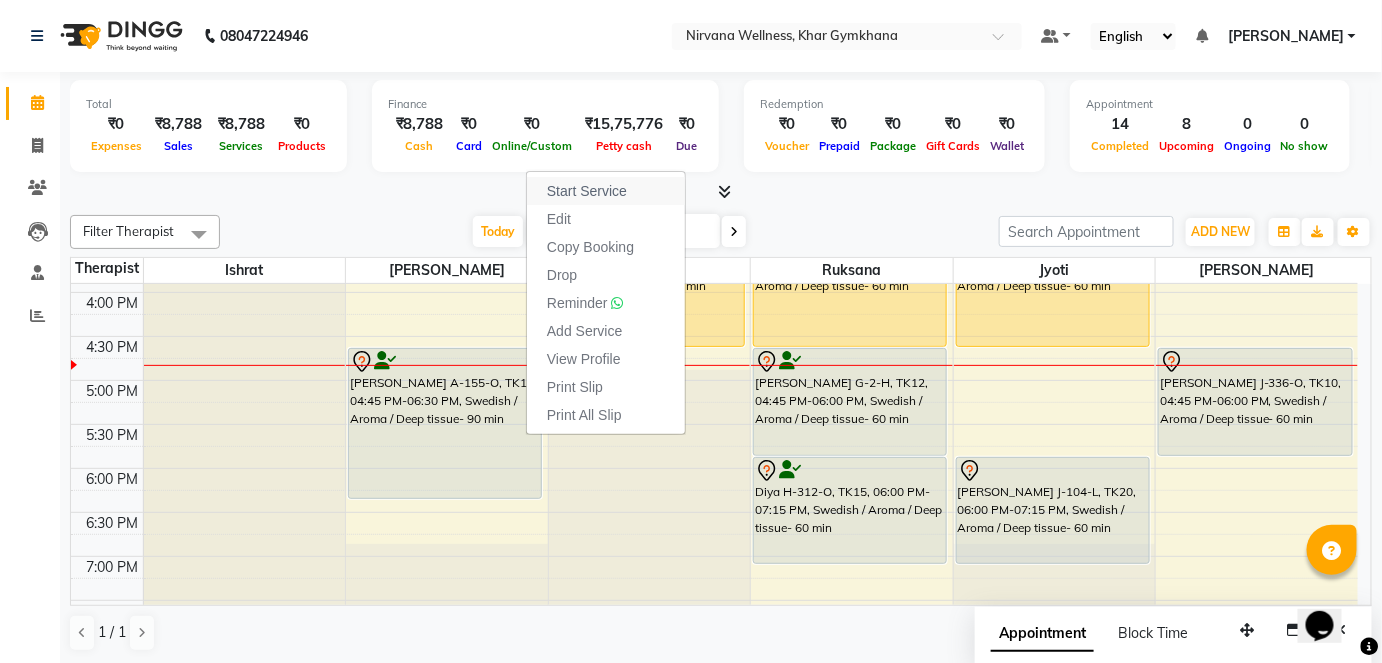 click on "Start Service" at bounding box center [587, 191] 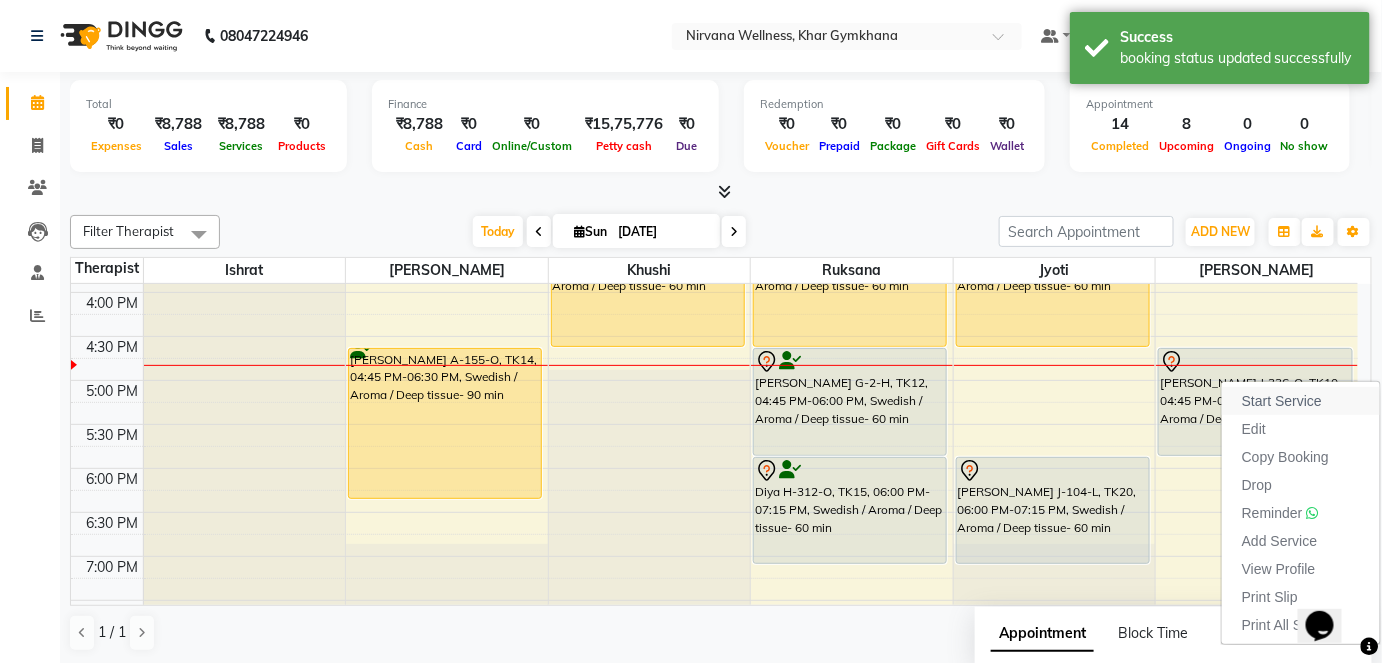 click on "Start Service" at bounding box center [1282, 401] 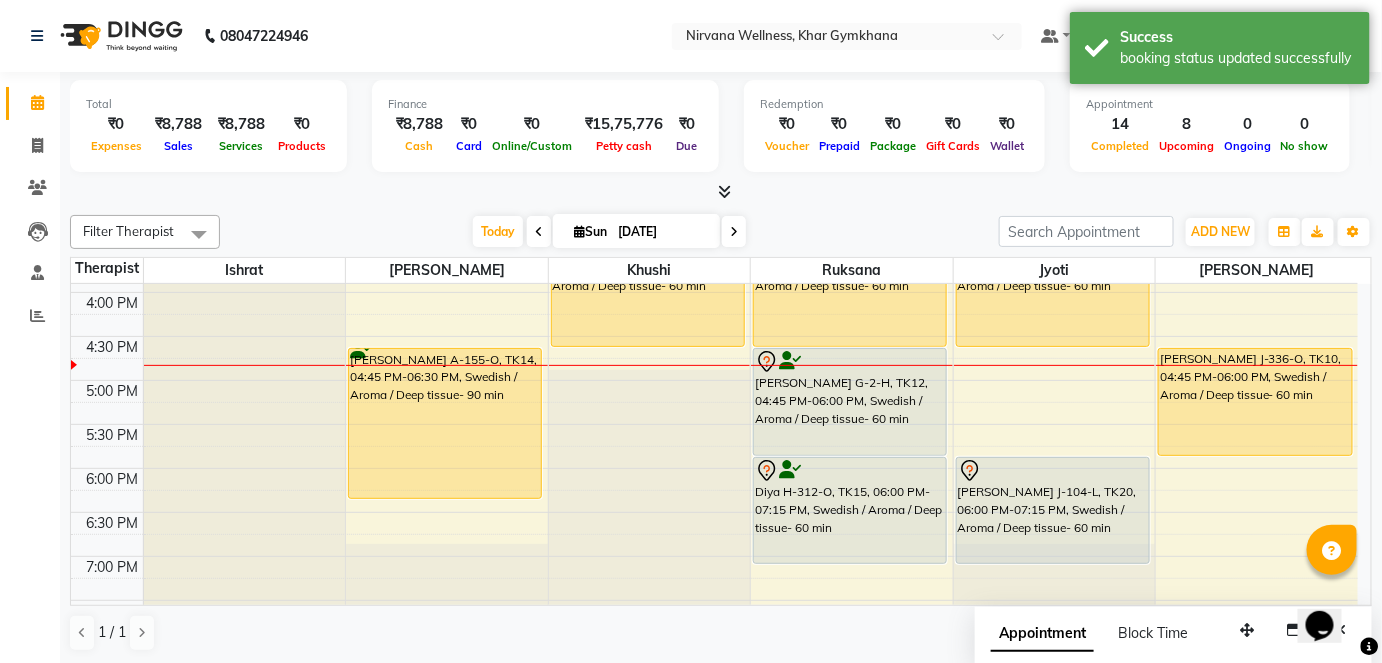 drag, startPoint x: 710, startPoint y: 395, endPoint x: 1104, endPoint y: 177, distance: 450.2888 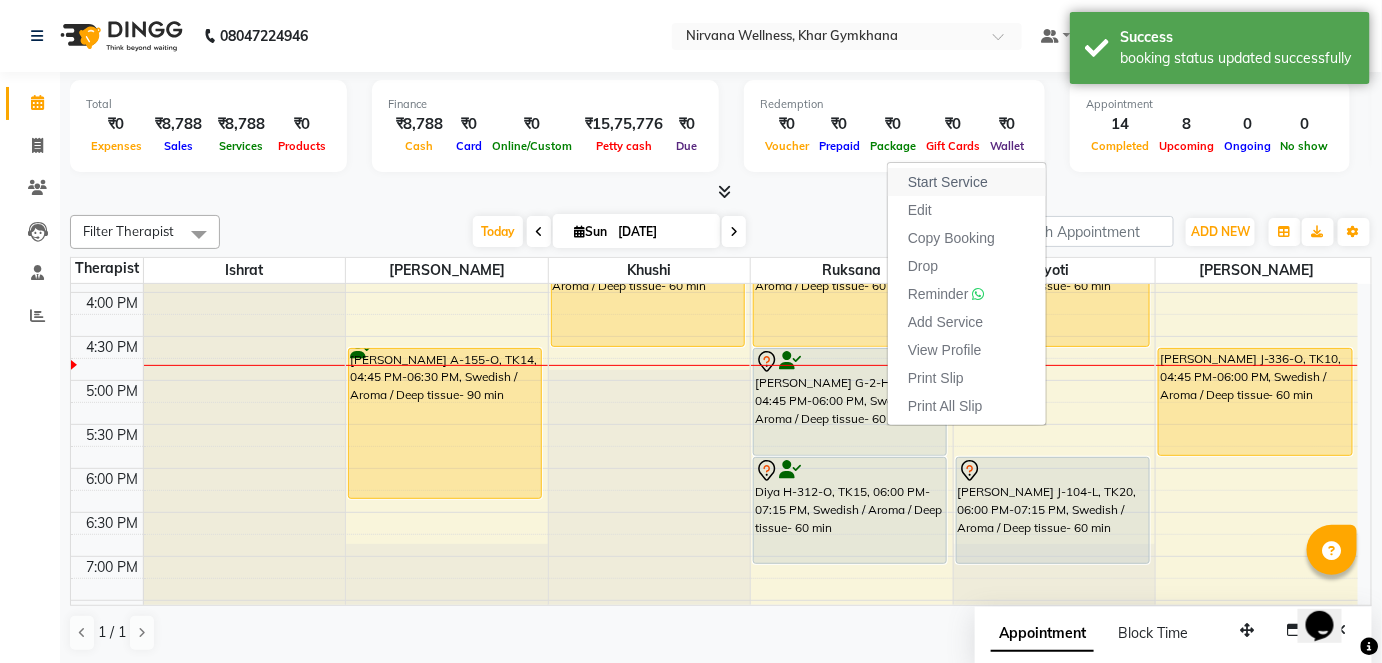 click on "Start Service" at bounding box center (967, 182) 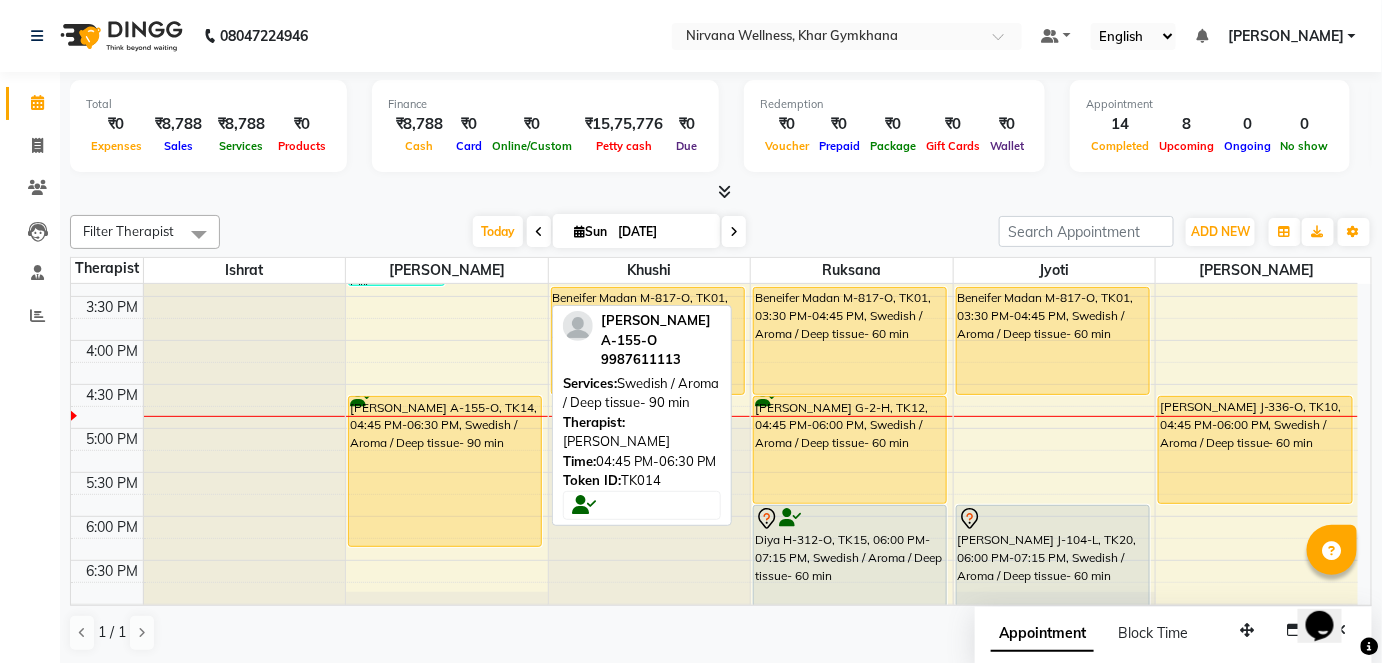 scroll, scrollTop: 692, scrollLeft: 0, axis: vertical 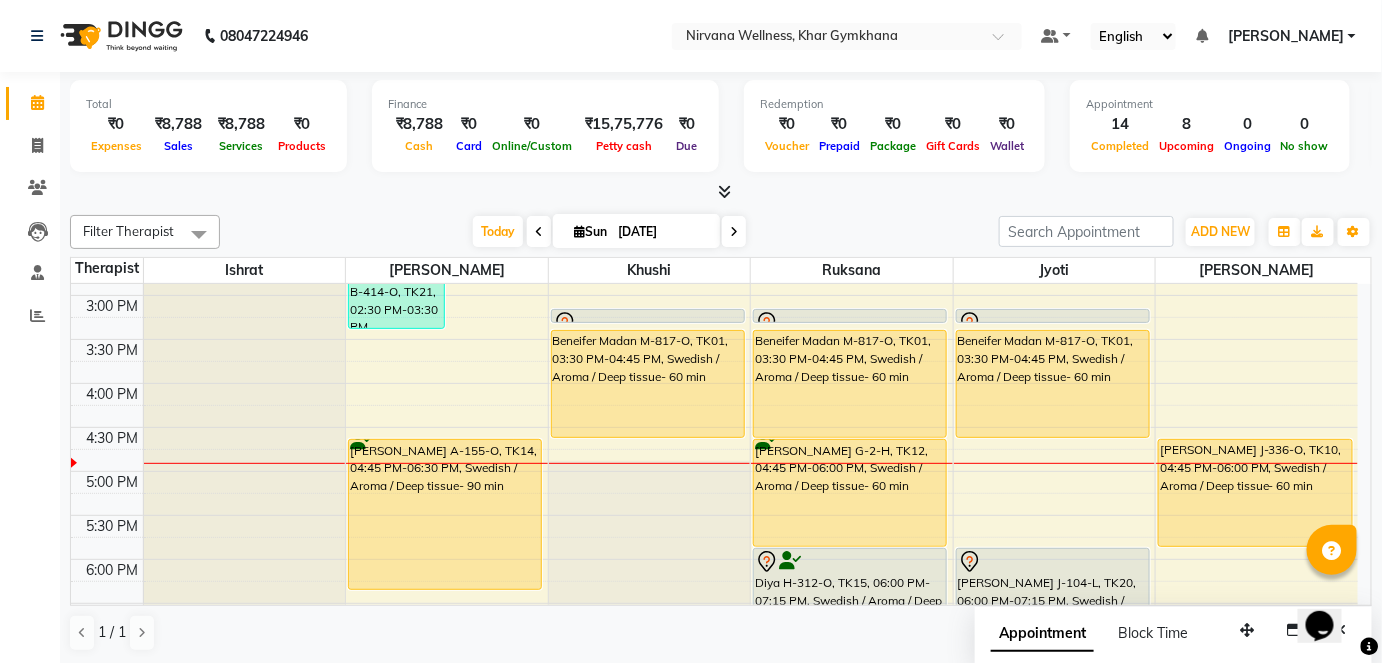 click at bounding box center [734, 232] 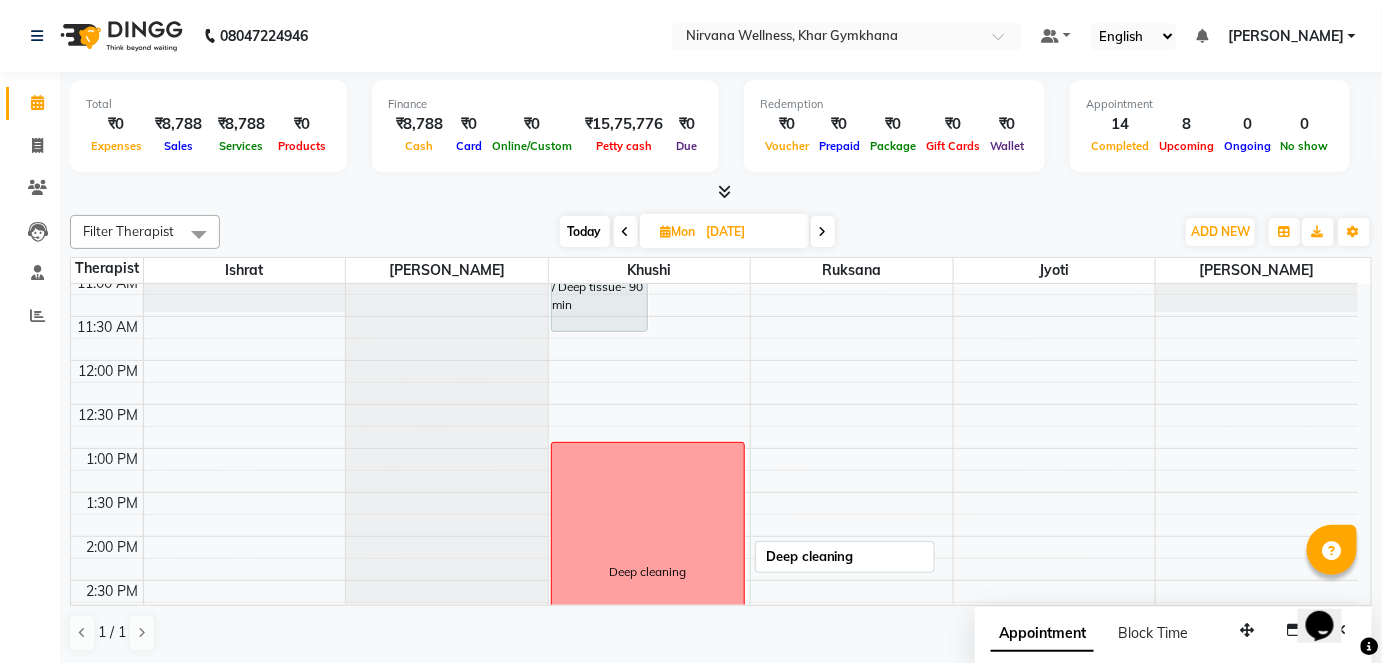 scroll, scrollTop: 727, scrollLeft: 0, axis: vertical 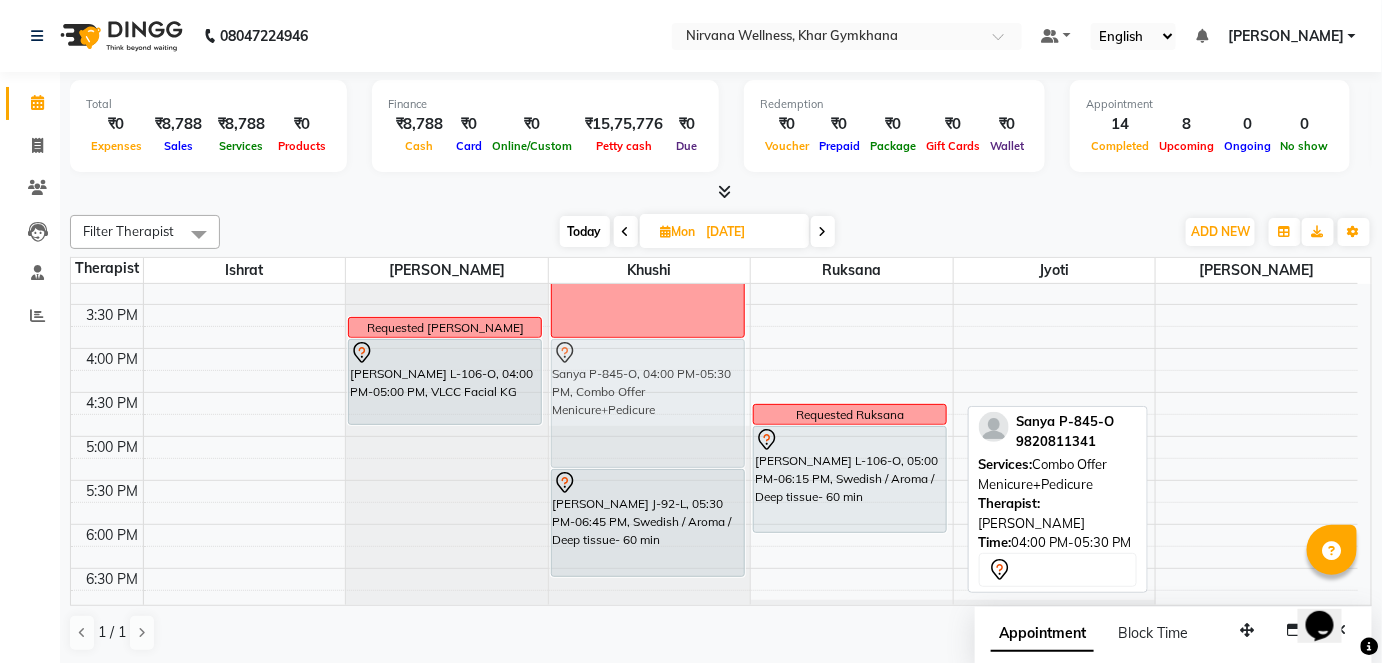 drag, startPoint x: 1263, startPoint y: 400, endPoint x: 658, endPoint y: 407, distance: 605.04047 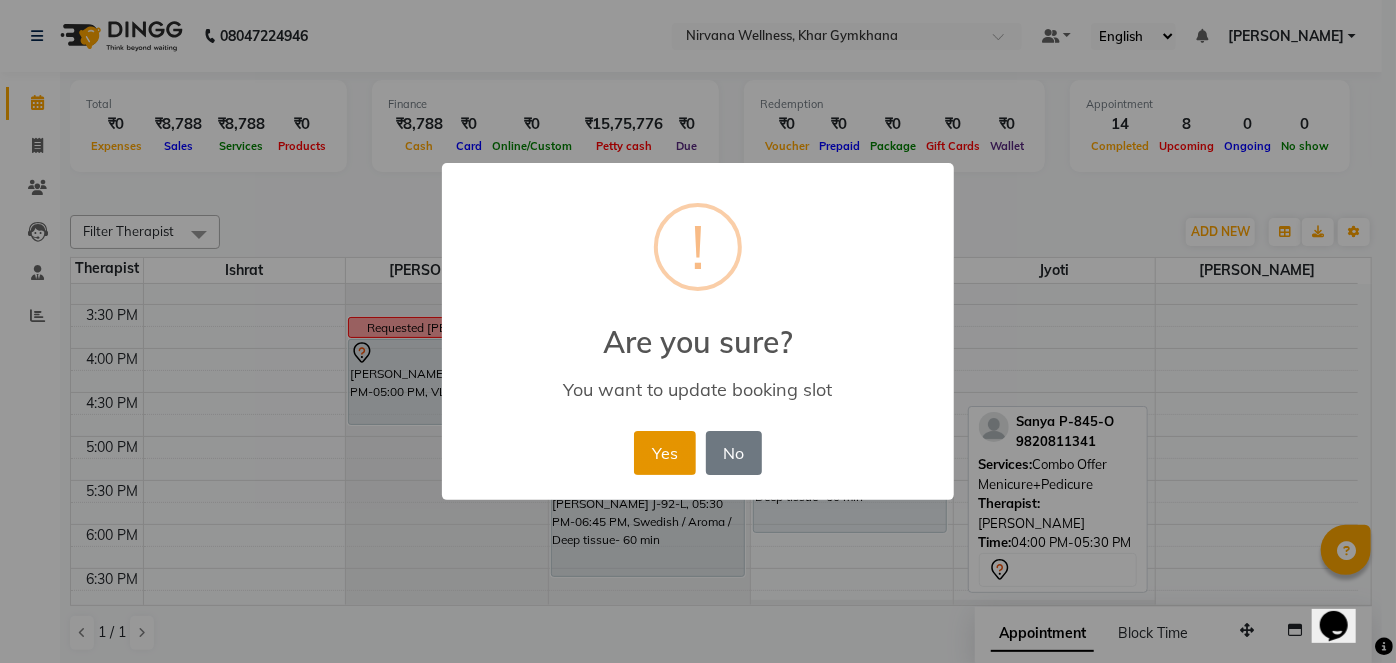 click on "Yes" at bounding box center [664, 453] 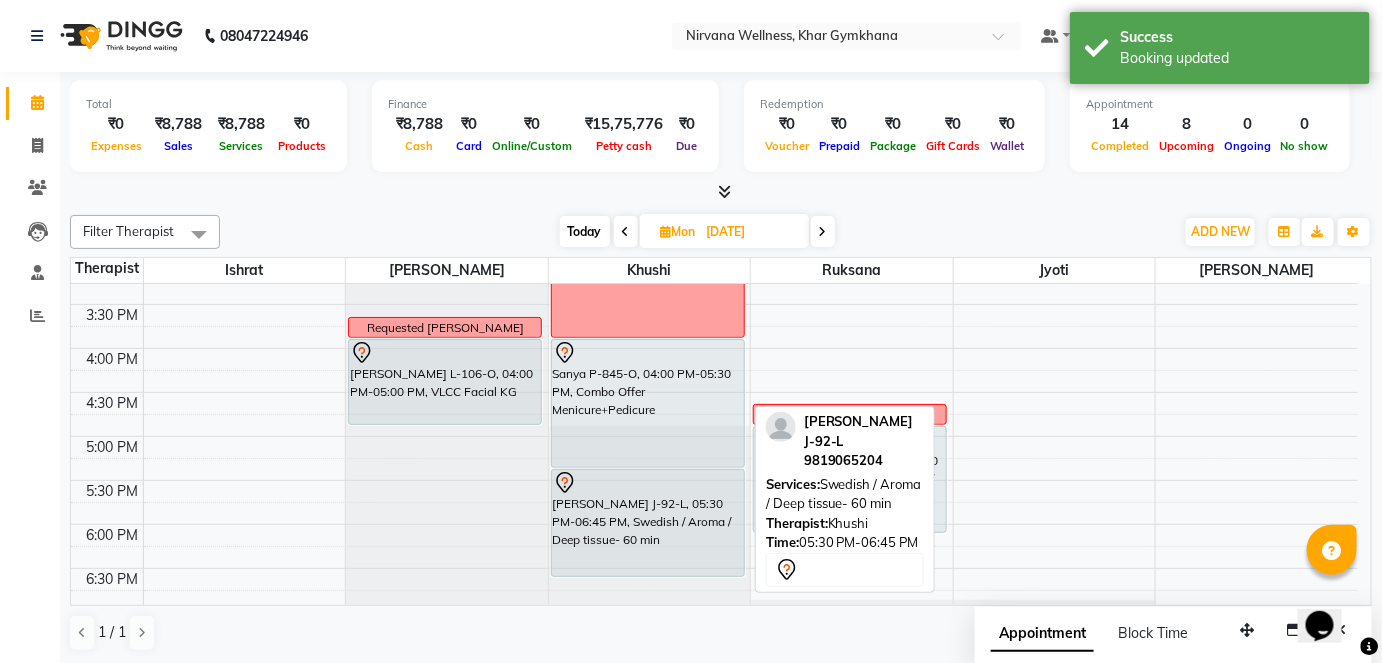 click on "[PERSON_NAME] J-92-L, 05:30 PM-06:45 PM, Swedish / Aroma / Deep tissue- 60 min" at bounding box center (648, 523) 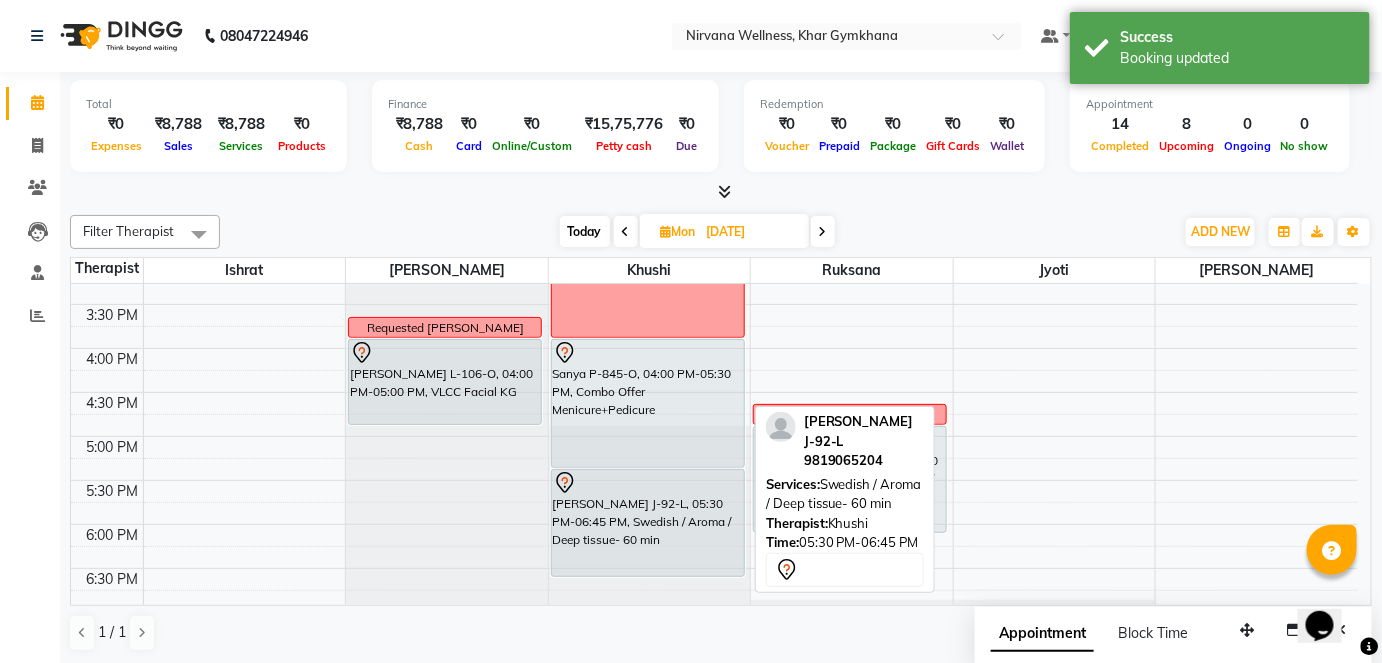 click on "[PERSON_NAME] J-92-L, 05:30 PM-06:45 PM, Swedish / Aroma / Deep tissue- 60 min" at bounding box center [648, 523] 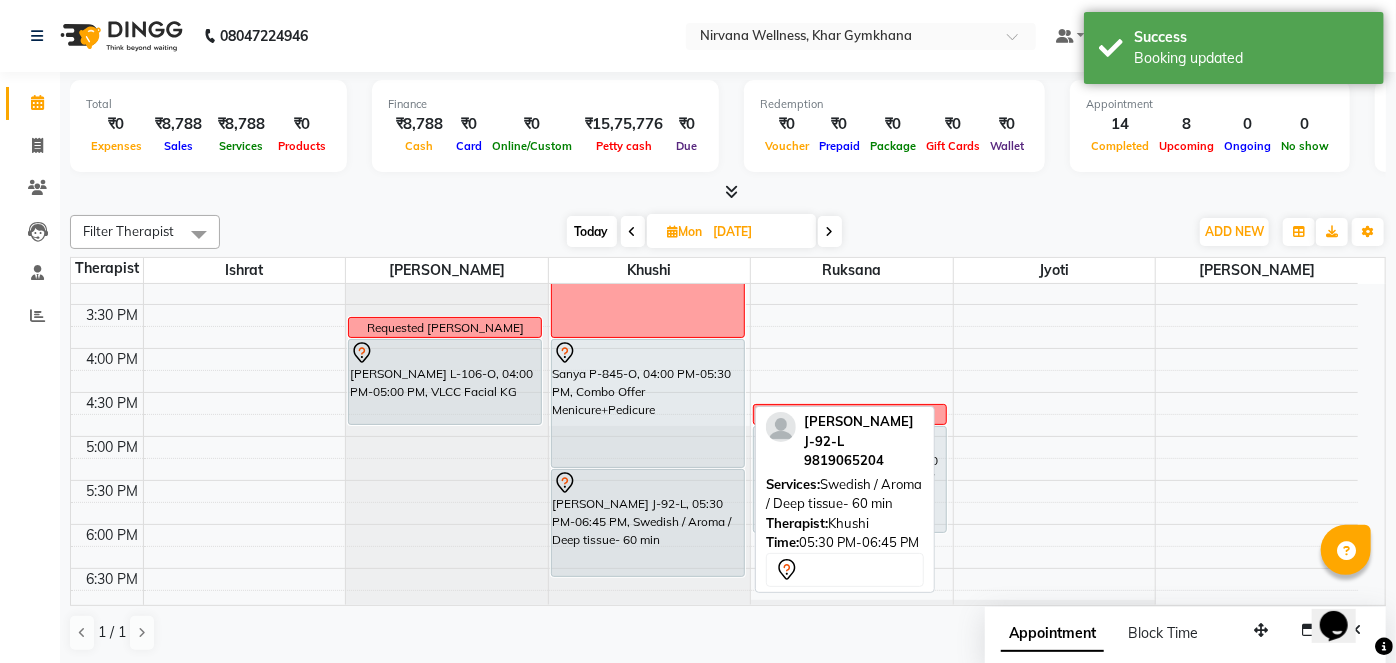 select on "7" 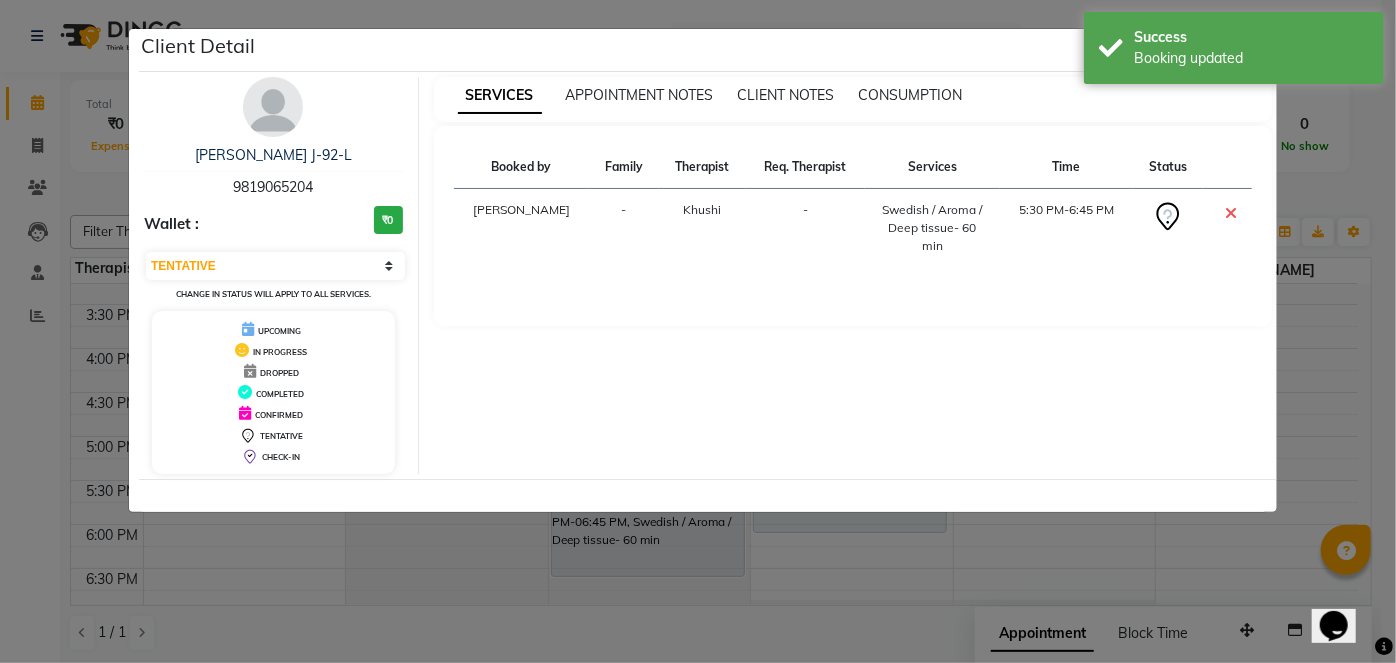 click at bounding box center (273, 107) 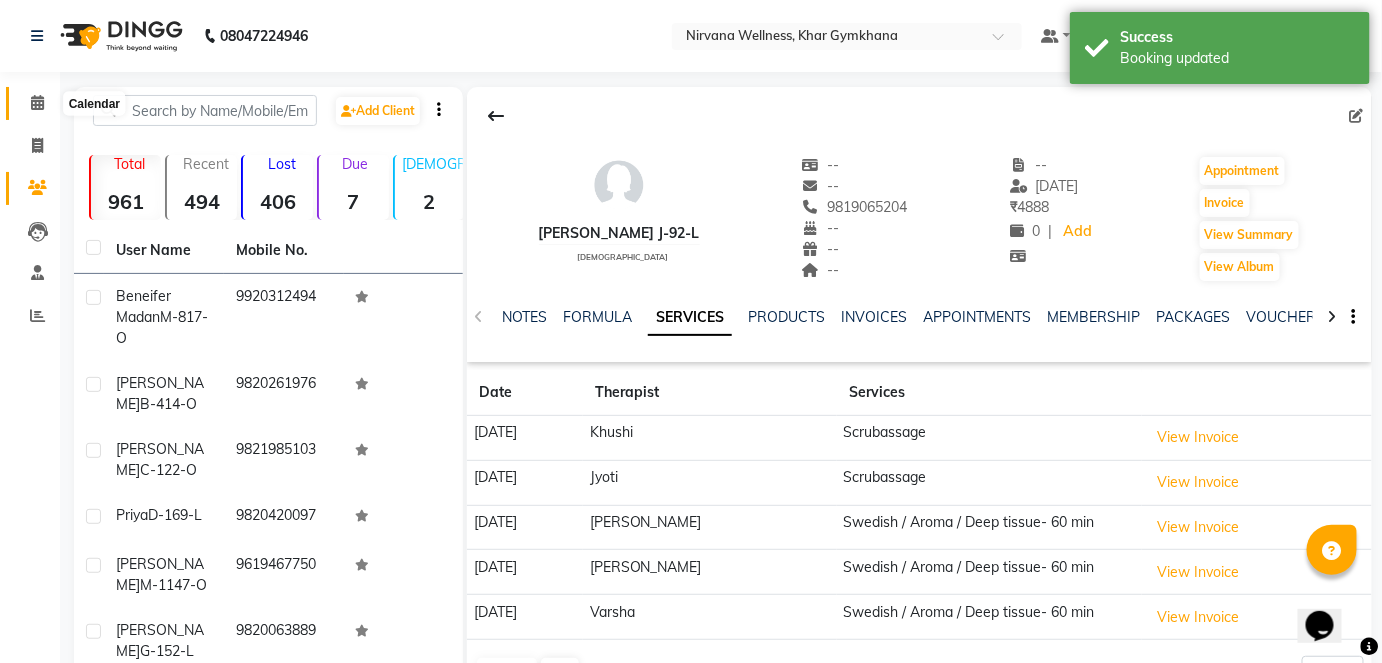 click 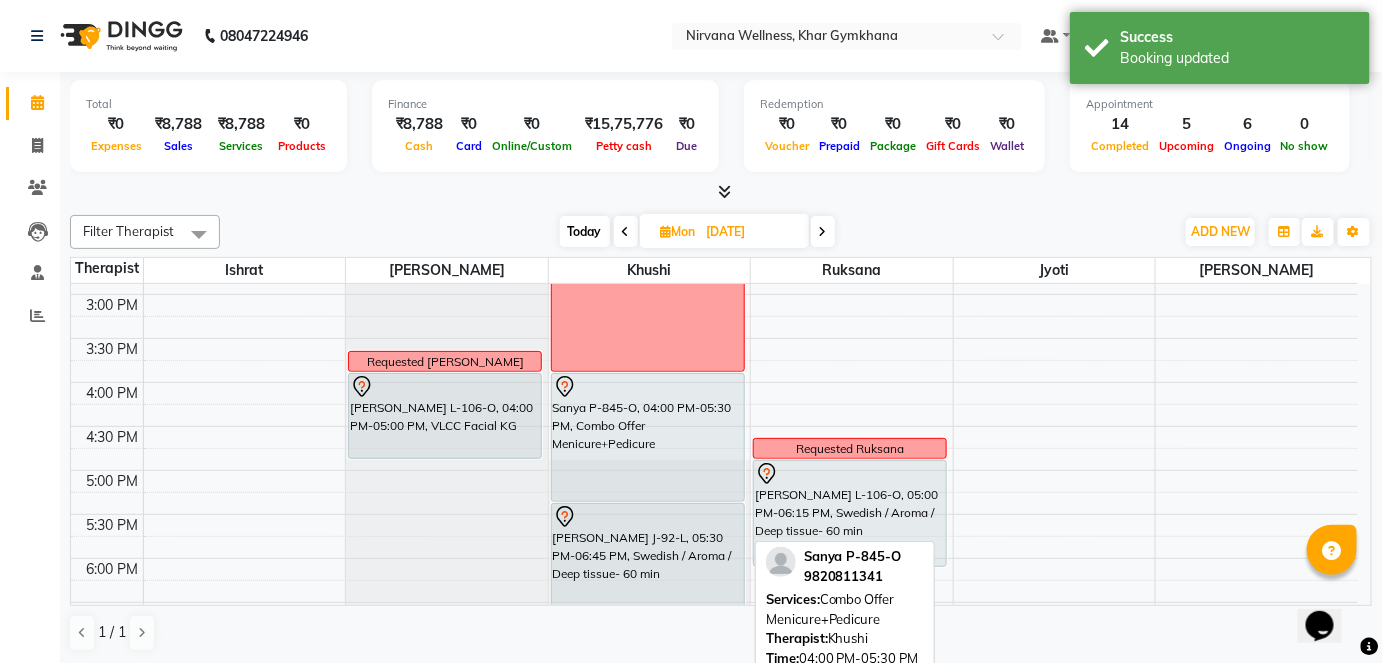scroll, scrollTop: 818, scrollLeft: 0, axis: vertical 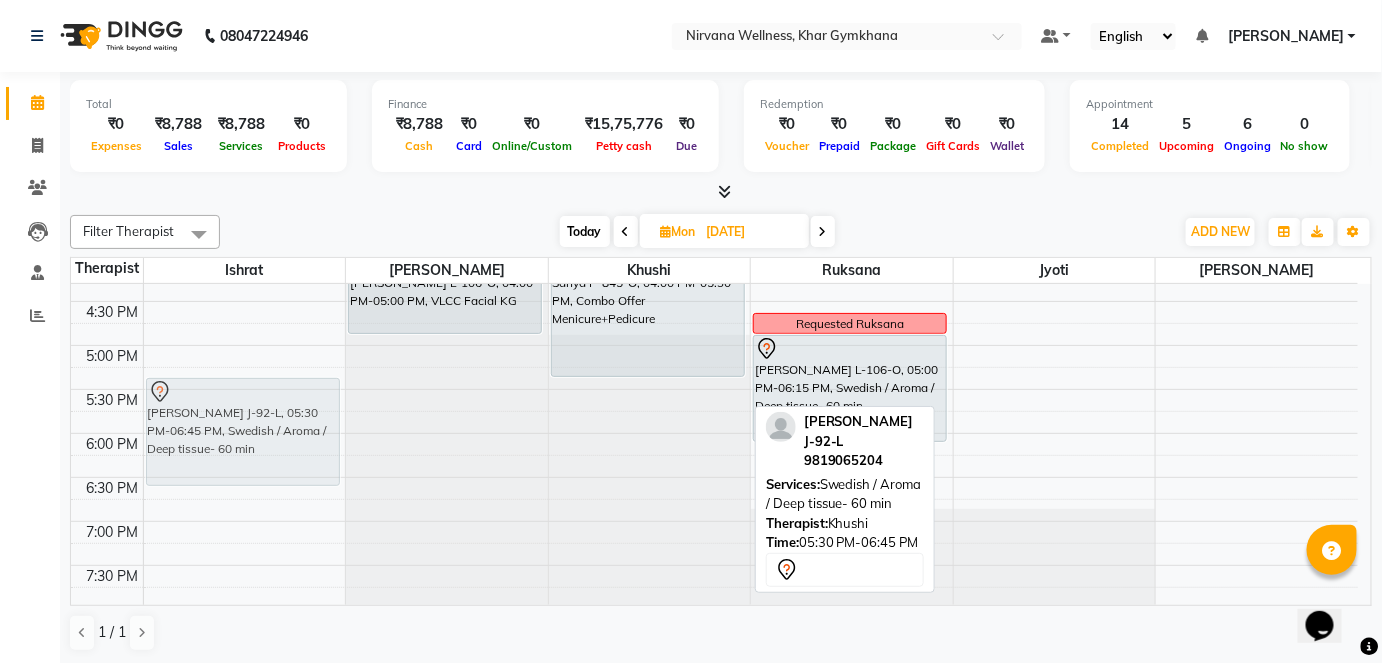 drag, startPoint x: 578, startPoint y: 427, endPoint x: 264, endPoint y: 419, distance: 314.1019 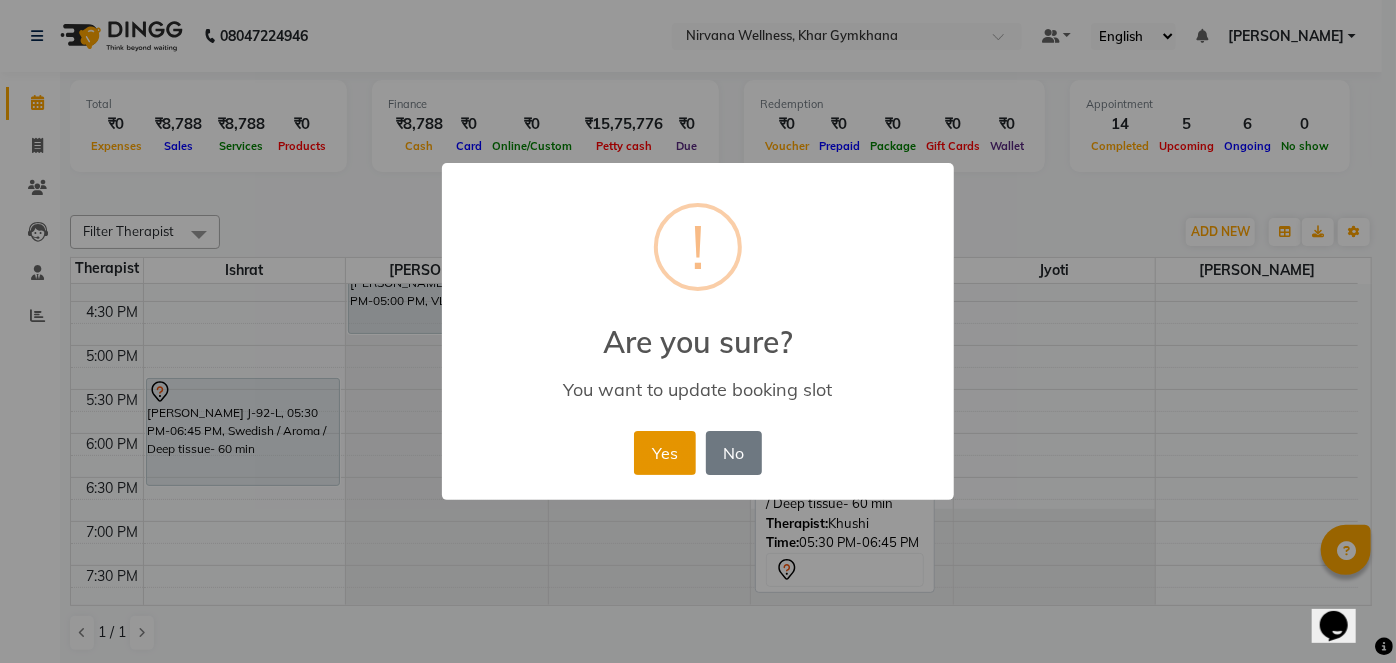click on "Yes" at bounding box center [664, 453] 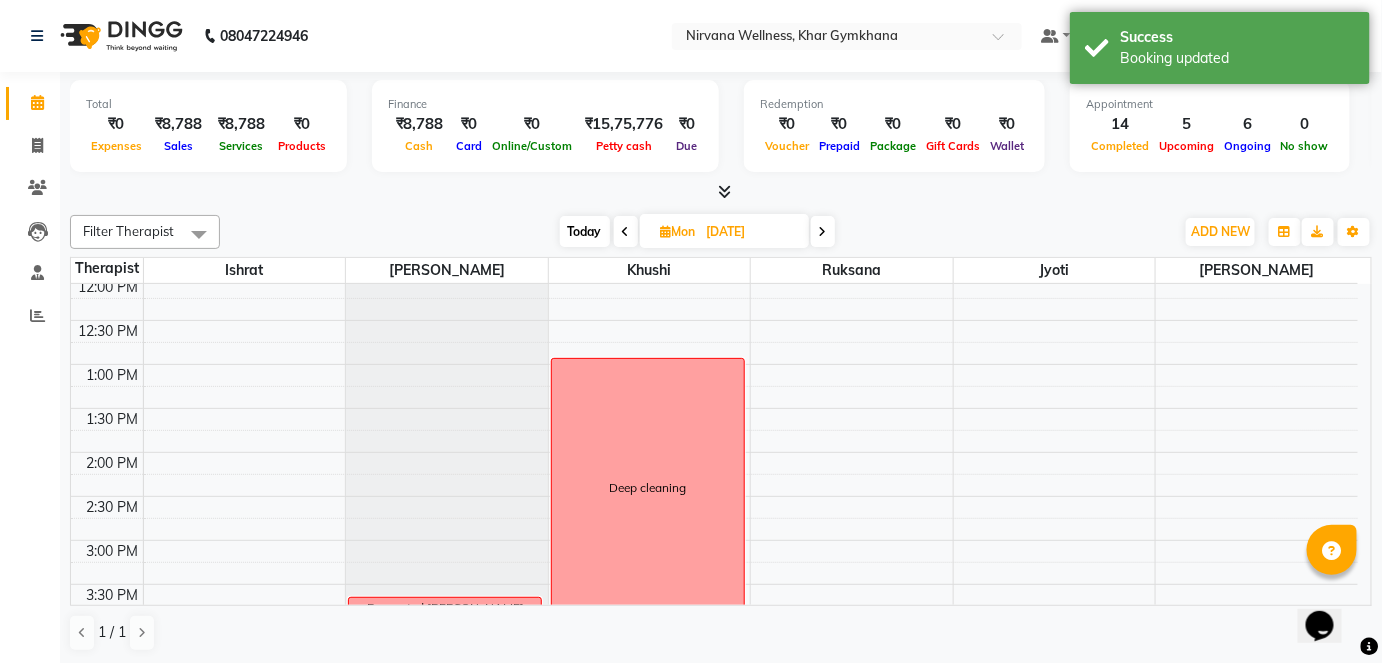 scroll, scrollTop: 272, scrollLeft: 0, axis: vertical 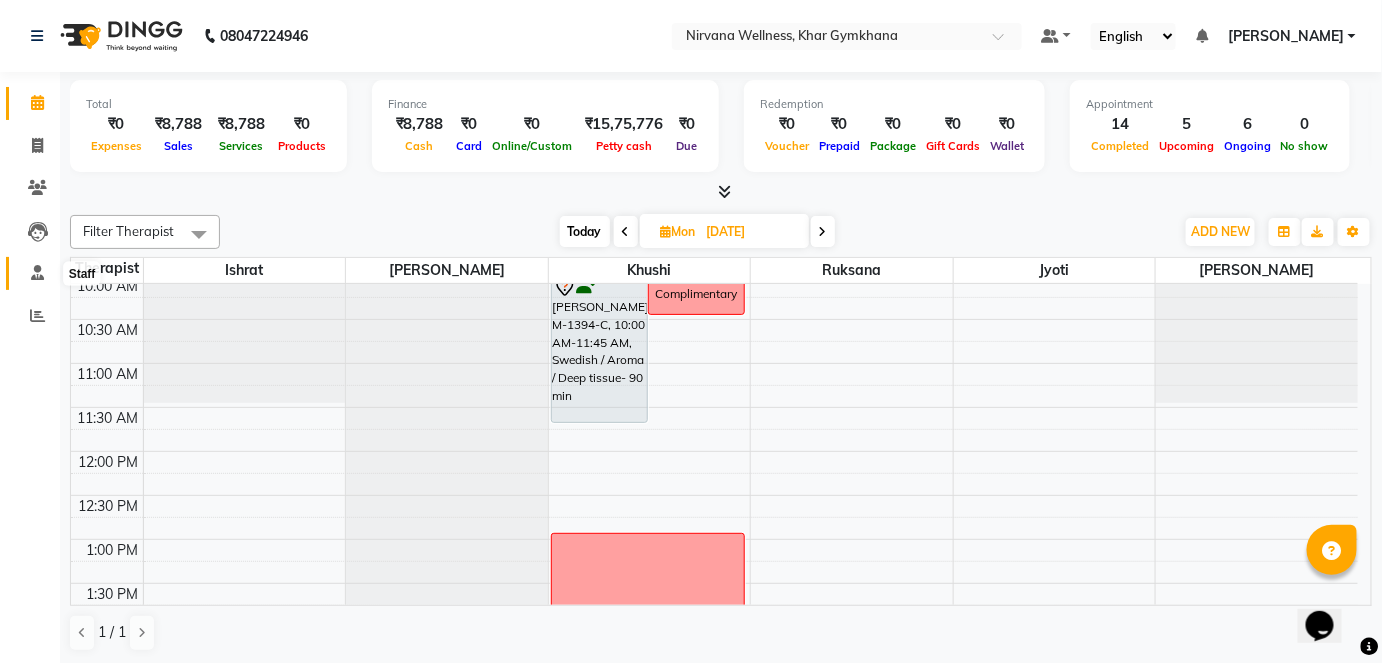click 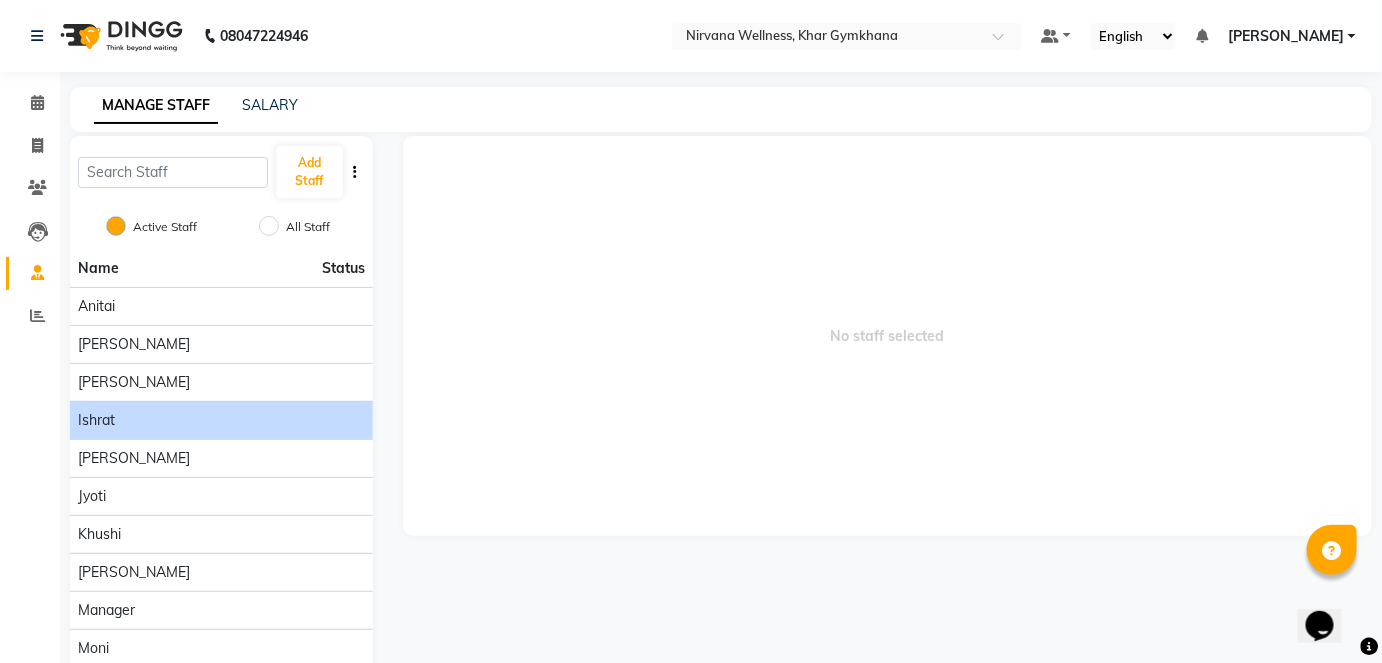 click on "Ishrat" 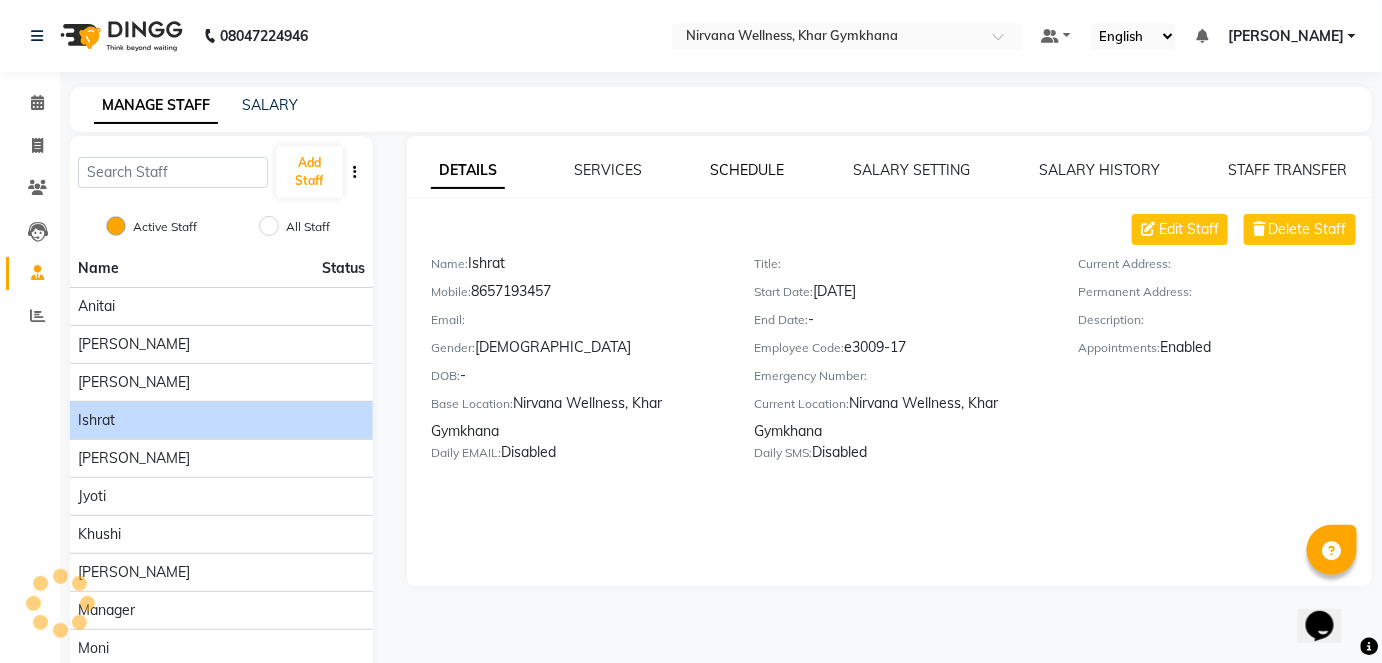 click on "SCHEDULE" 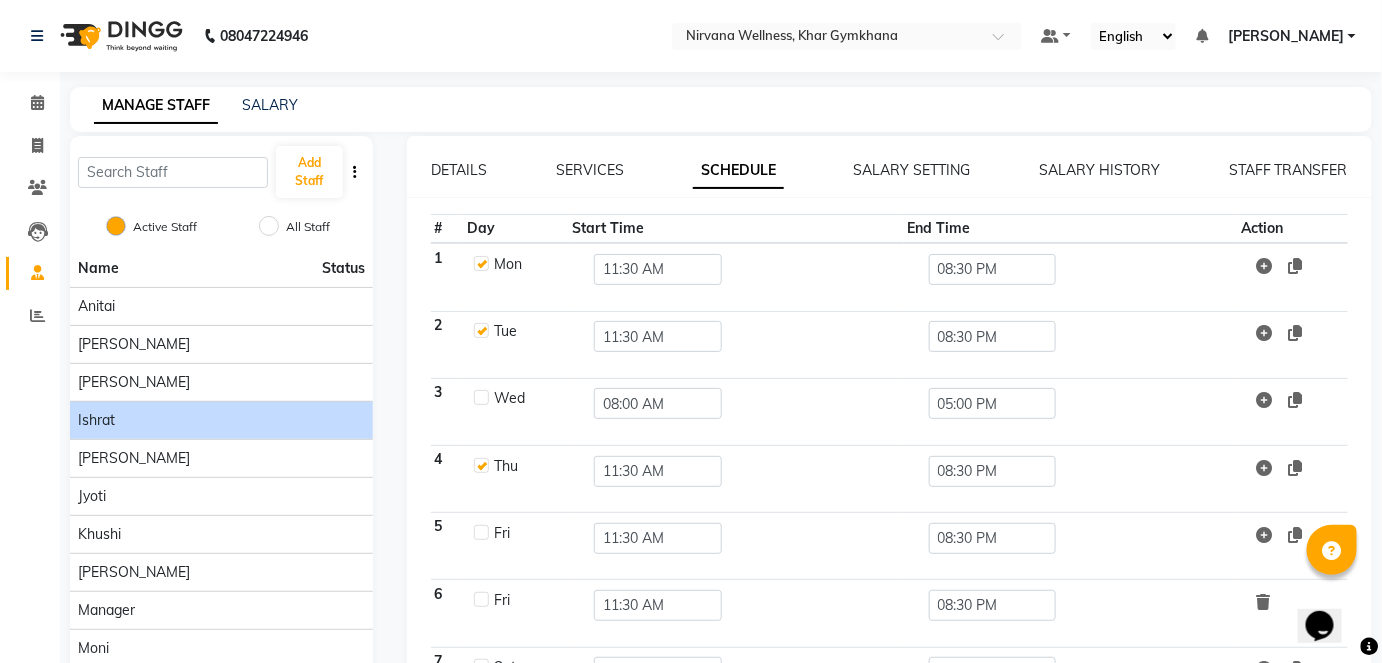 click 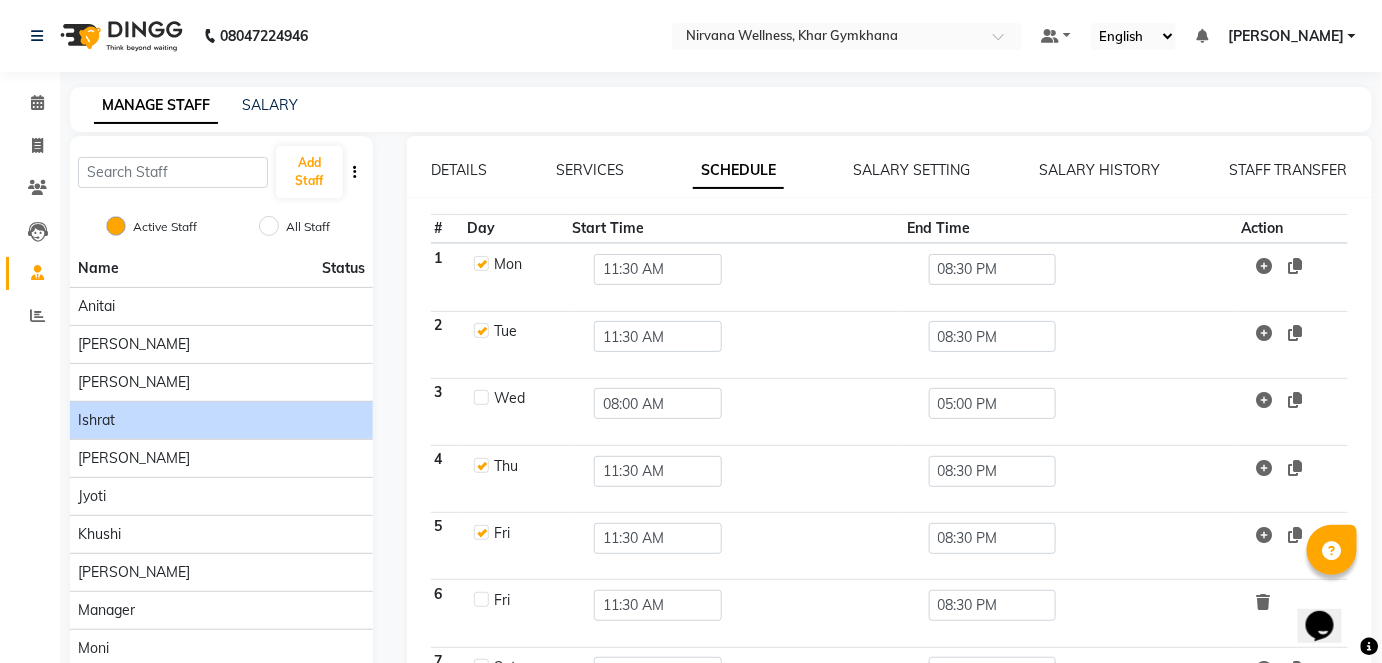 checkbox on "true" 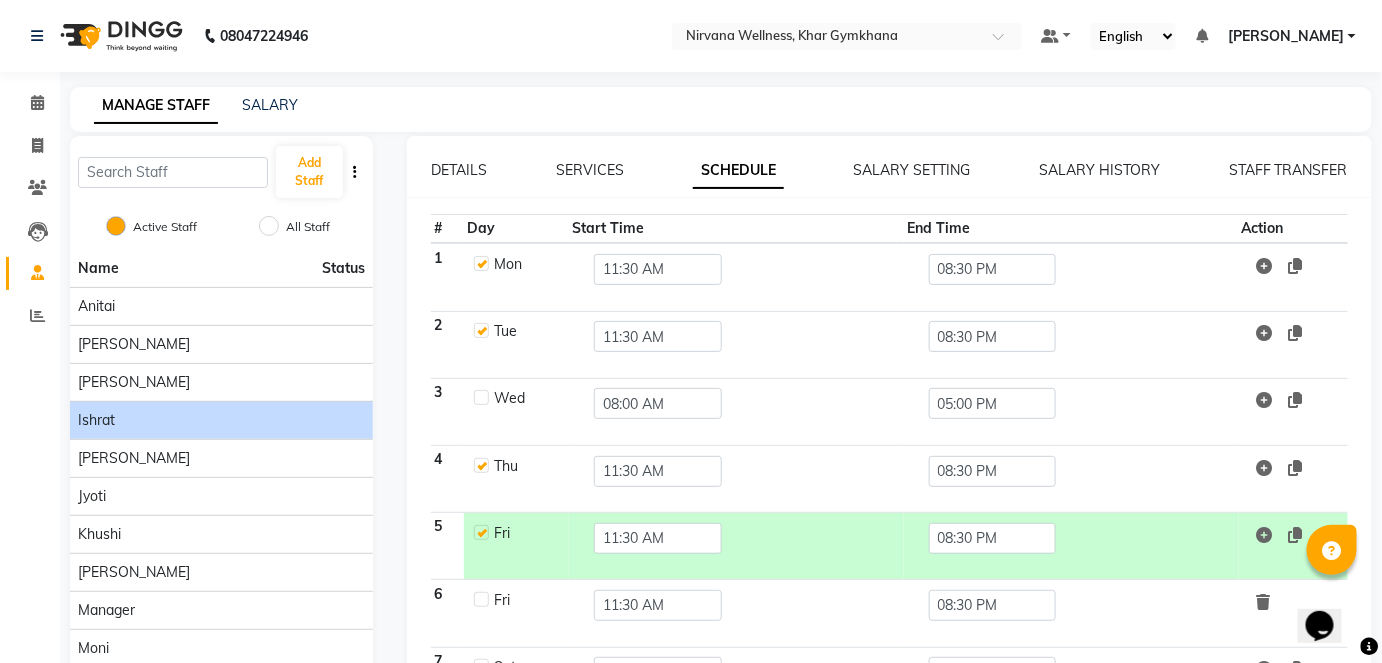 scroll, scrollTop: 272, scrollLeft: 0, axis: vertical 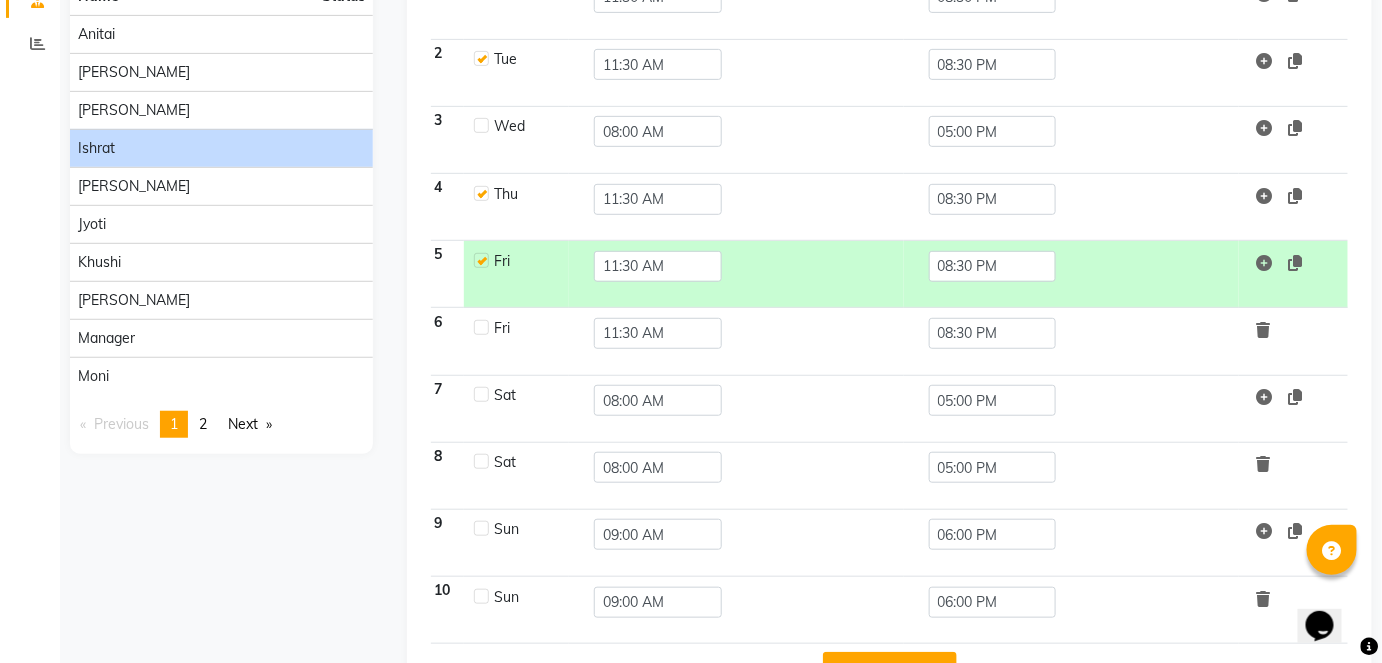 click 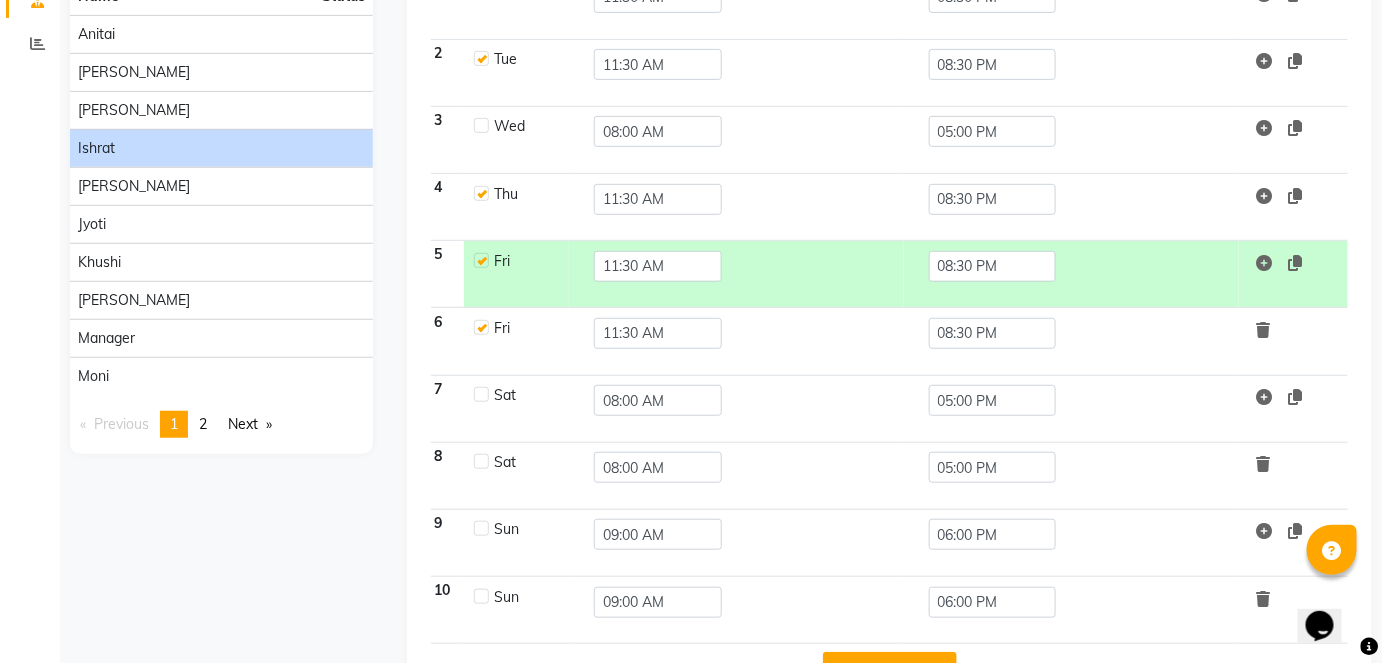 checkbox on "true" 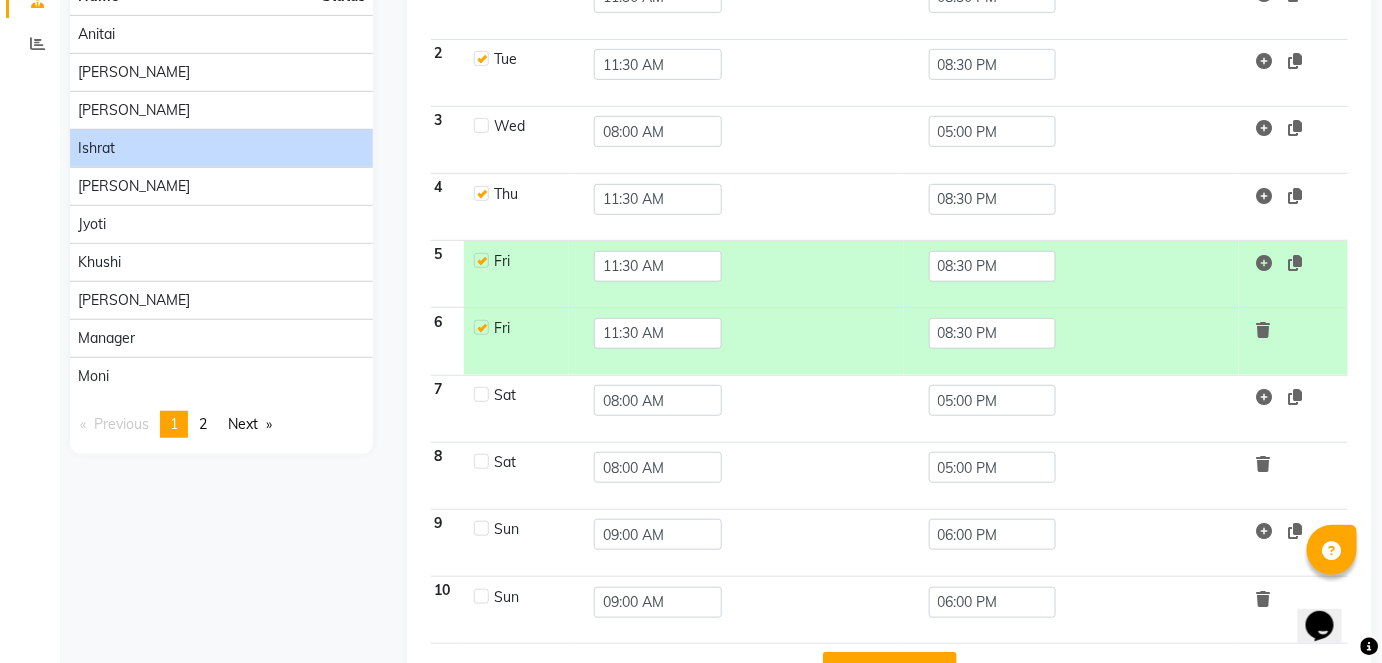 click 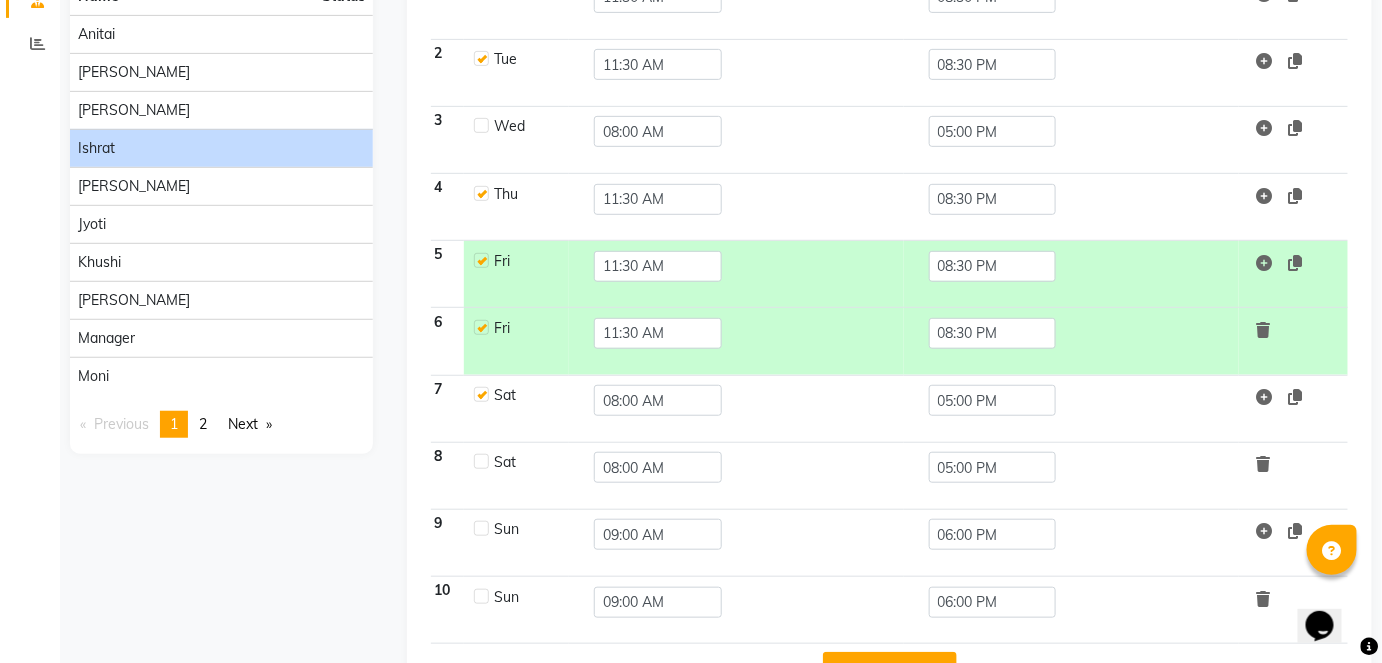 checkbox on "true" 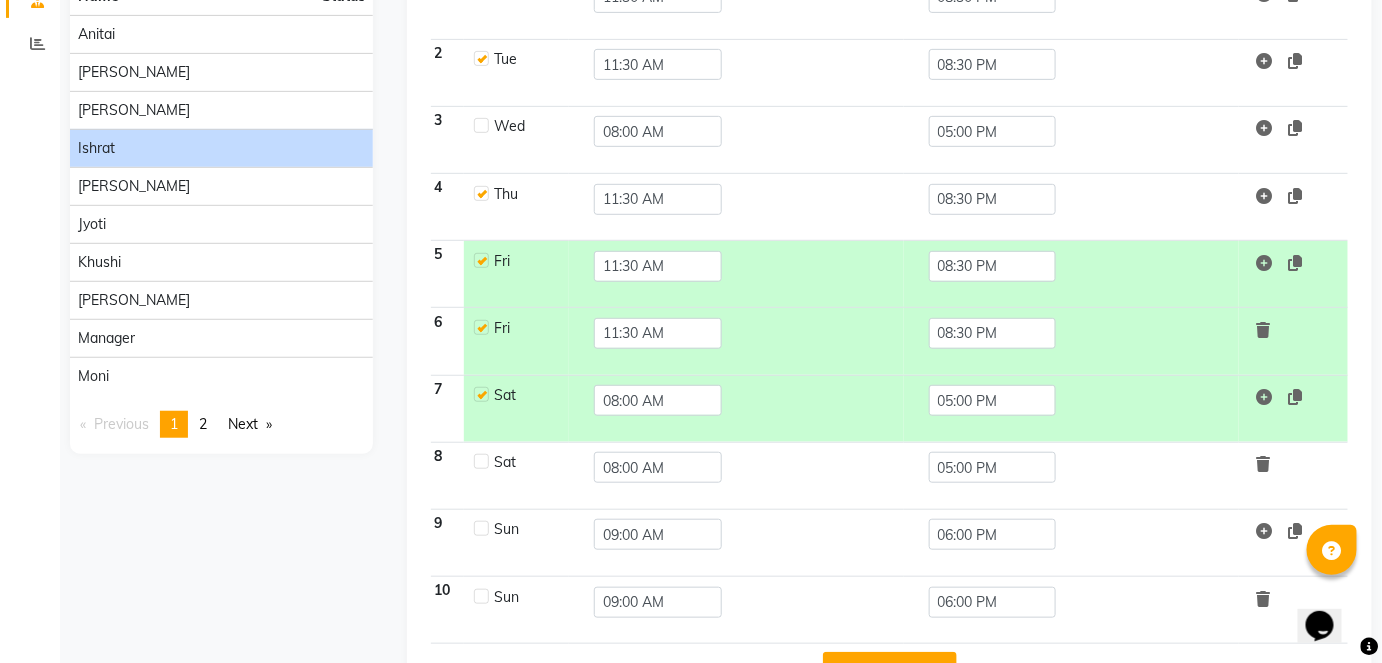 click 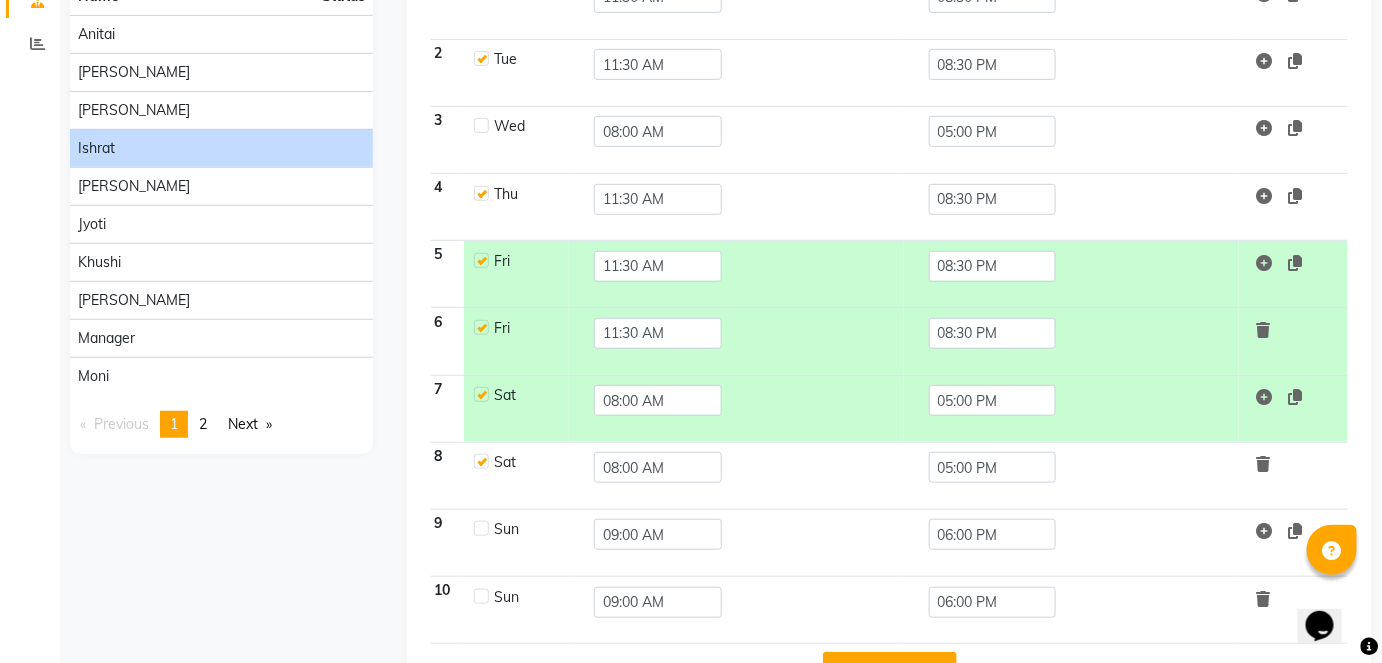 checkbox on "true" 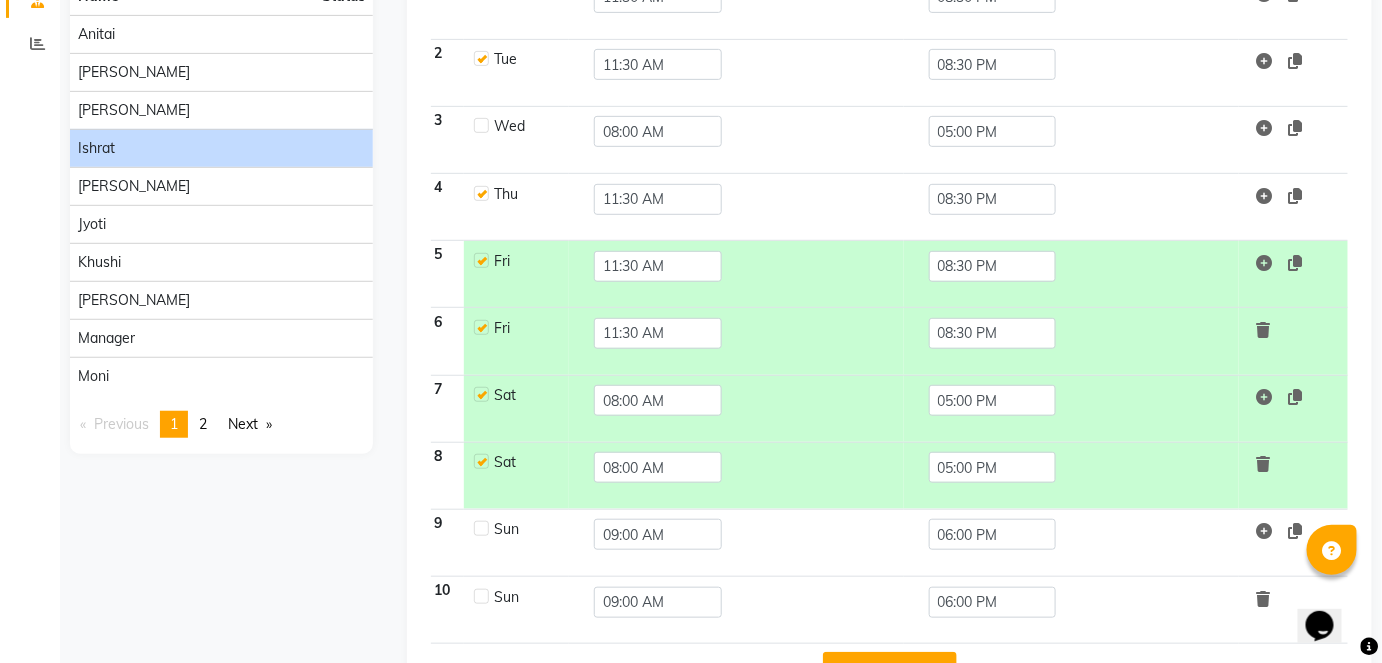 click 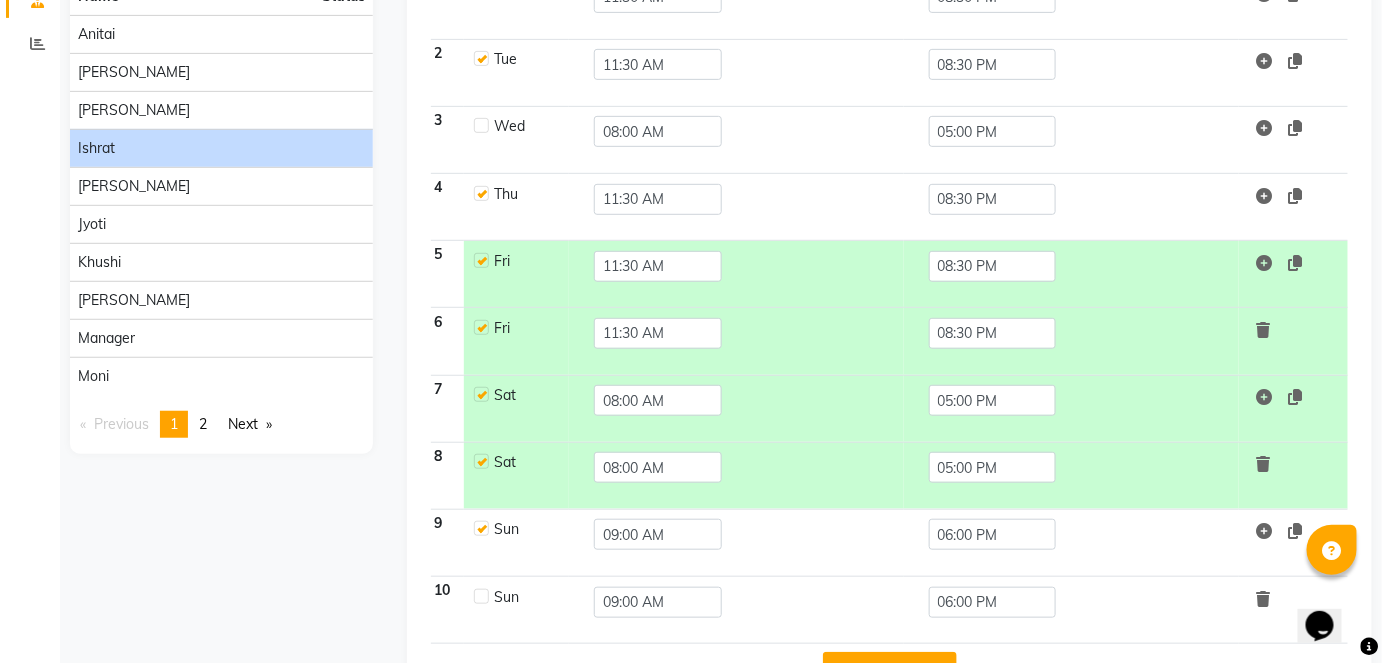 checkbox on "true" 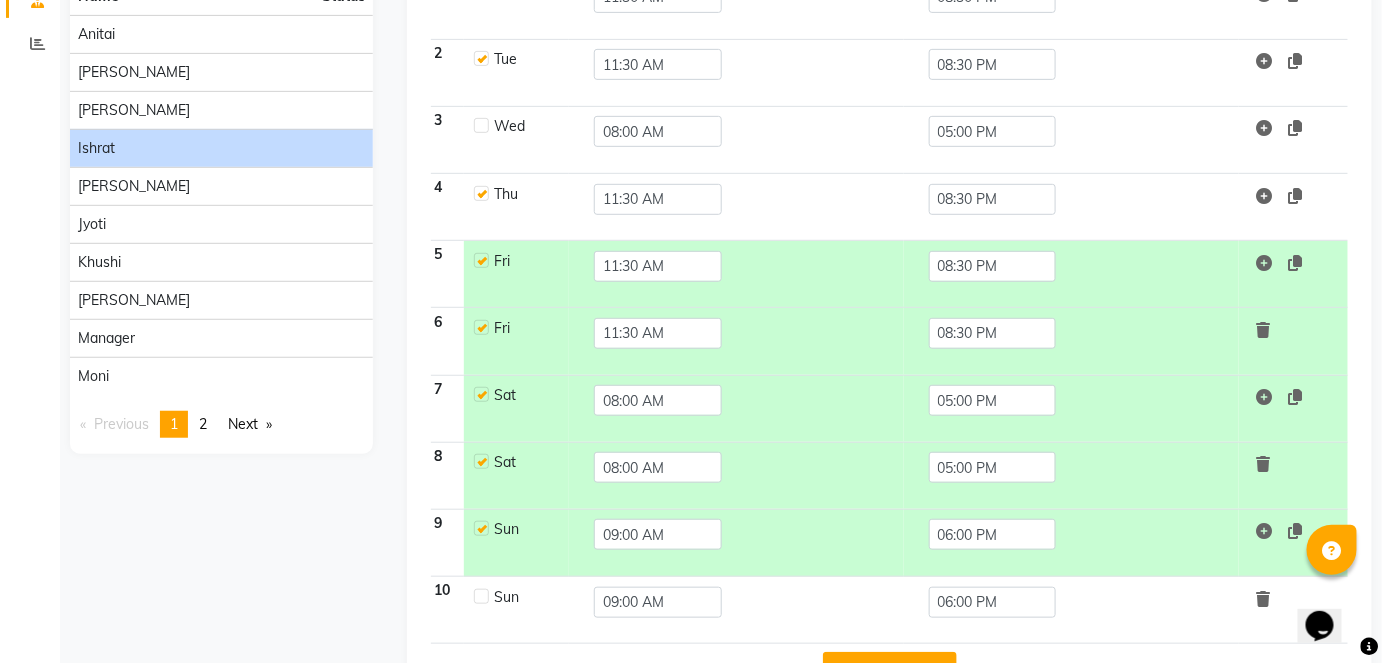 click 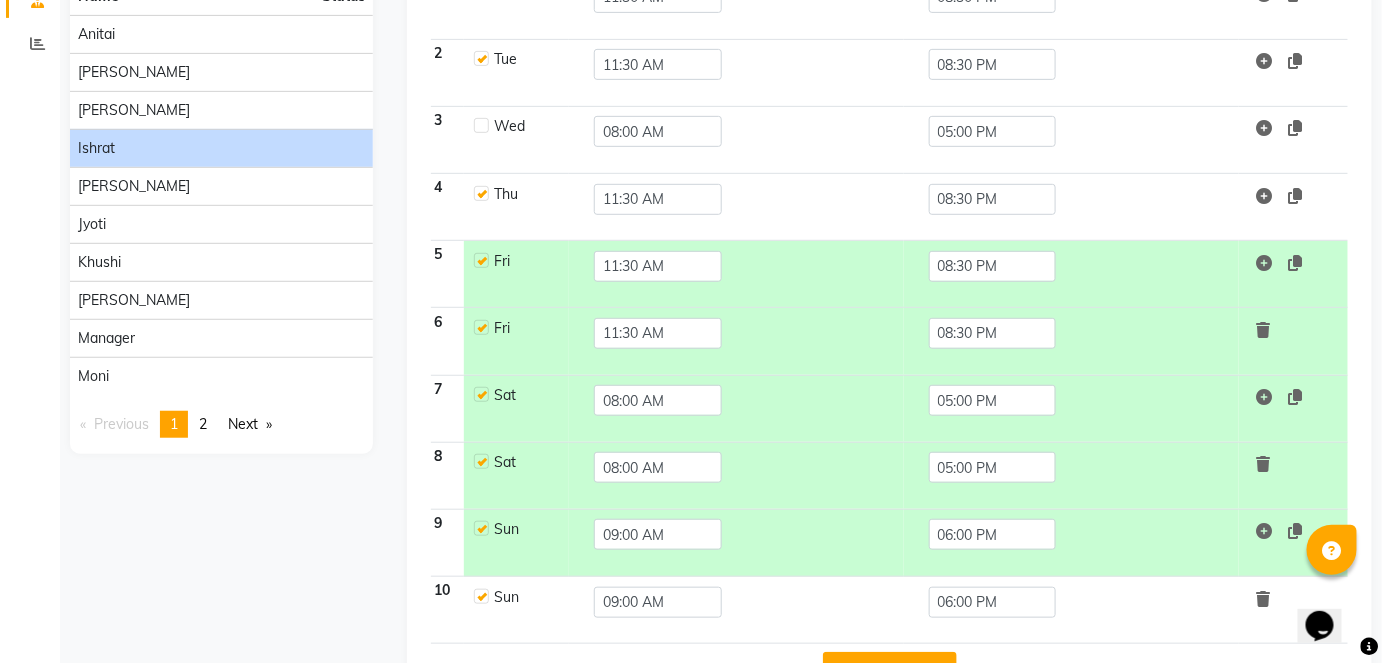 checkbox on "true" 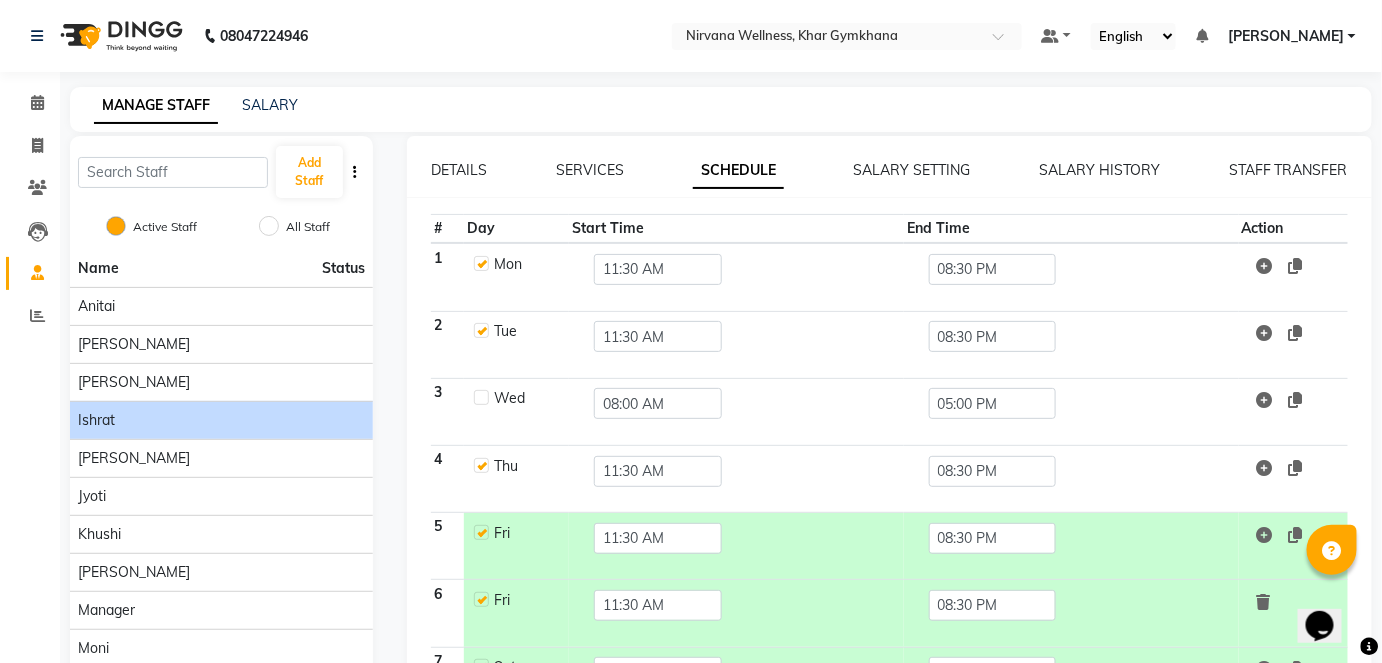 scroll, scrollTop: 332, scrollLeft: 0, axis: vertical 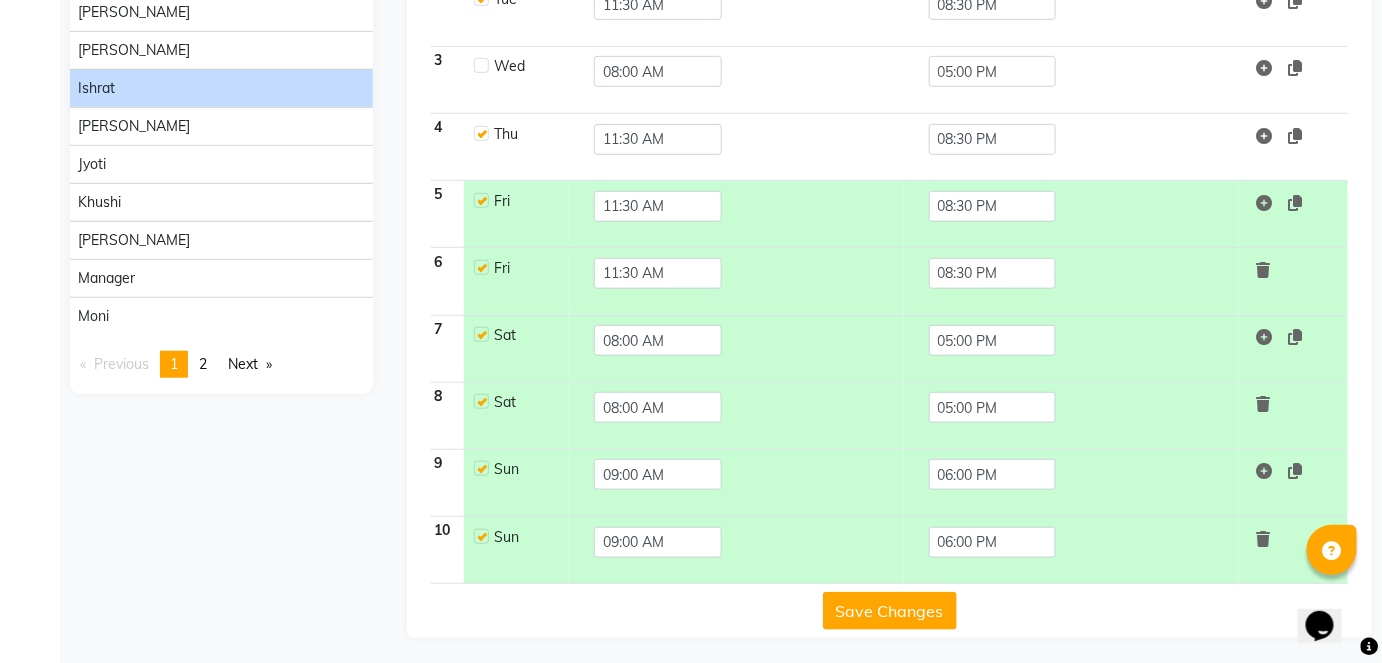 click on "Save Changes" 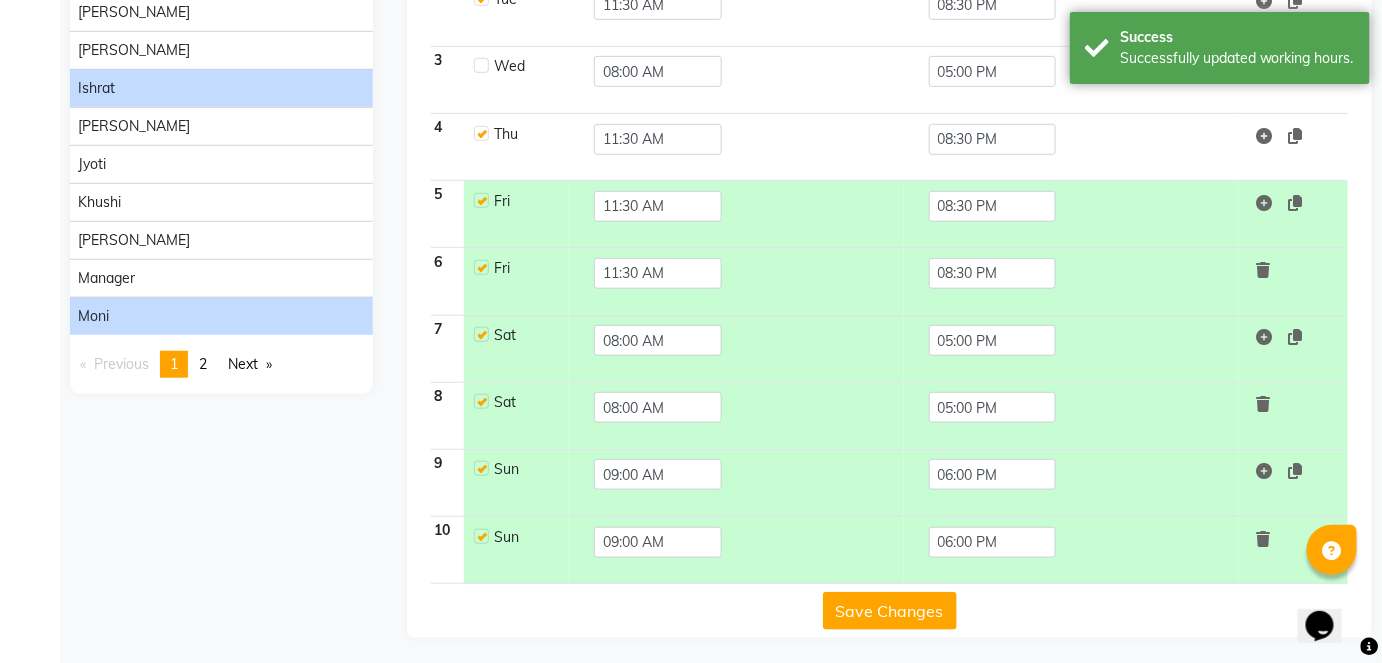 scroll, scrollTop: 59, scrollLeft: 0, axis: vertical 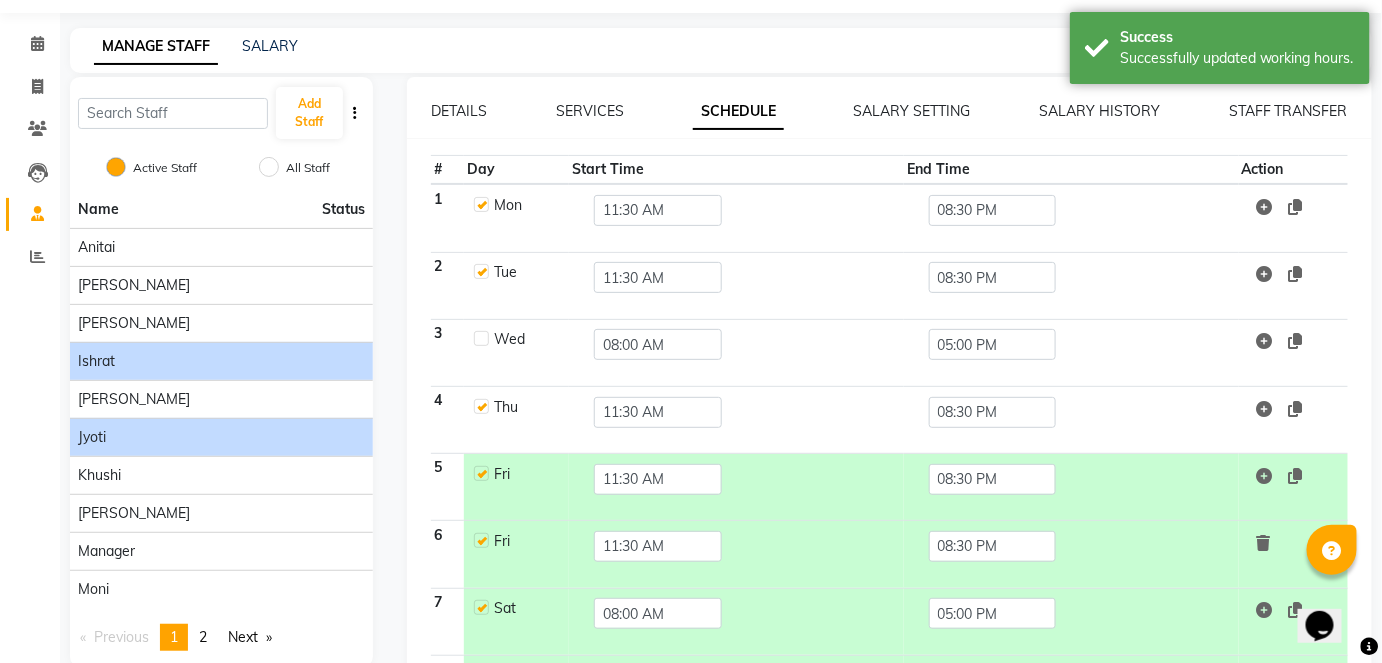 click on "Jyoti" 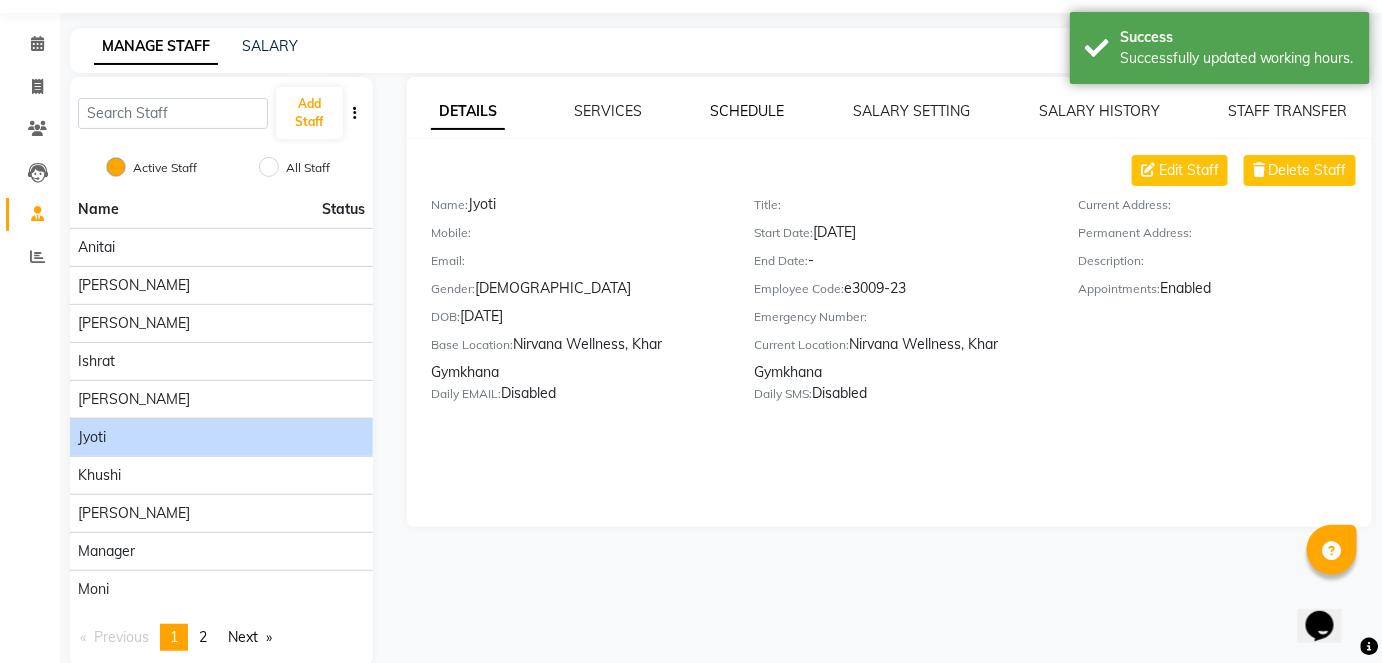 click on "SCHEDULE" 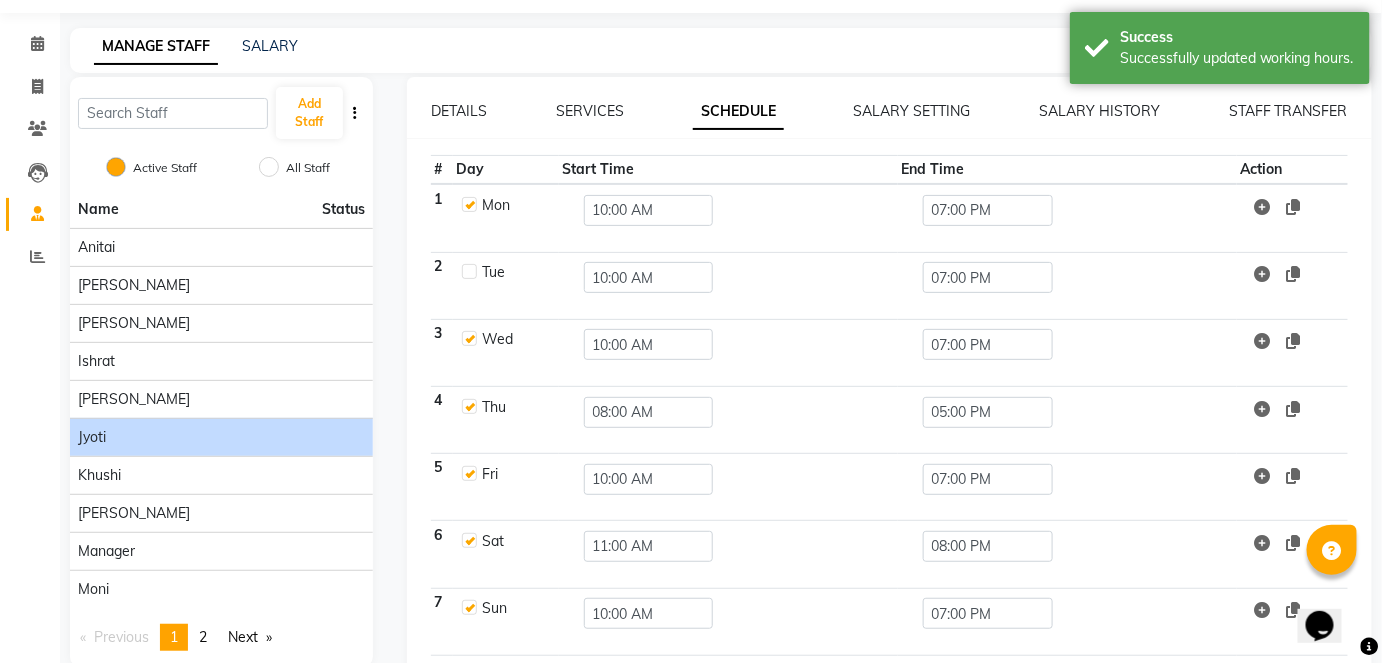 click 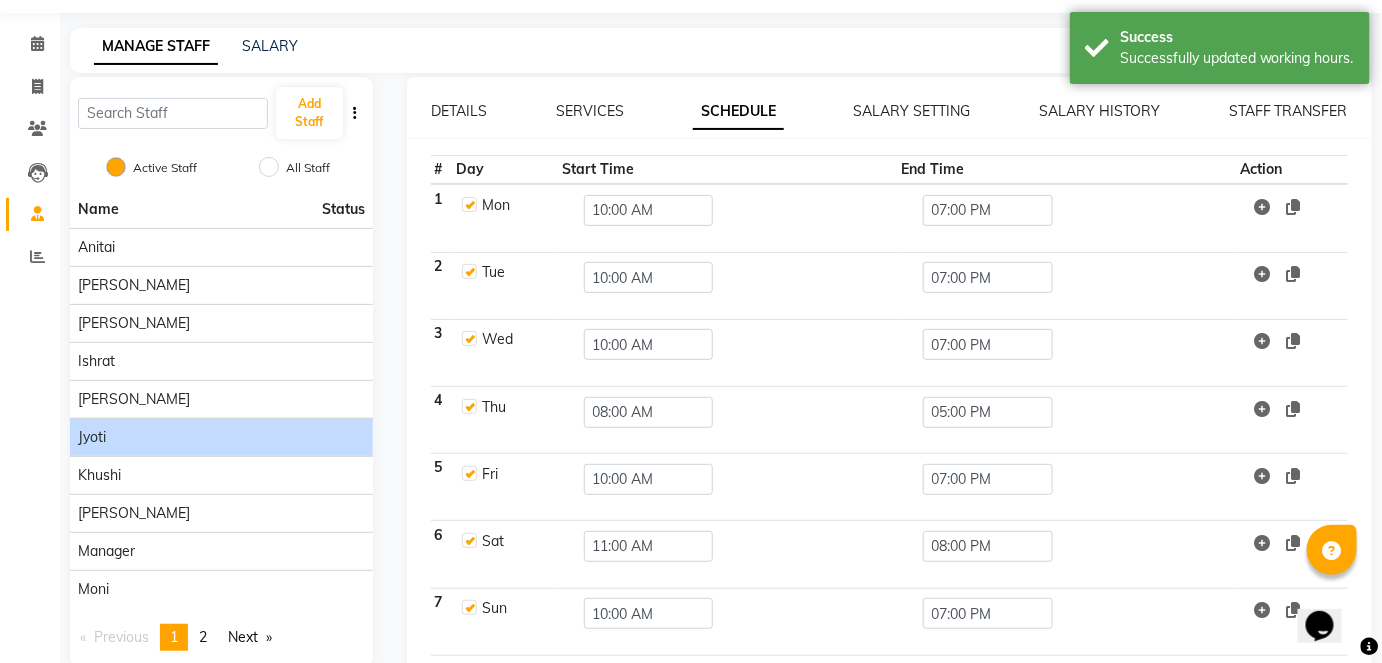 checkbox on "true" 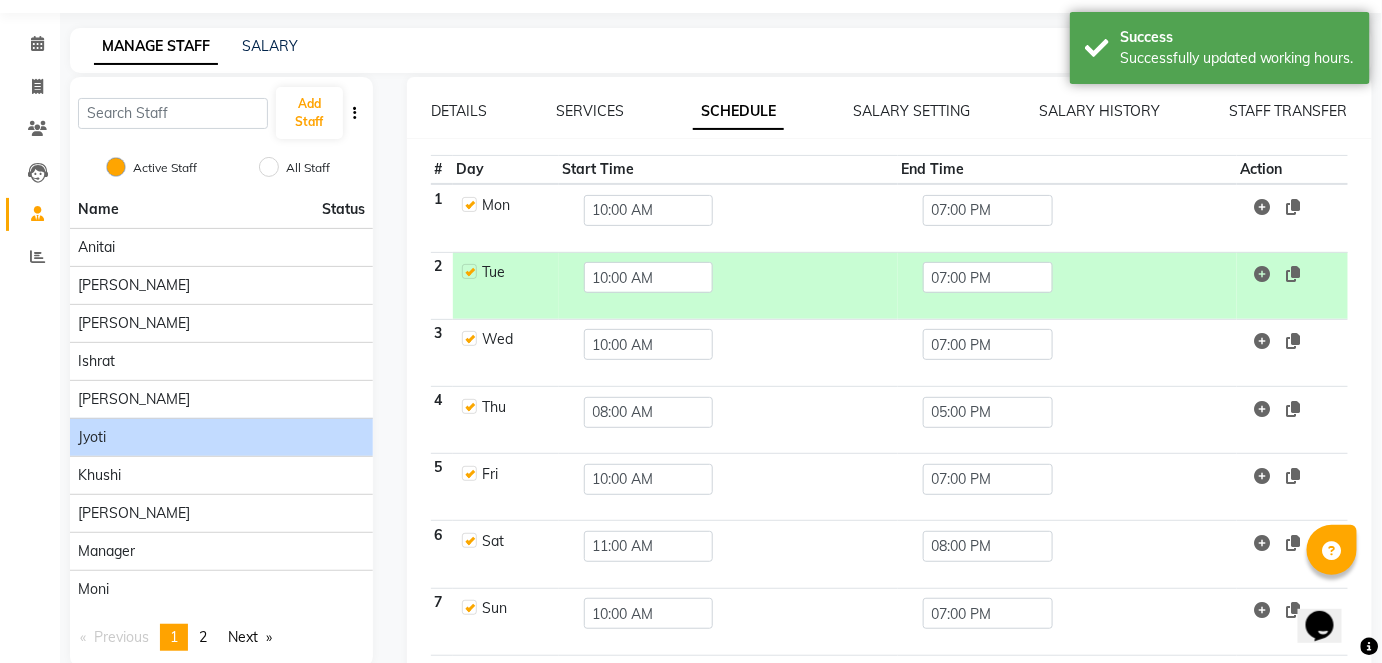 click 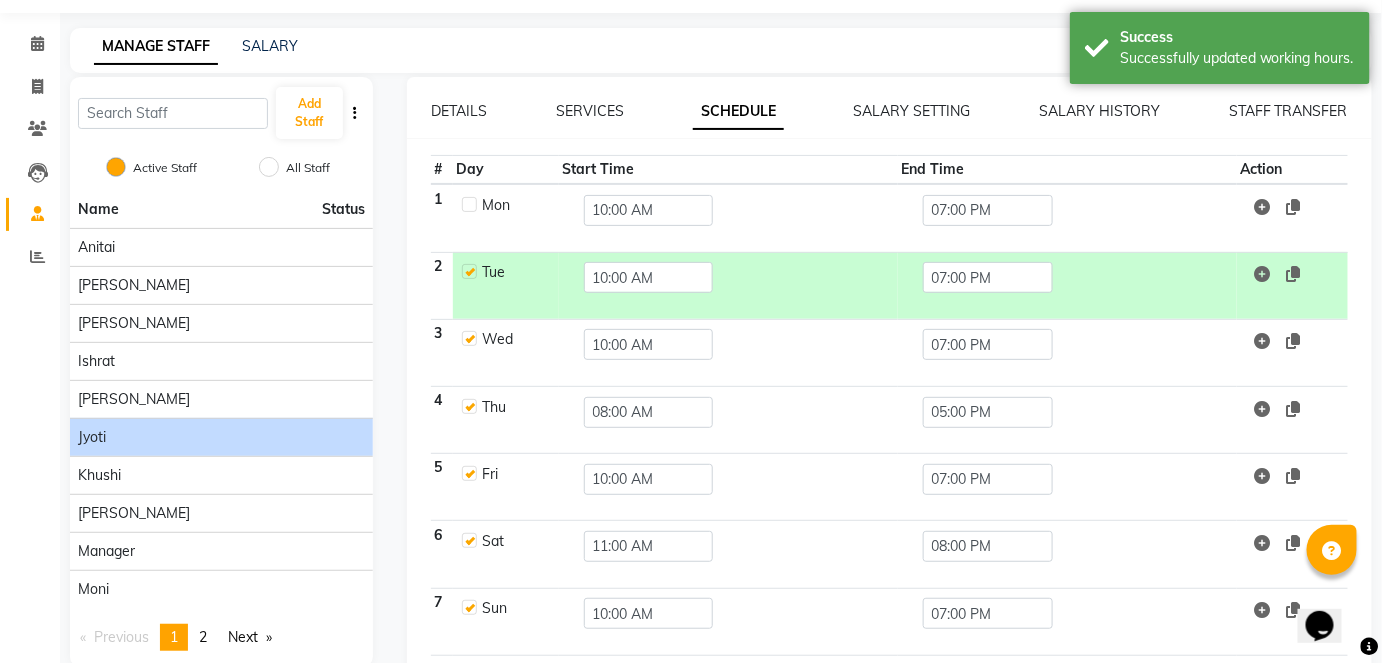 checkbox on "false" 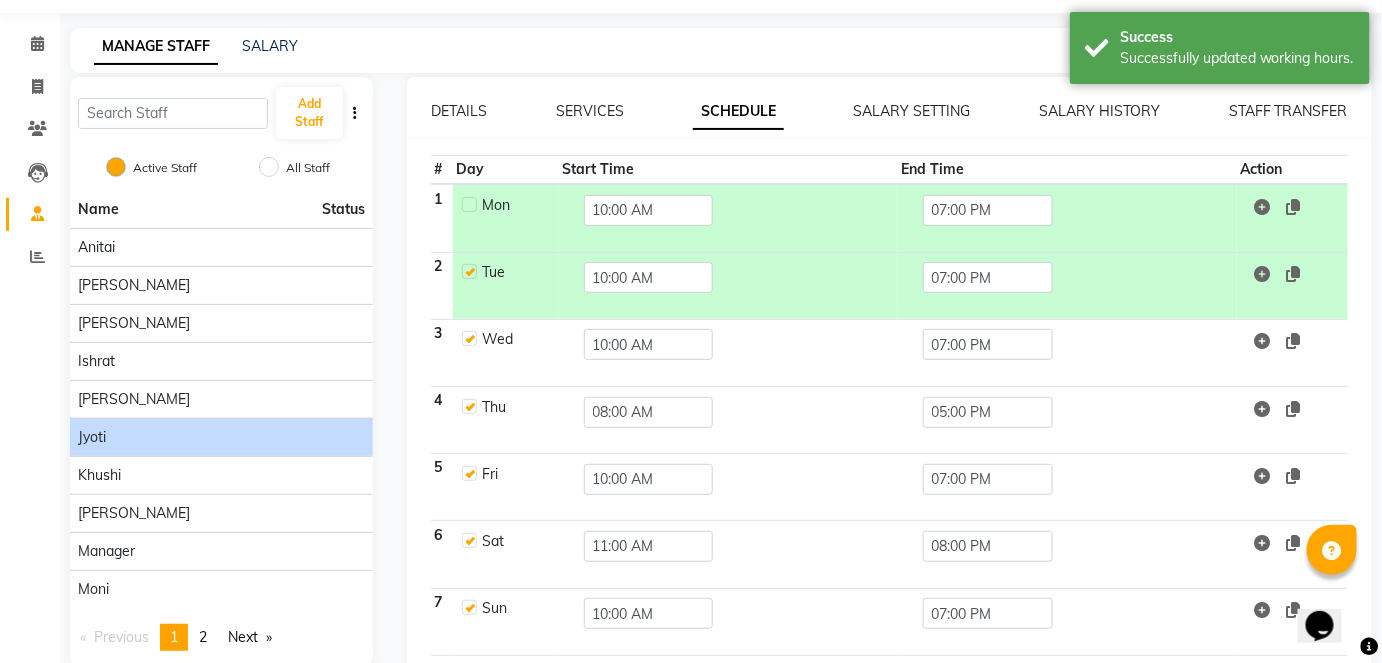 scroll, scrollTop: 131, scrollLeft: 0, axis: vertical 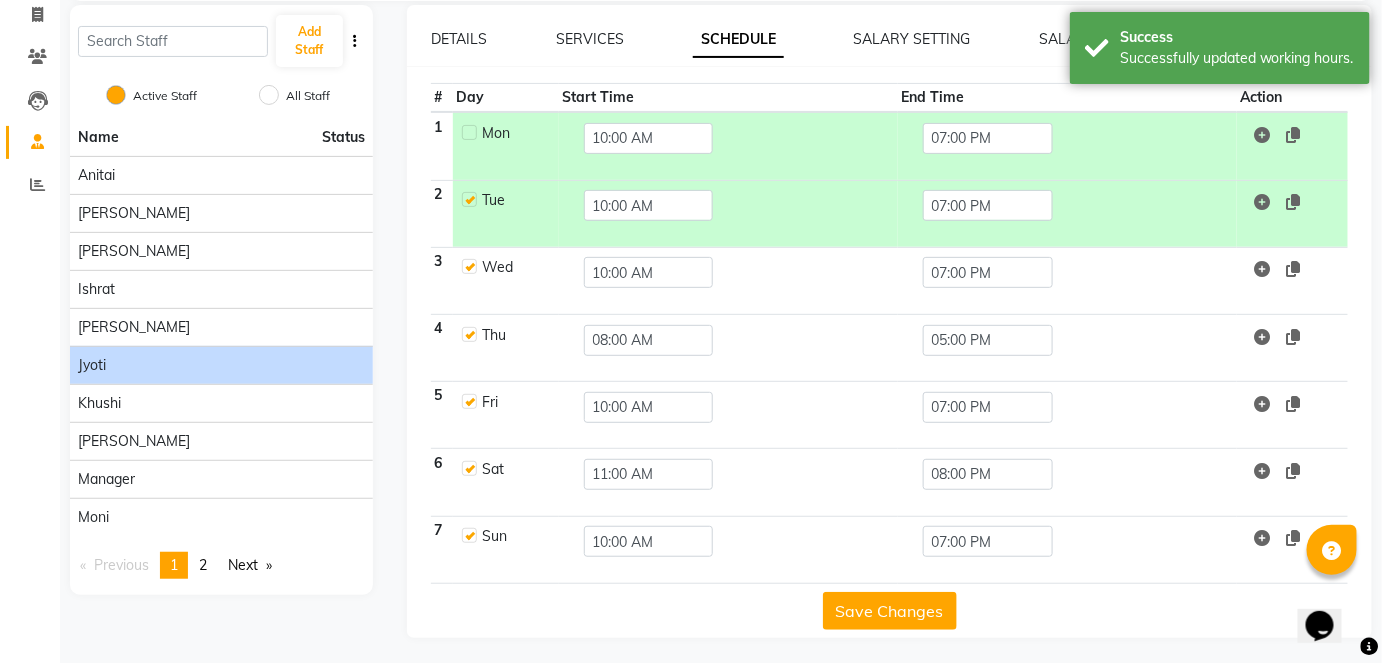 click on "Save Changes" 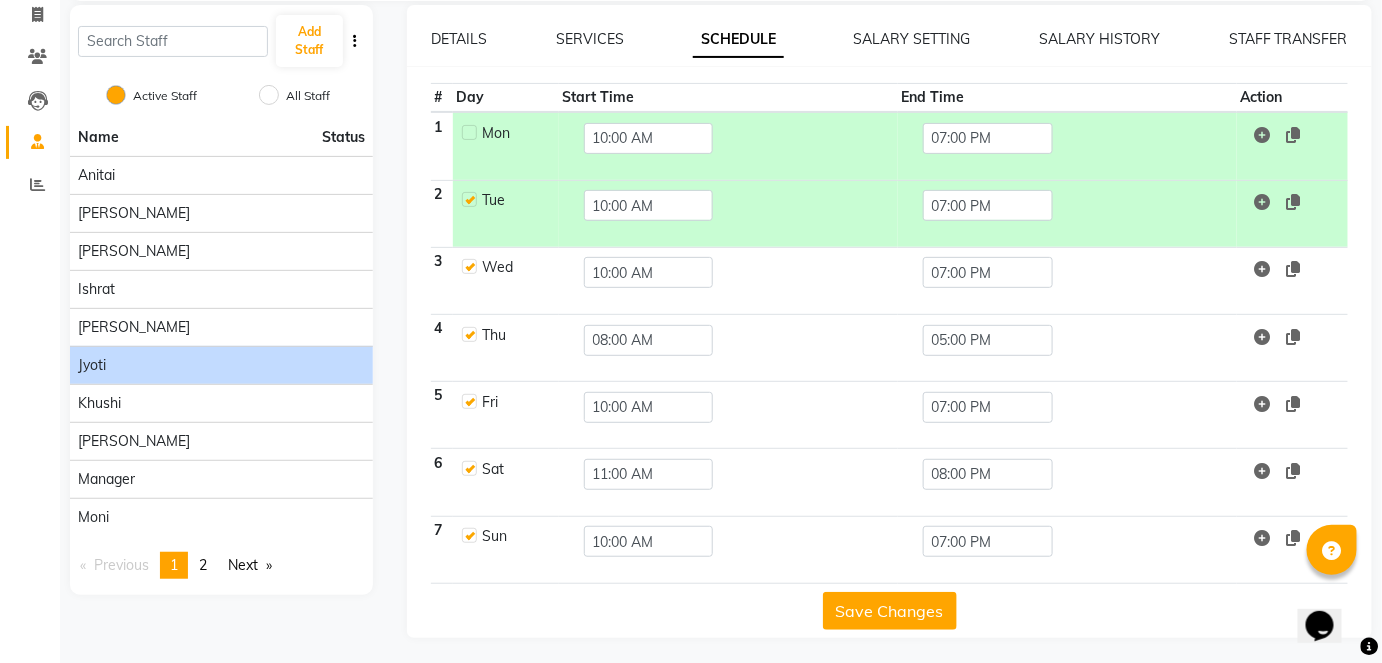 click on "Save Changes" 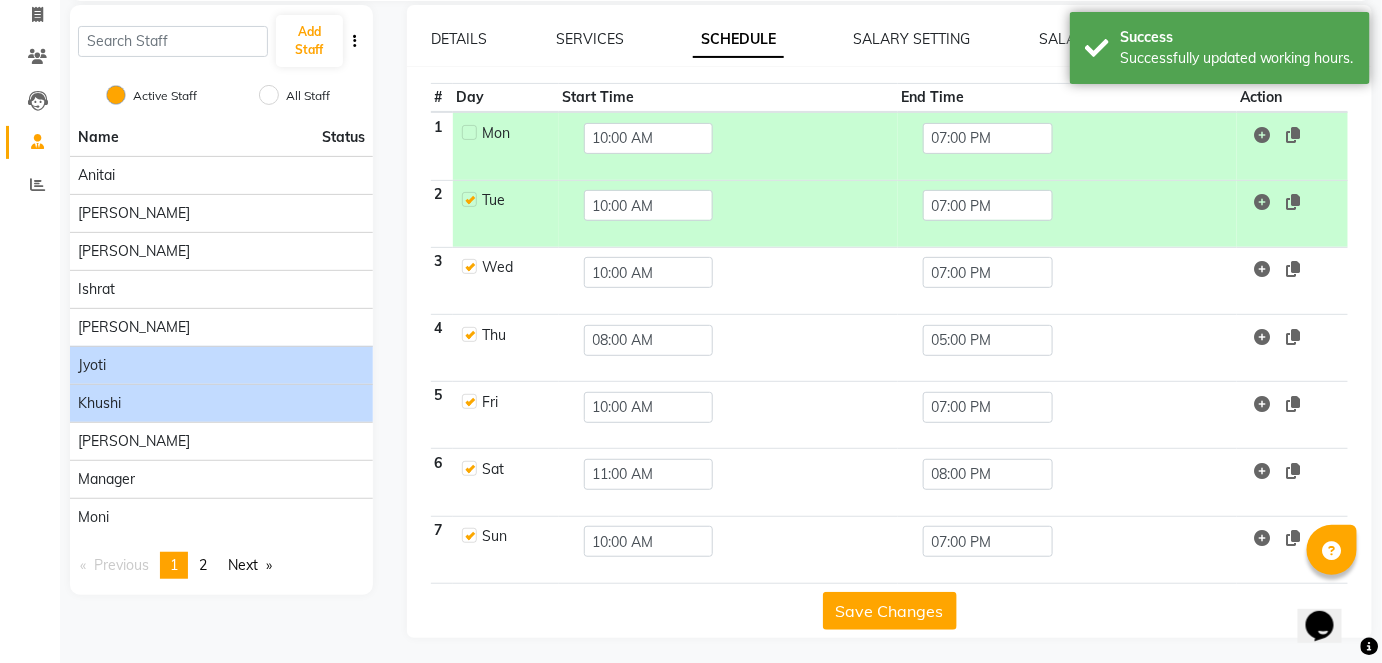 click on "Khushi" 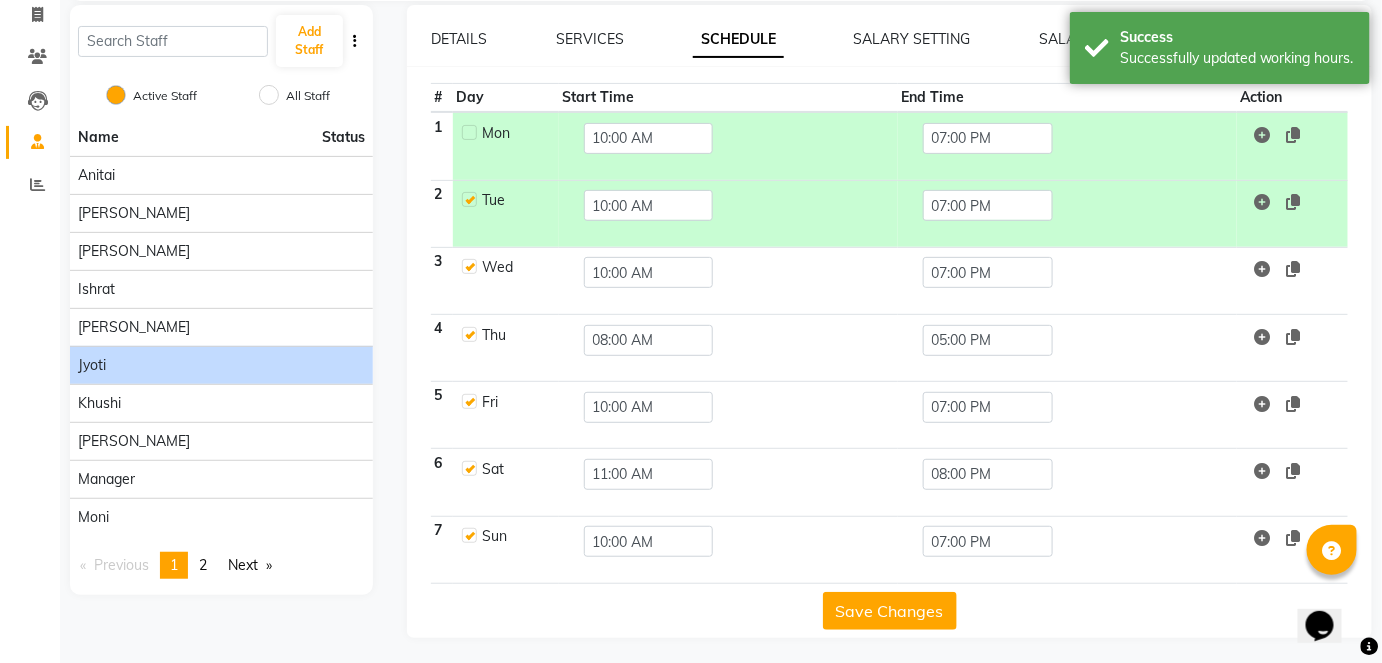 scroll, scrollTop: 90, scrollLeft: 0, axis: vertical 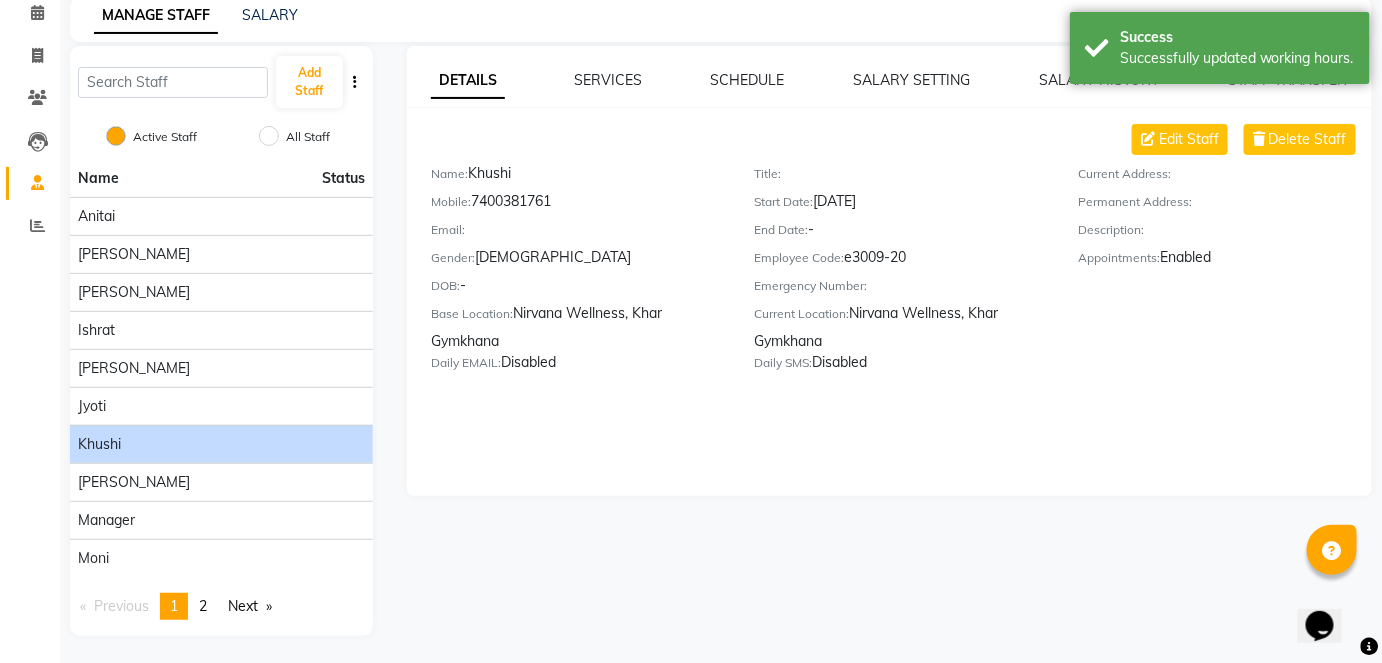 click on "SCHEDULE" 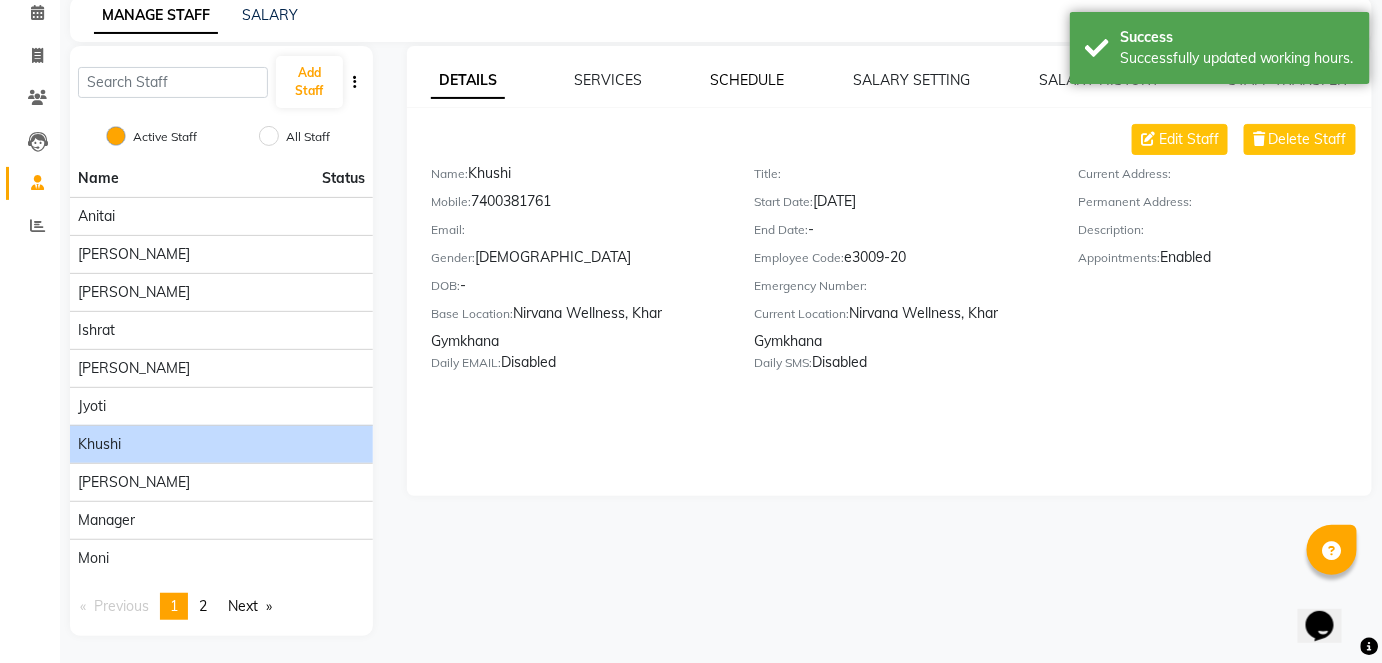 click on "SCHEDULE" 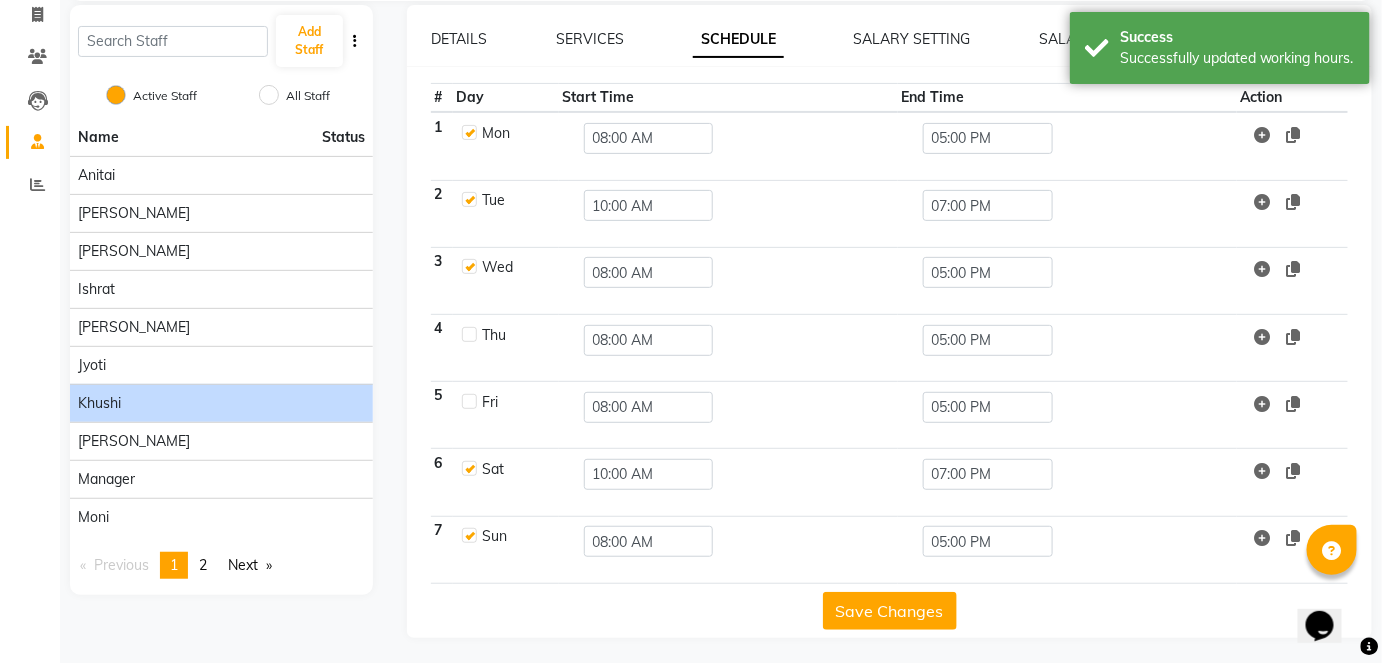 click 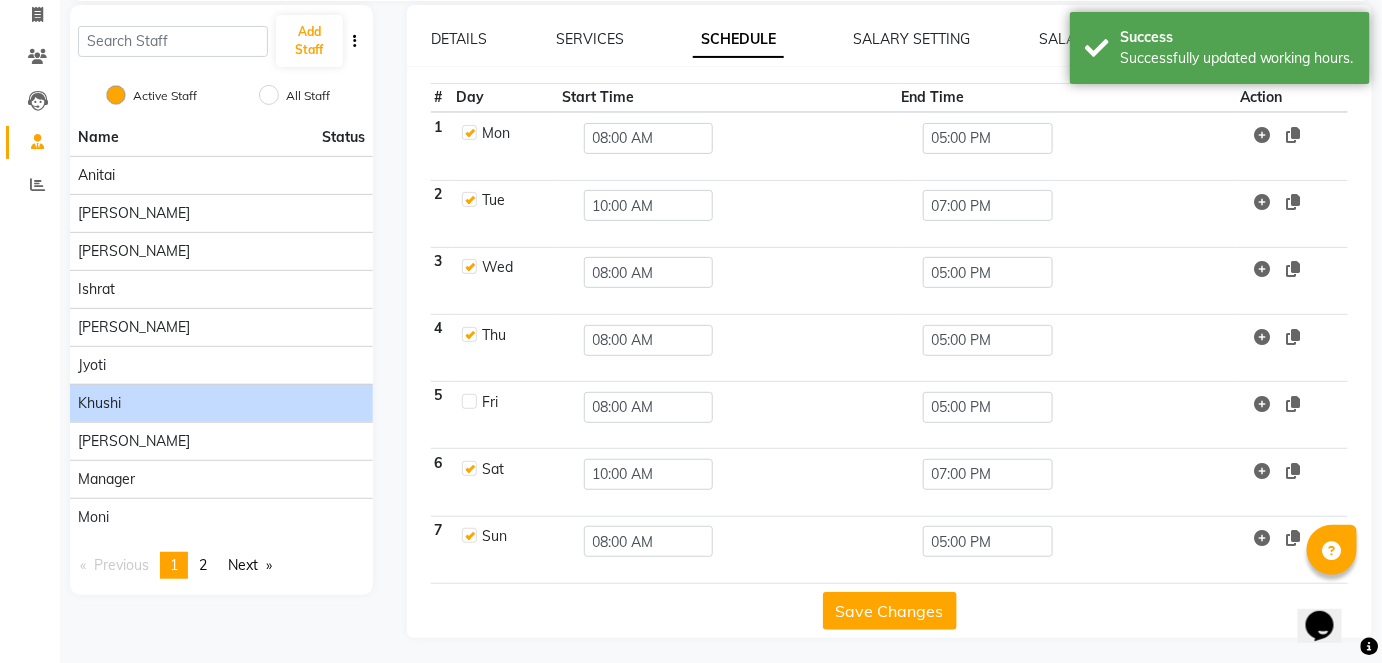 checkbox on "true" 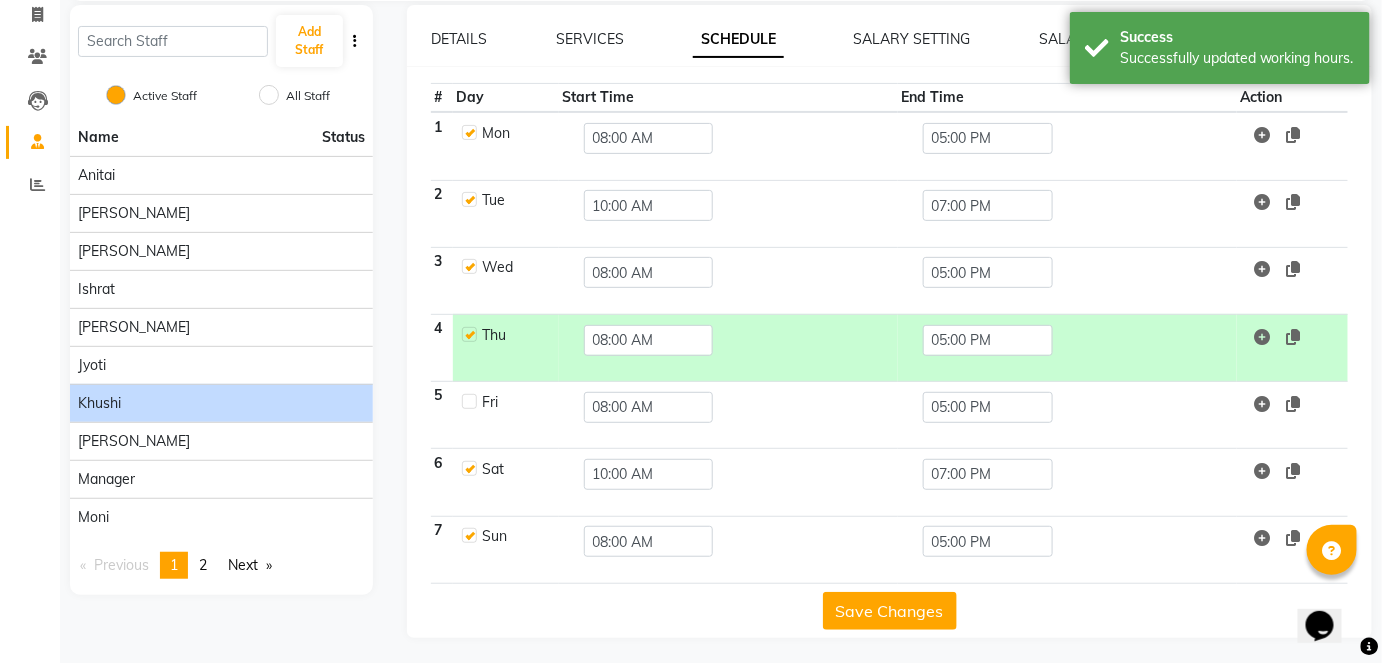 click on "Save Changes" 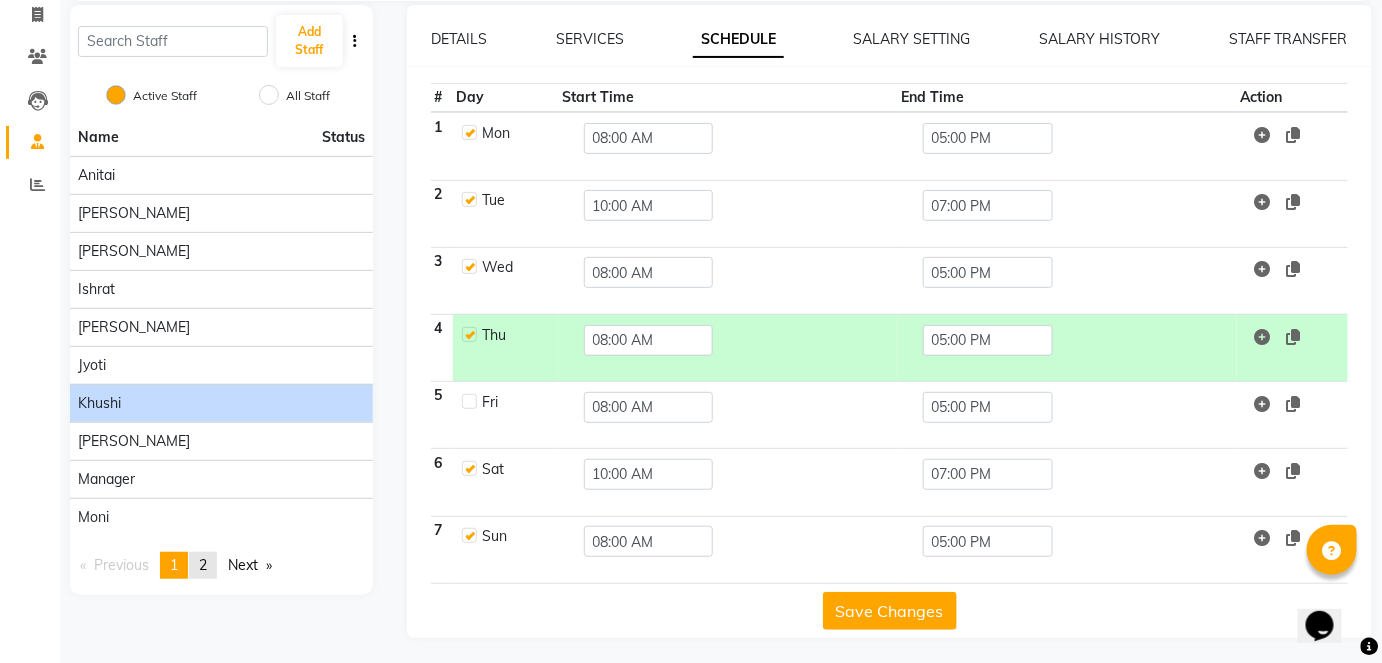click on "2" at bounding box center (203, 565) 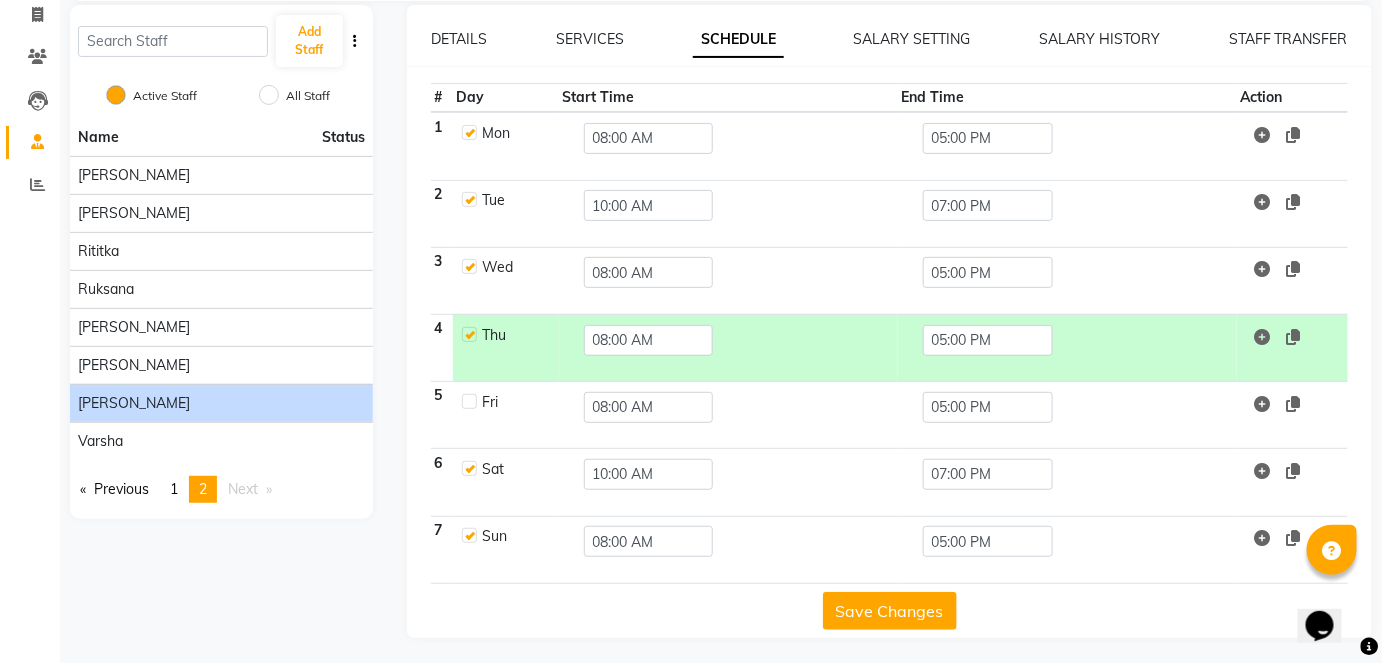 click on "[PERSON_NAME]" 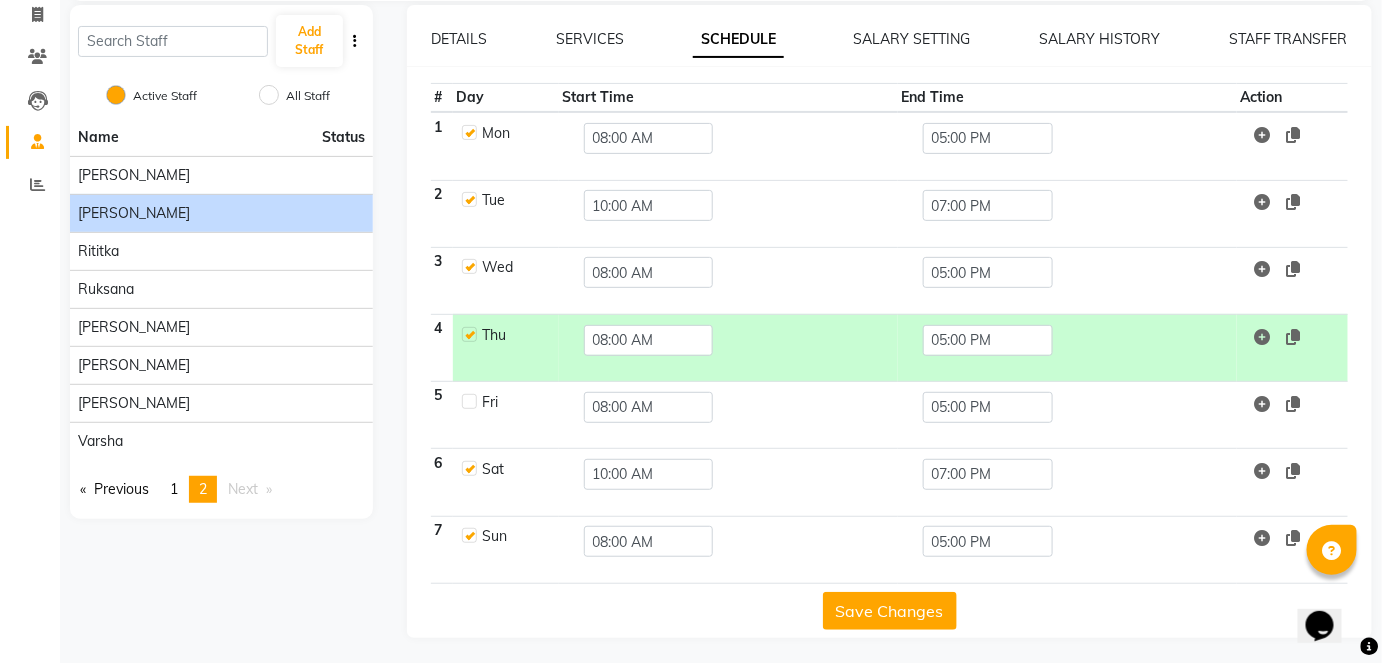 scroll, scrollTop: 14, scrollLeft: 0, axis: vertical 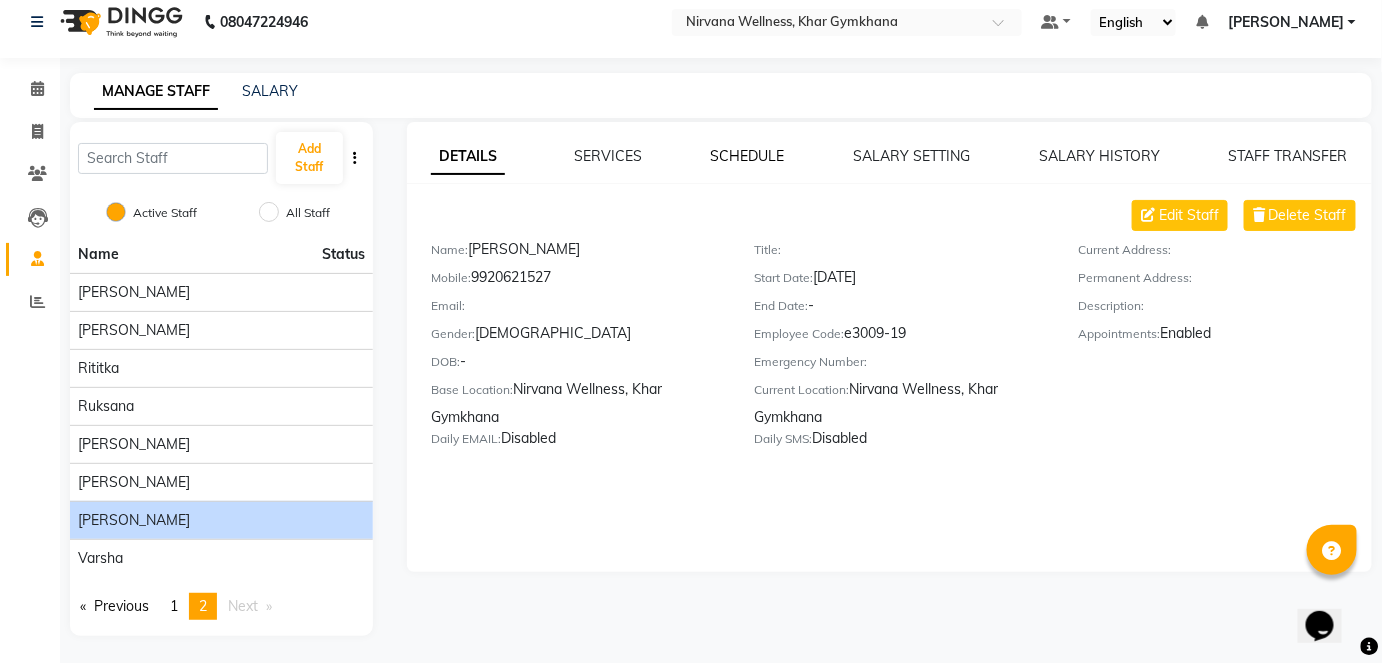 click on "SCHEDULE" 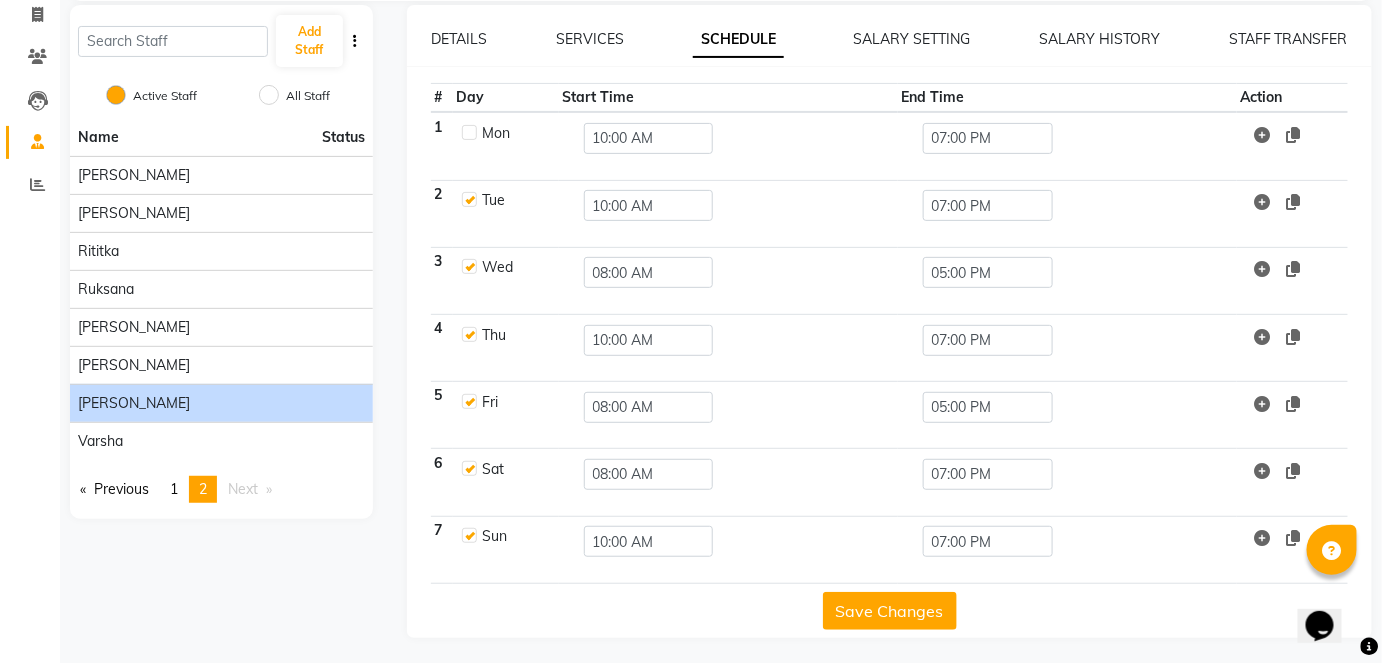 scroll, scrollTop: 0, scrollLeft: 0, axis: both 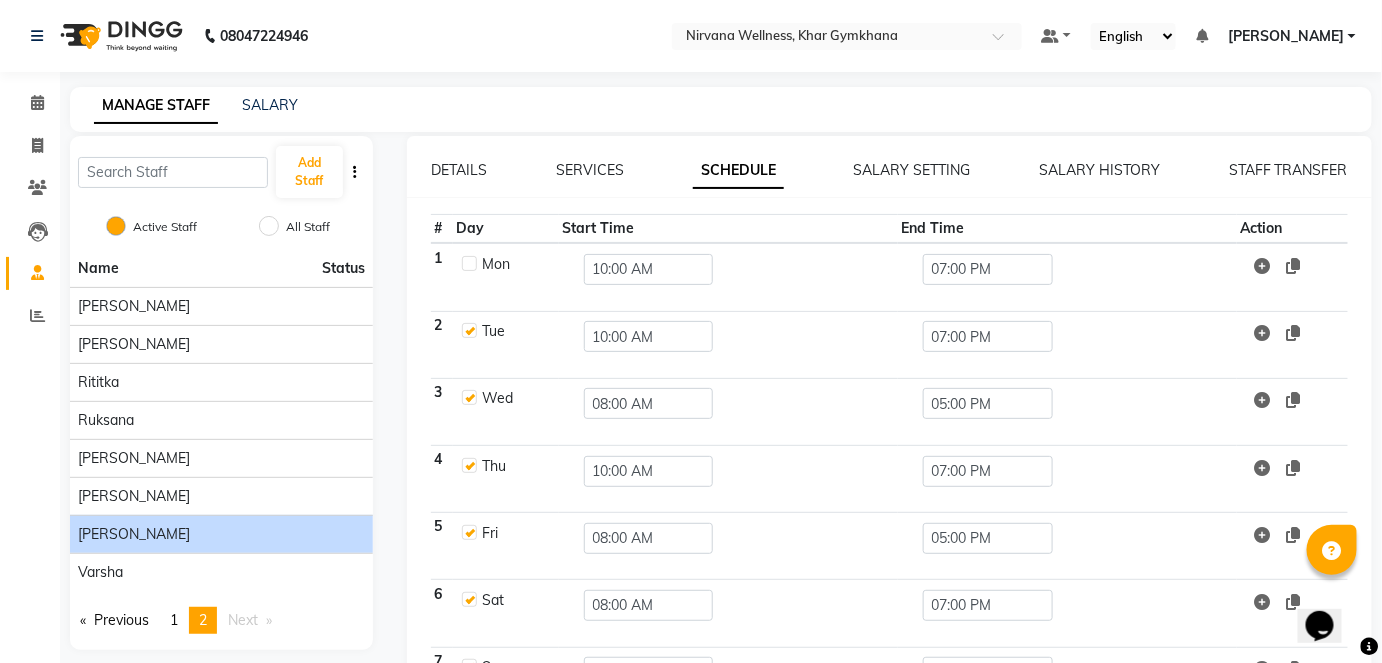click 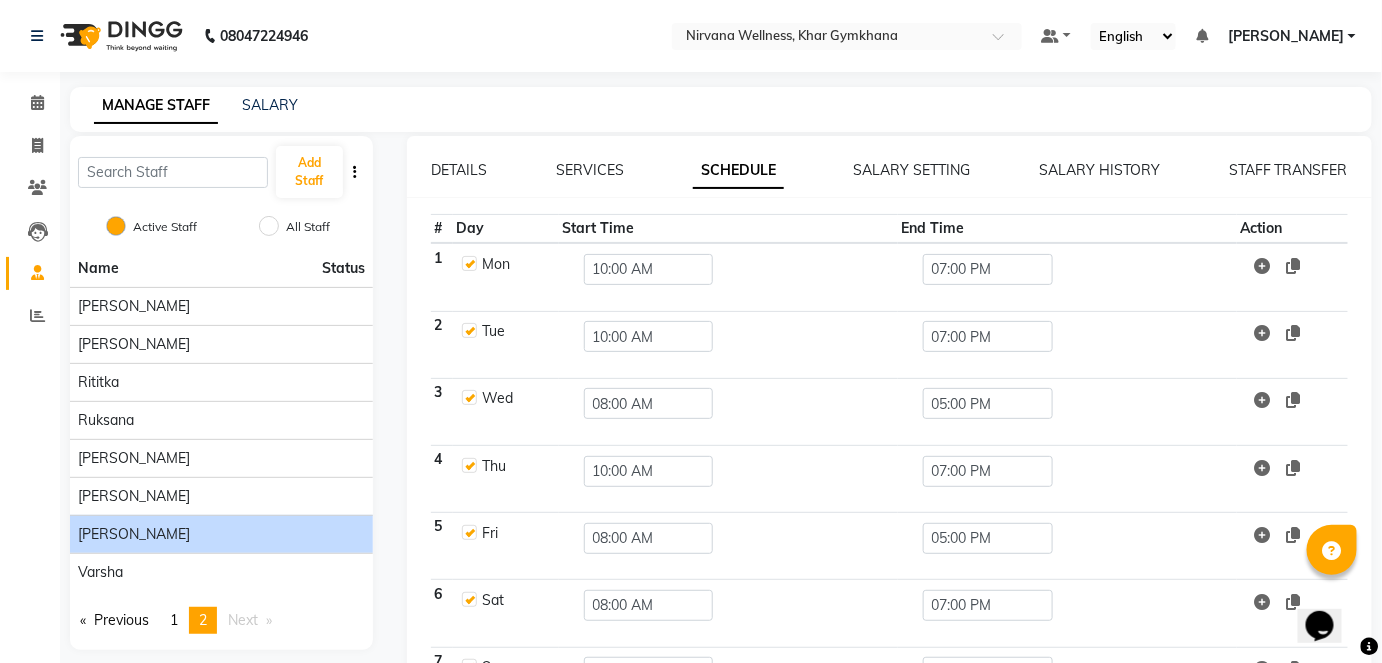 checkbox on "true" 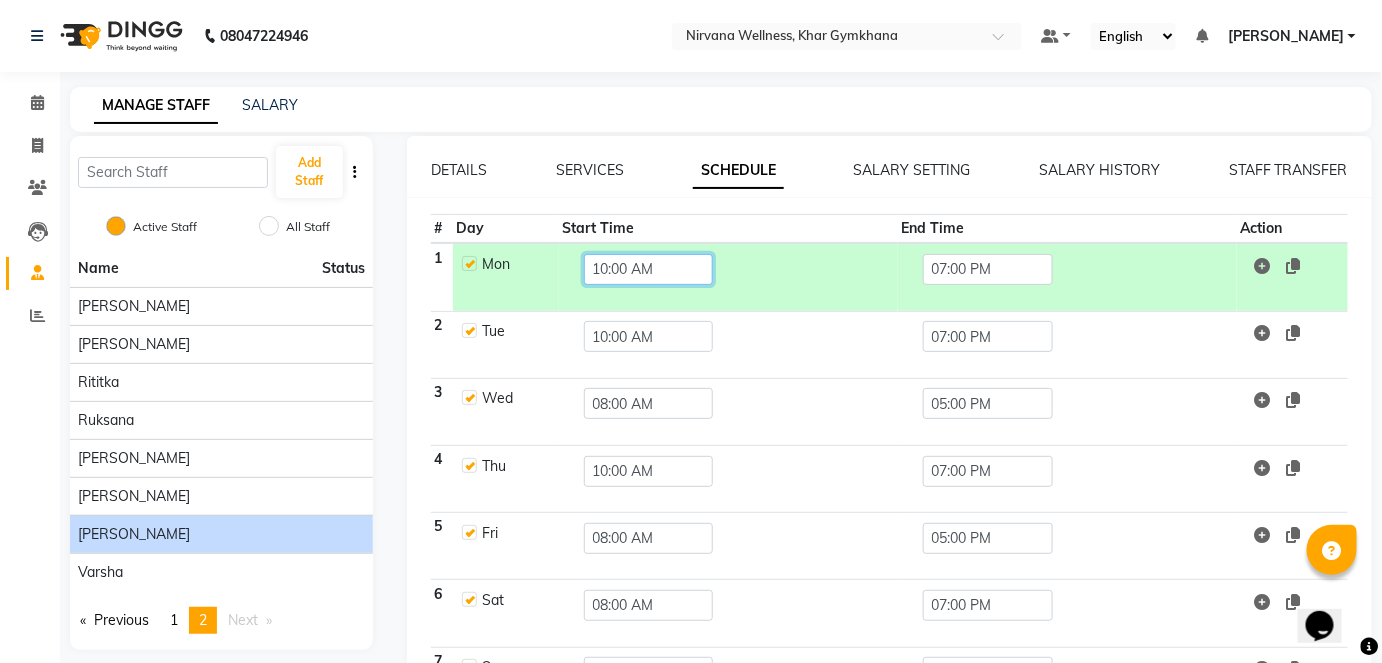 click on "10:00 AM" 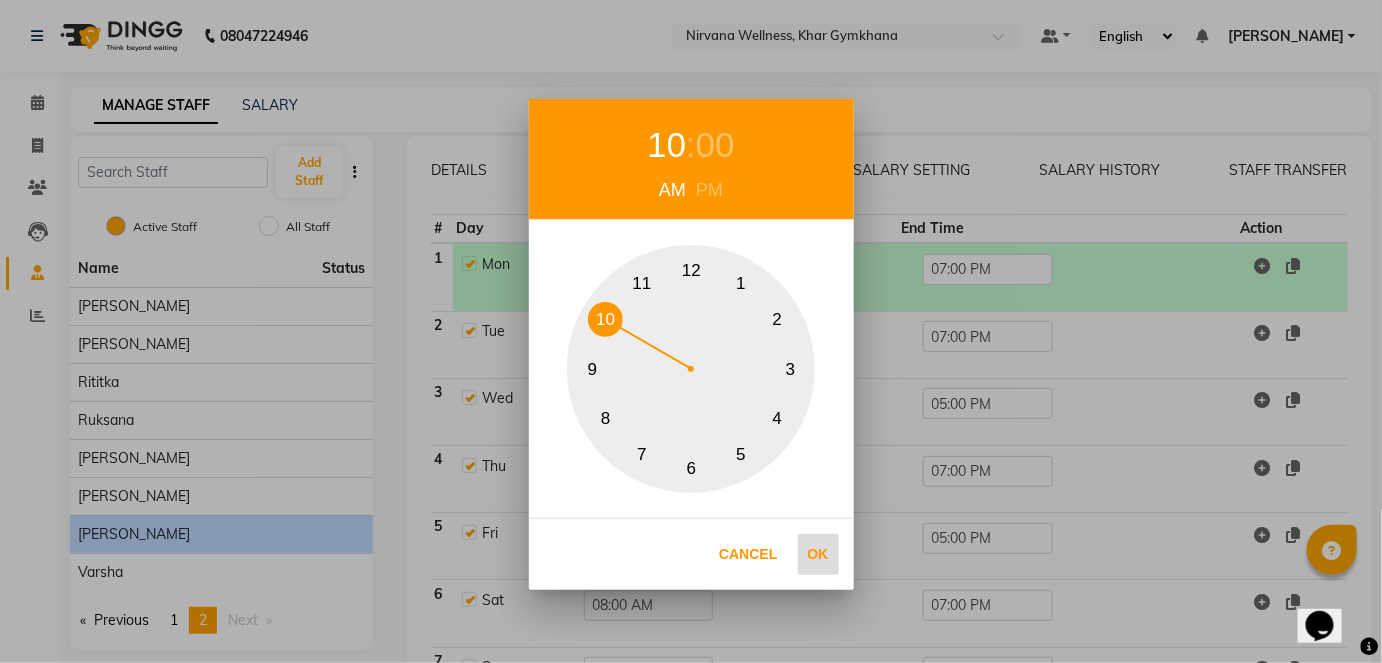 click on "Ok" at bounding box center (818, 554) 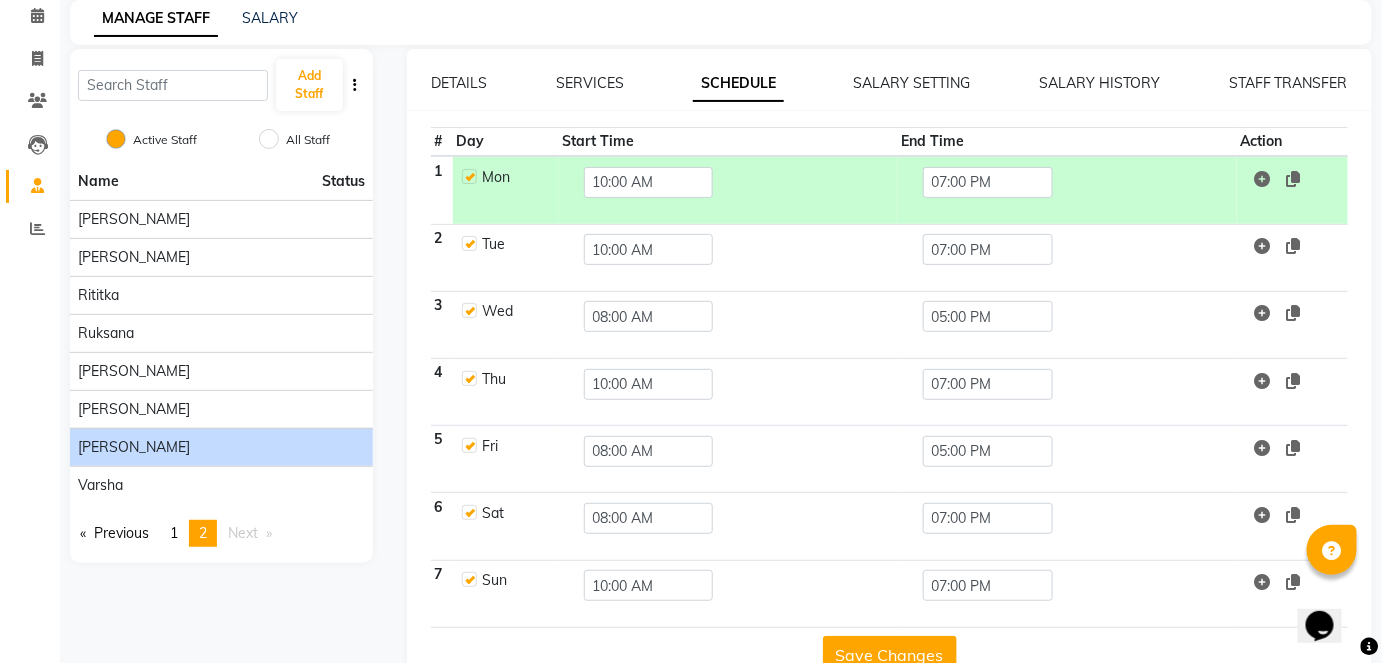 scroll, scrollTop: 131, scrollLeft: 0, axis: vertical 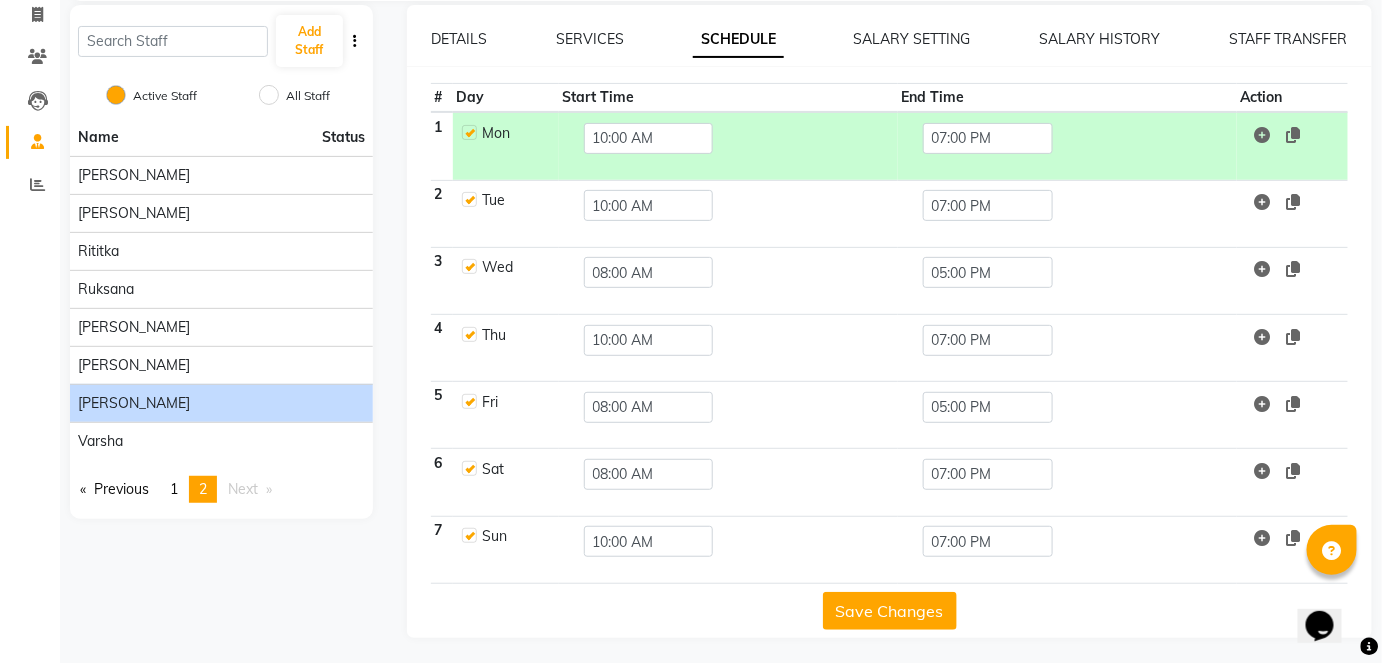 click on "Save Changes" 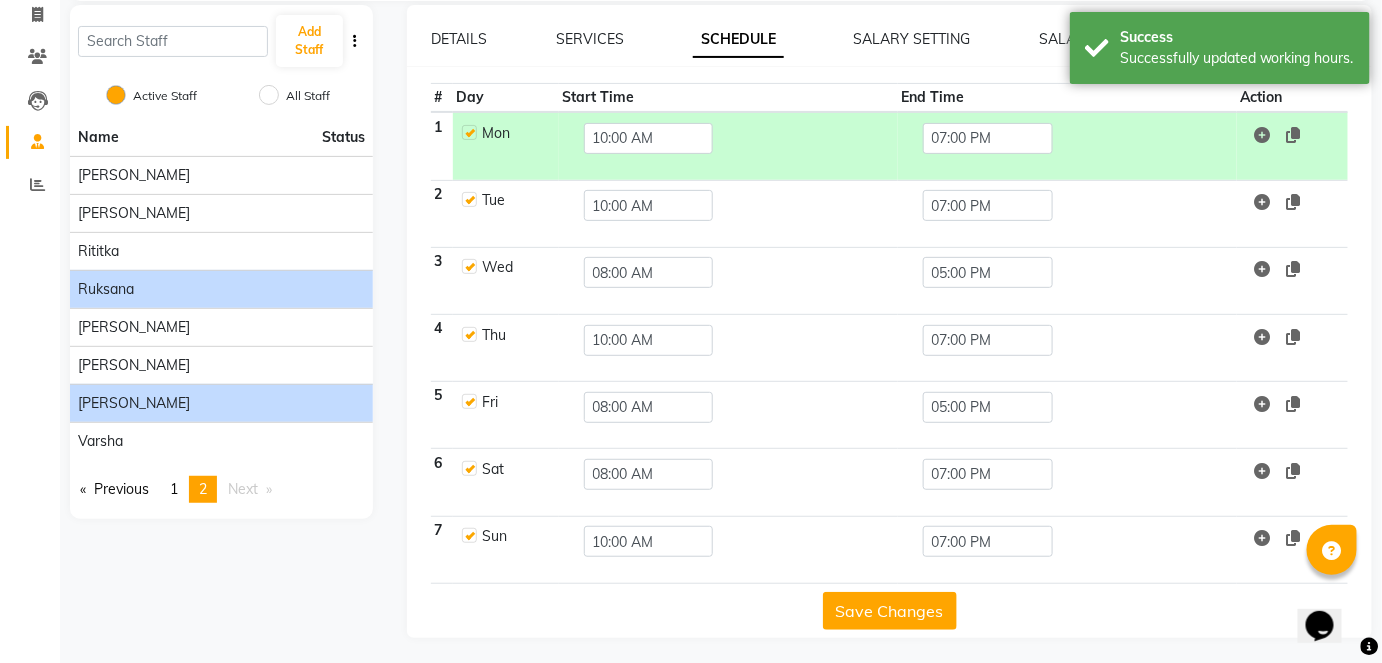 click on "Ruksana" 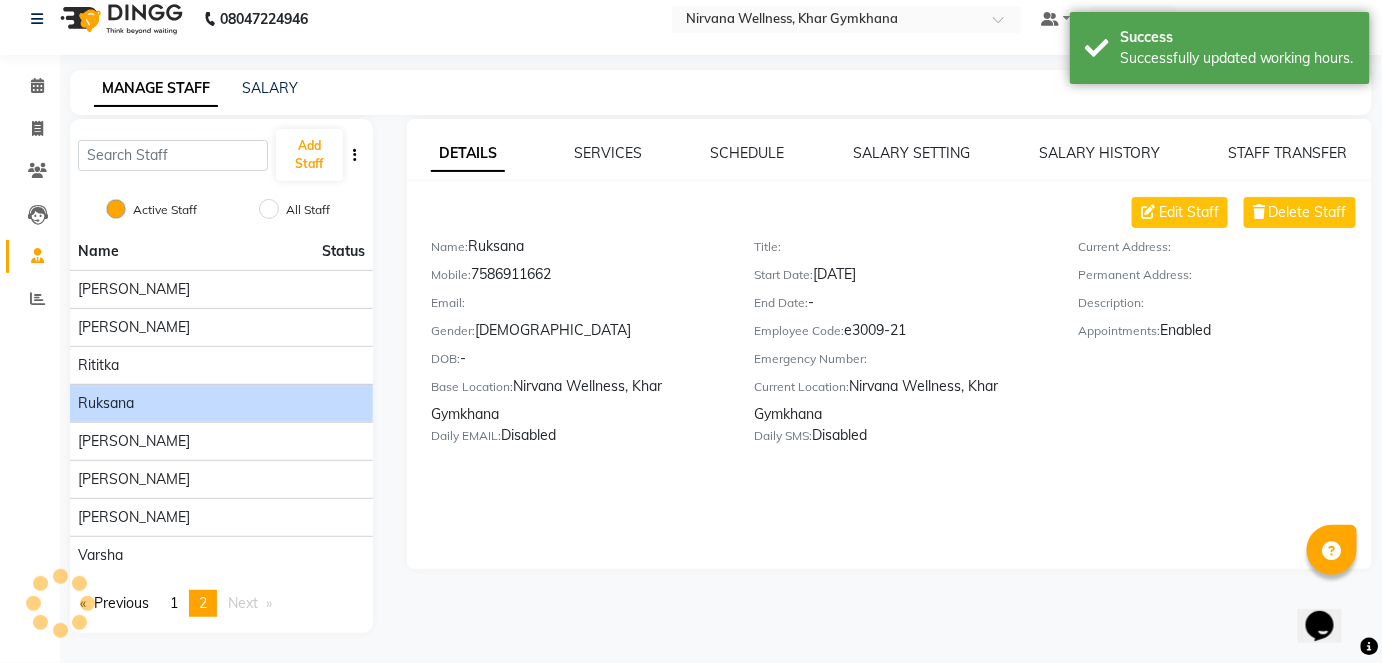 scroll, scrollTop: 14, scrollLeft: 0, axis: vertical 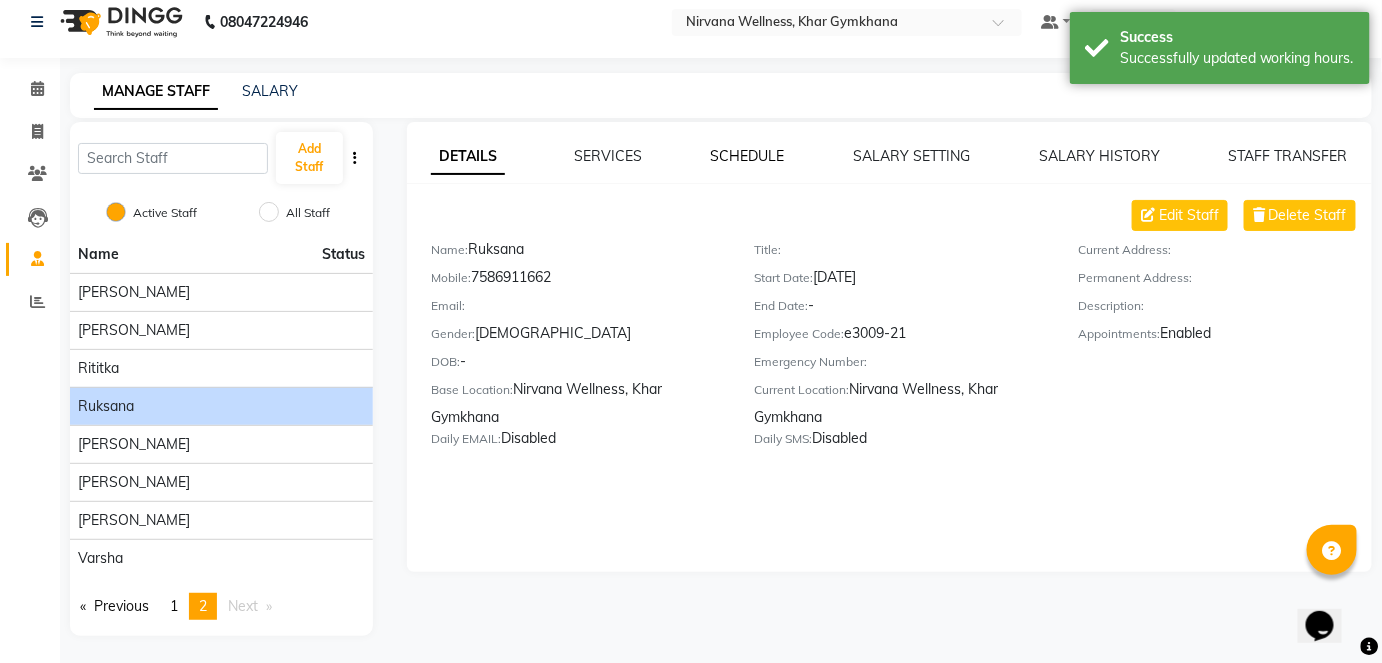 click on "DETAILS SERVICES SCHEDULE SALARY SETTING SALARY HISTORY STAFF TRANSFER Edit Staff Delete Staff Name:   Ruksana   Mobile:   [PHONE_NUMBER]  Email:     Gender:   [DEMOGRAPHIC_DATA]  DOB:   -  Base Location:   Nirvana Wellness, Khar Gymkhana  Daily EMAIL:   Disabled  Title:     Start Date:   [DATE]  End Date:   -  Employee Code:   e3009-21  Emergency Number:     Current Location:   [GEOGRAPHIC_DATA]  Daily SMS:   Disabled  Current Address:     Permanent Address:     Description:     Appointments:   Enabled" 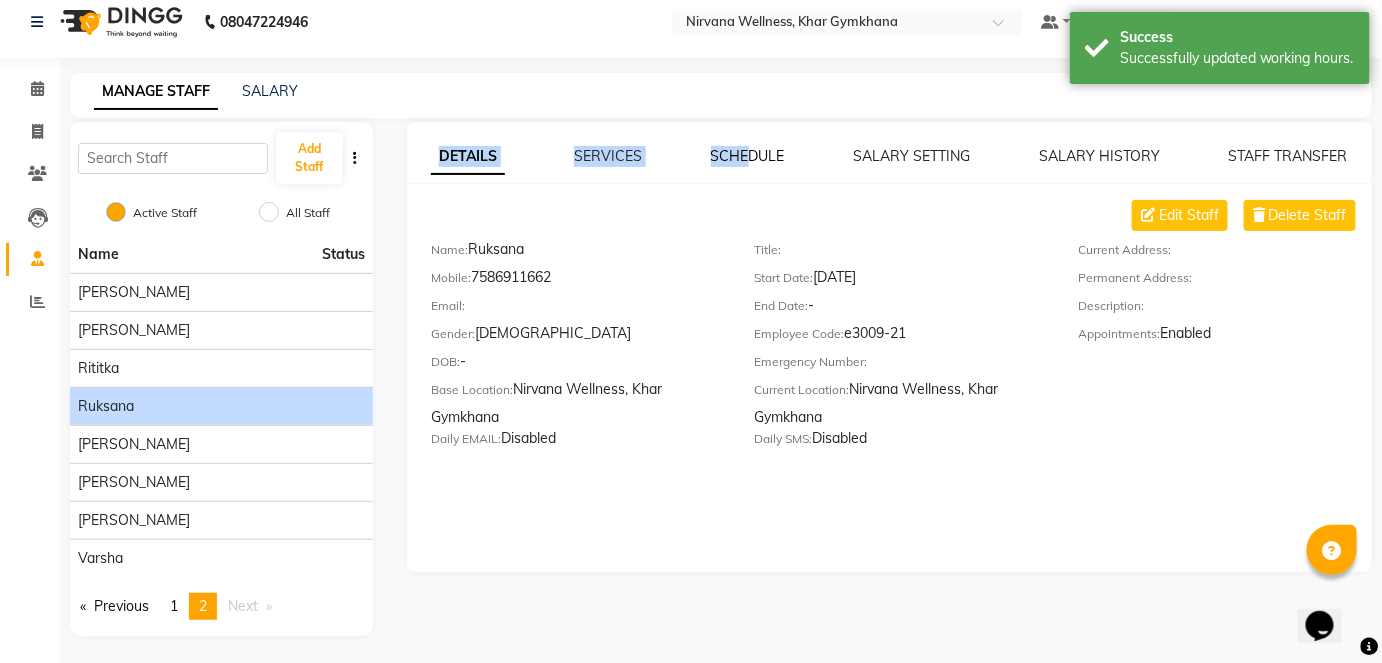 click on "SCHEDULE" 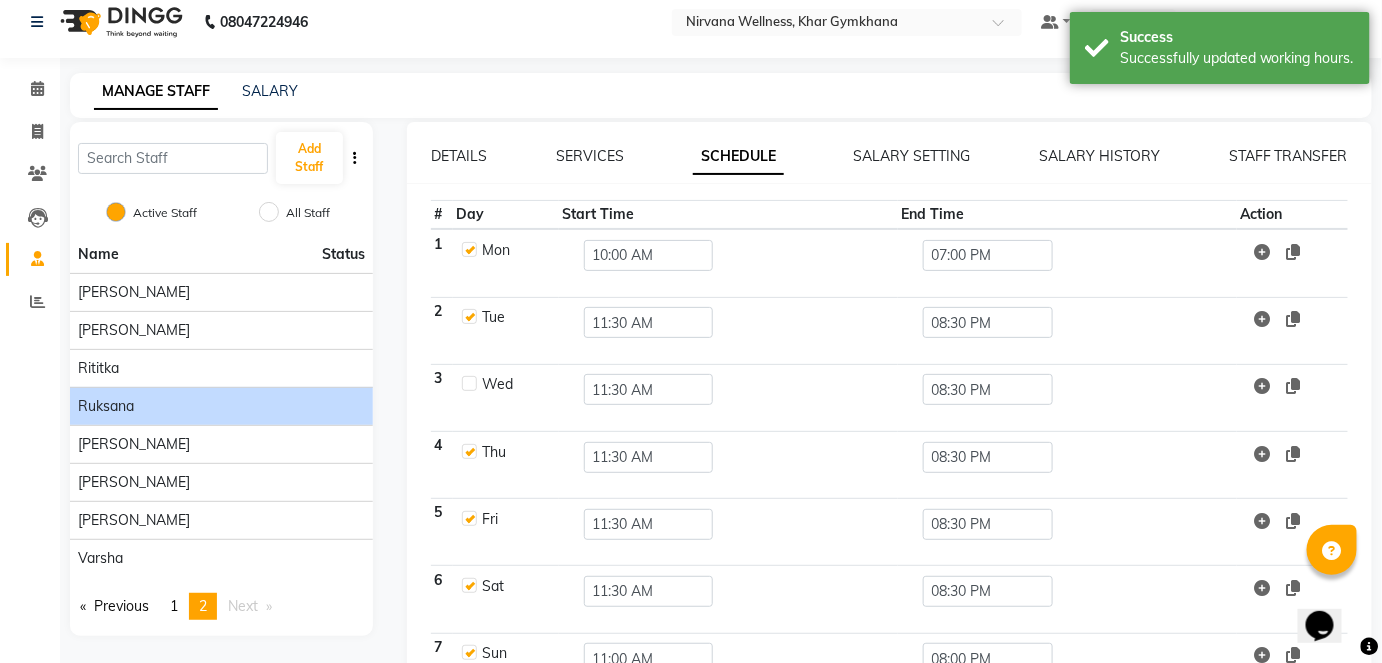 scroll, scrollTop: 131, scrollLeft: 0, axis: vertical 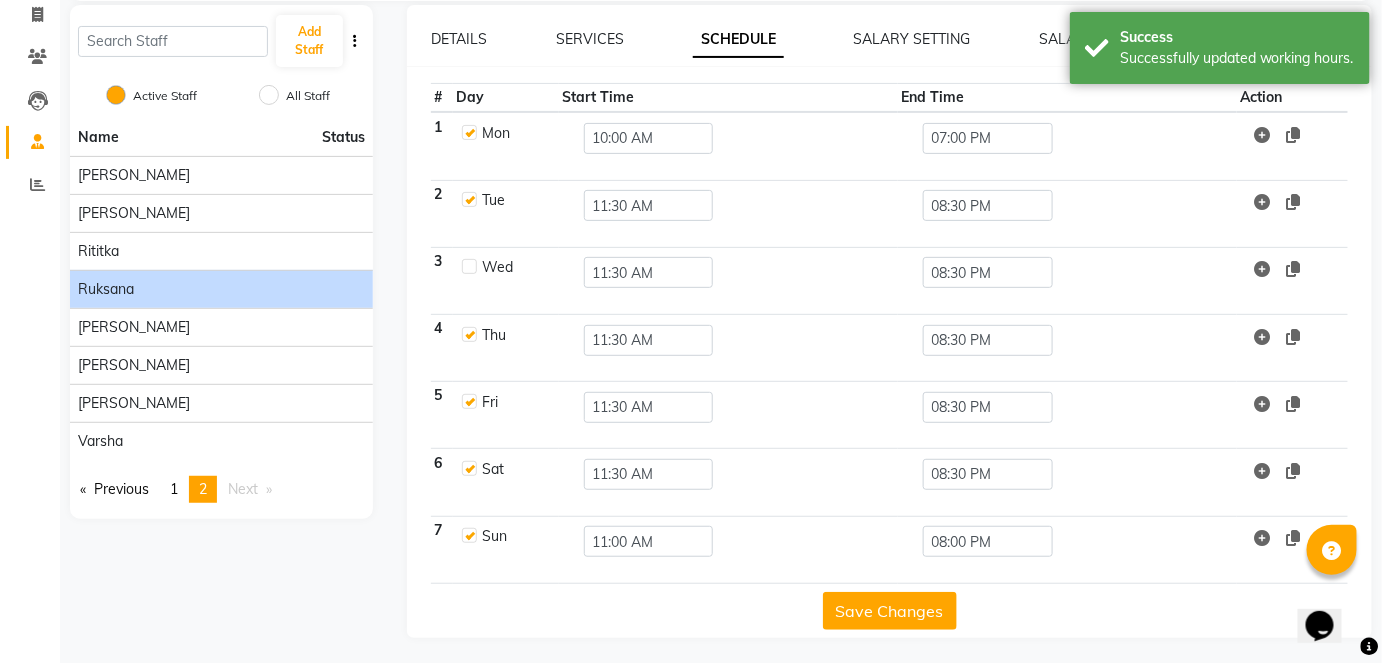 click 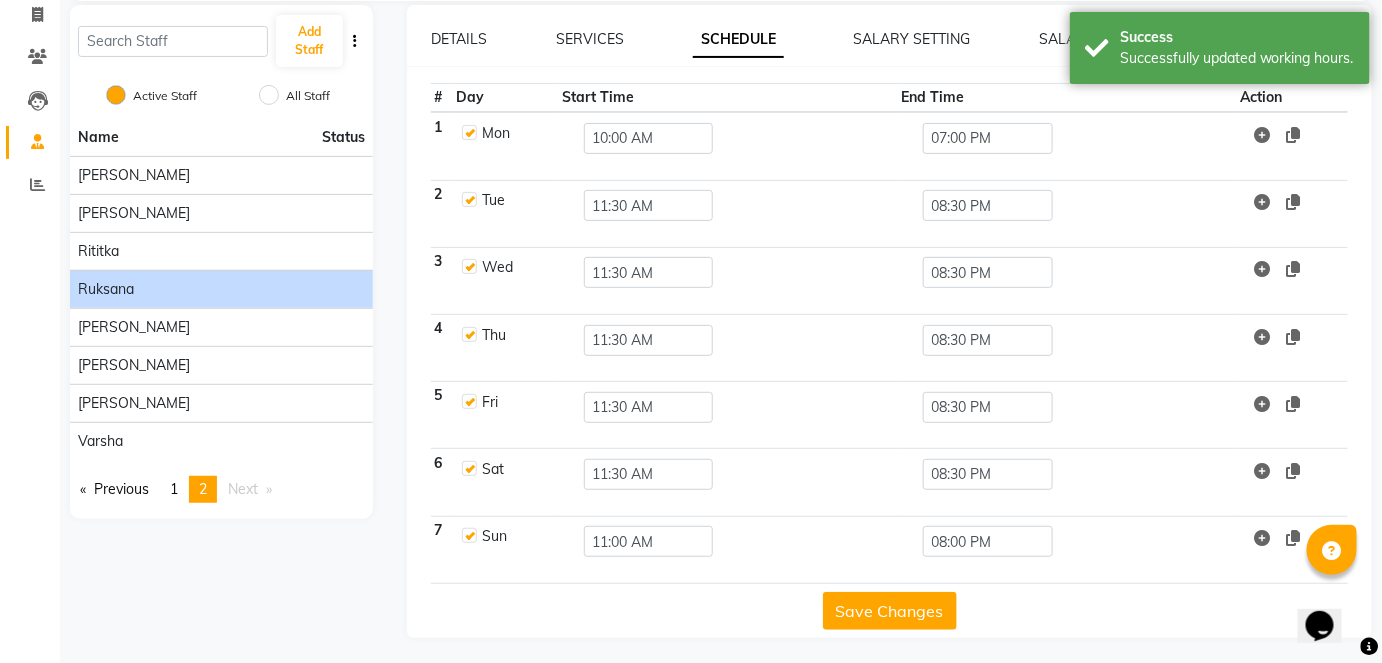 checkbox on "true" 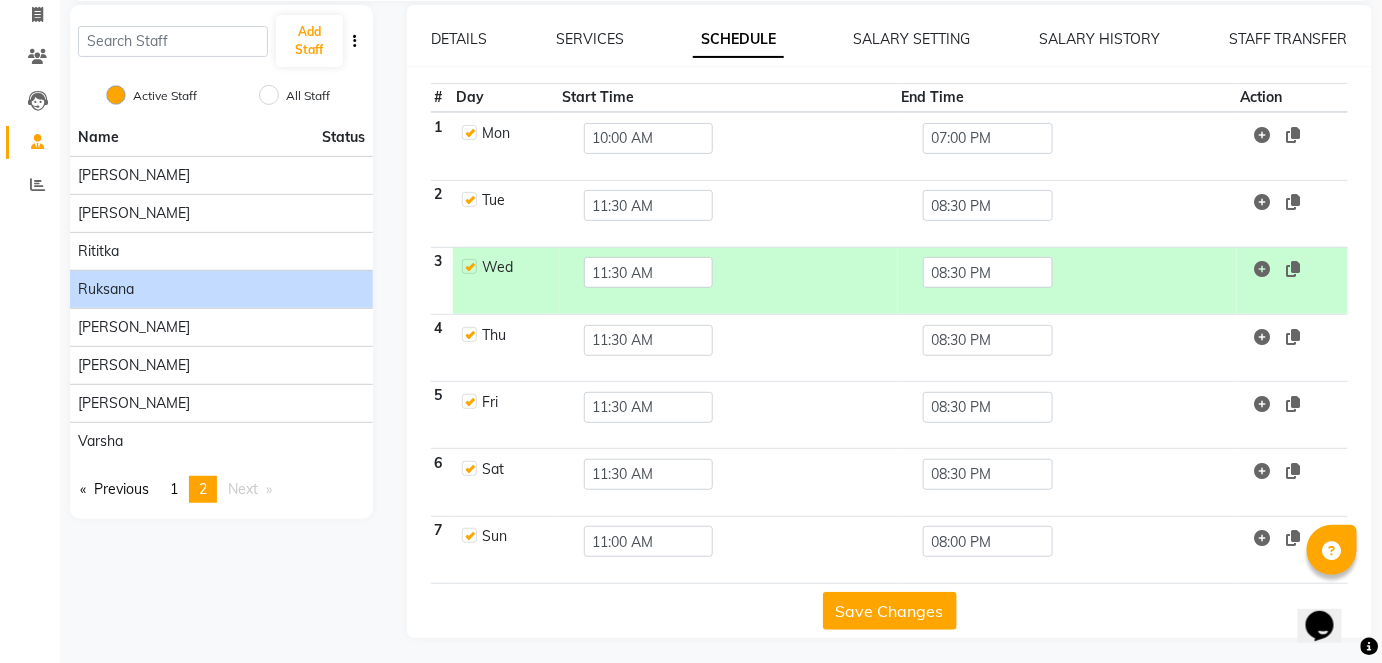 click on "Tue" 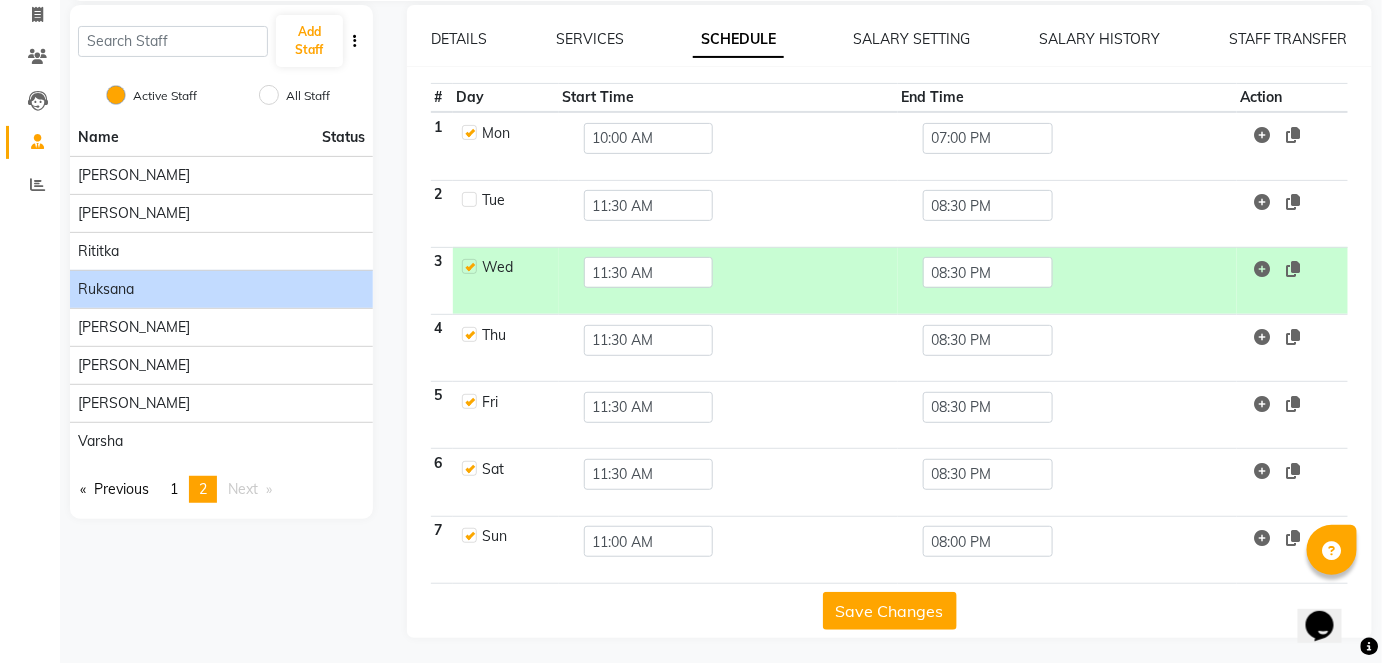 checkbox on "false" 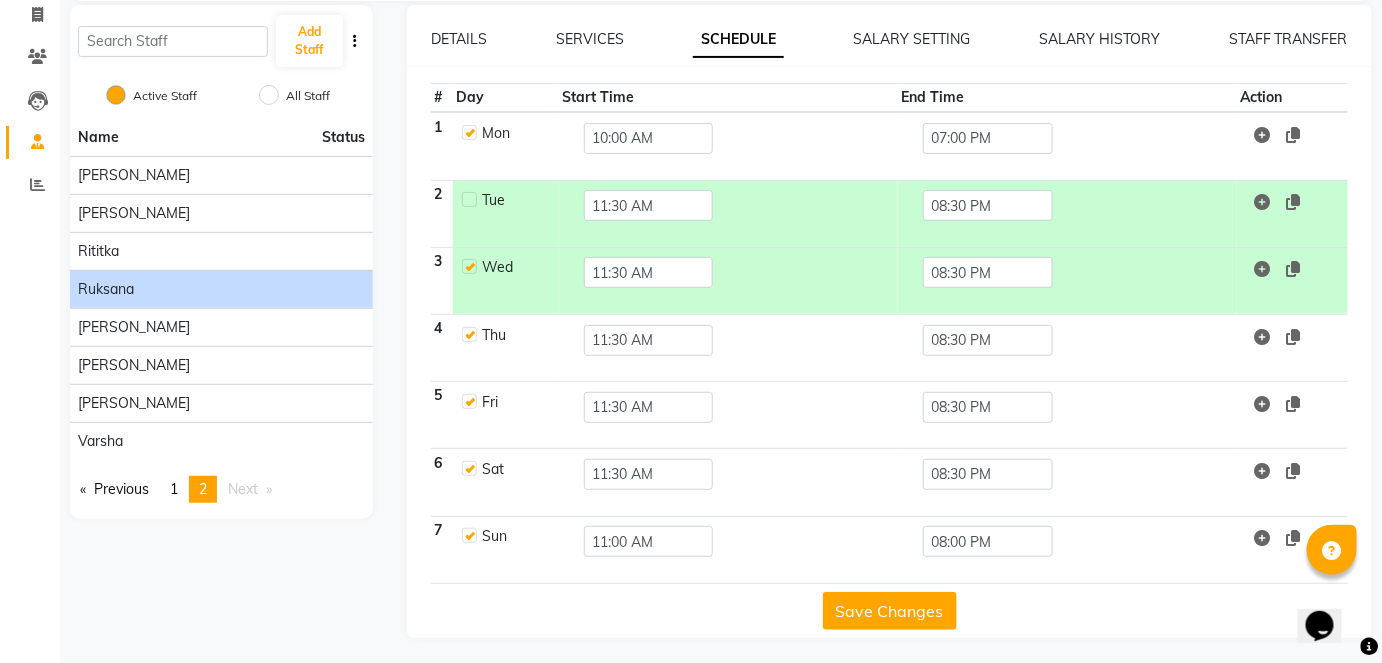 click on "Save Changes" 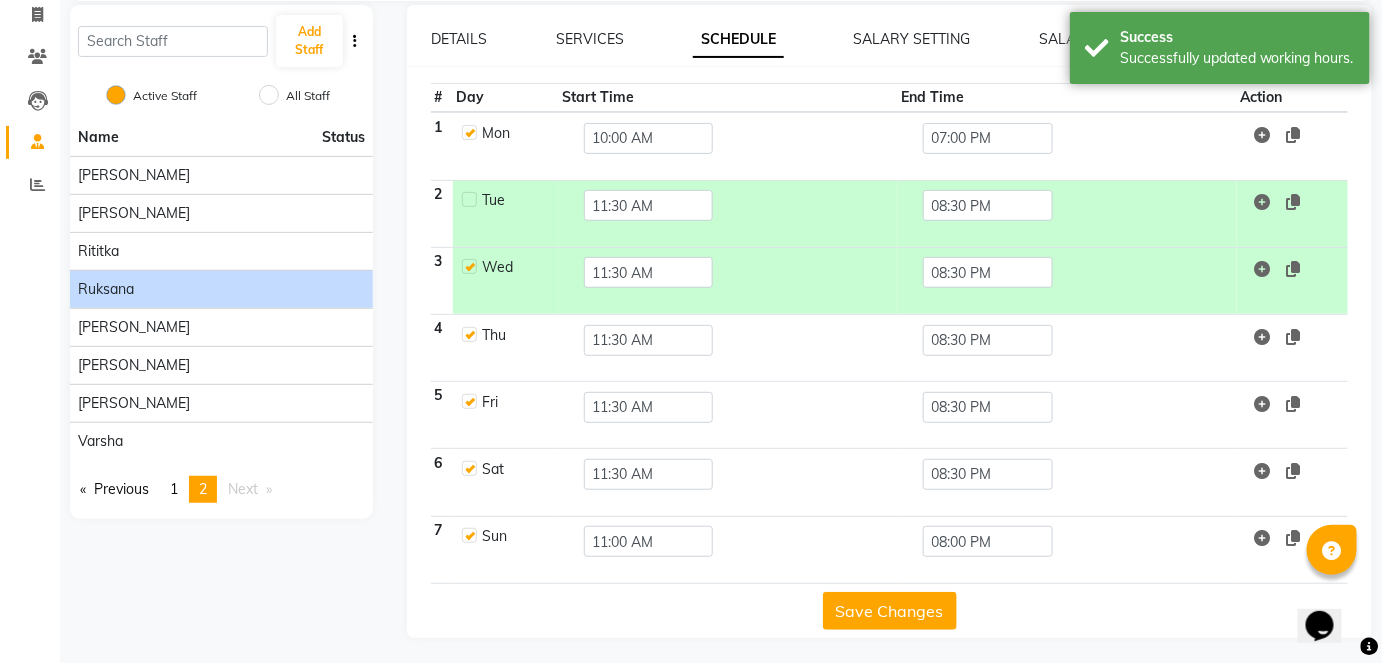 scroll, scrollTop: 0, scrollLeft: 0, axis: both 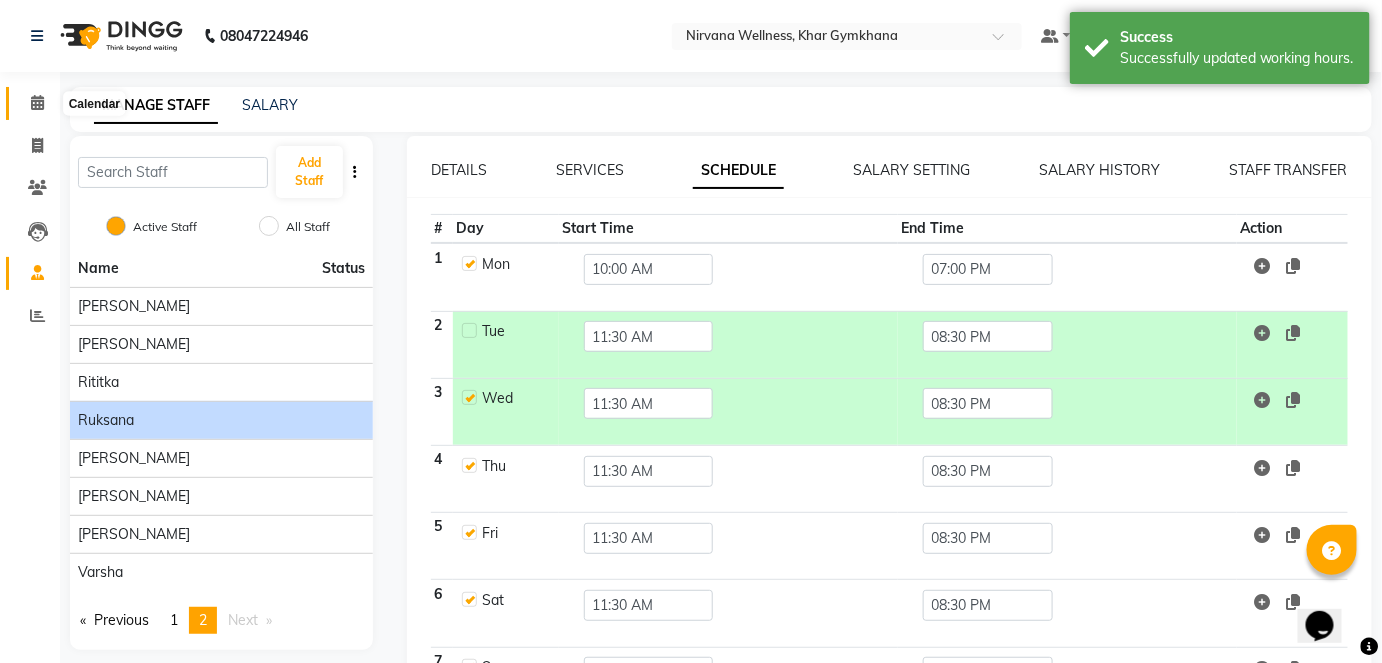 click 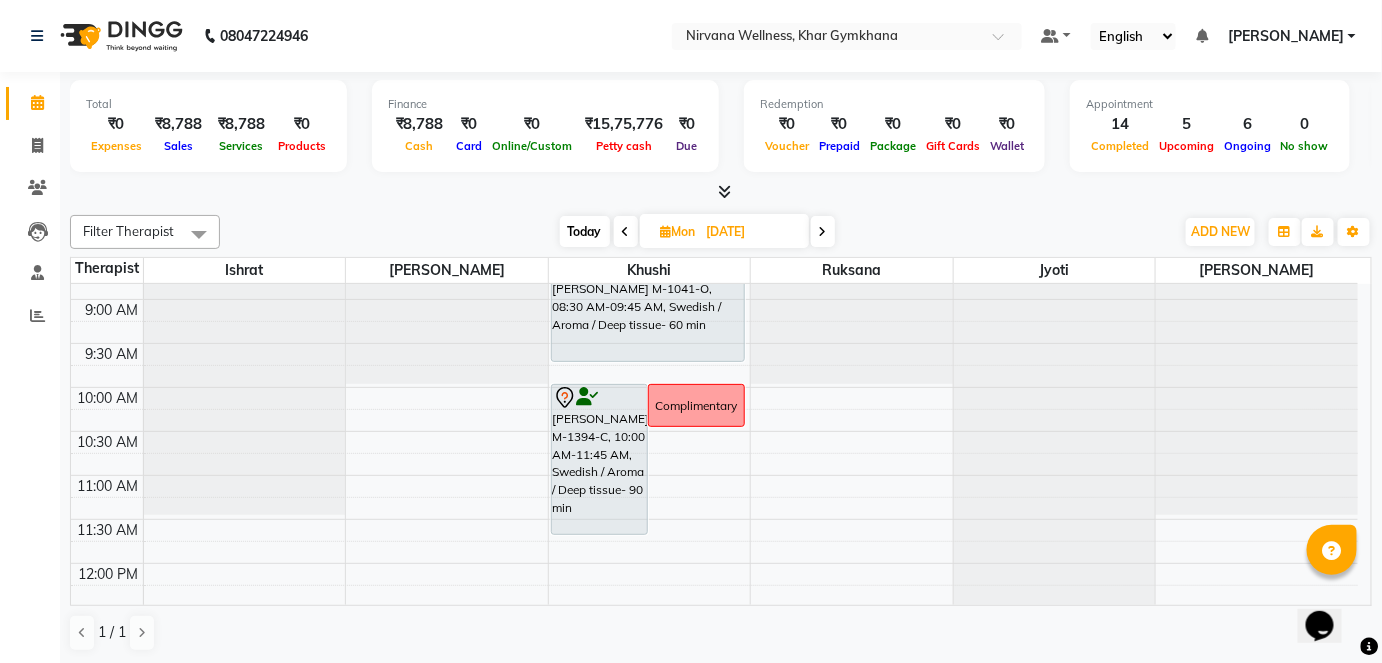 scroll, scrollTop: 159, scrollLeft: 0, axis: vertical 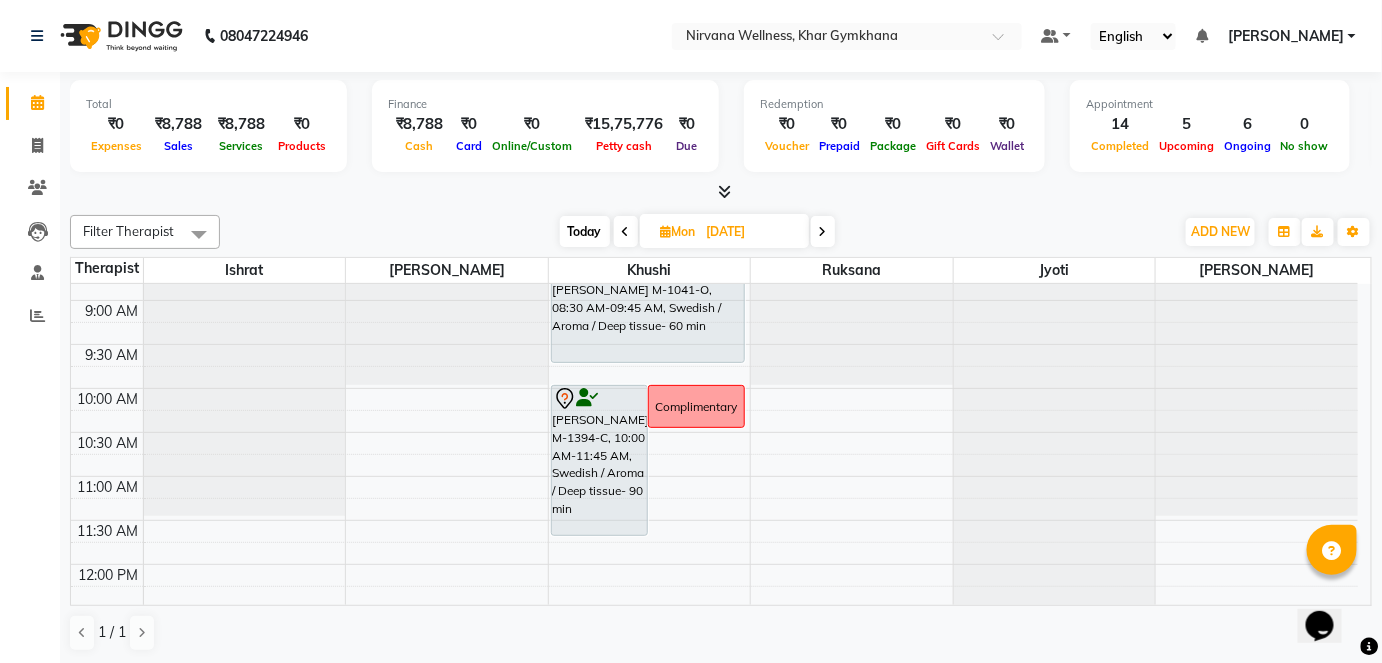 click on "Today" at bounding box center (585, 231) 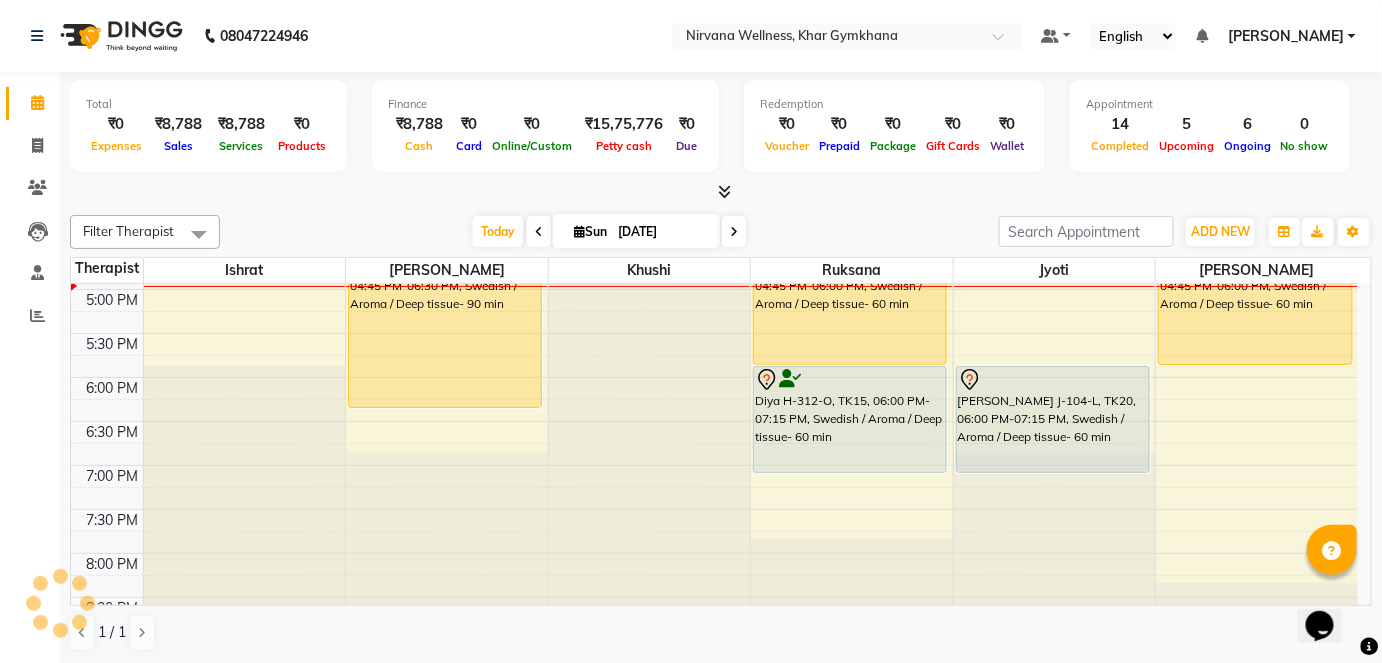 scroll, scrollTop: 1068, scrollLeft: 0, axis: vertical 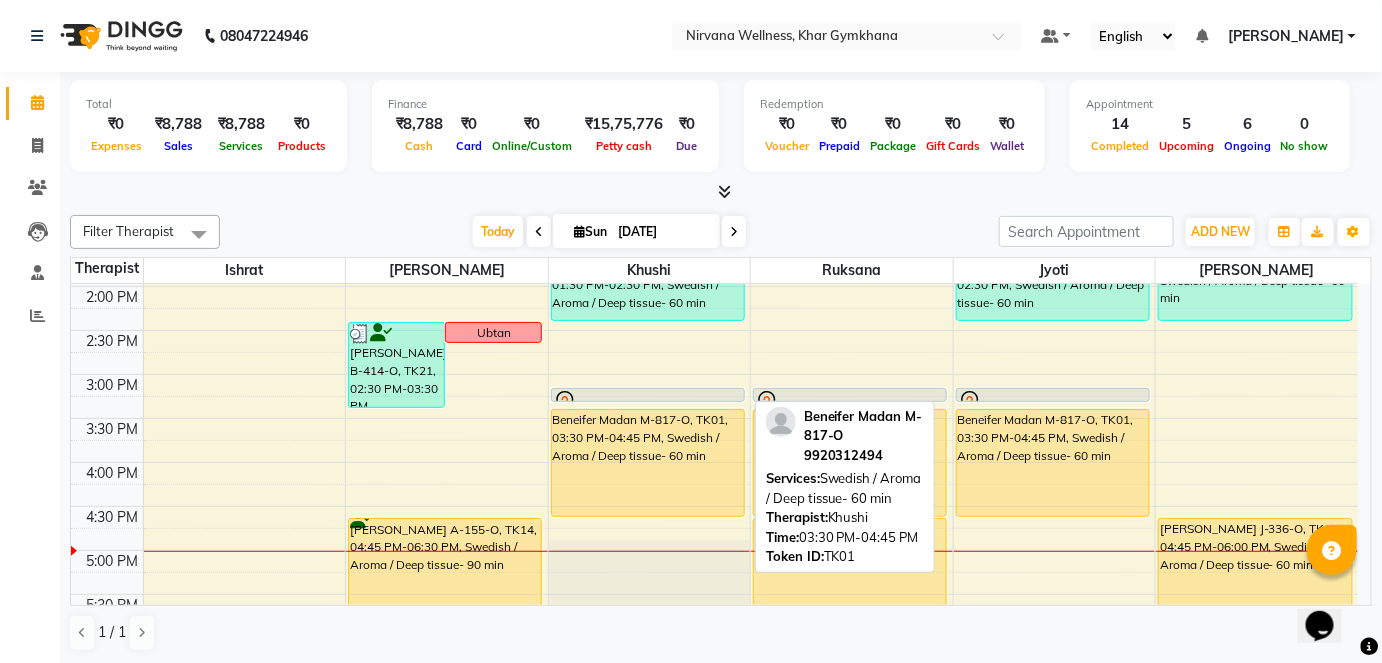 click on "Beneifer Madan M-817-O, TK01, 03:30 PM-04:45 PM, Swedish / Aroma / Deep tissue- 60 min" at bounding box center (648, 463) 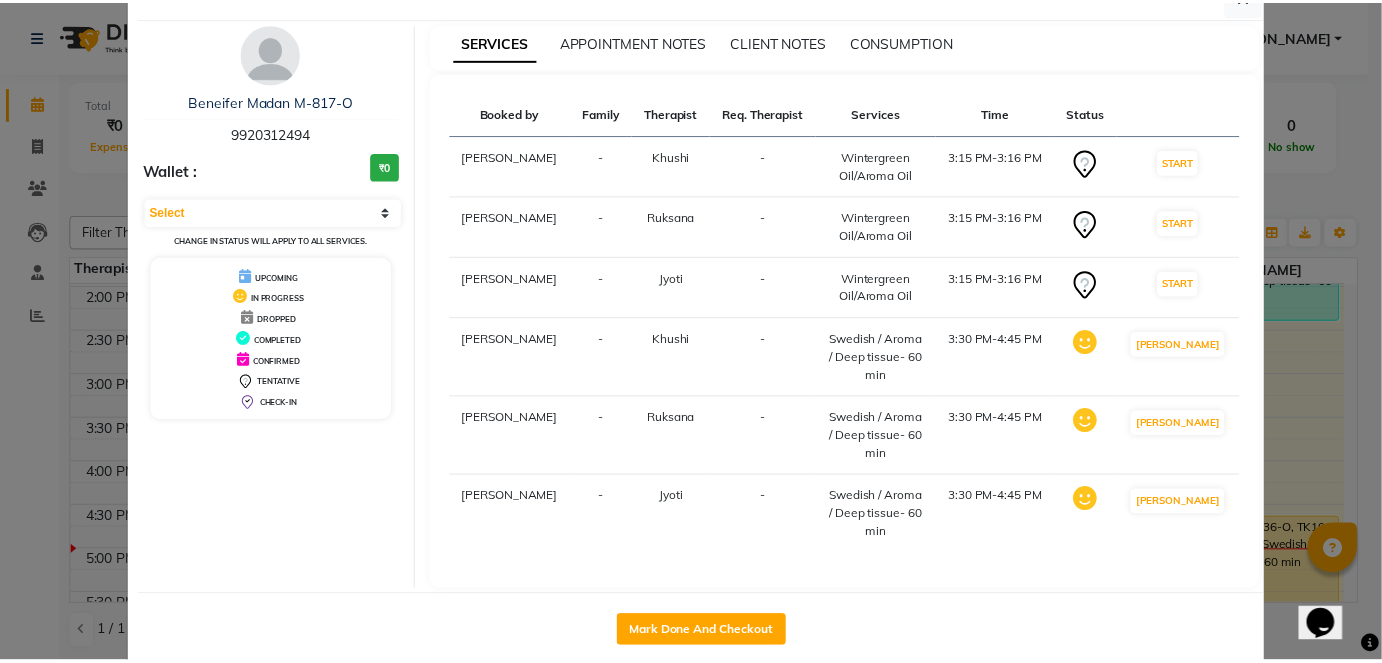 scroll, scrollTop: 83, scrollLeft: 0, axis: vertical 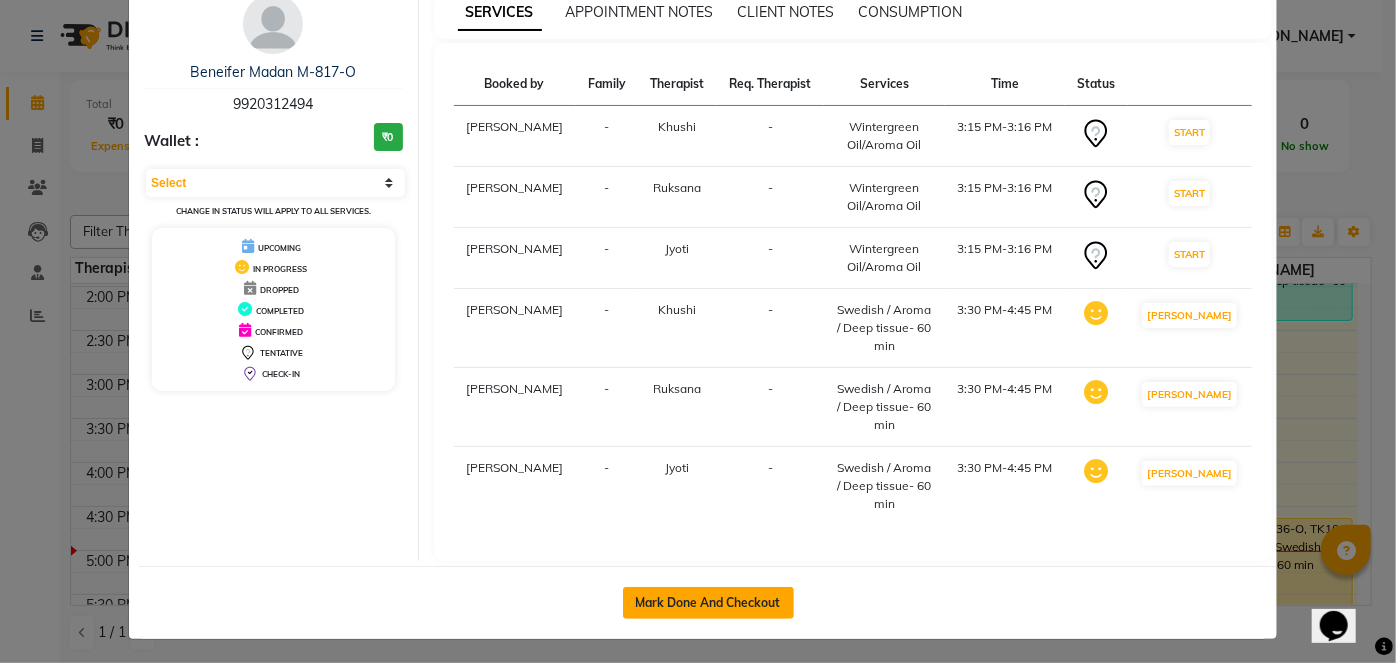click on "Mark Done And Checkout" 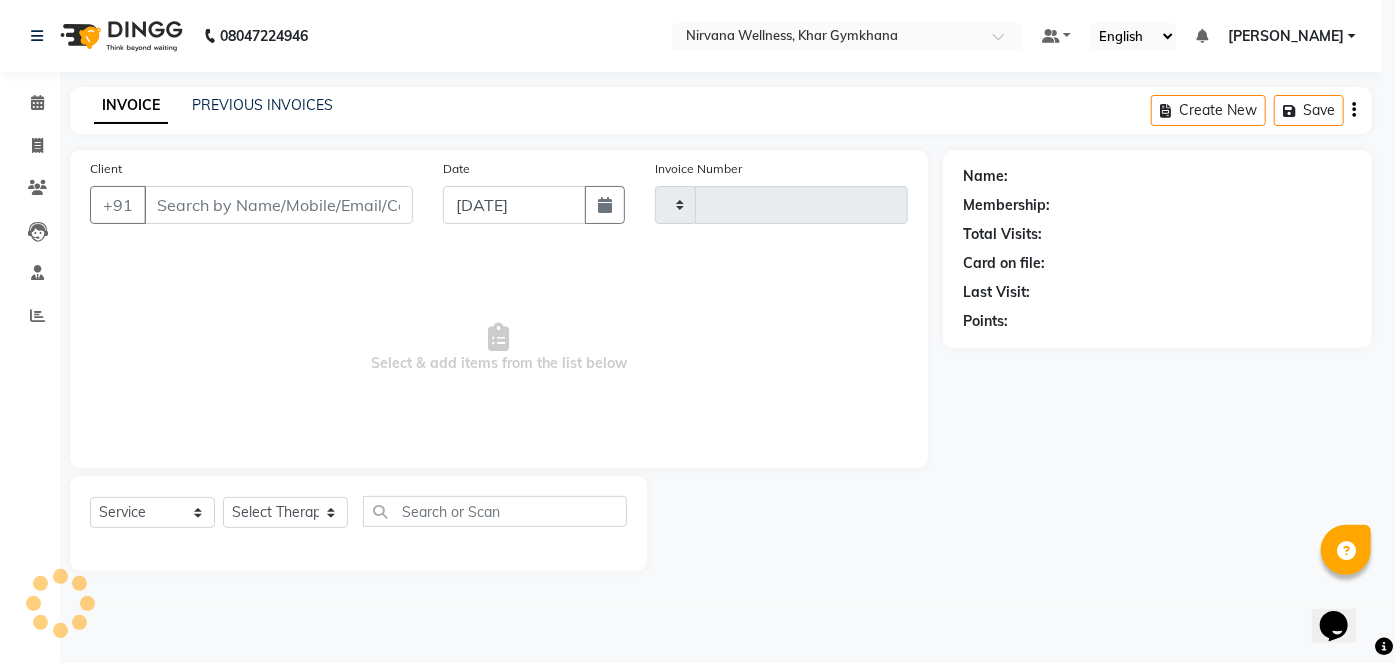 type on "1413" 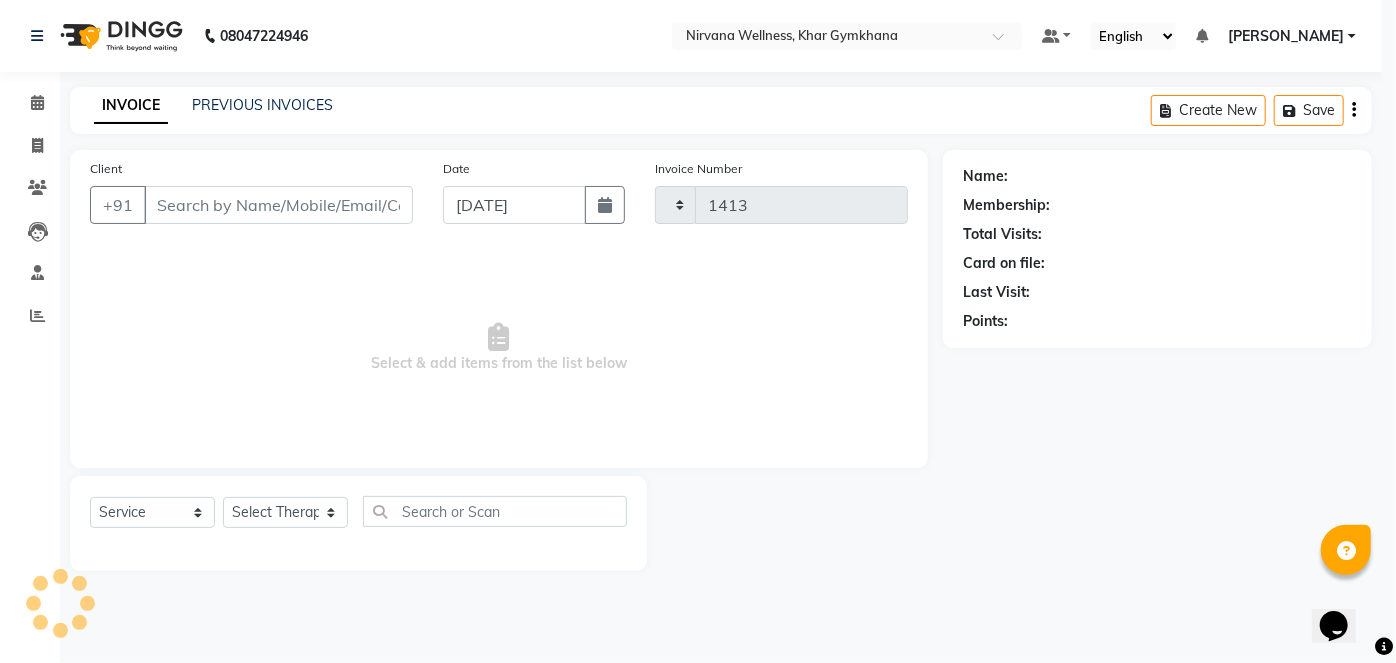 select on "6844" 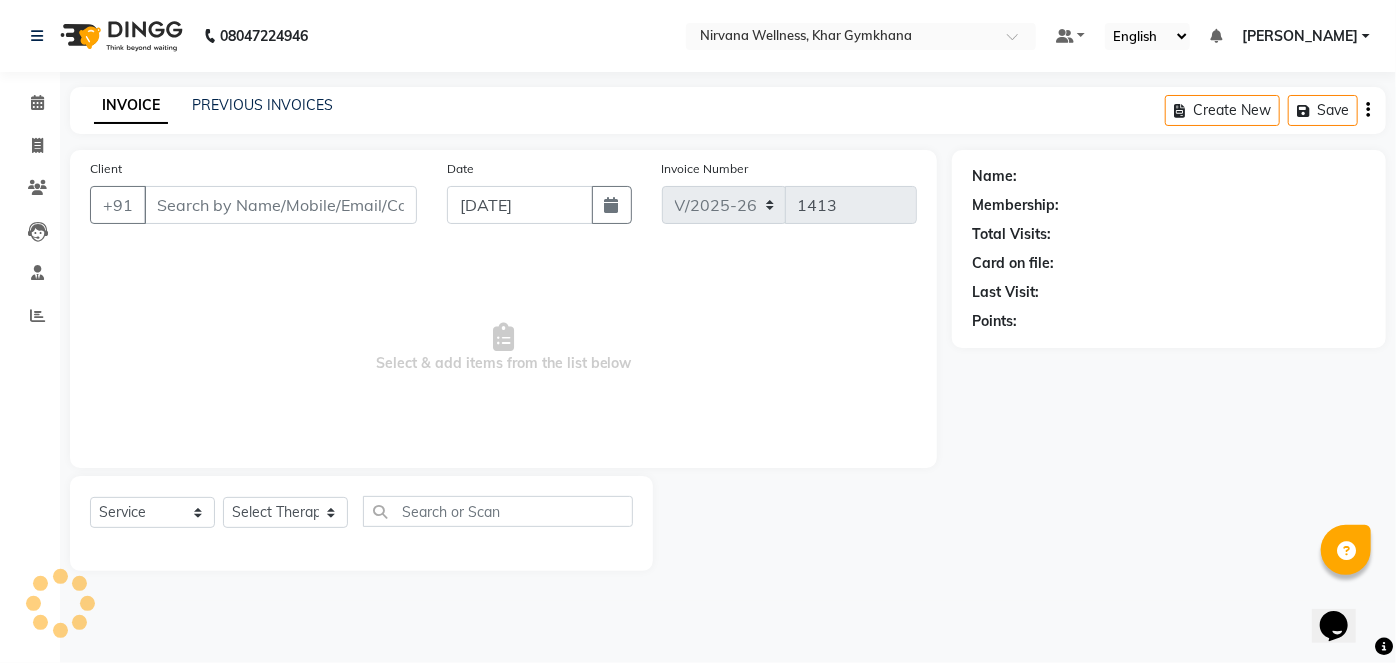 type on "9920312494" 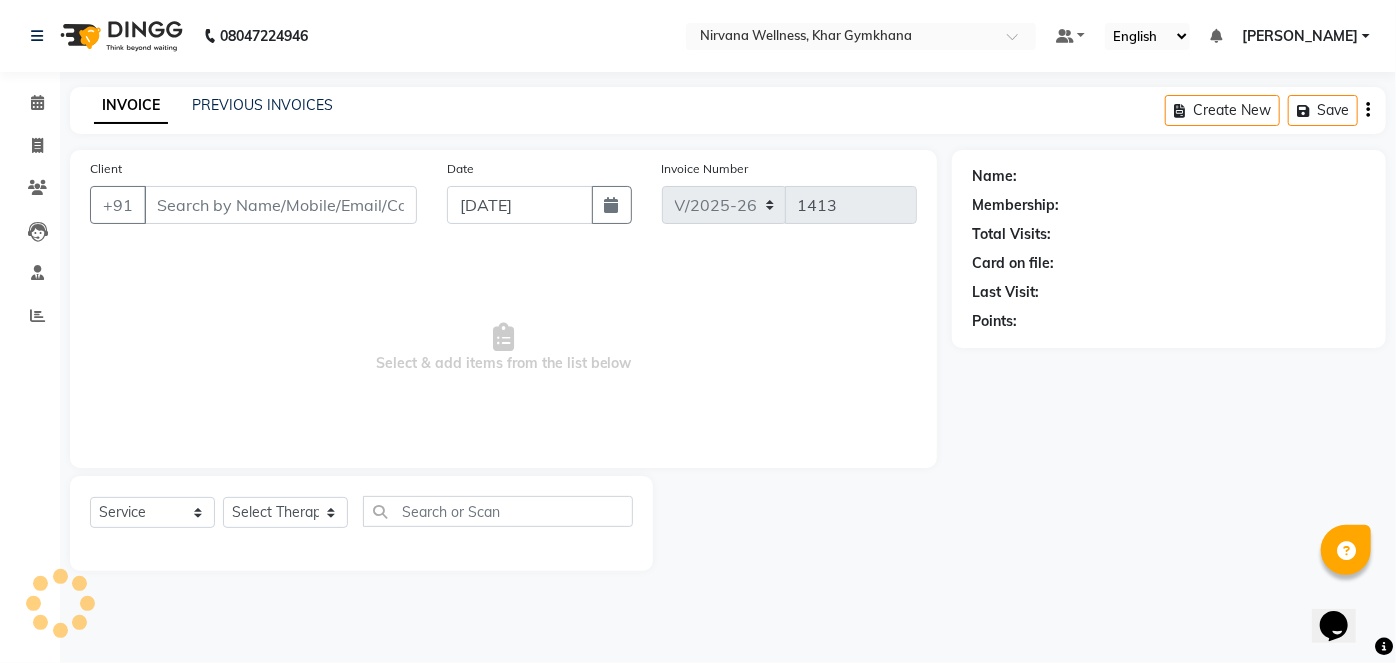 select on "68039" 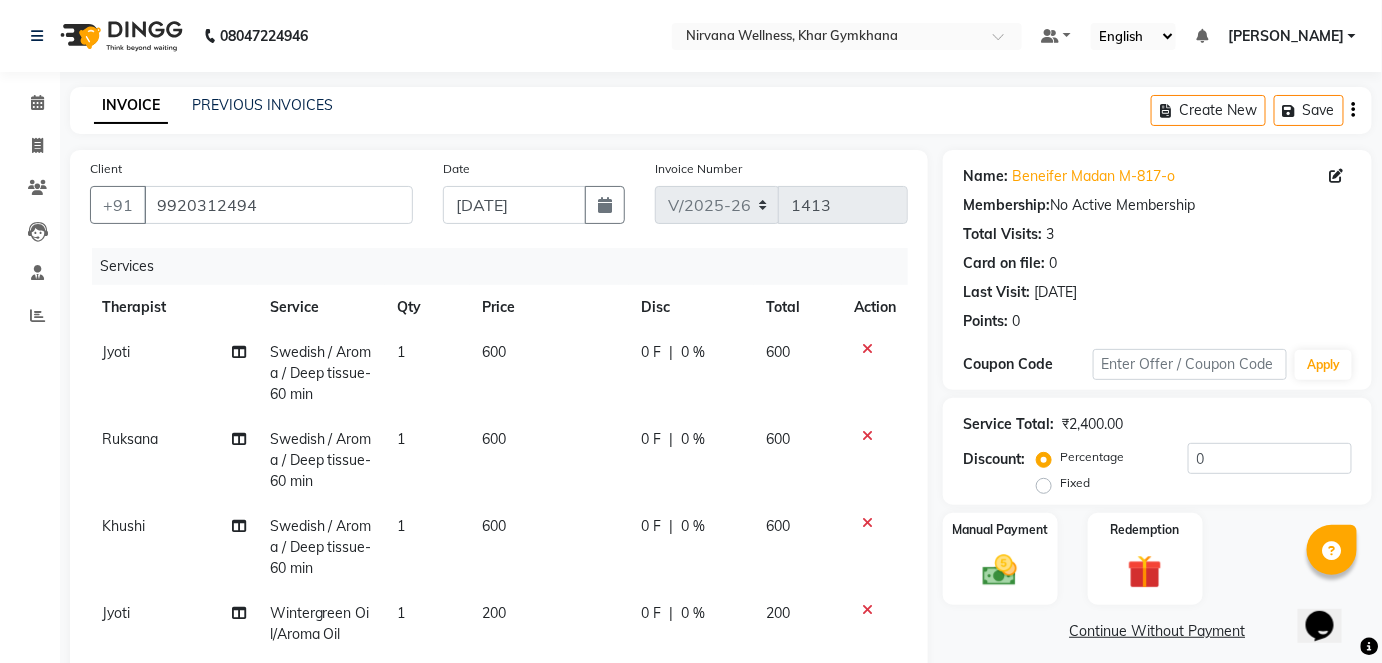 scroll, scrollTop: 70, scrollLeft: 0, axis: vertical 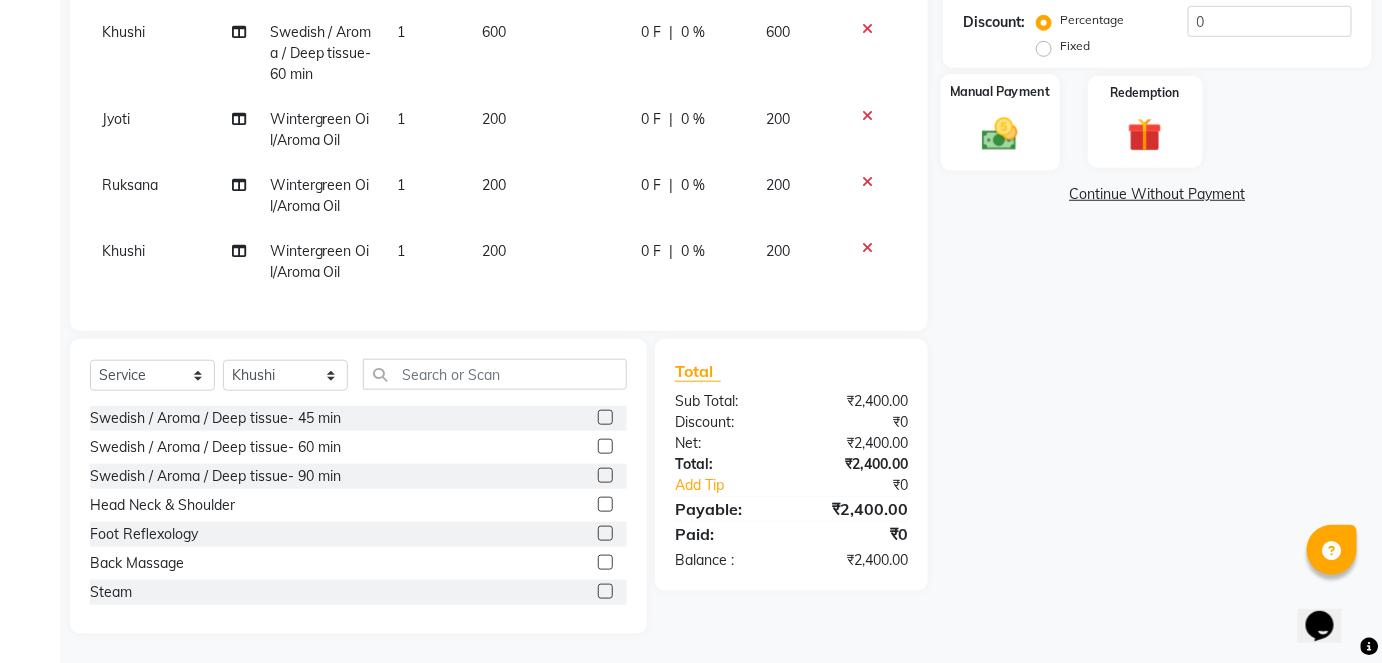 click 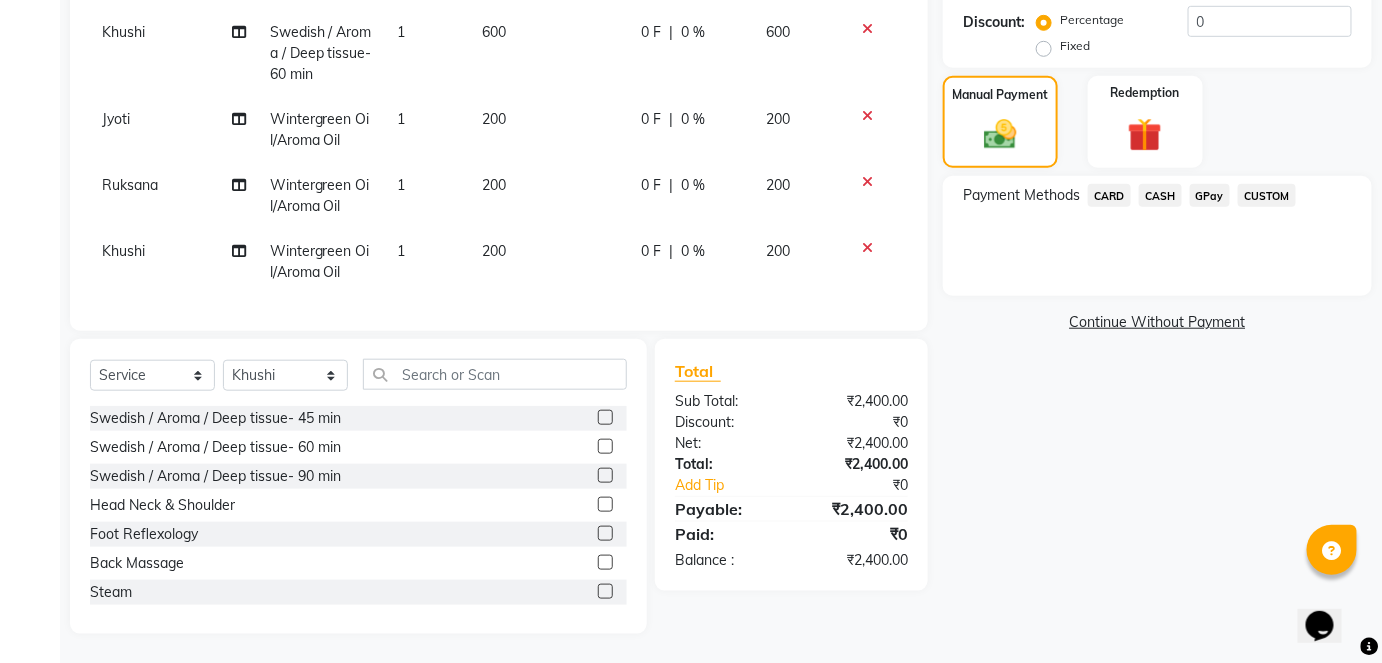 click on "CASH" 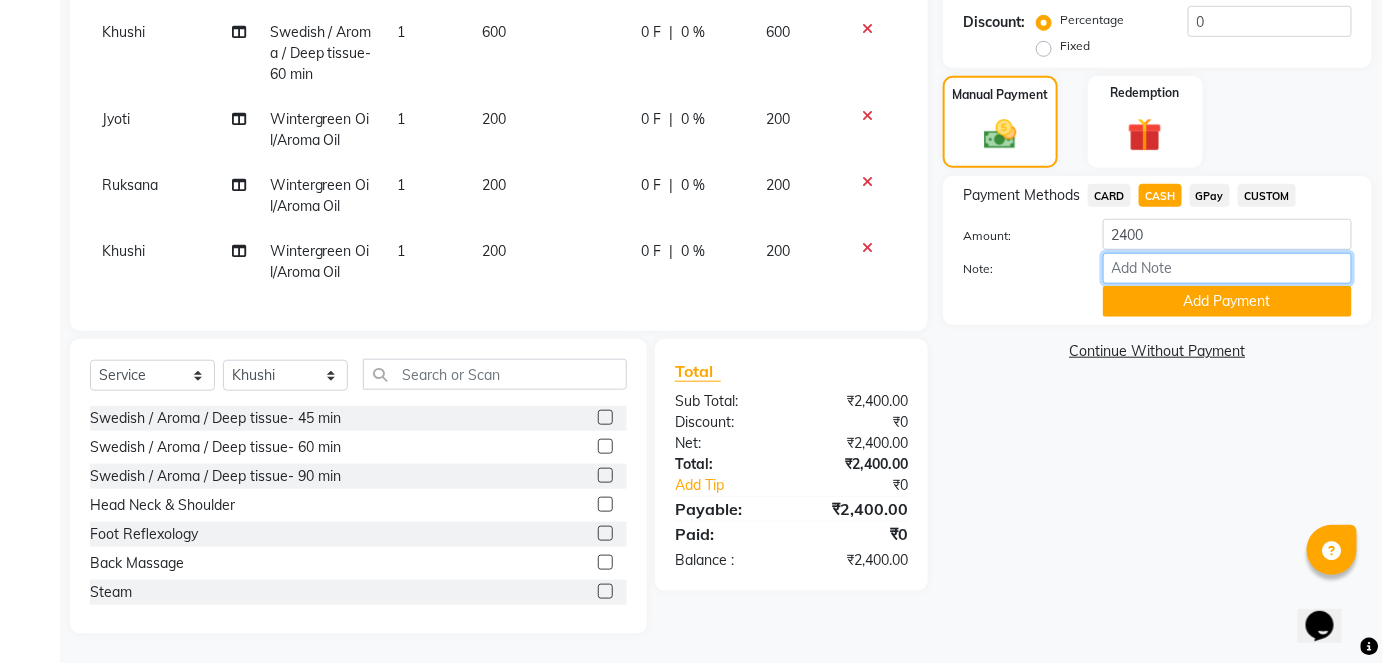 click on "Note:" at bounding box center (1227, 268) 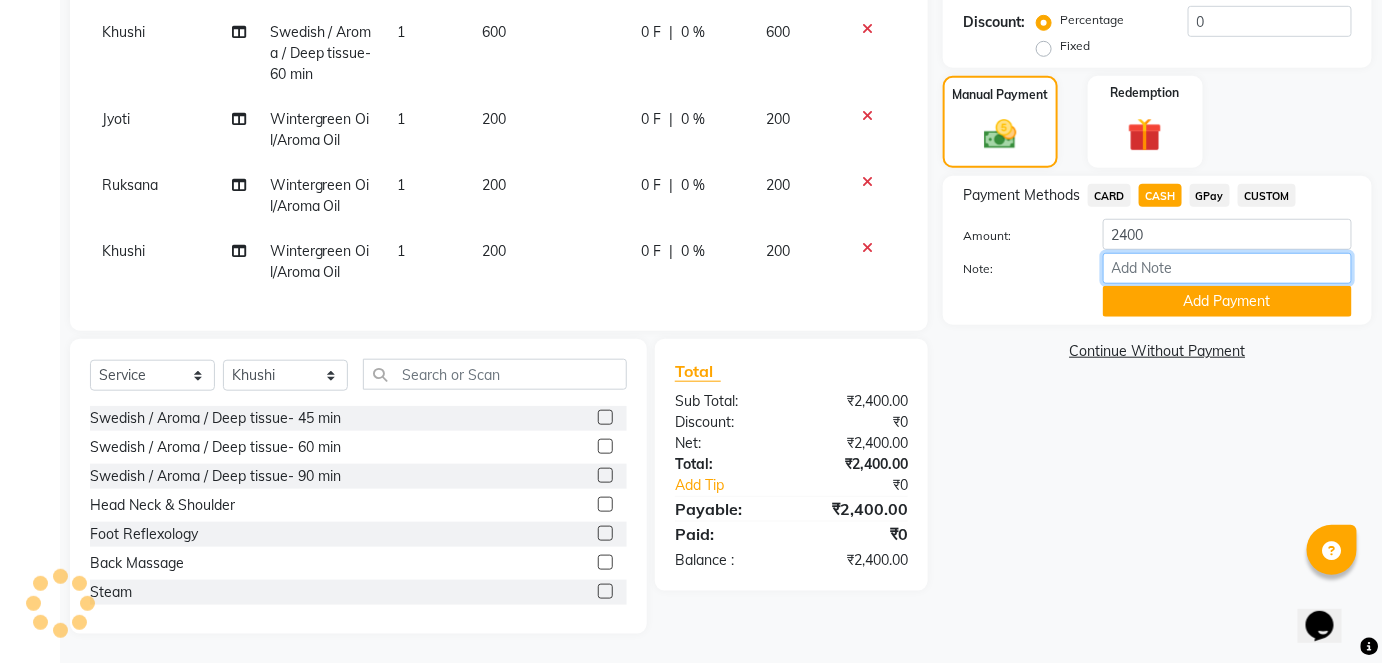 paste on "HL0001575" 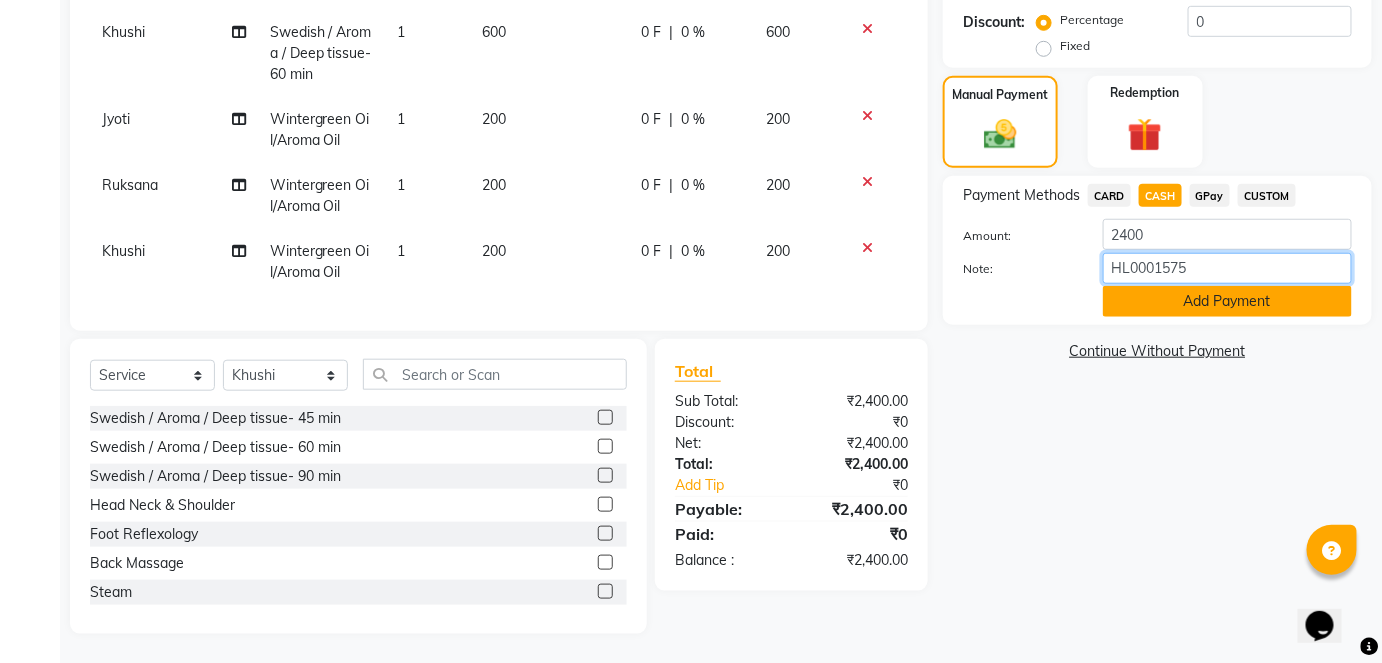 type on "HL0001575" 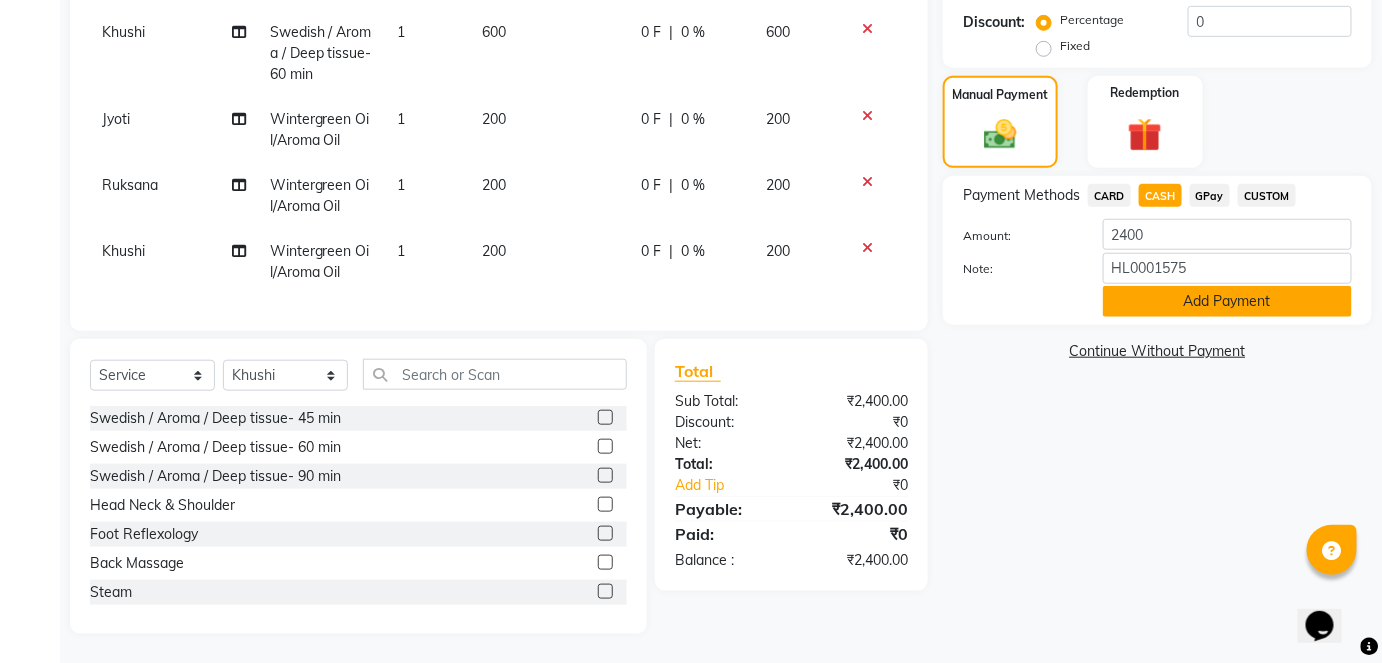 click on "Add Payment" 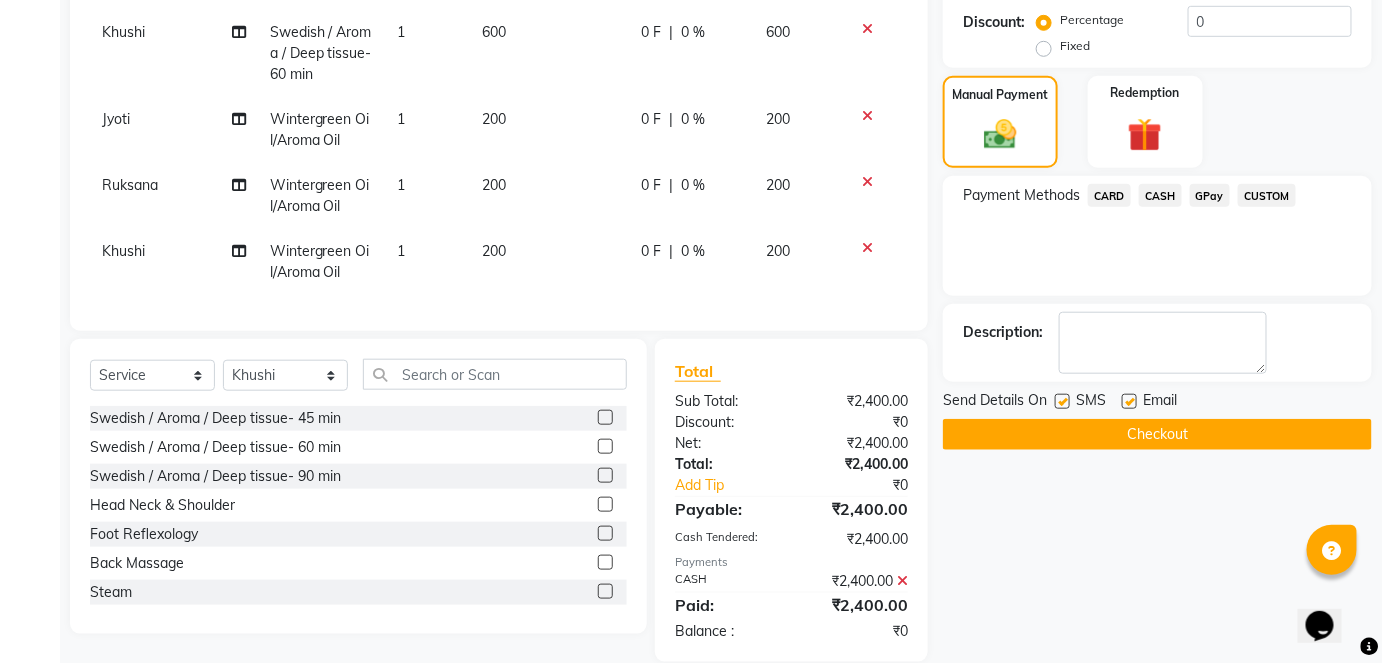 click on "Checkout" 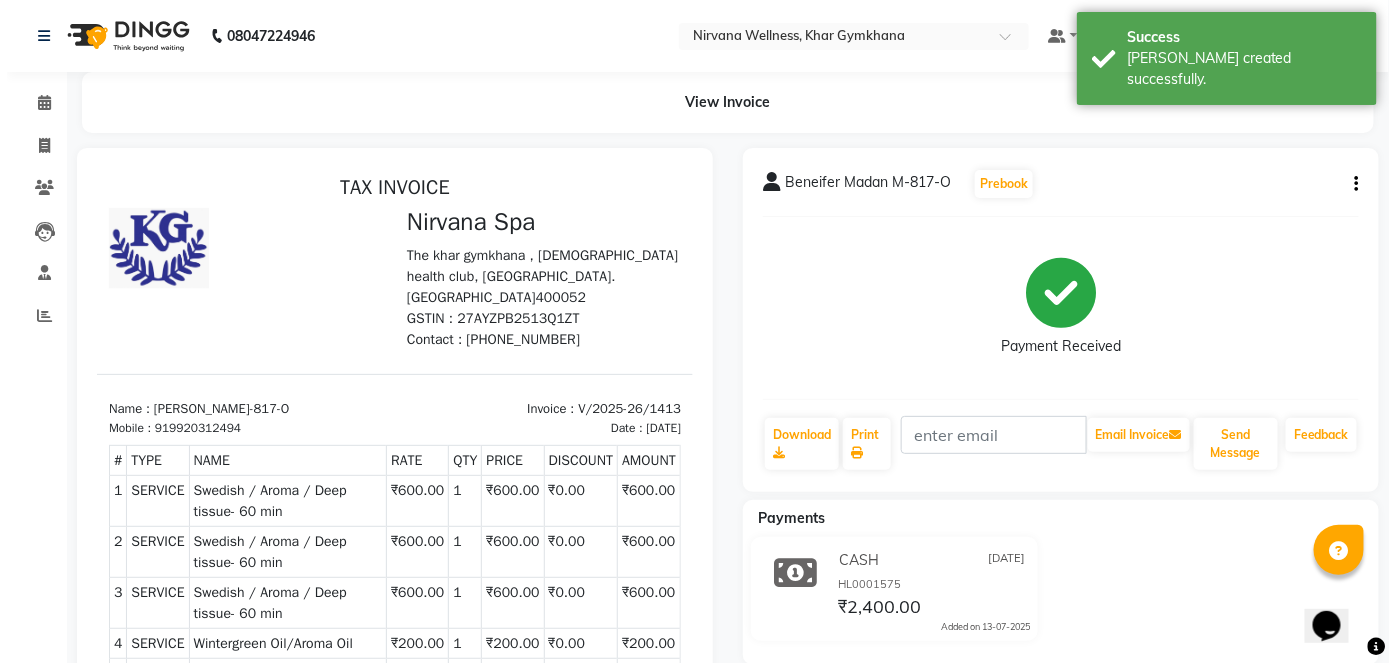 scroll, scrollTop: 0, scrollLeft: 0, axis: both 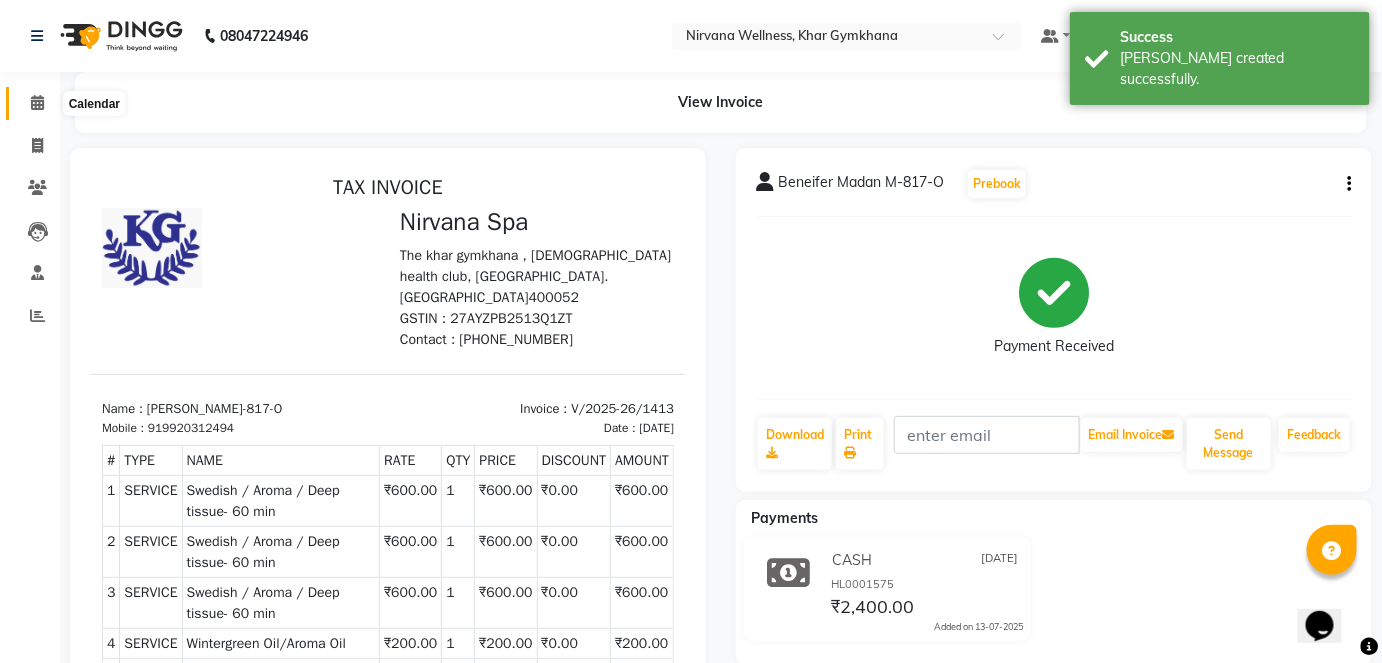 click 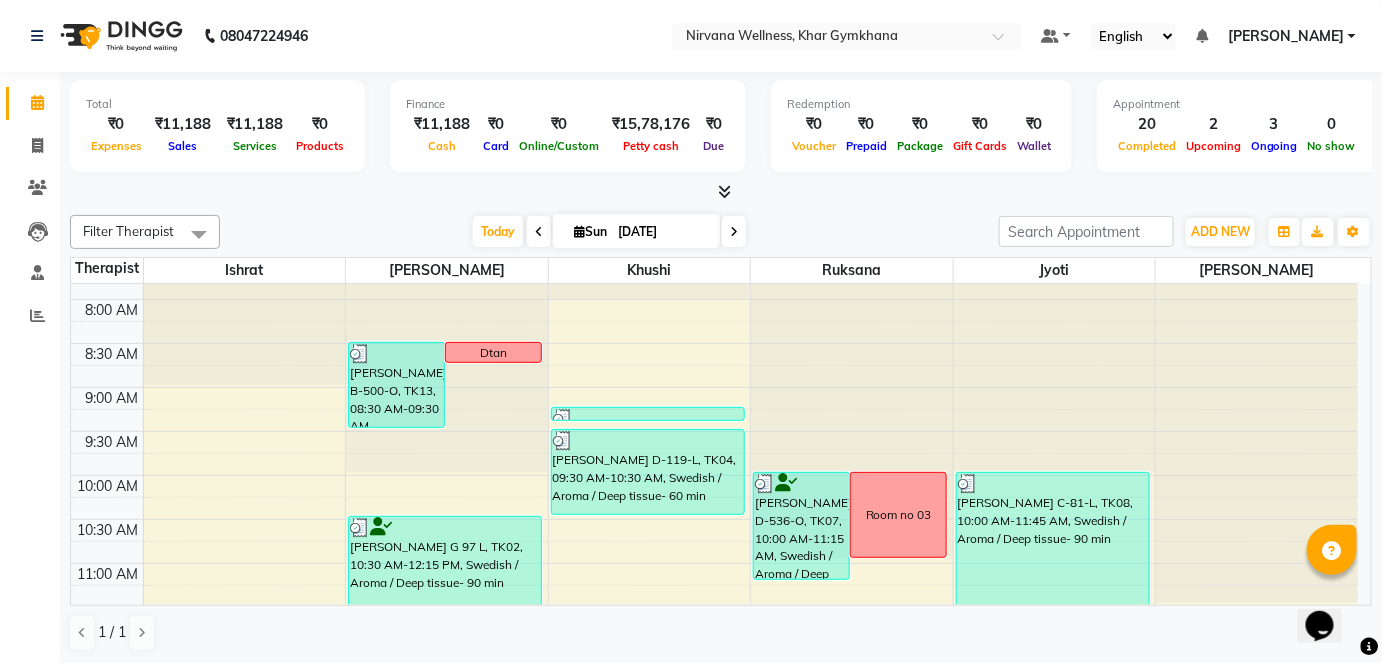scroll, scrollTop: 0, scrollLeft: 0, axis: both 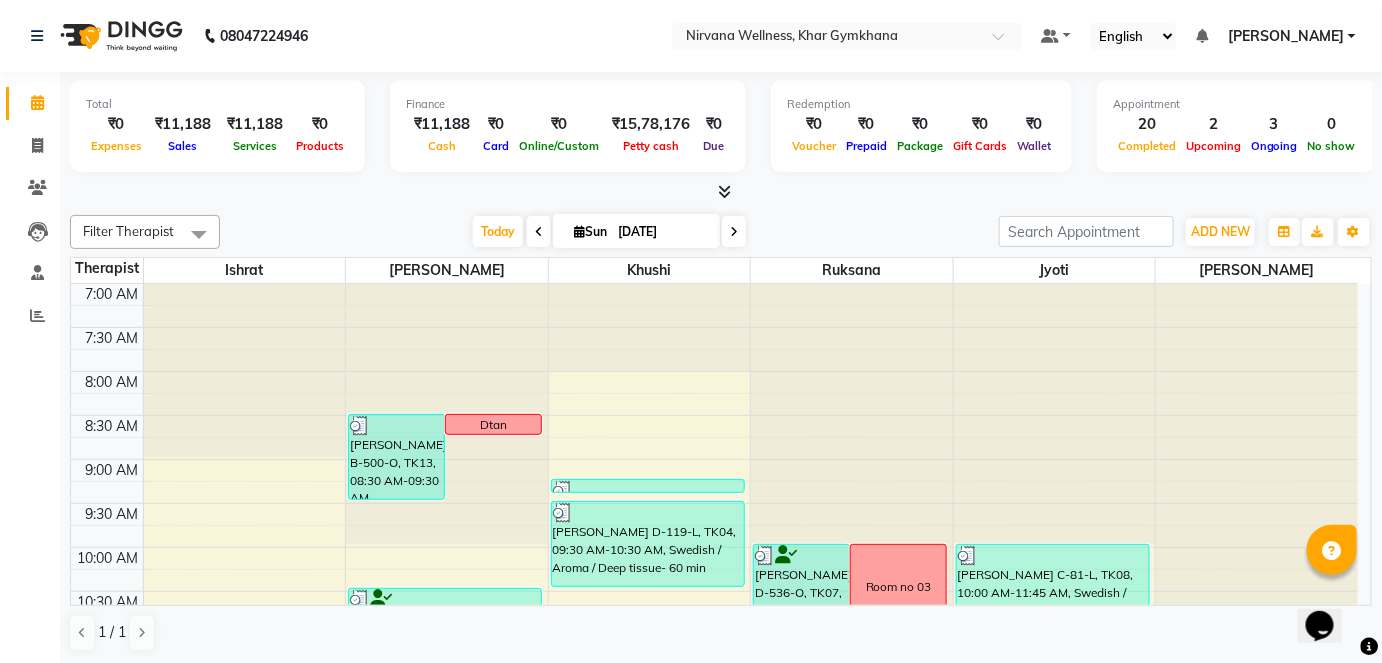 click at bounding box center [734, 232] 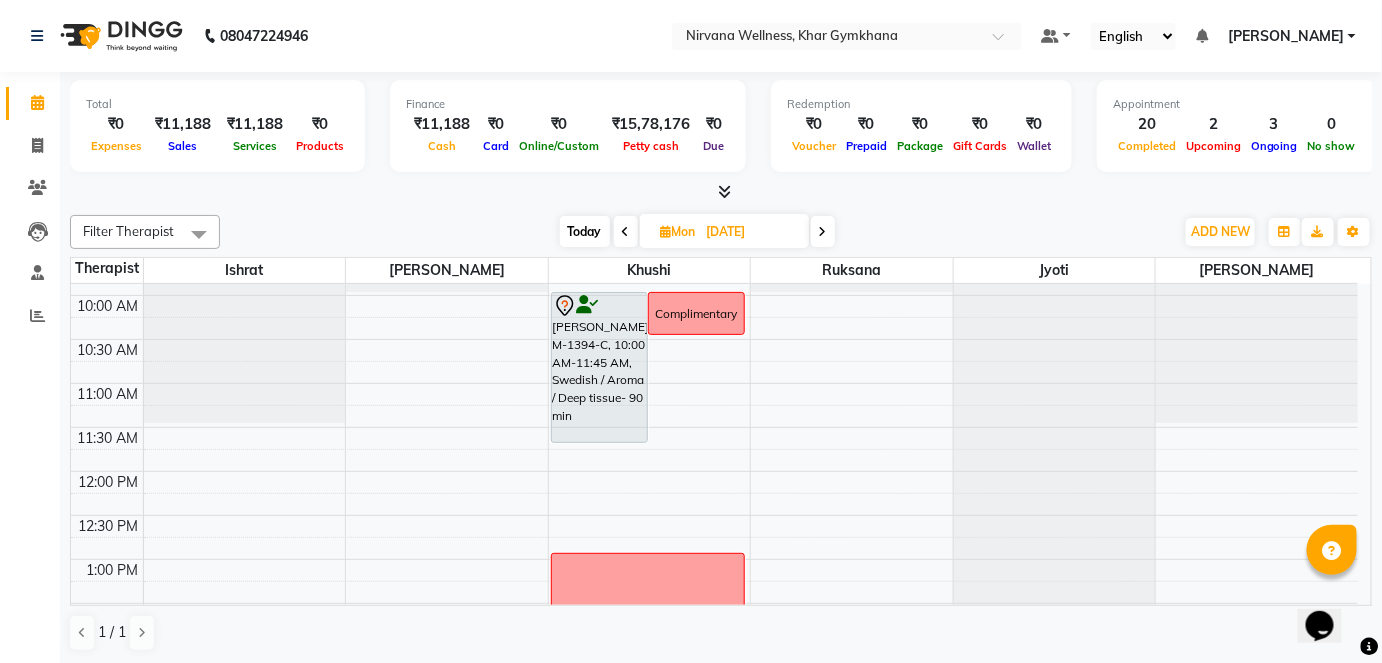 scroll, scrollTop: 233, scrollLeft: 0, axis: vertical 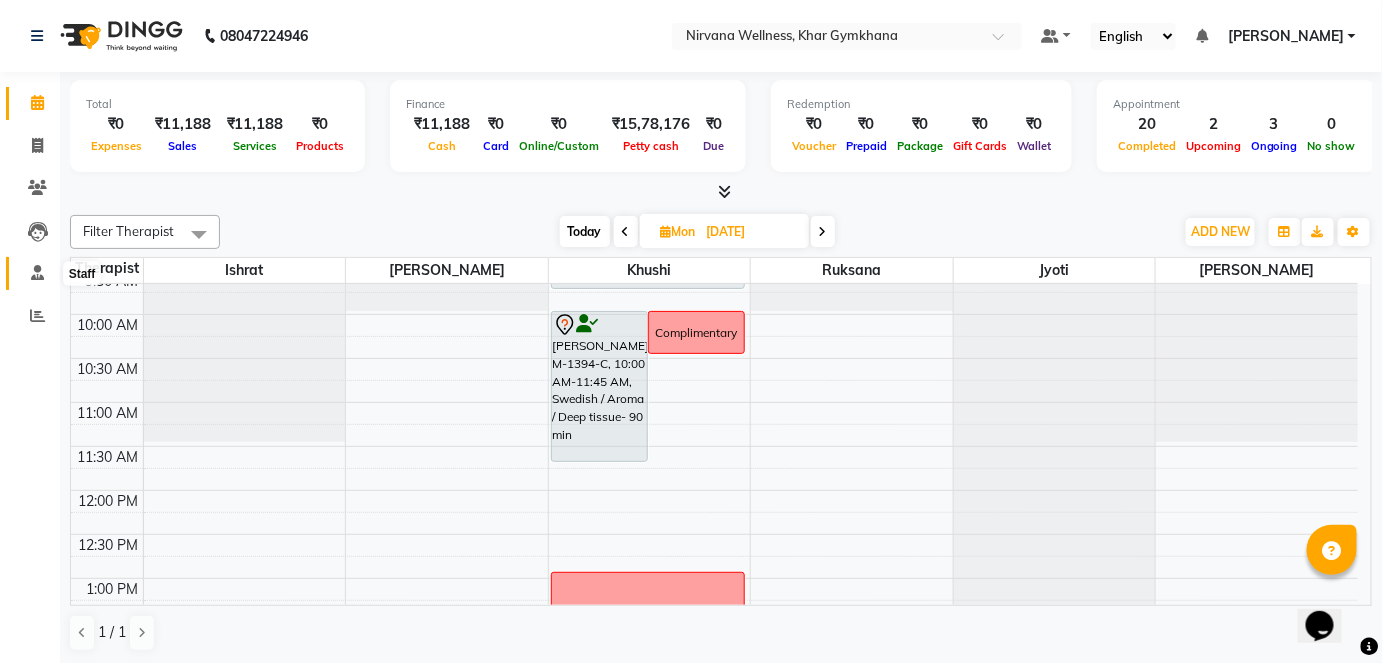 click 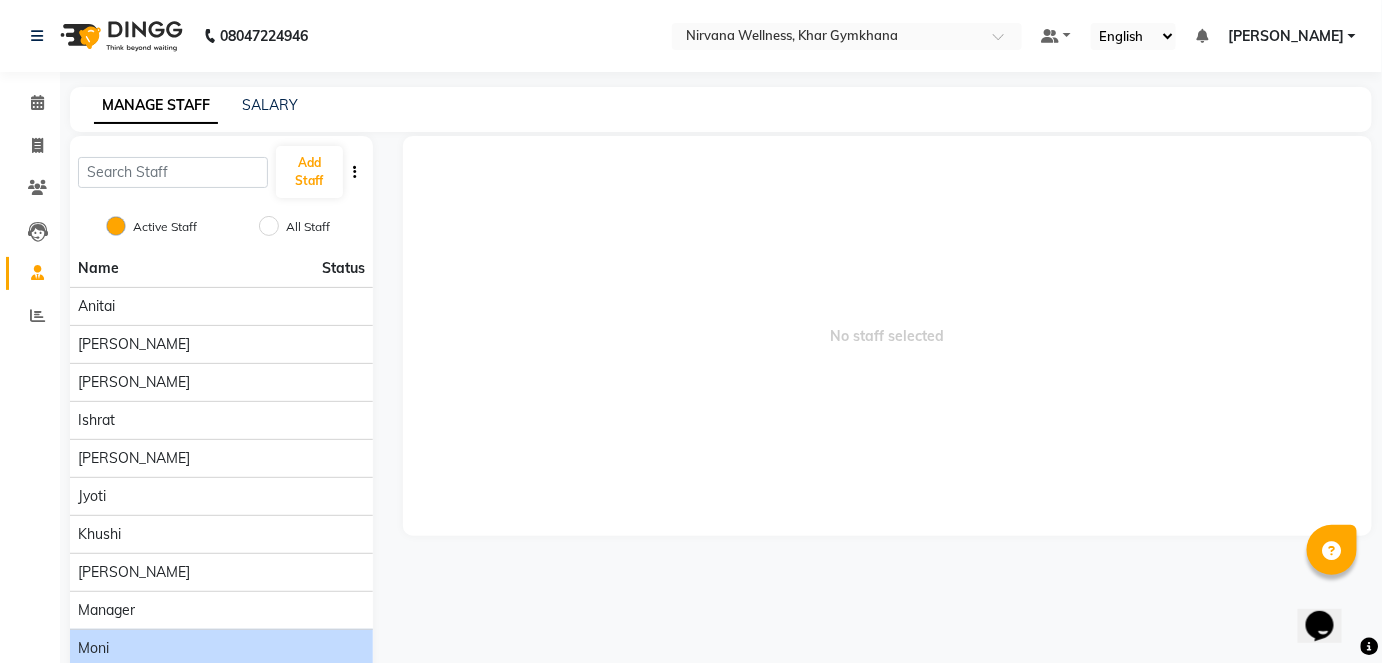 scroll, scrollTop: 90, scrollLeft: 0, axis: vertical 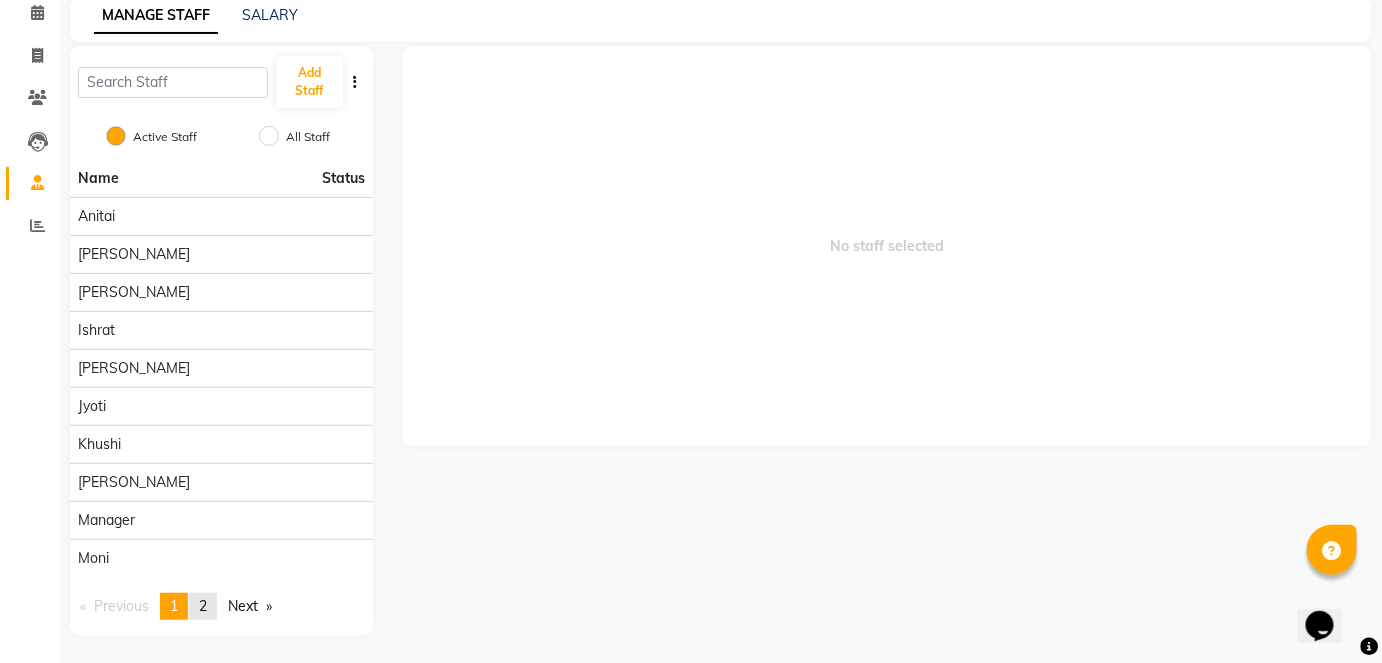 click on "2" at bounding box center (203, 606) 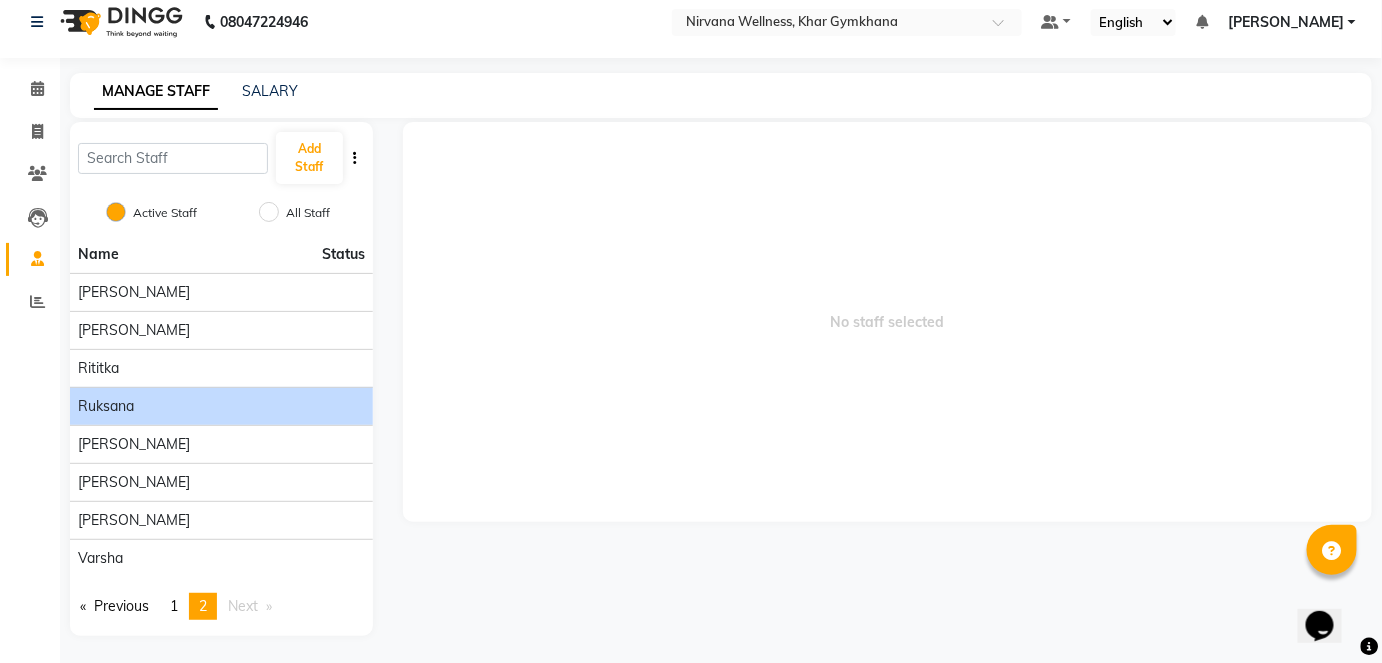click on "Ruksana" 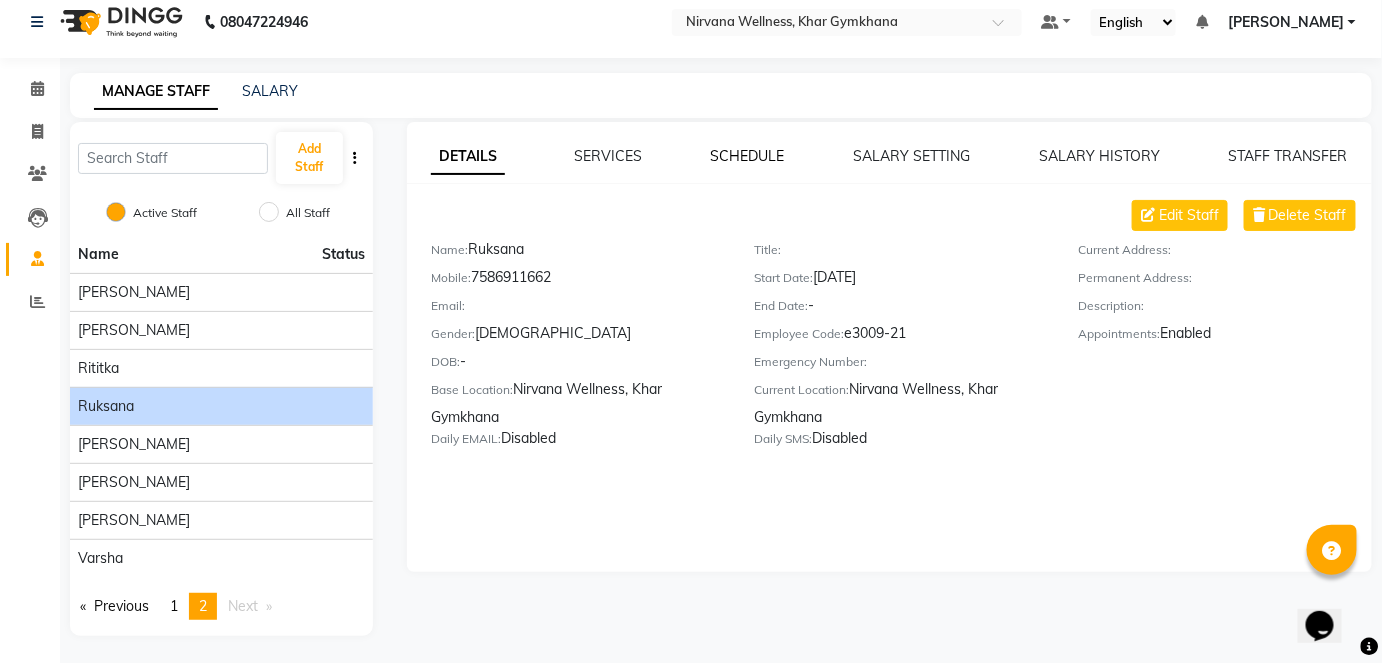 click on "SCHEDULE" 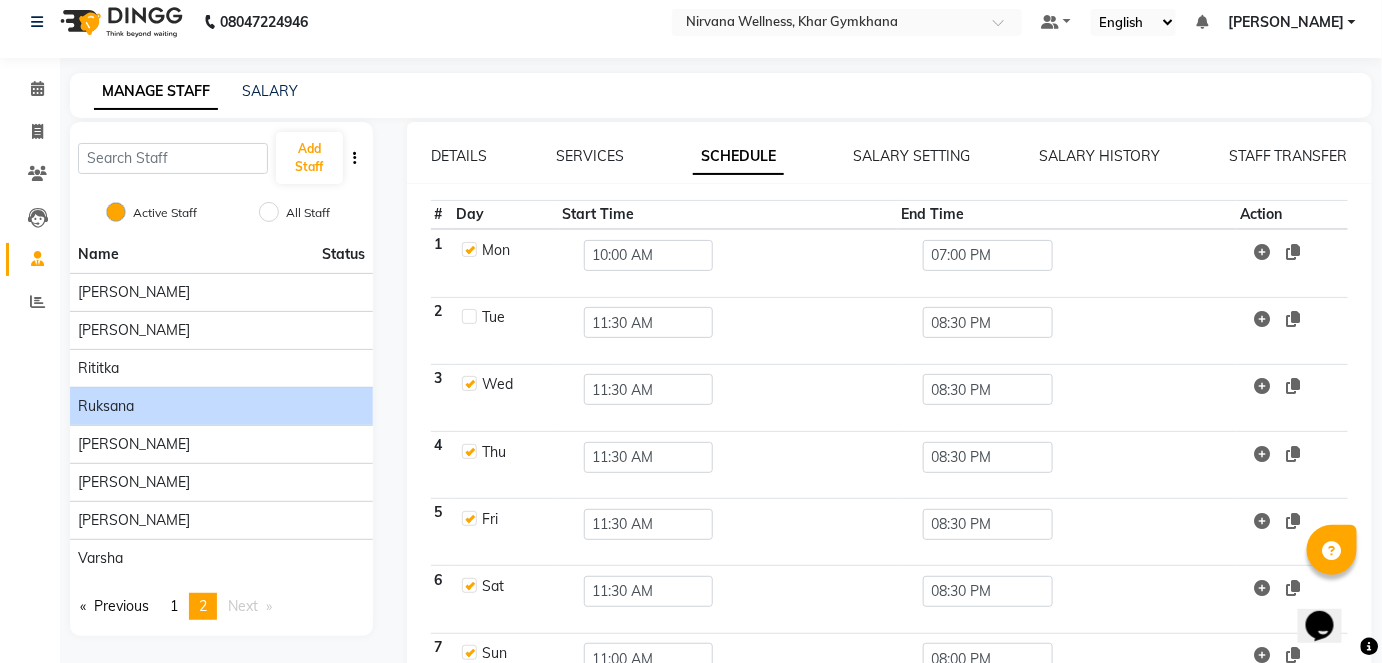 scroll, scrollTop: 90, scrollLeft: 0, axis: vertical 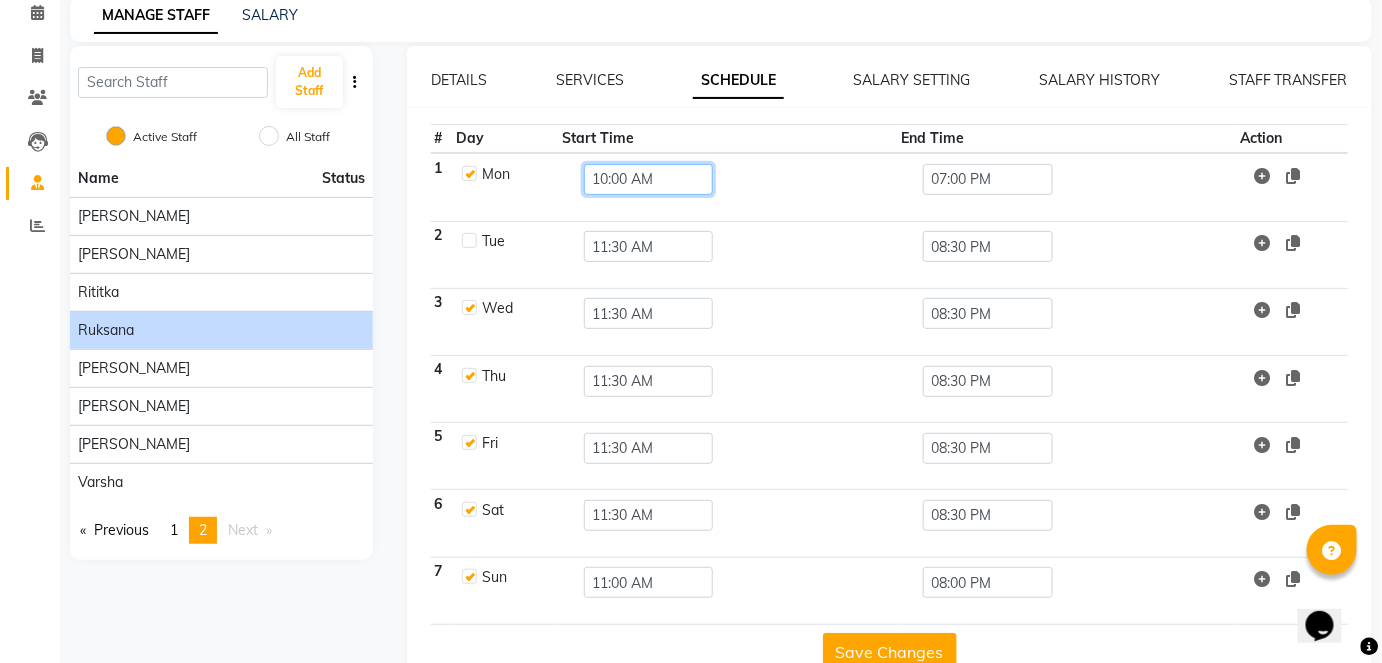 click on "10:00 AM" 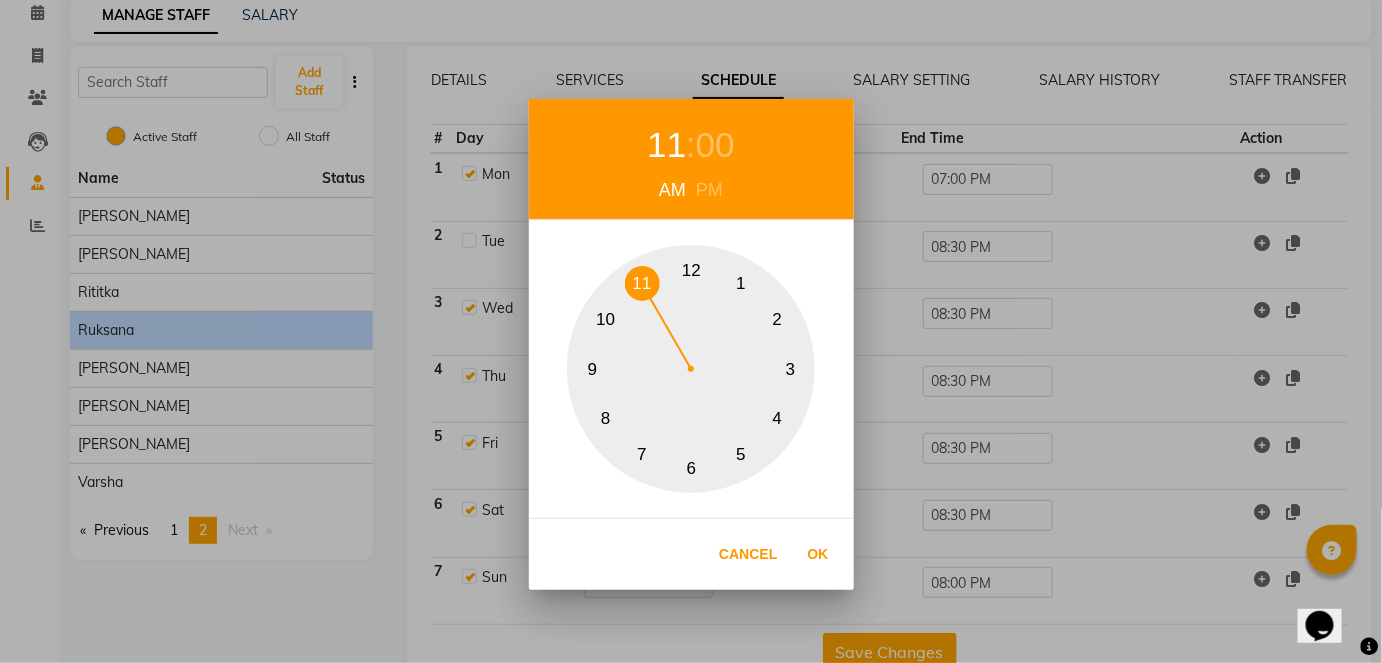 click on "11" at bounding box center (642, 283) 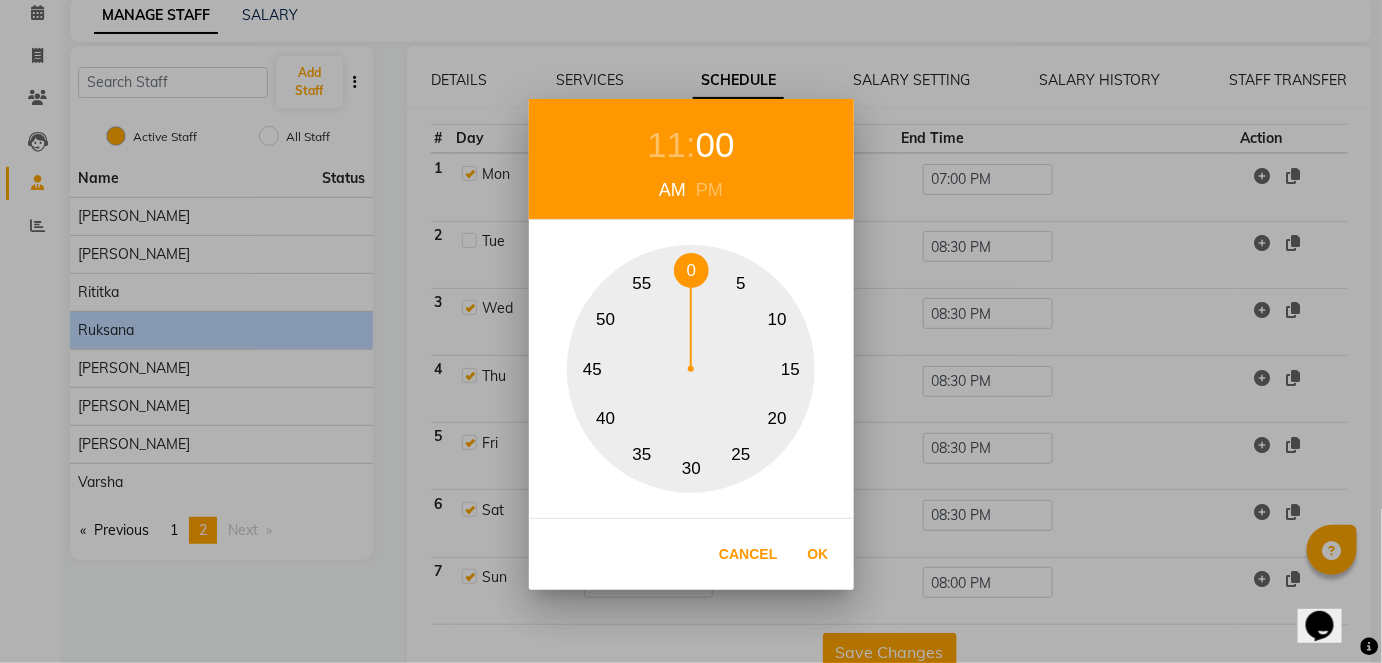 click on "30" at bounding box center (691, 468) 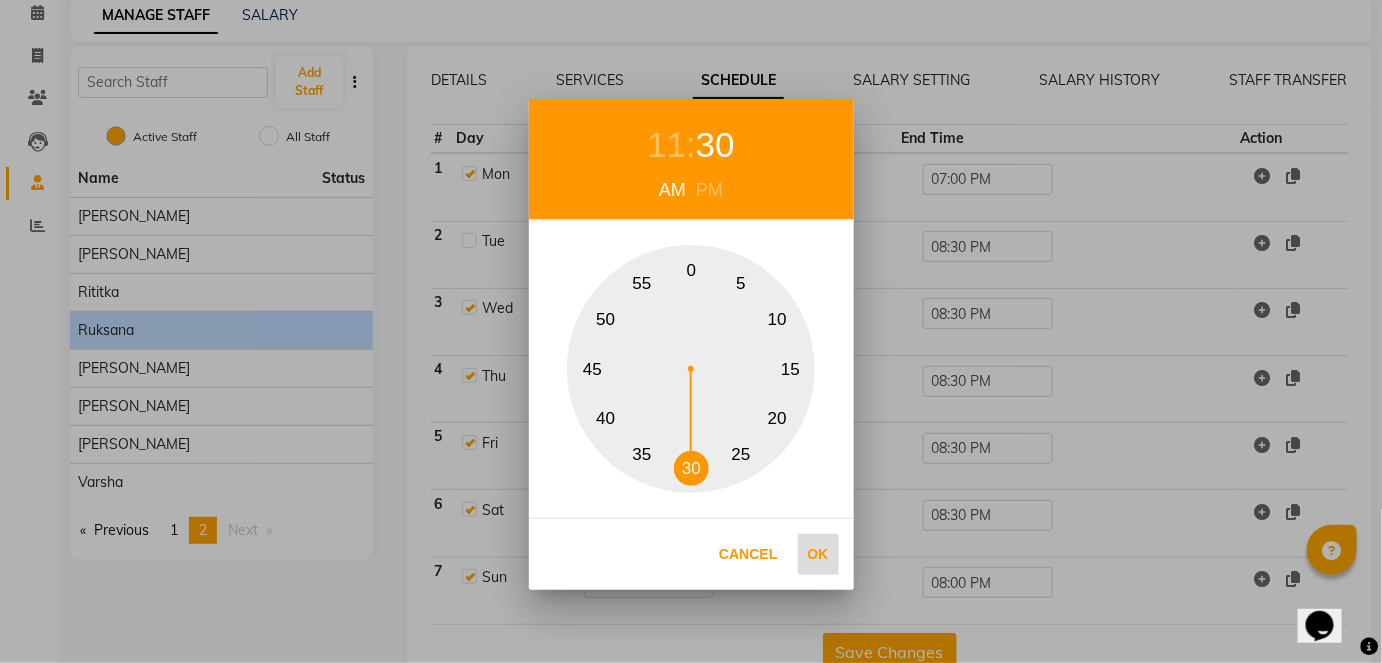 click on "Ok" at bounding box center (818, 554) 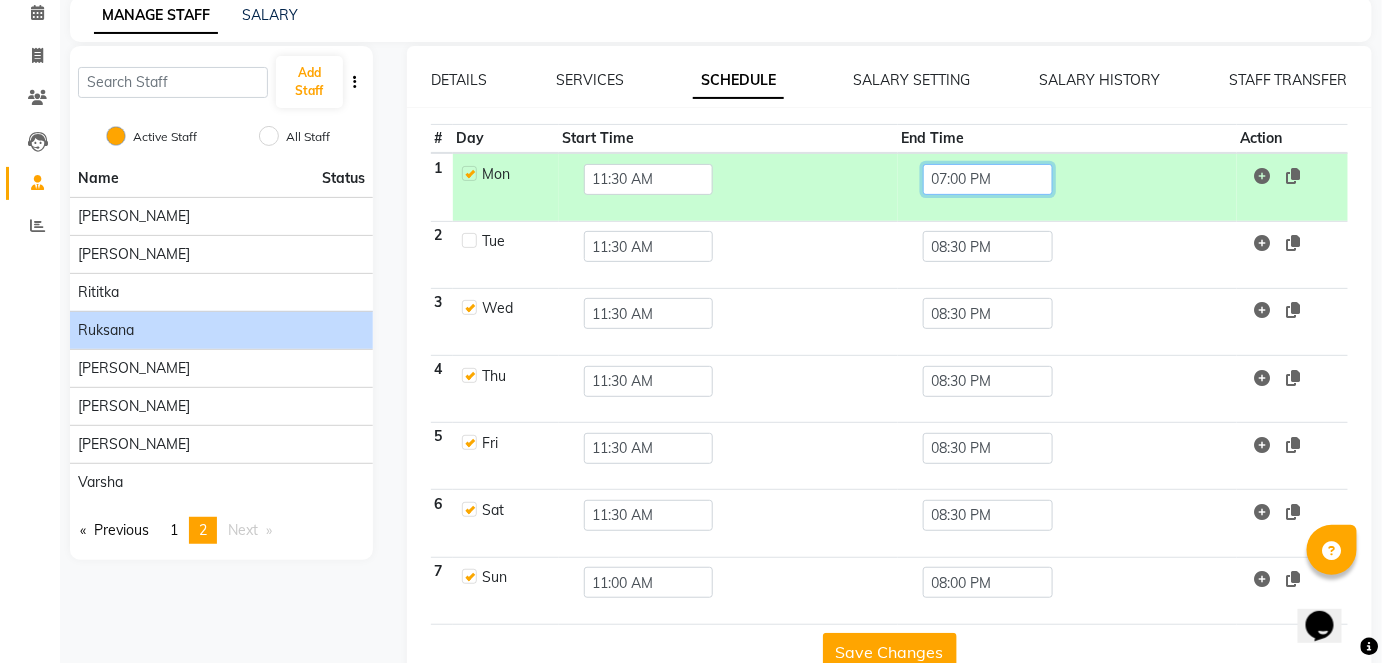 click on "07:00 PM" 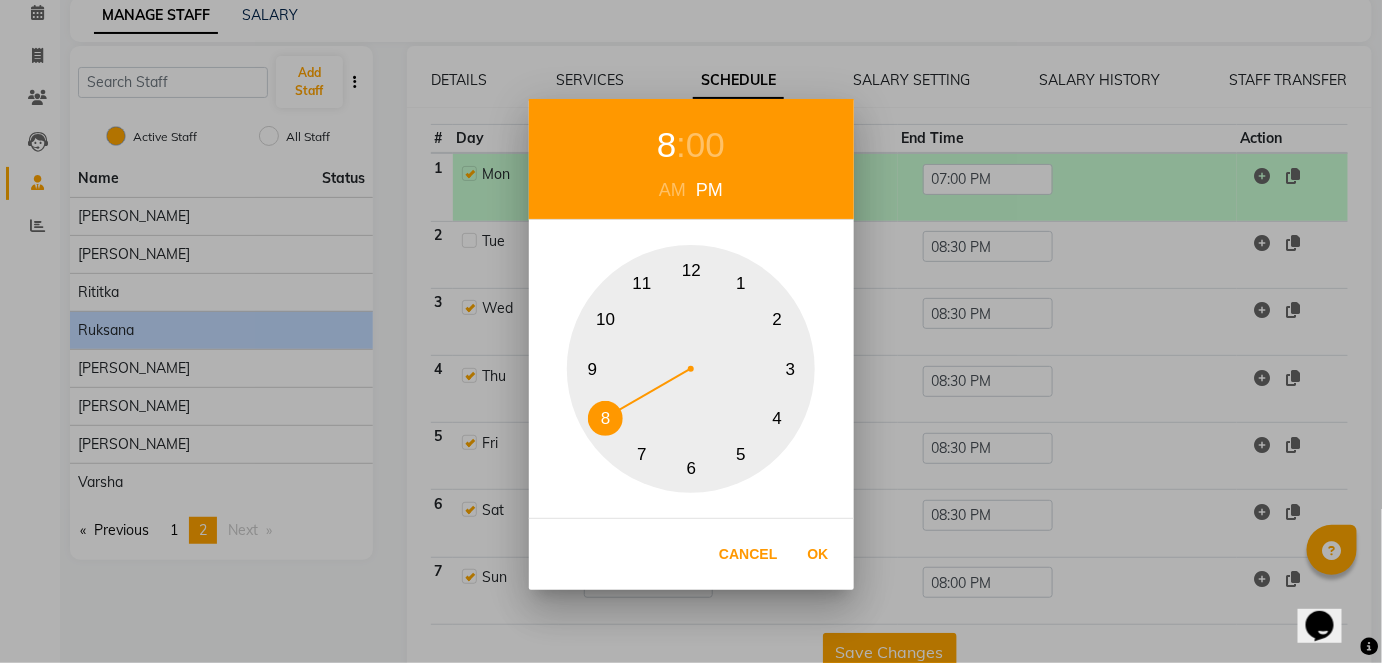 click on "8" at bounding box center [605, 418] 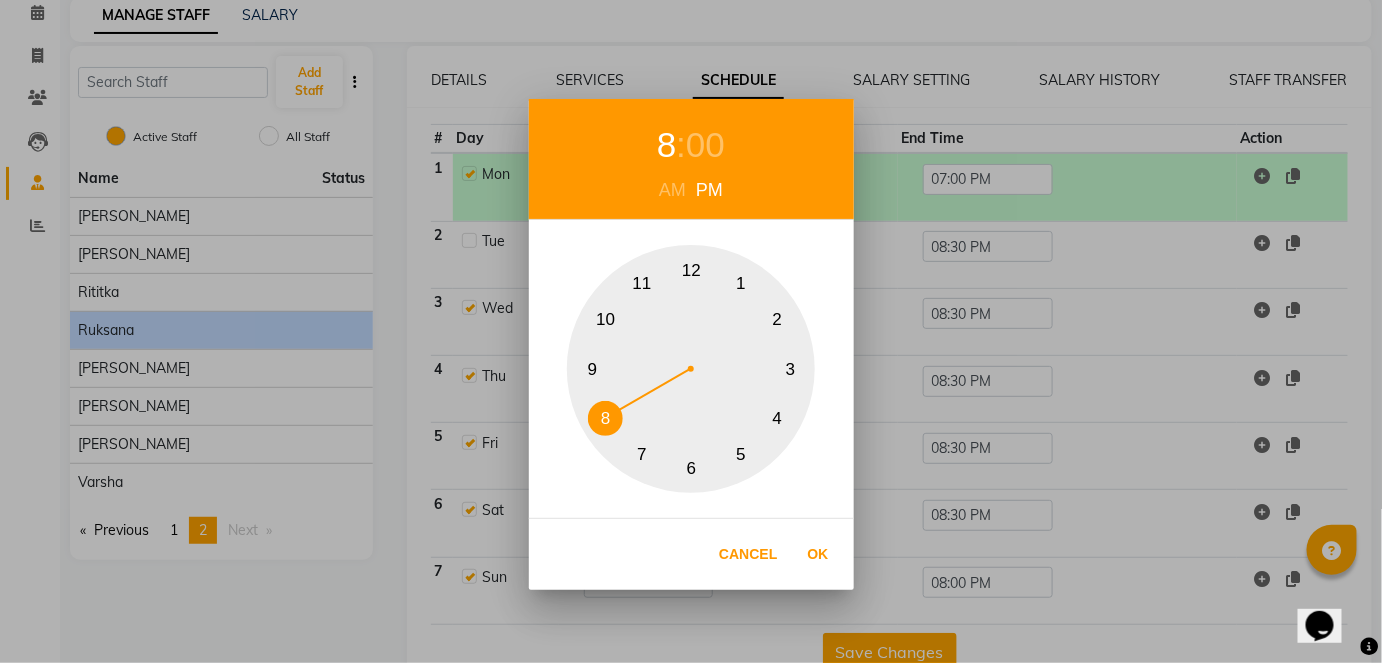click on "00" at bounding box center (705, 145) 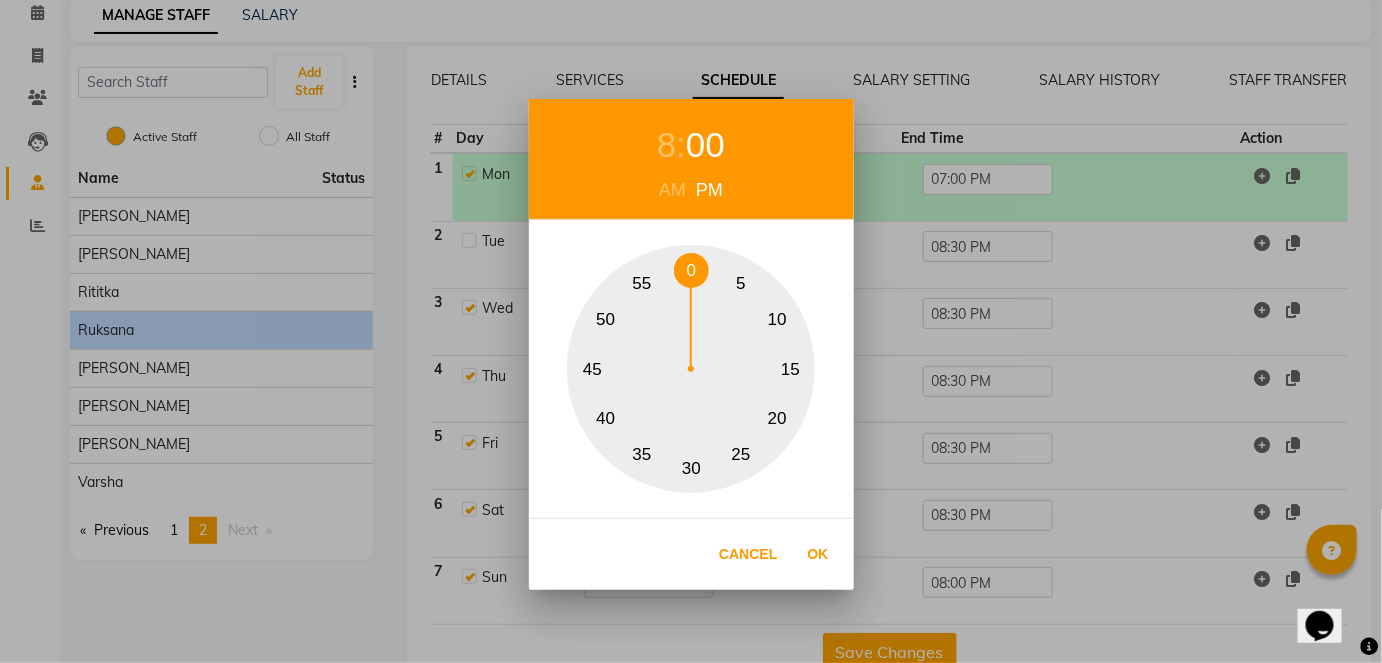click on "30" at bounding box center (691, 468) 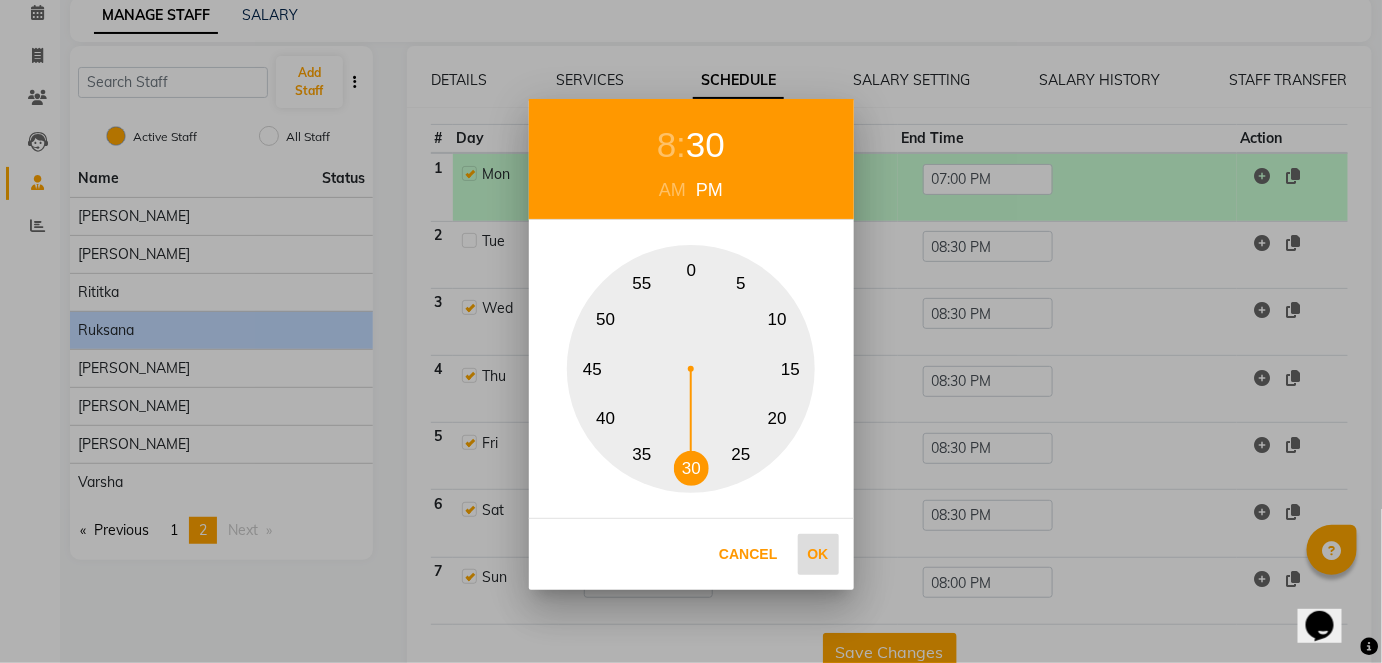 click on "Ok" at bounding box center [818, 554] 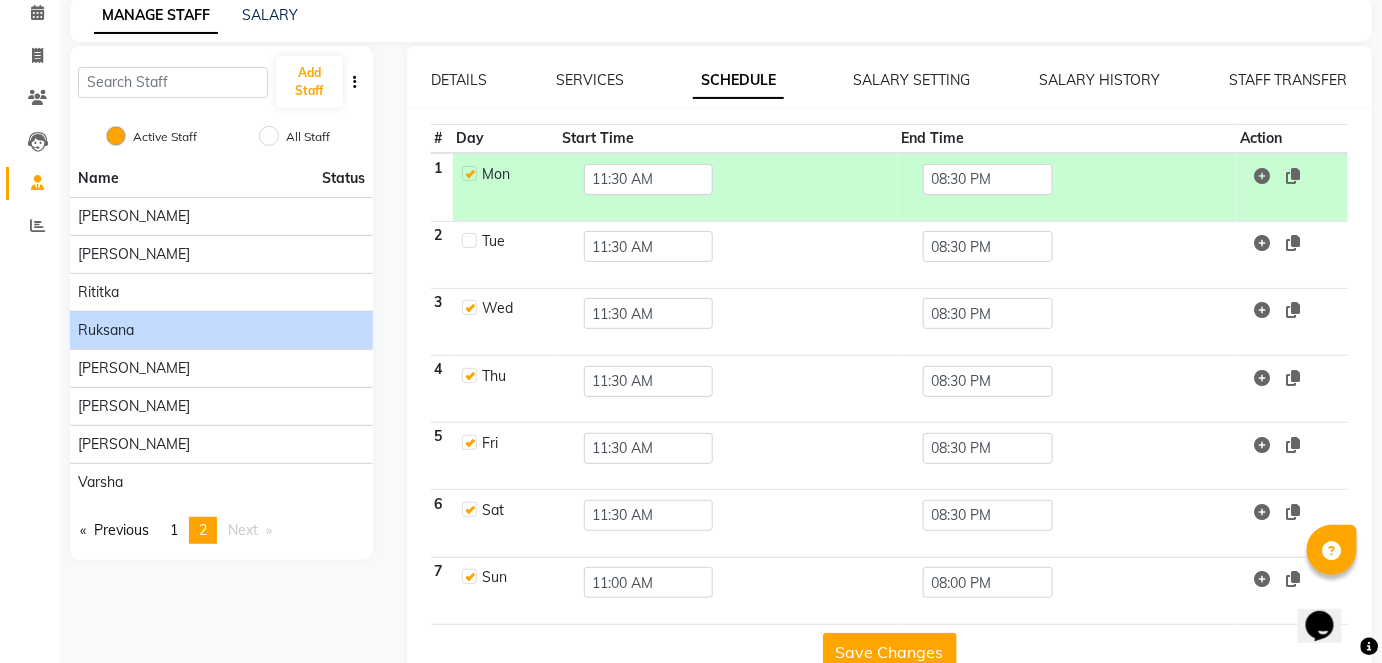 click on "Save Changes" 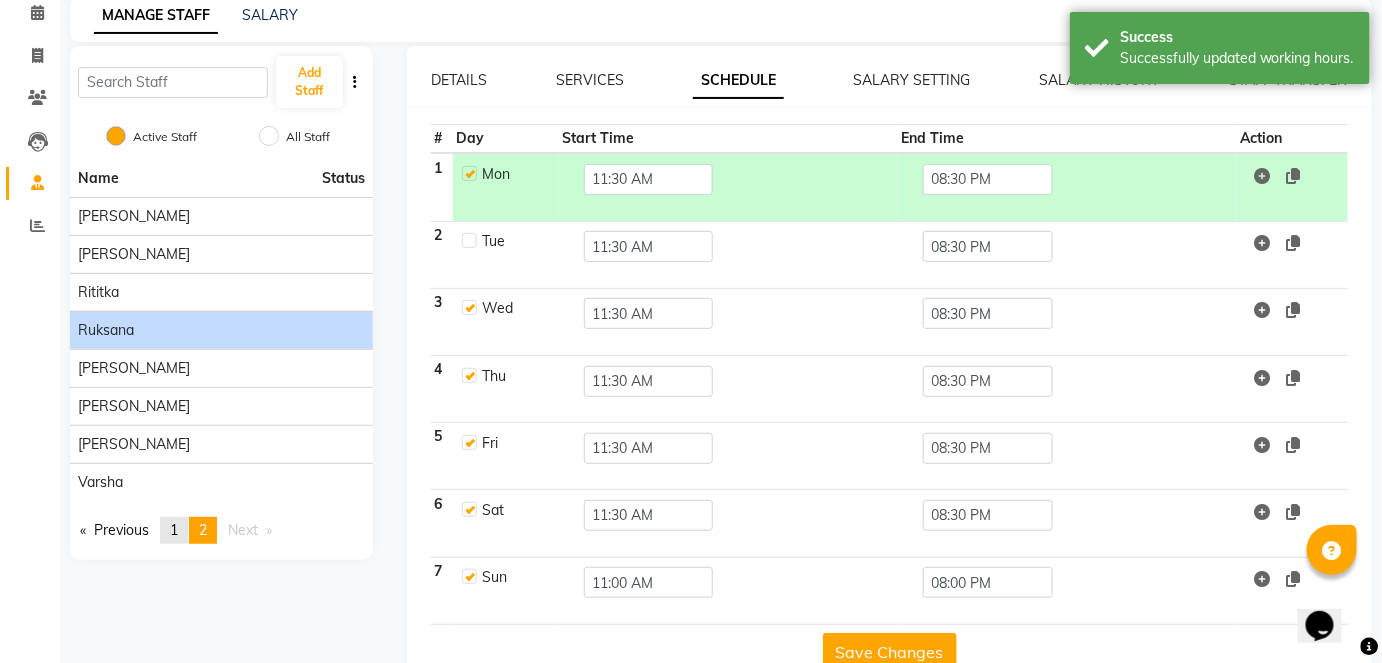 click on "page  1" at bounding box center (174, 530) 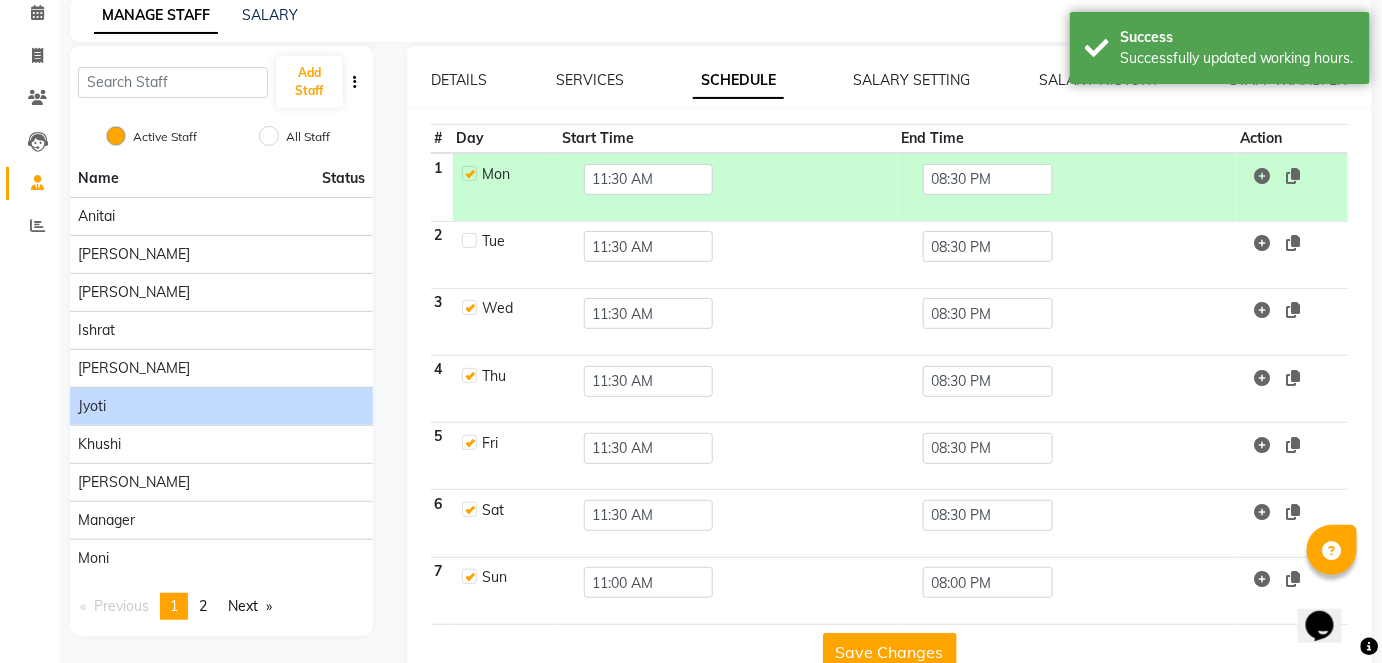 click on "Jyoti" 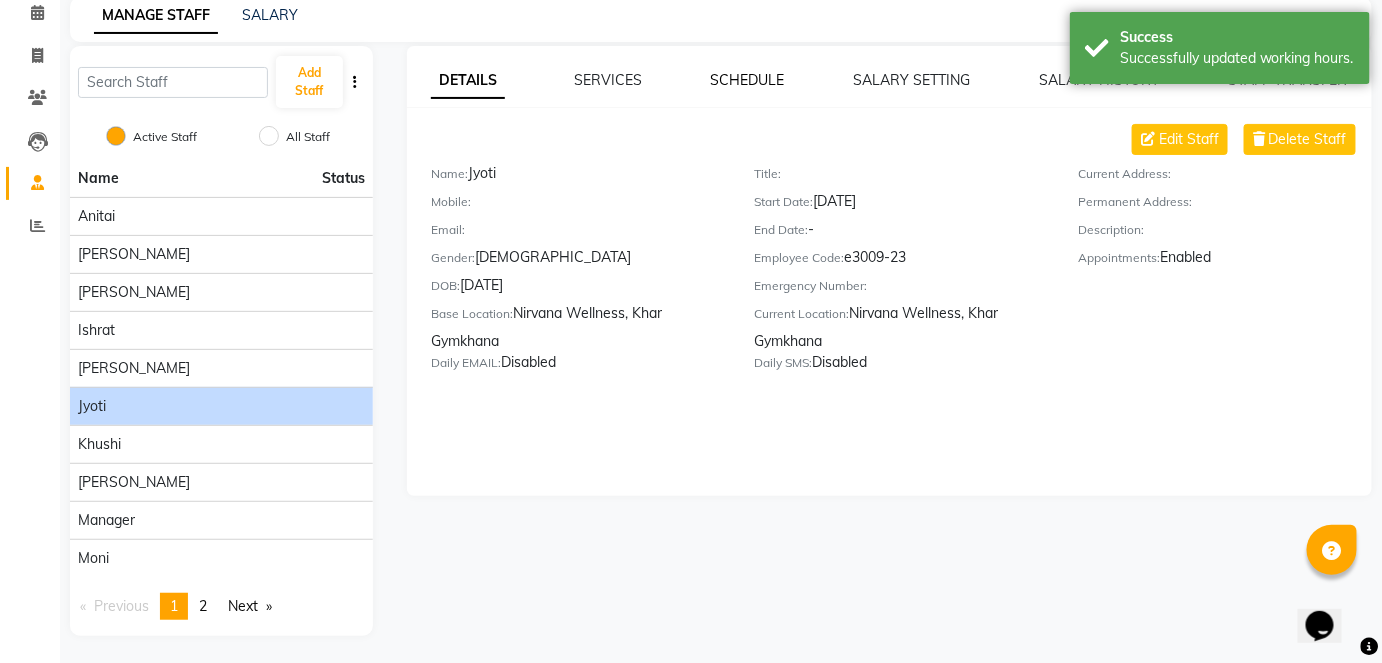 click on "SCHEDULE" 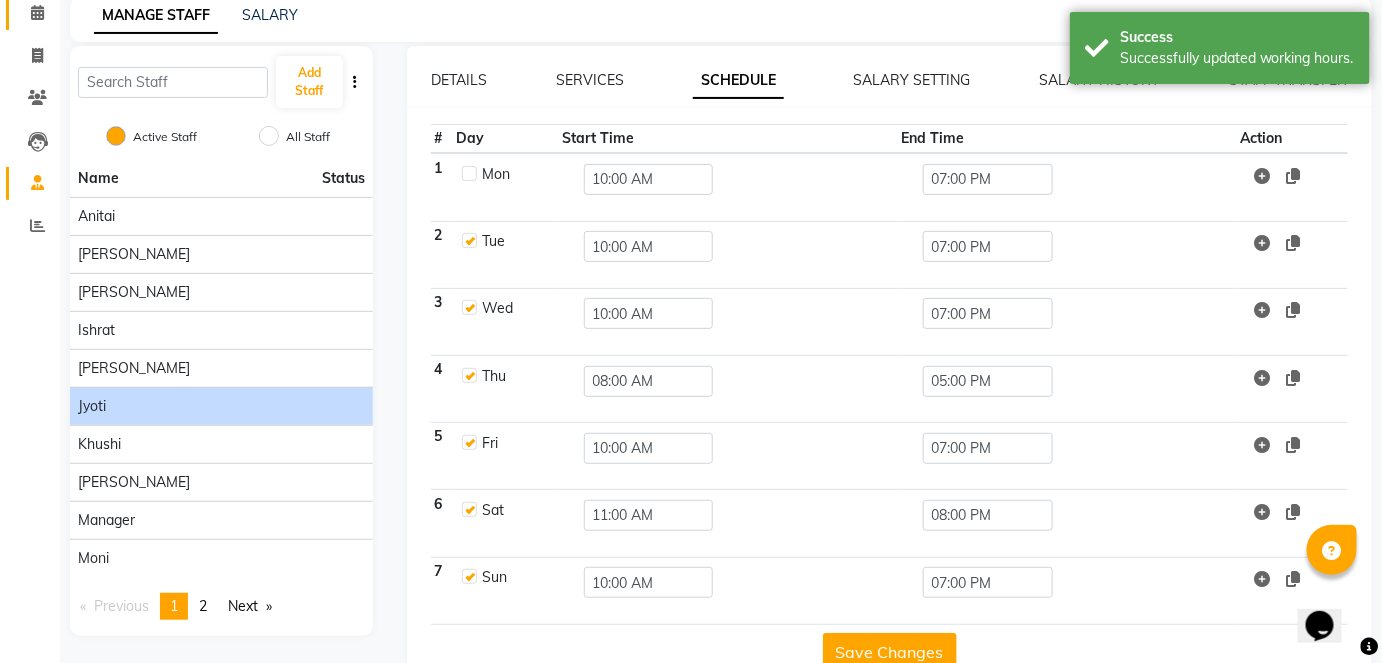 scroll, scrollTop: 0, scrollLeft: 0, axis: both 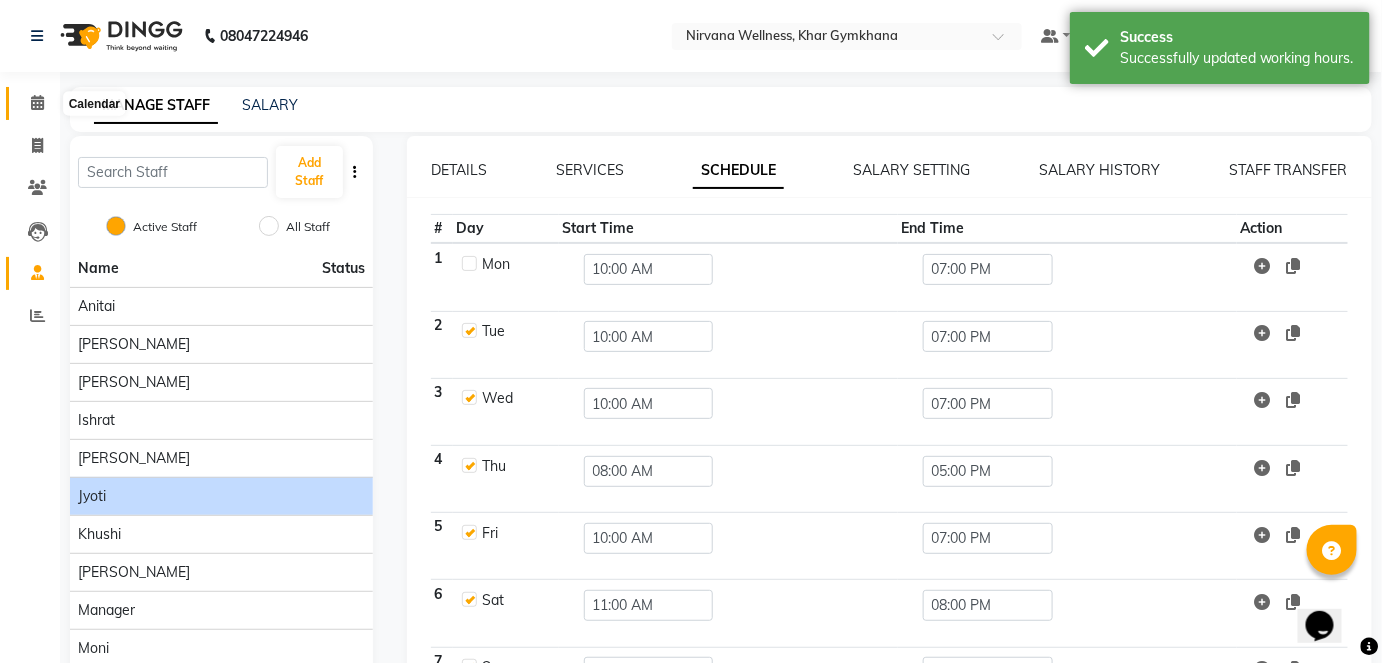 click 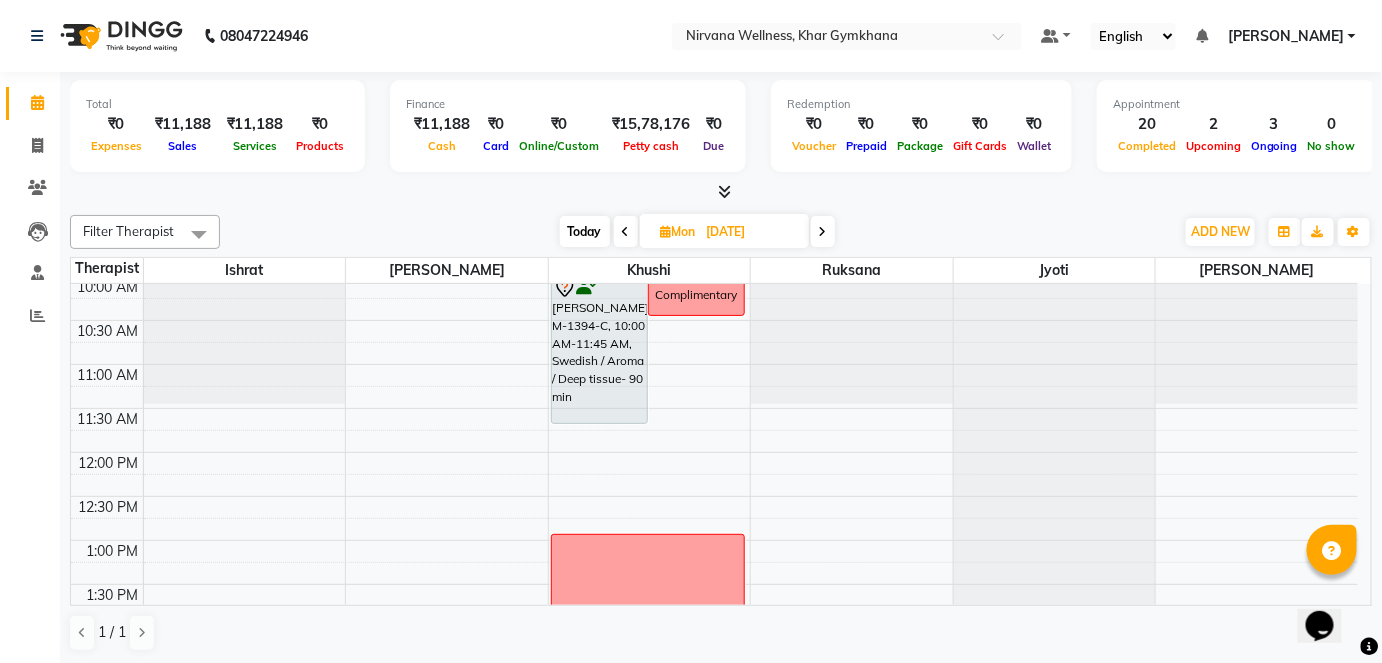 scroll, scrollTop: 272, scrollLeft: 0, axis: vertical 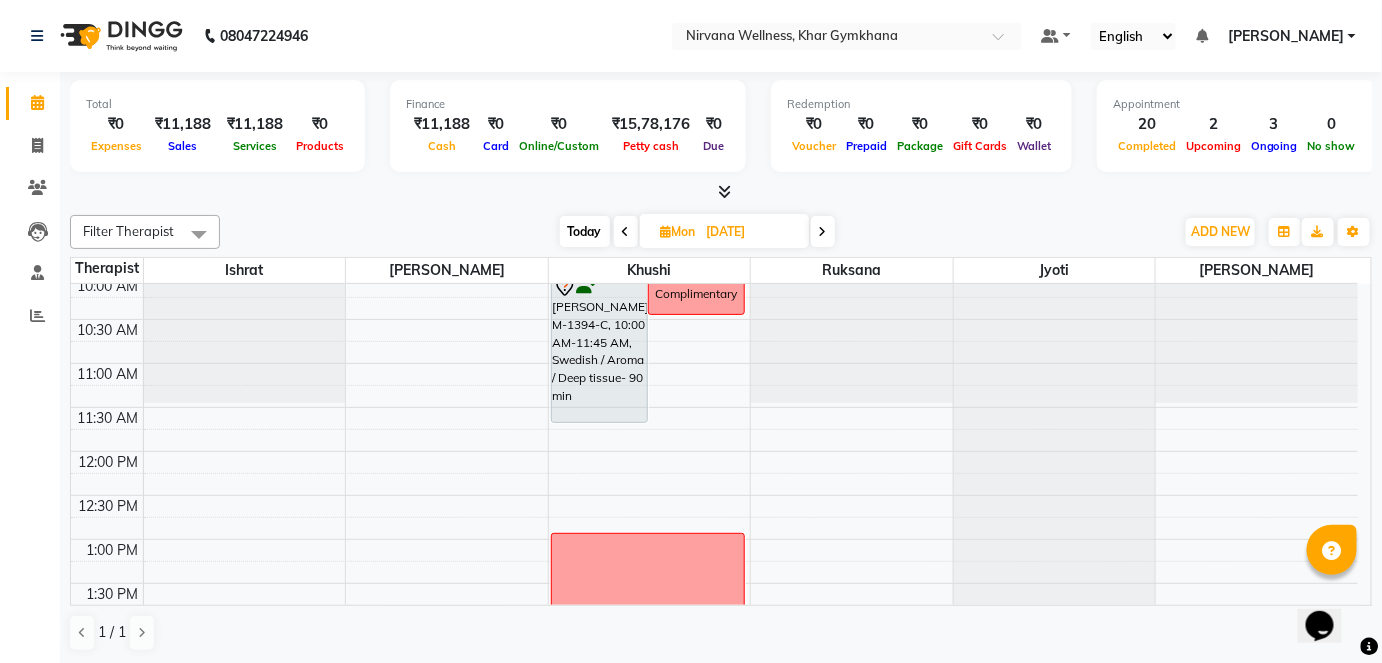 click on "Staff" 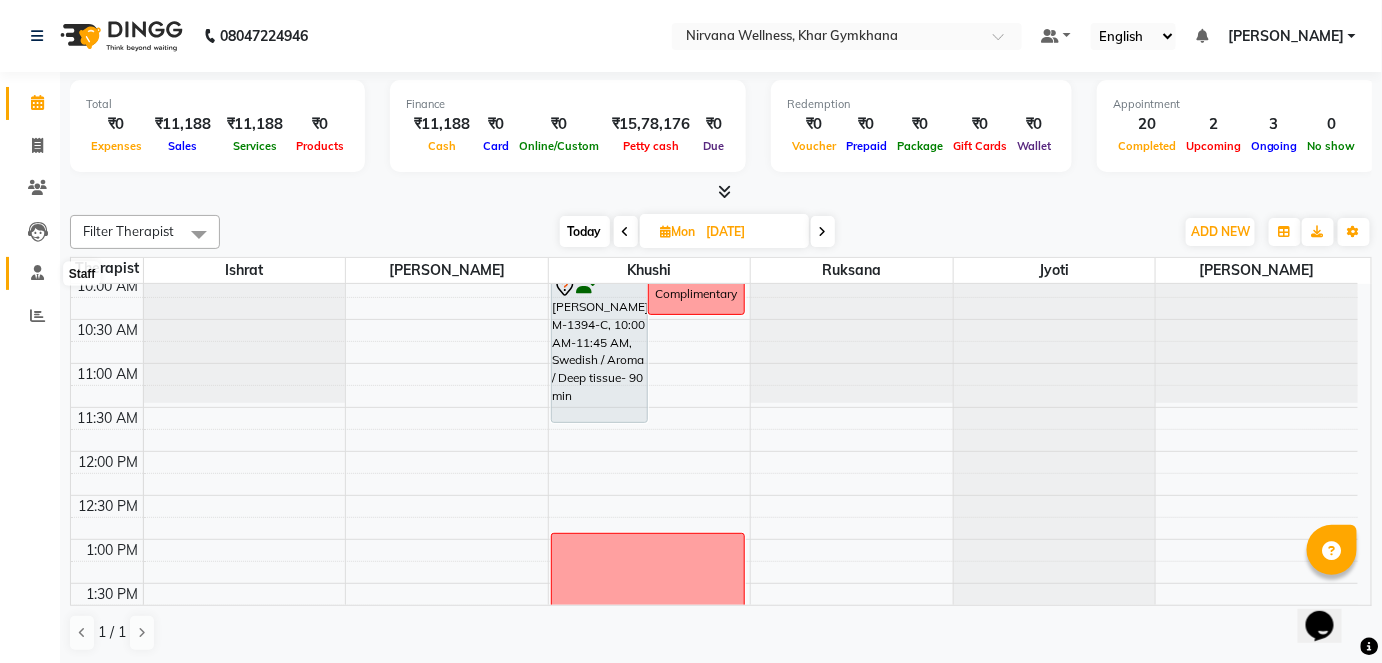 click 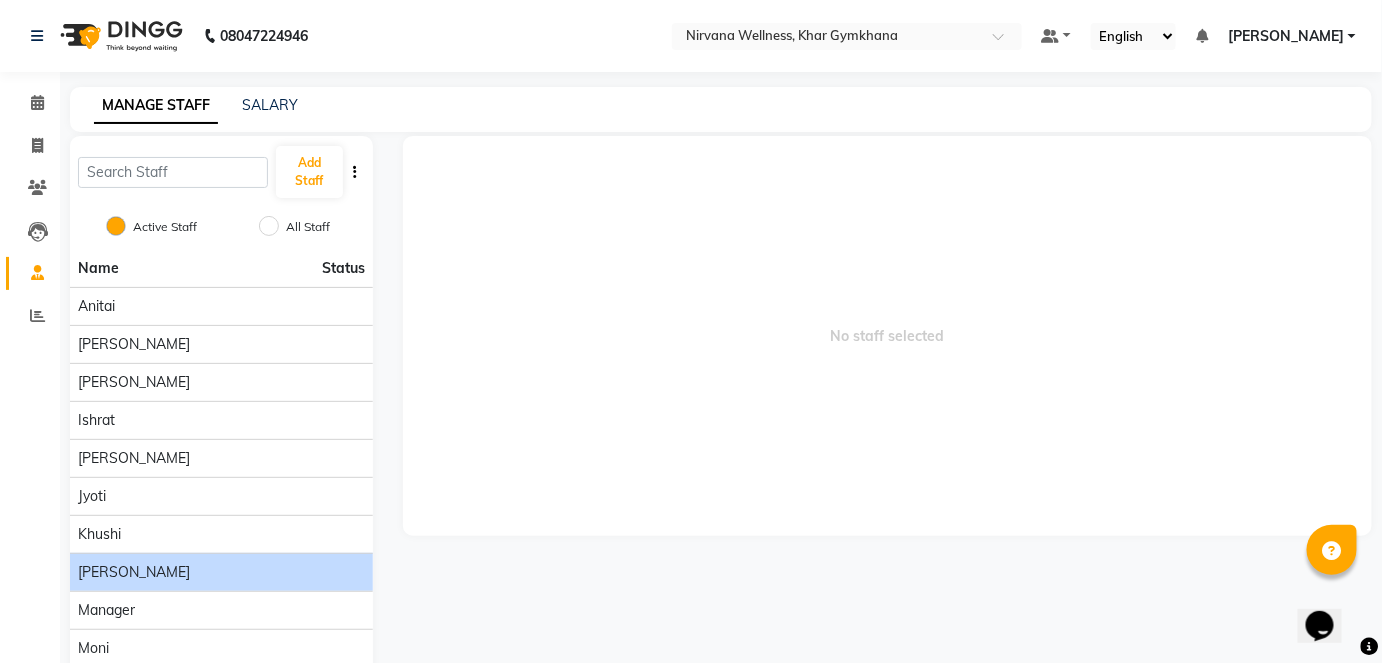 scroll, scrollTop: 90, scrollLeft: 0, axis: vertical 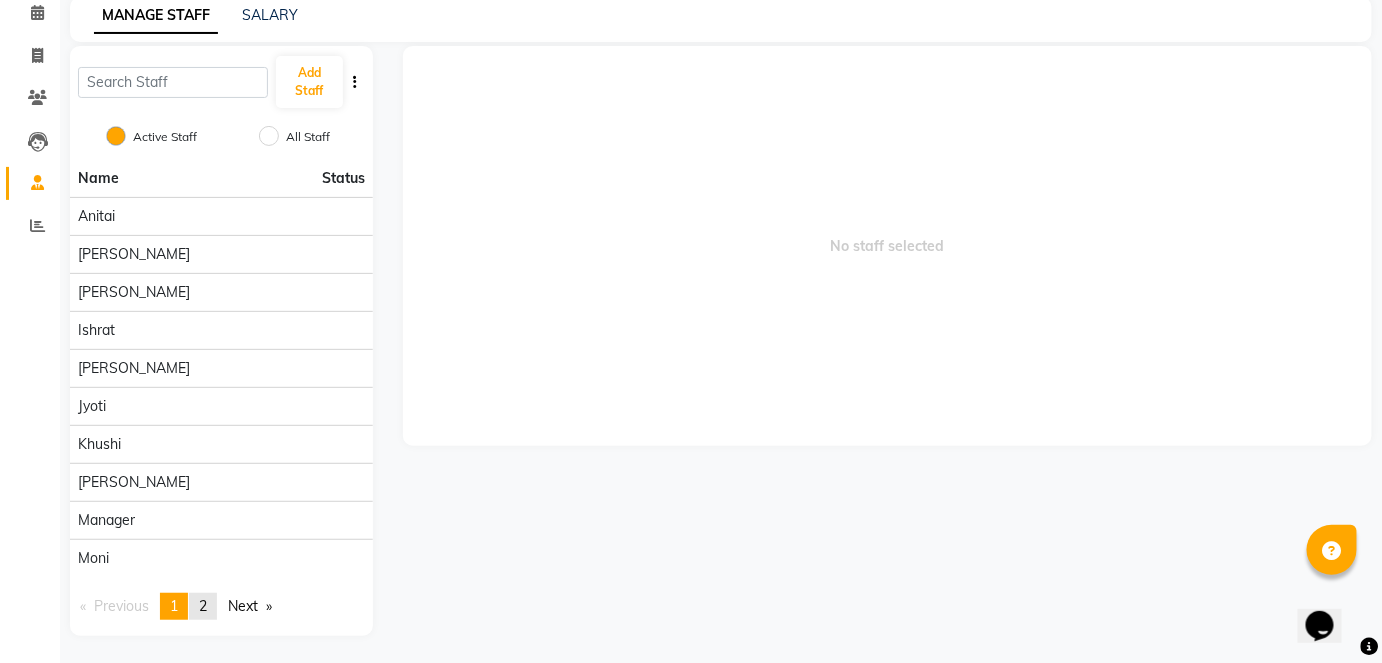 click on "2" at bounding box center [203, 606] 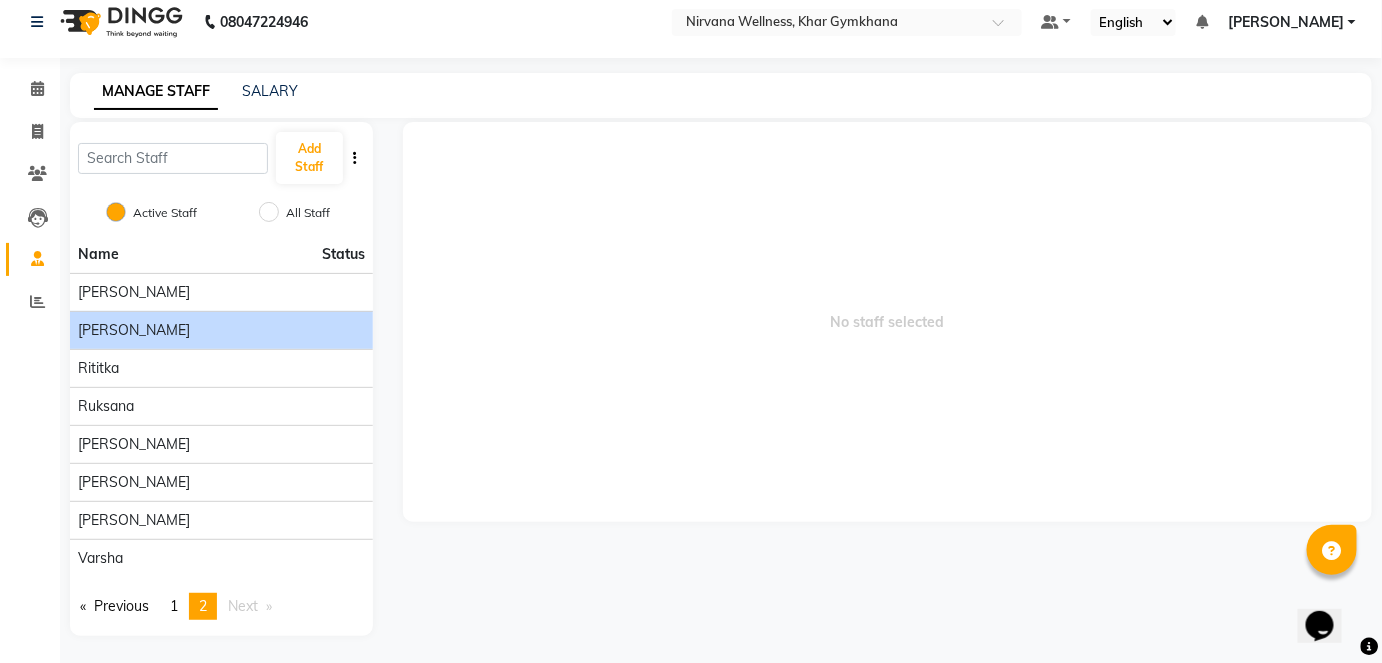 click on "[PERSON_NAME]" 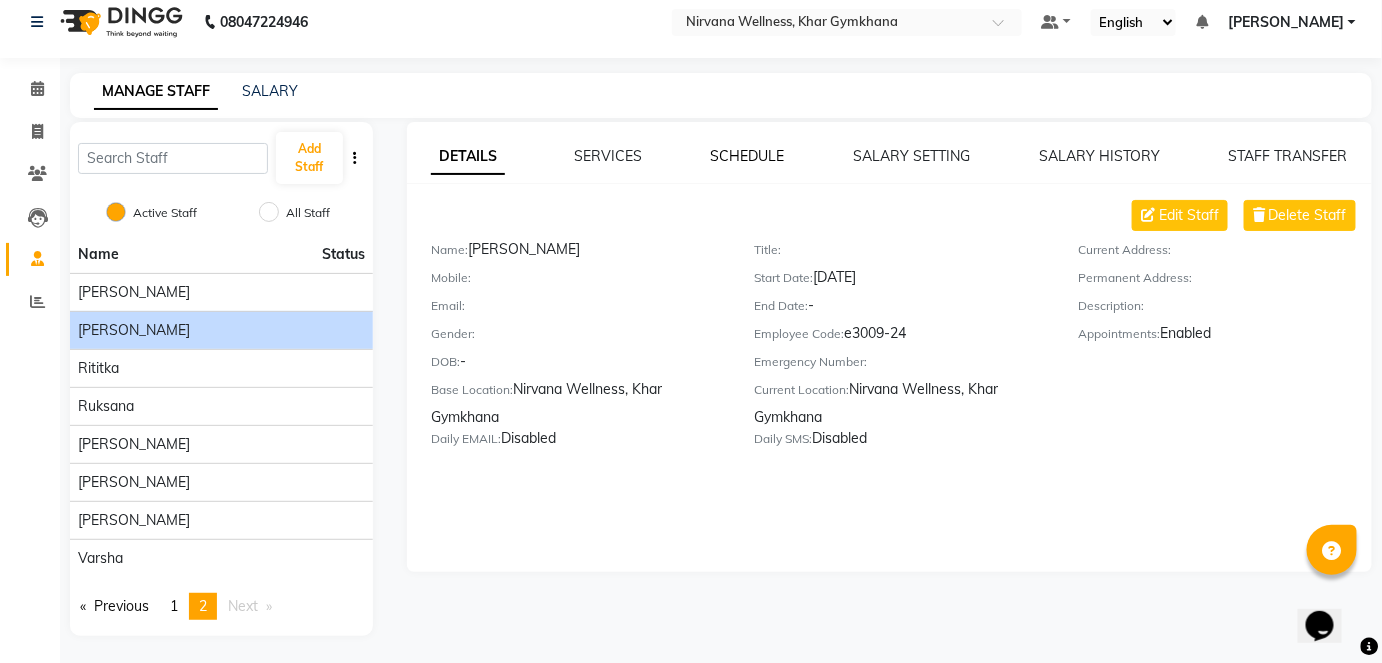 click on "SCHEDULE" 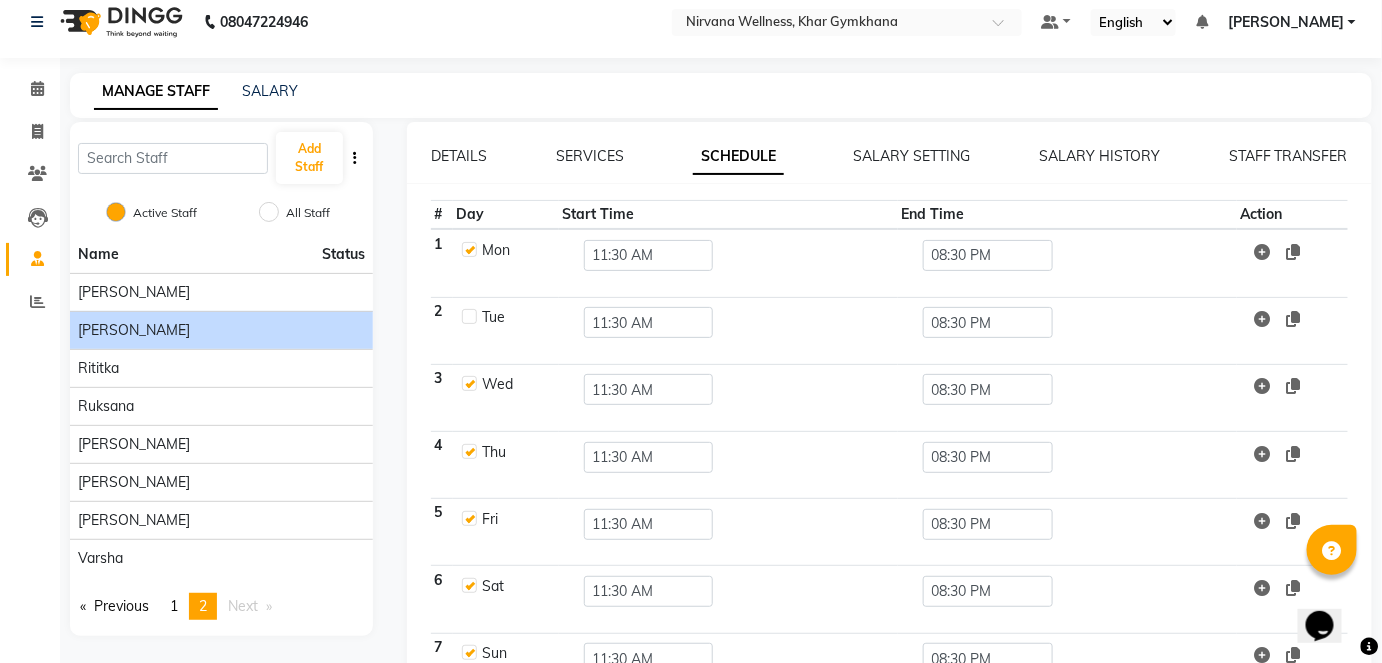 scroll, scrollTop: 90, scrollLeft: 0, axis: vertical 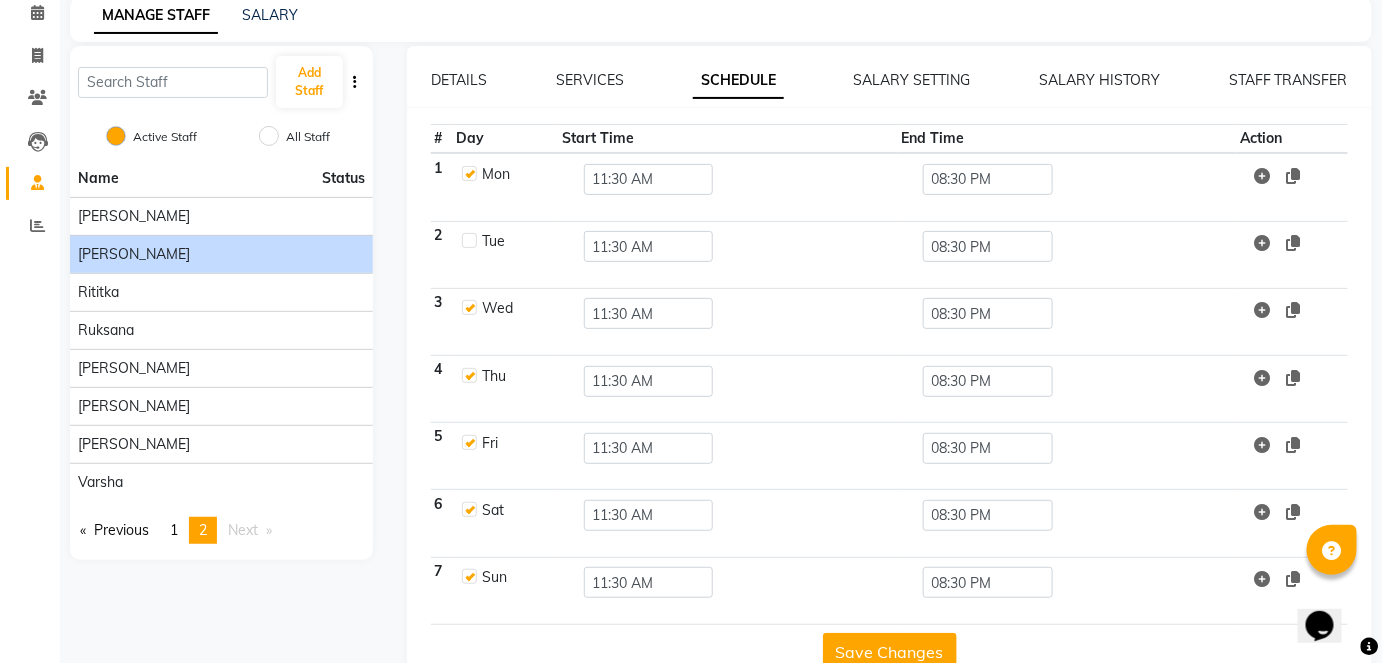 click 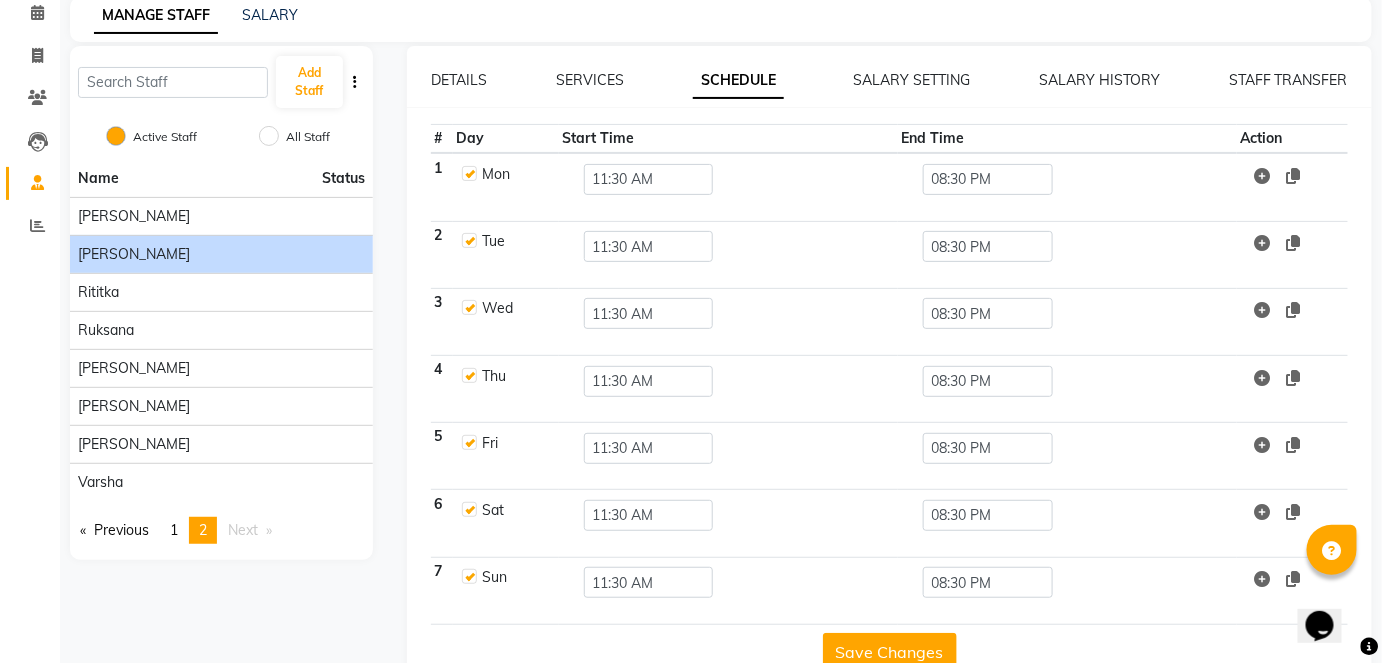 checkbox on "true" 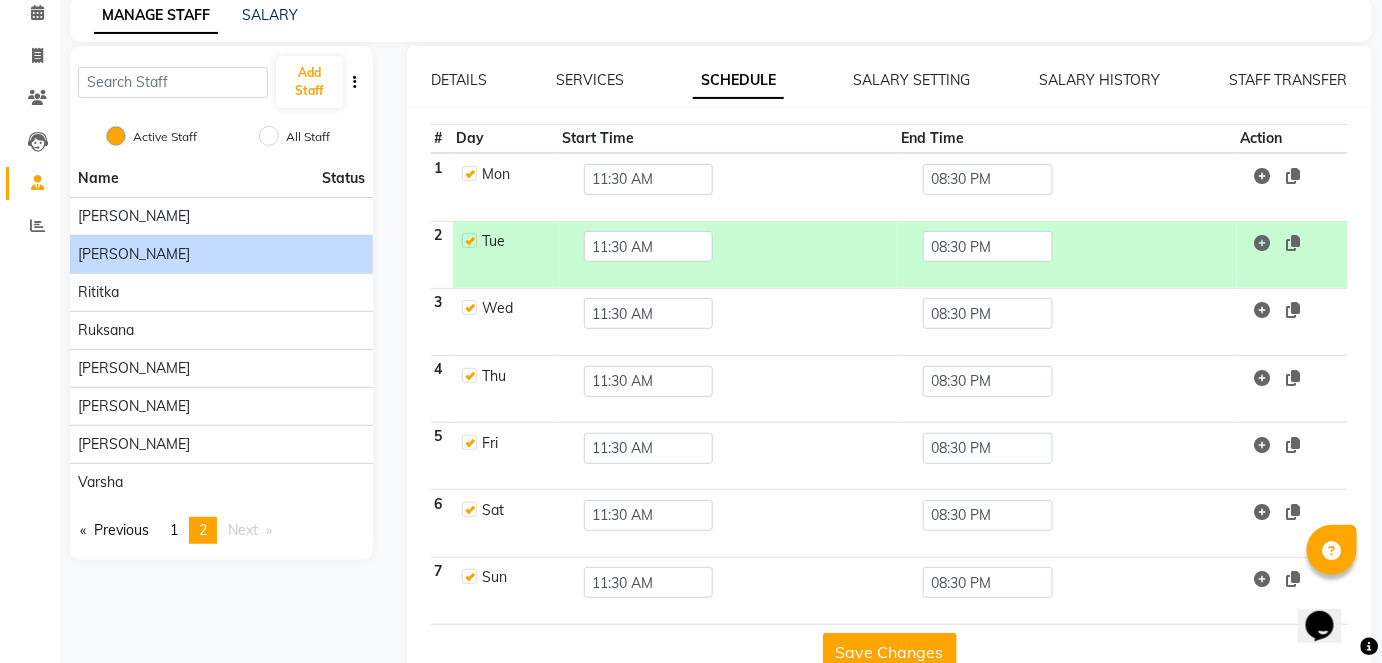 click on "Day" 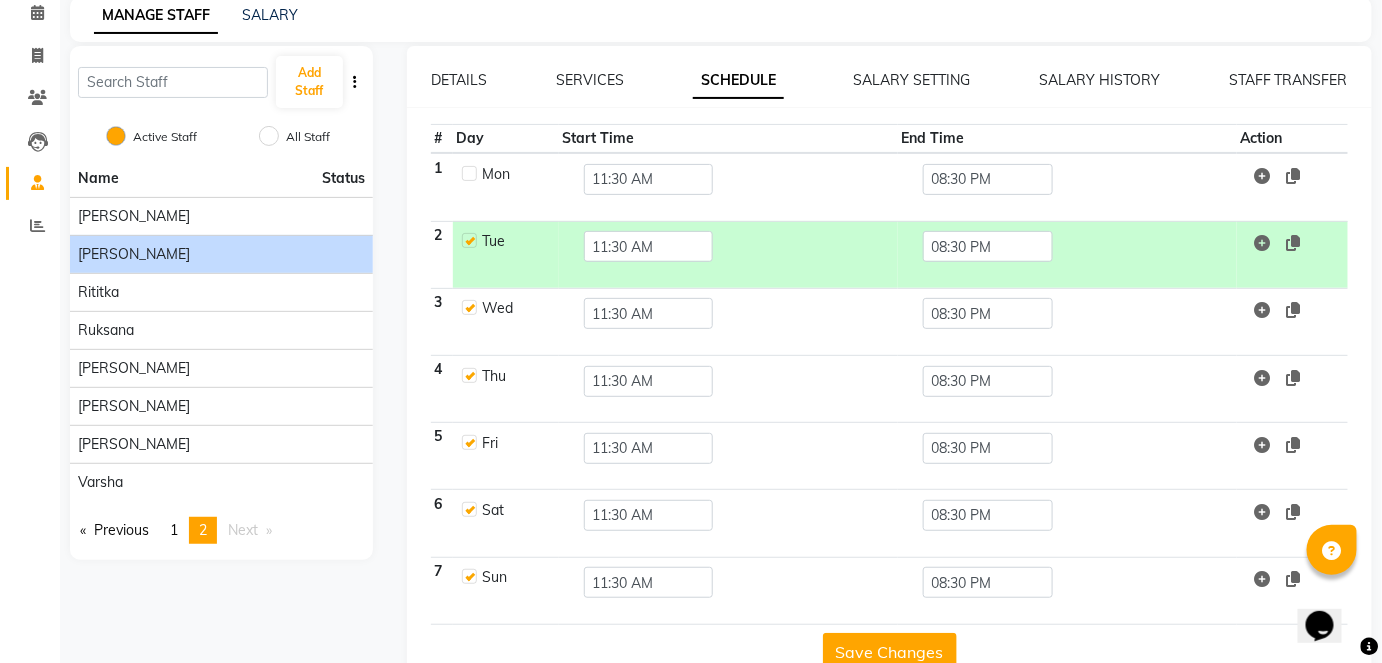 checkbox on "false" 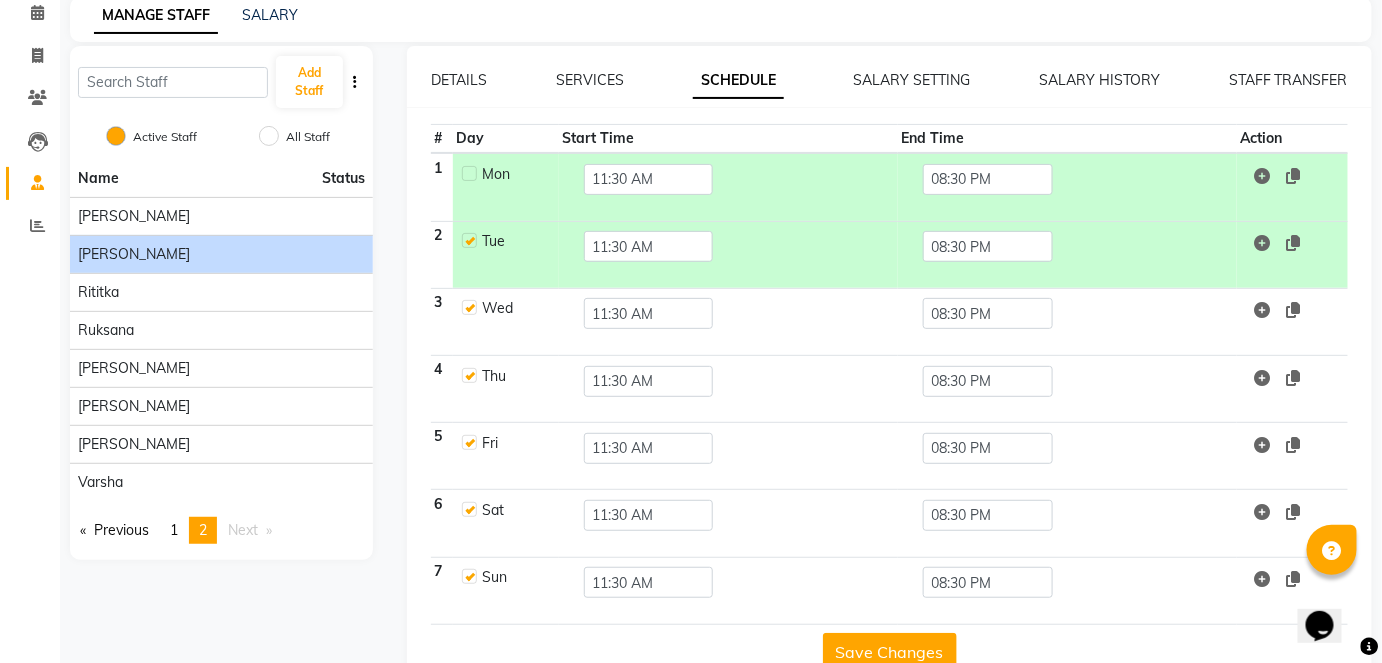 scroll, scrollTop: 131, scrollLeft: 0, axis: vertical 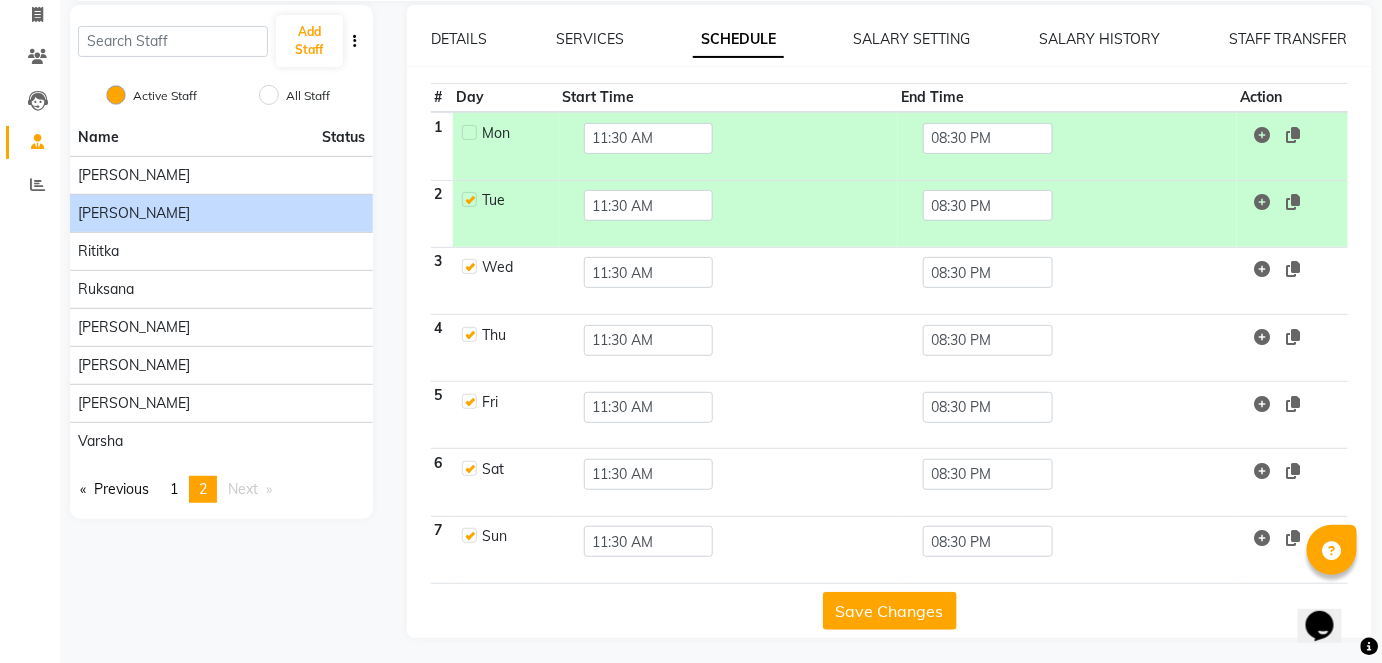 click on "Save Changes" 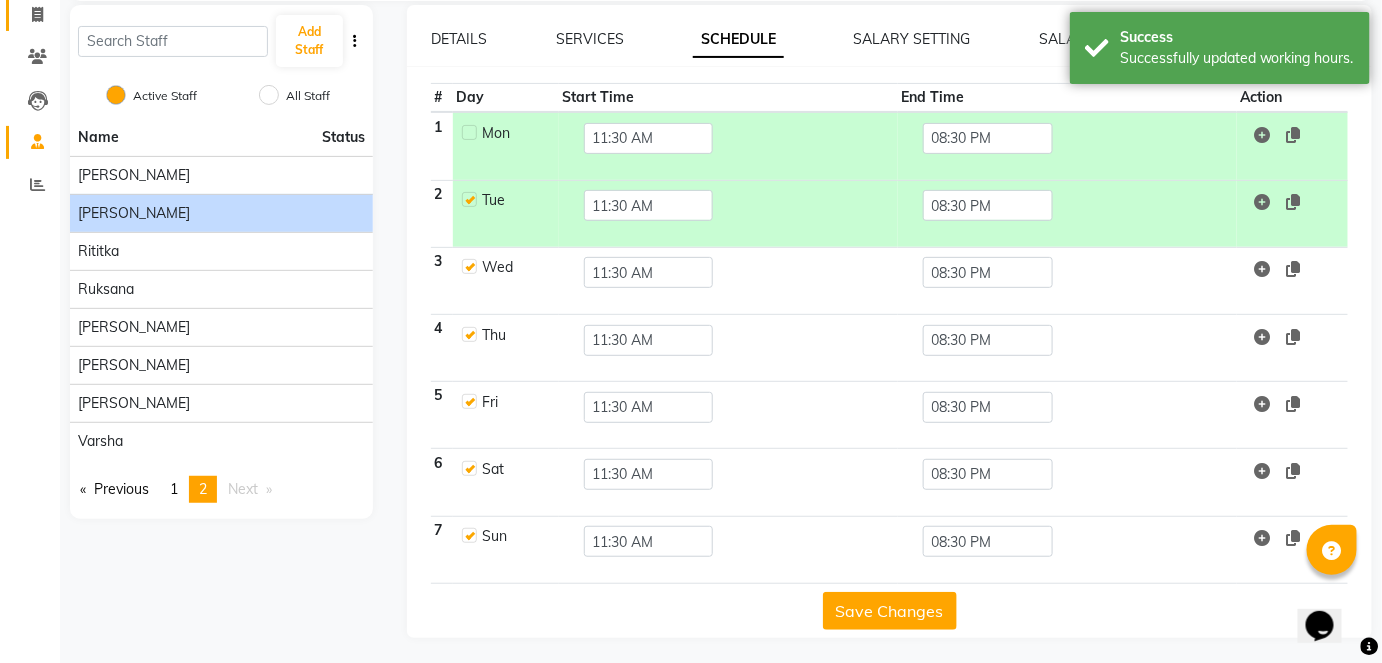 scroll, scrollTop: 0, scrollLeft: 0, axis: both 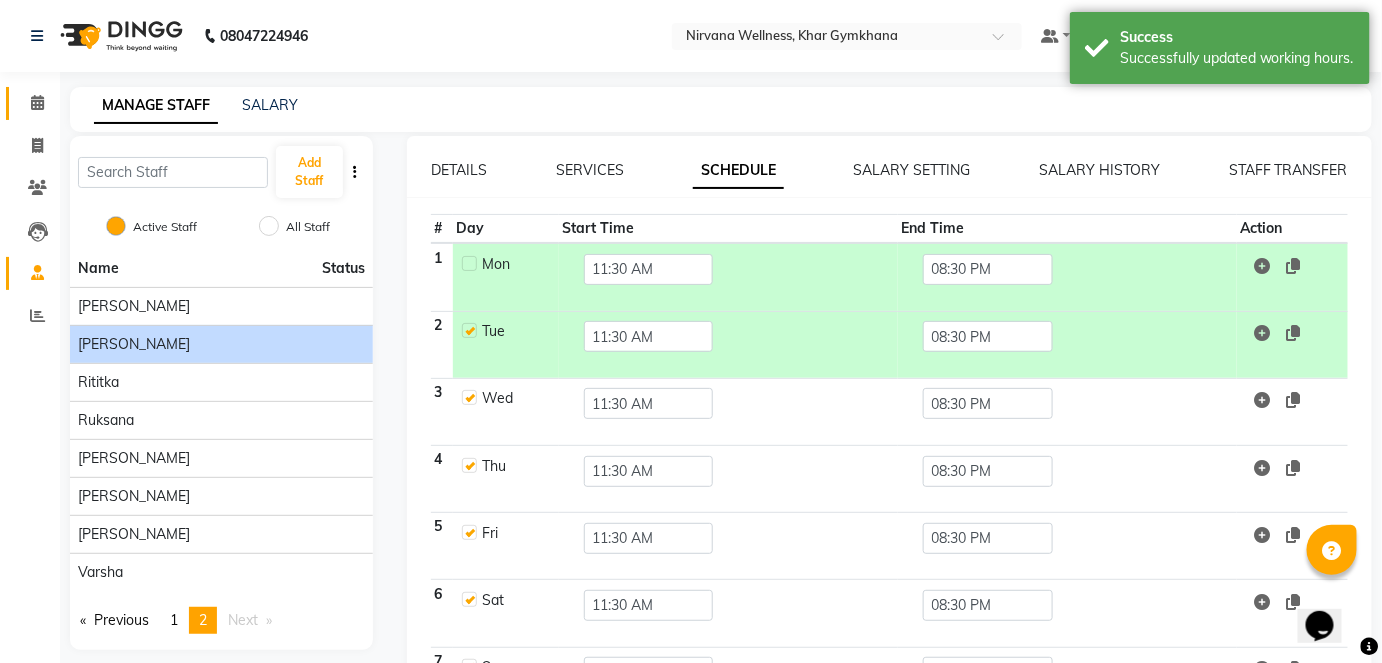 click 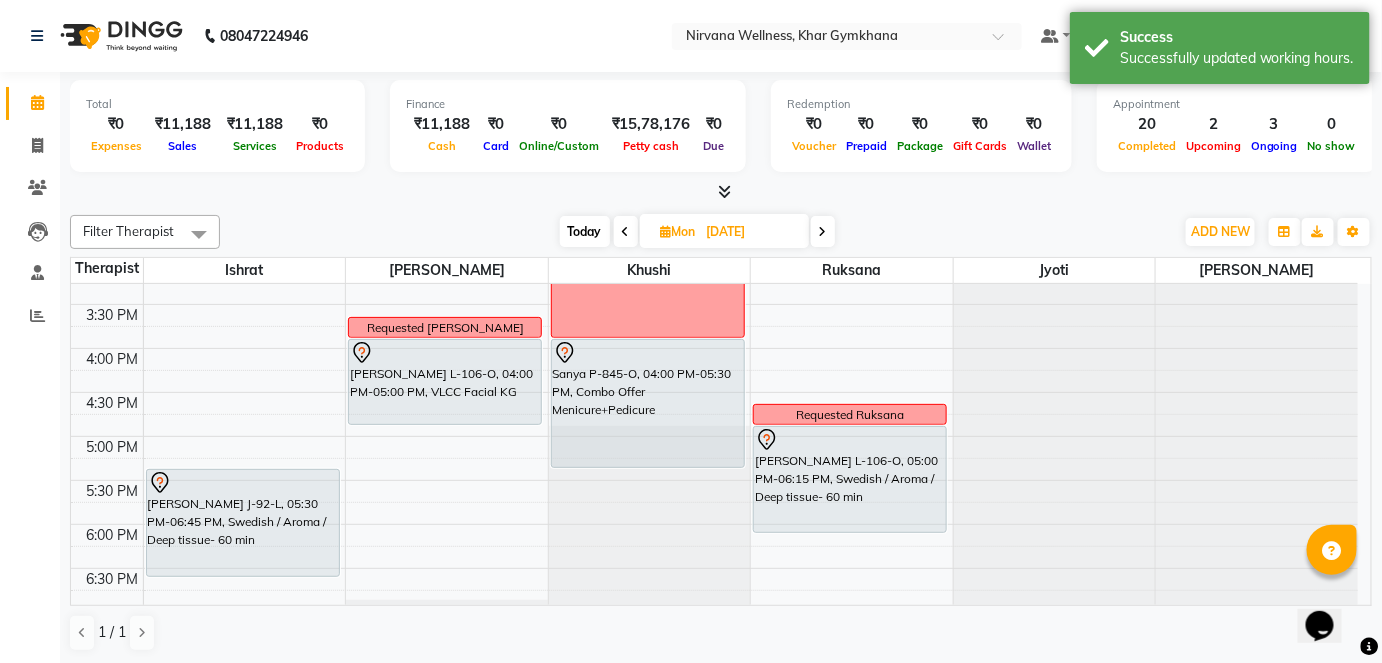 scroll, scrollTop: 909, scrollLeft: 0, axis: vertical 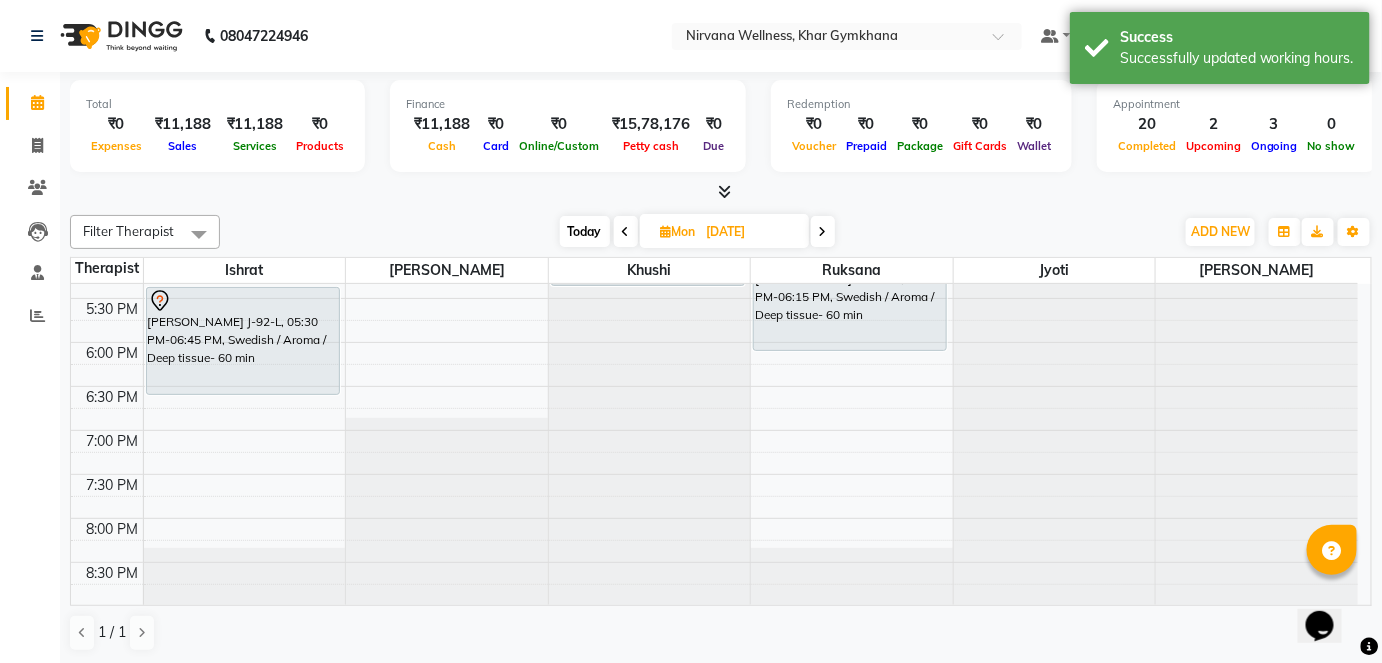 click on "Today" at bounding box center (585, 231) 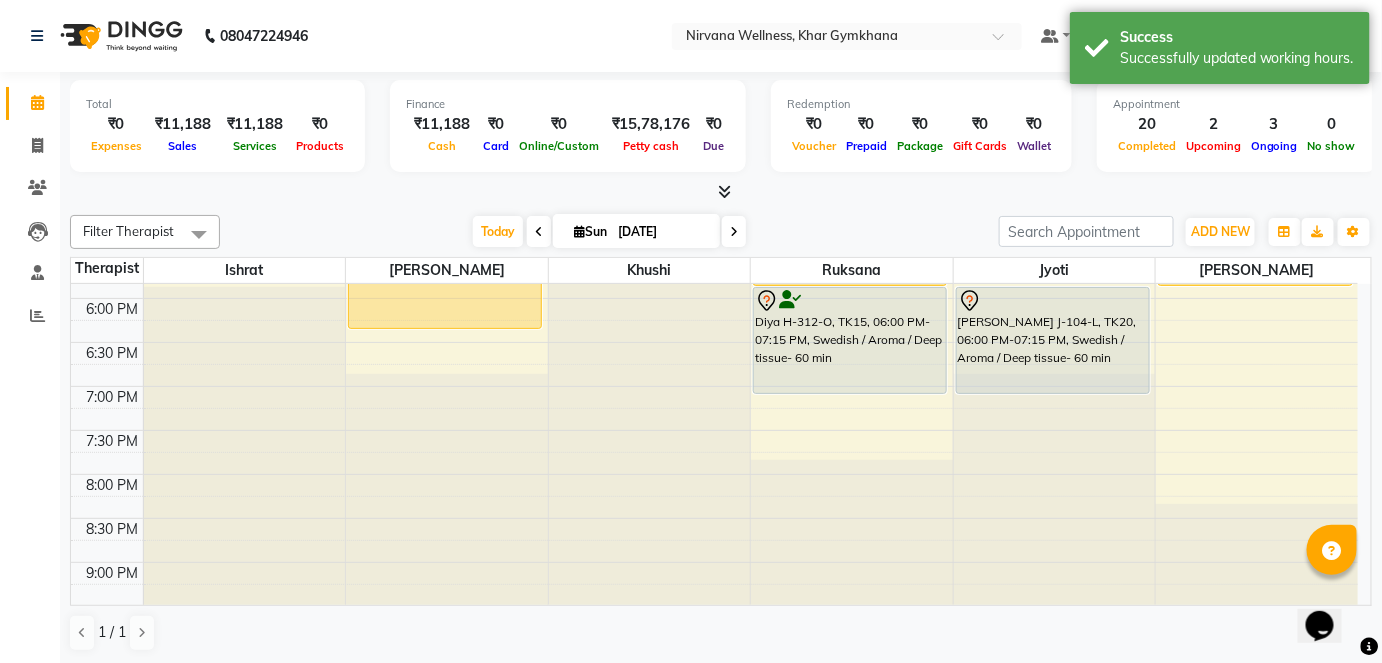 scroll, scrollTop: 795, scrollLeft: 0, axis: vertical 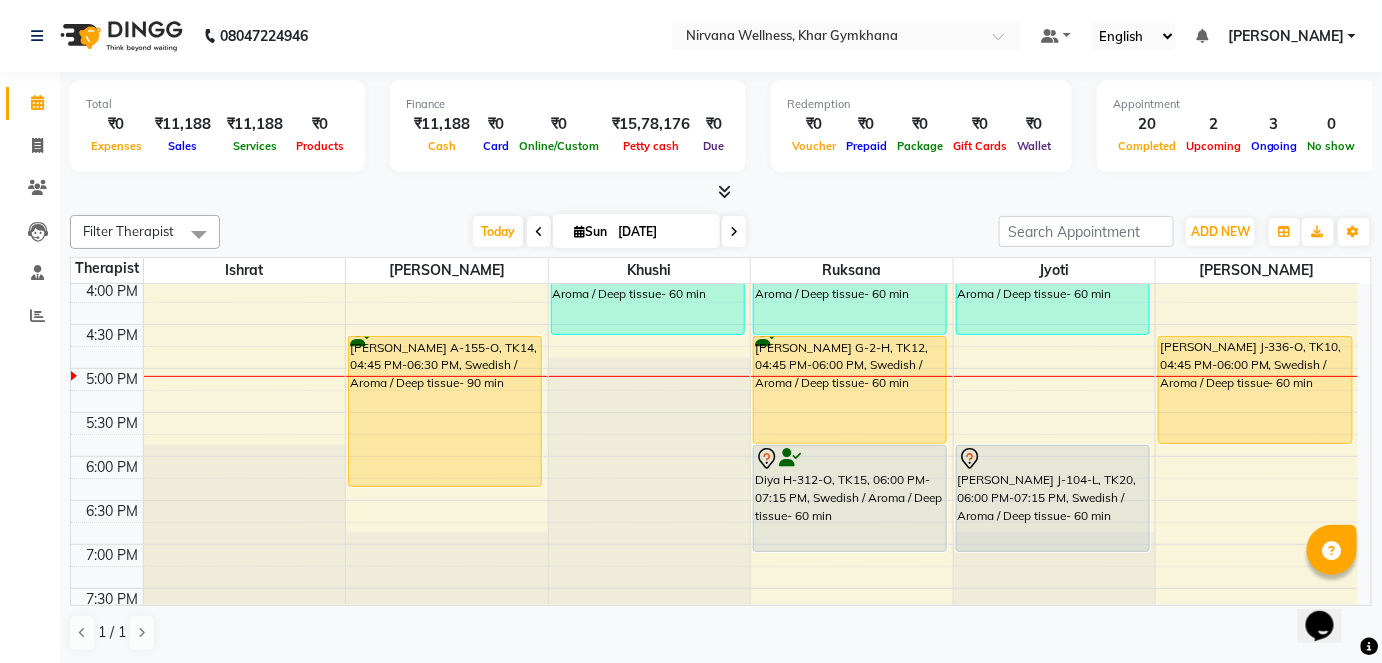 click on "[DATE]  [DATE]" at bounding box center (609, 232) 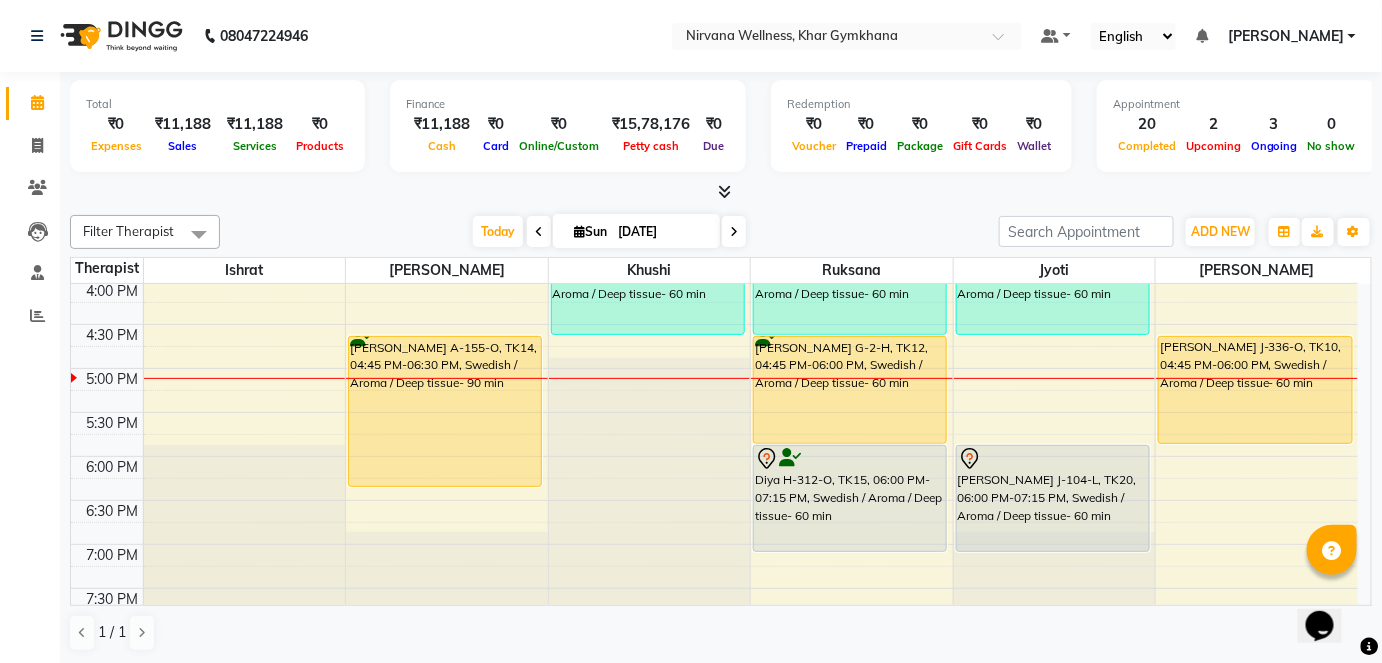 click at bounding box center [734, 231] 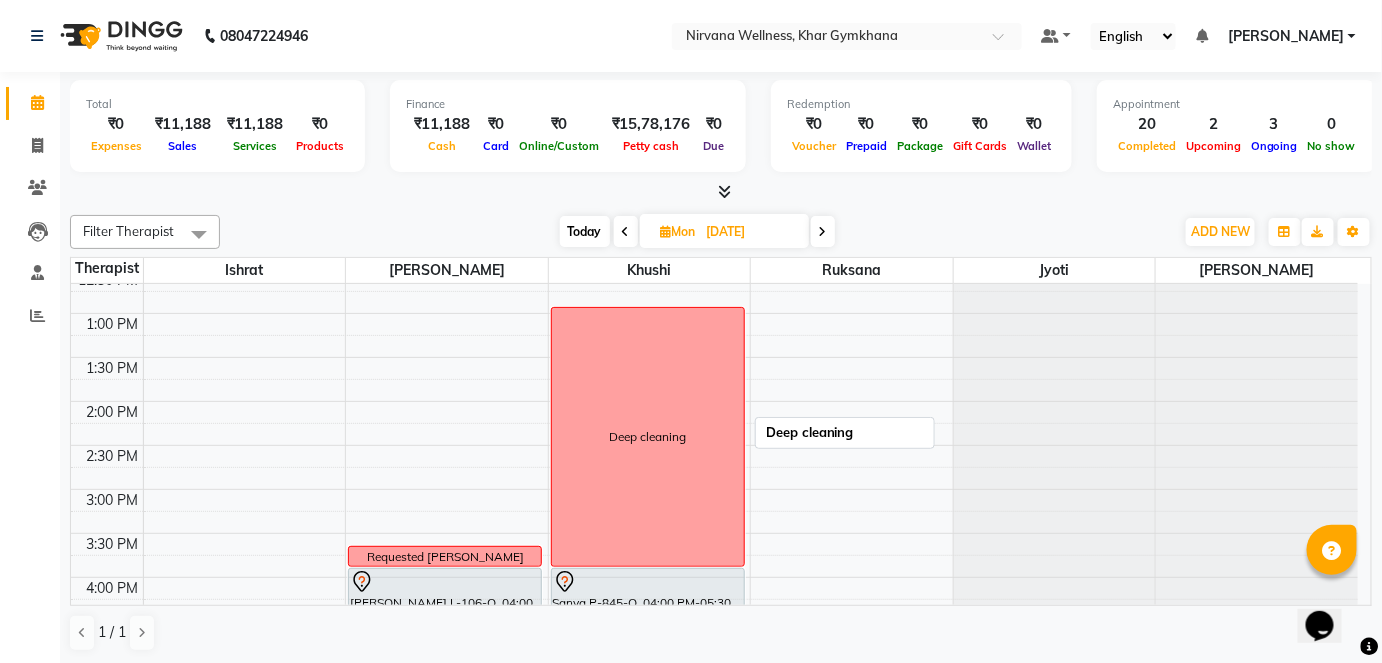 scroll, scrollTop: 454, scrollLeft: 0, axis: vertical 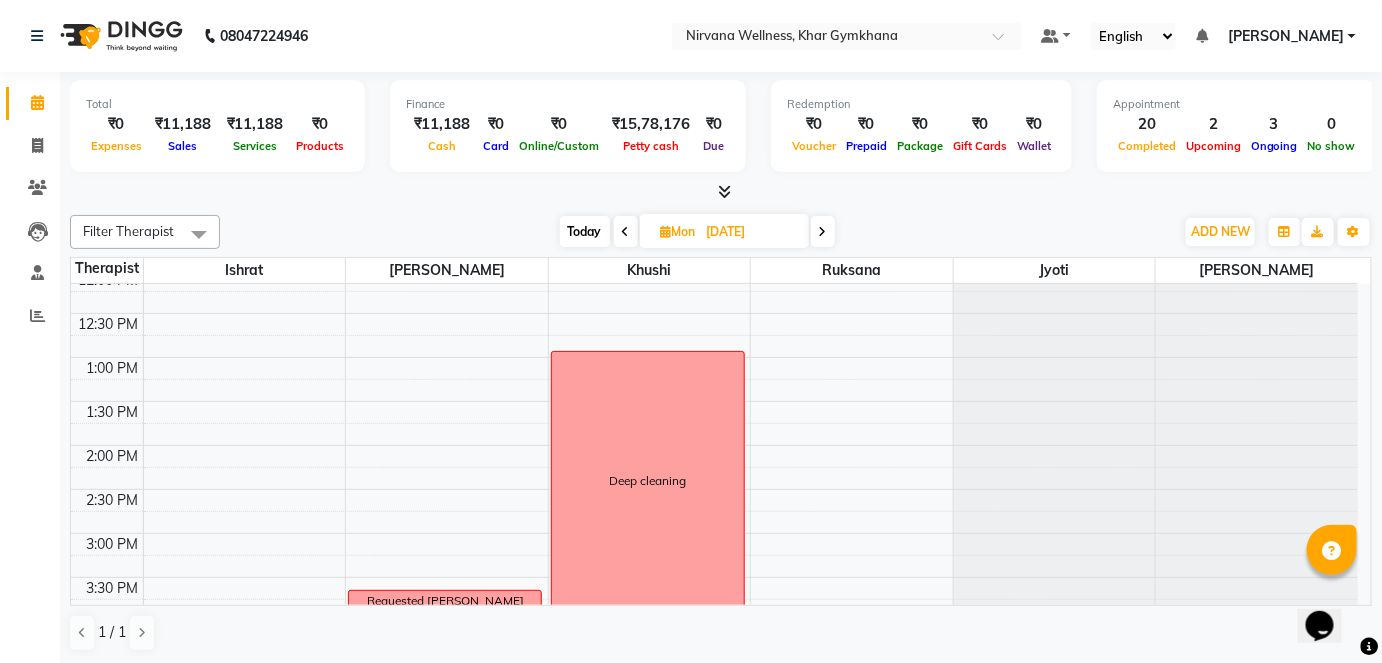 click at bounding box center (823, 231) 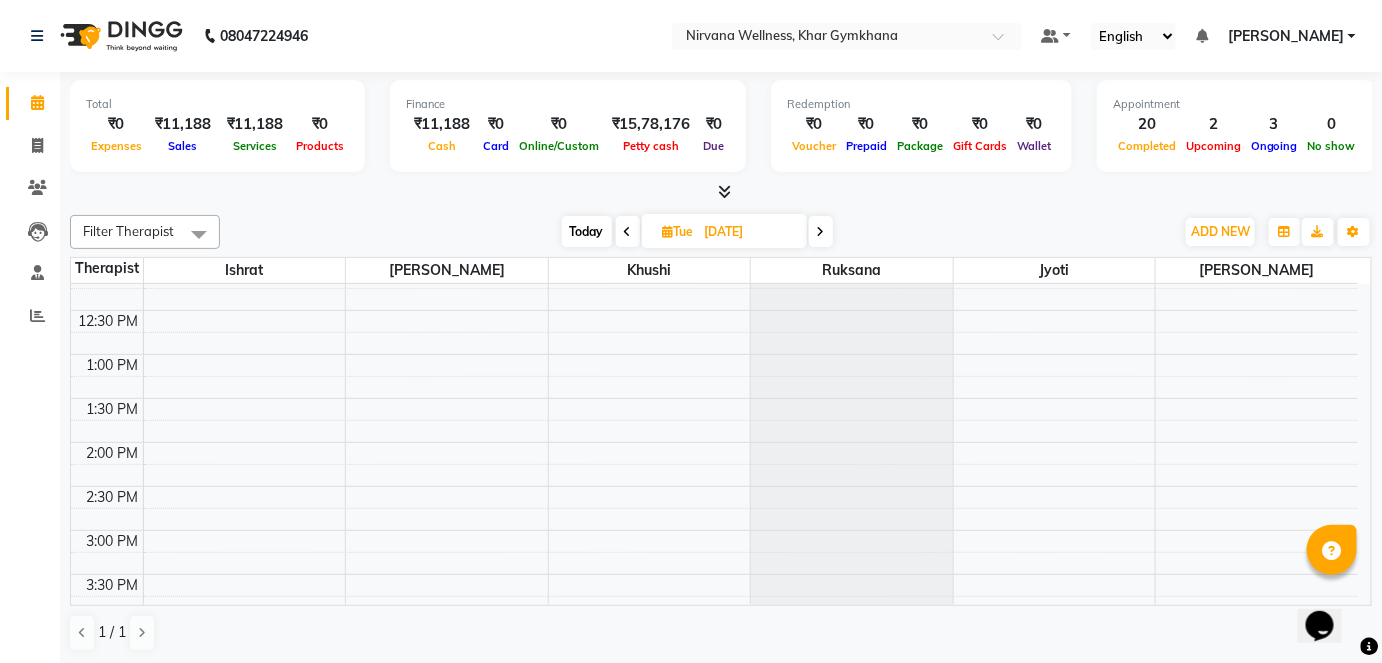 scroll, scrollTop: 233, scrollLeft: 0, axis: vertical 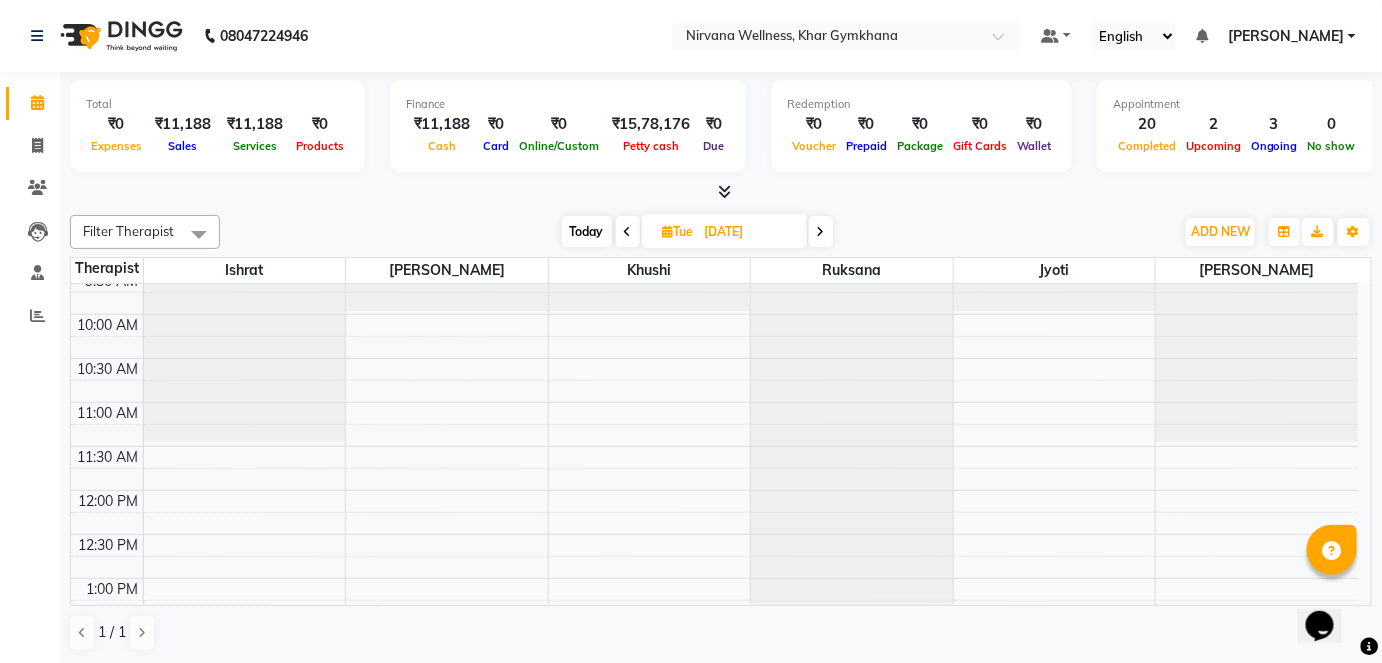 click at bounding box center (821, 231) 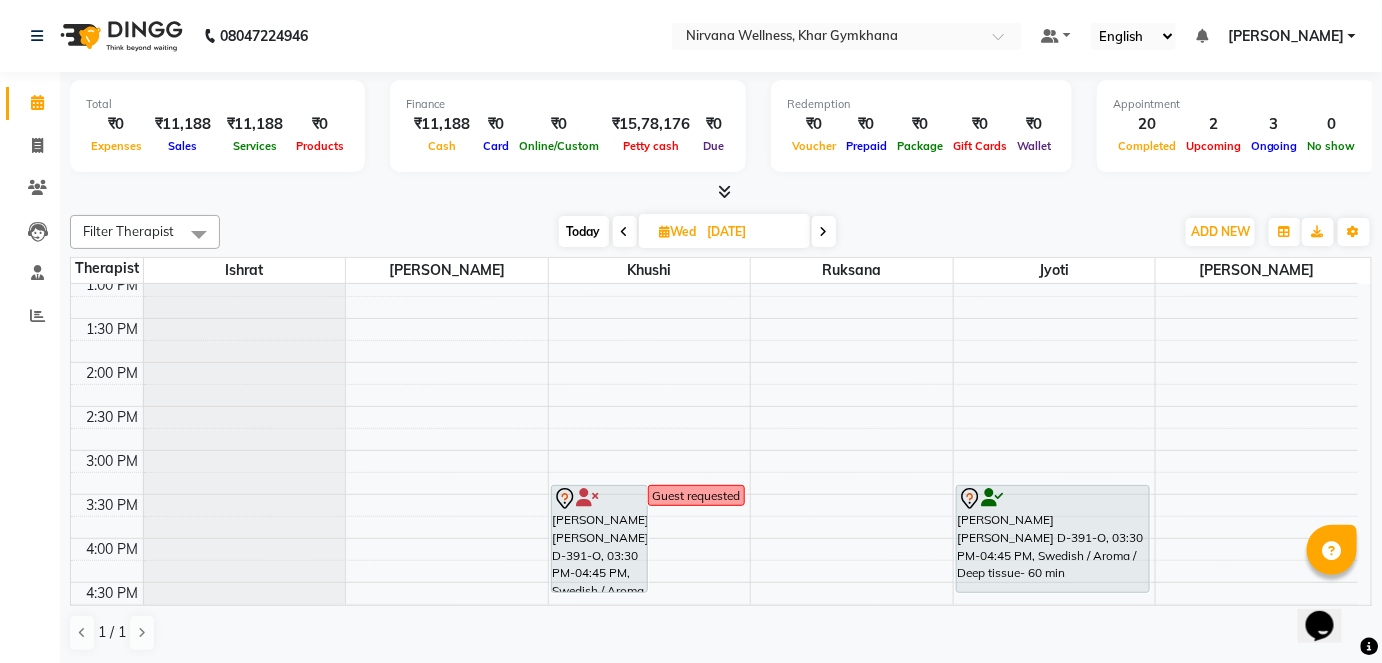 scroll, scrollTop: 506, scrollLeft: 0, axis: vertical 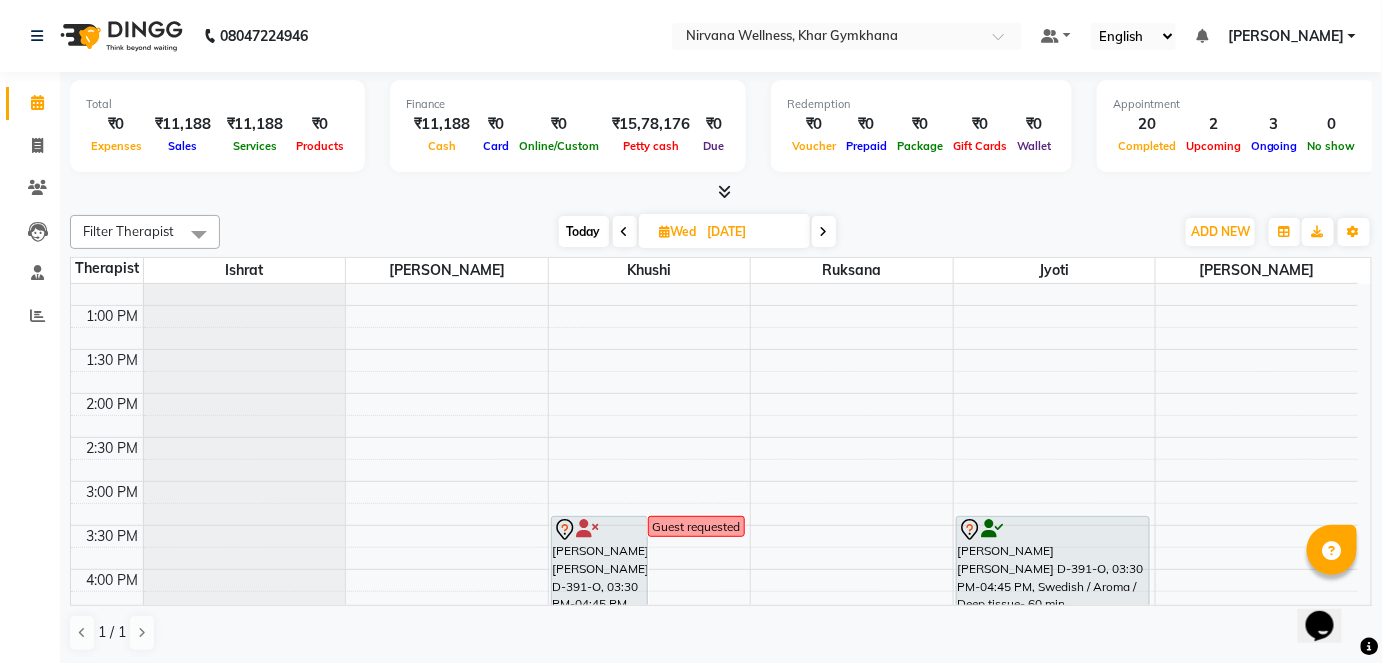 click at bounding box center [824, 232] 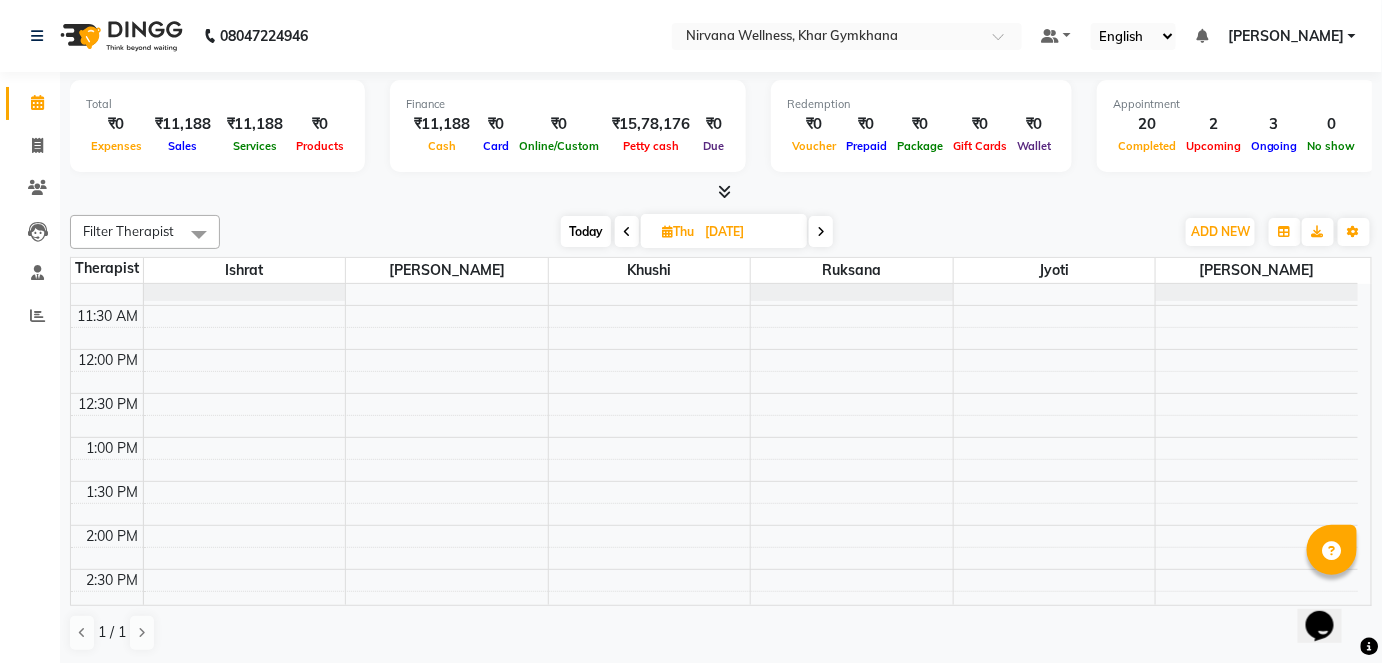 scroll, scrollTop: 233, scrollLeft: 0, axis: vertical 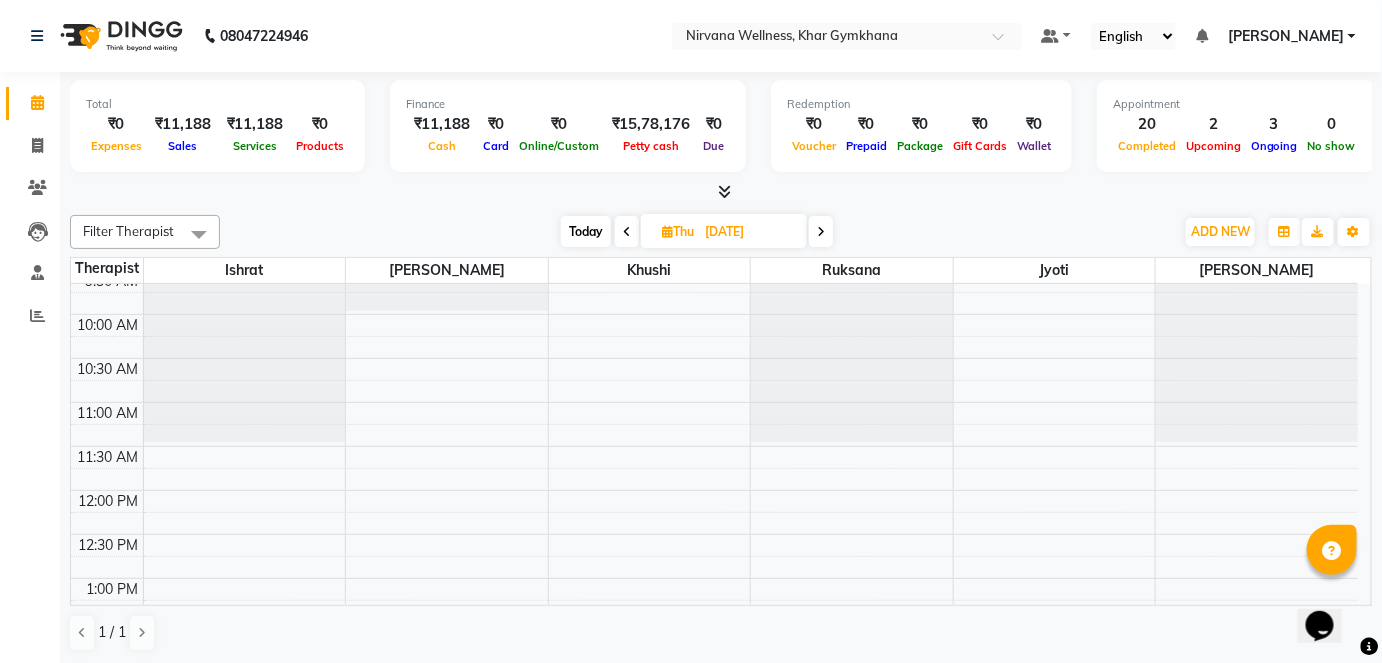 click on "Today" at bounding box center (586, 231) 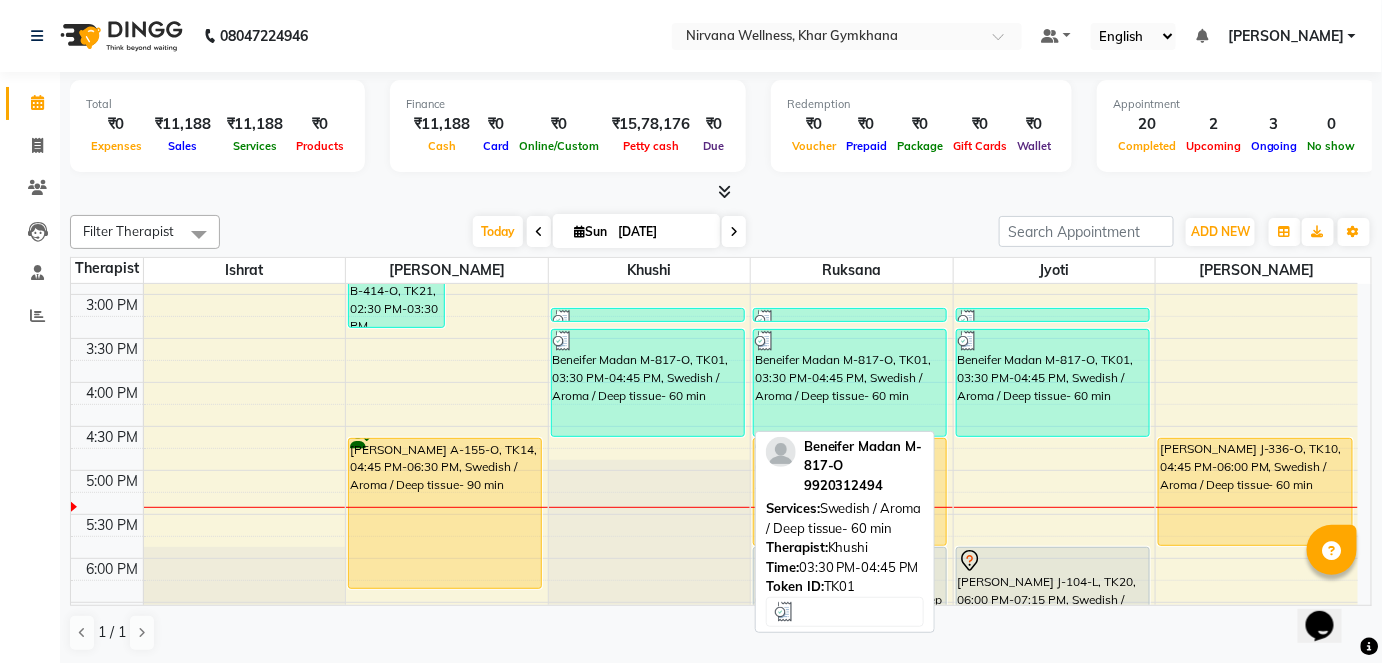 scroll, scrollTop: 688, scrollLeft: 0, axis: vertical 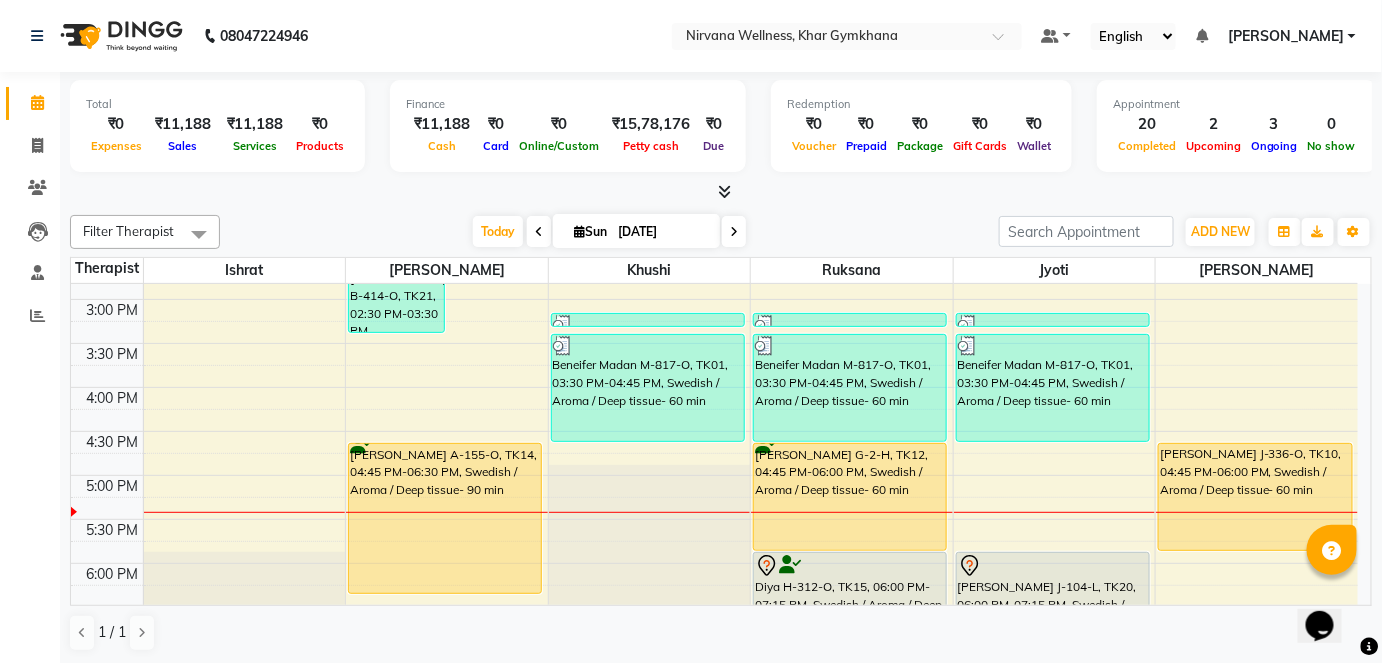 click at bounding box center [734, 231] 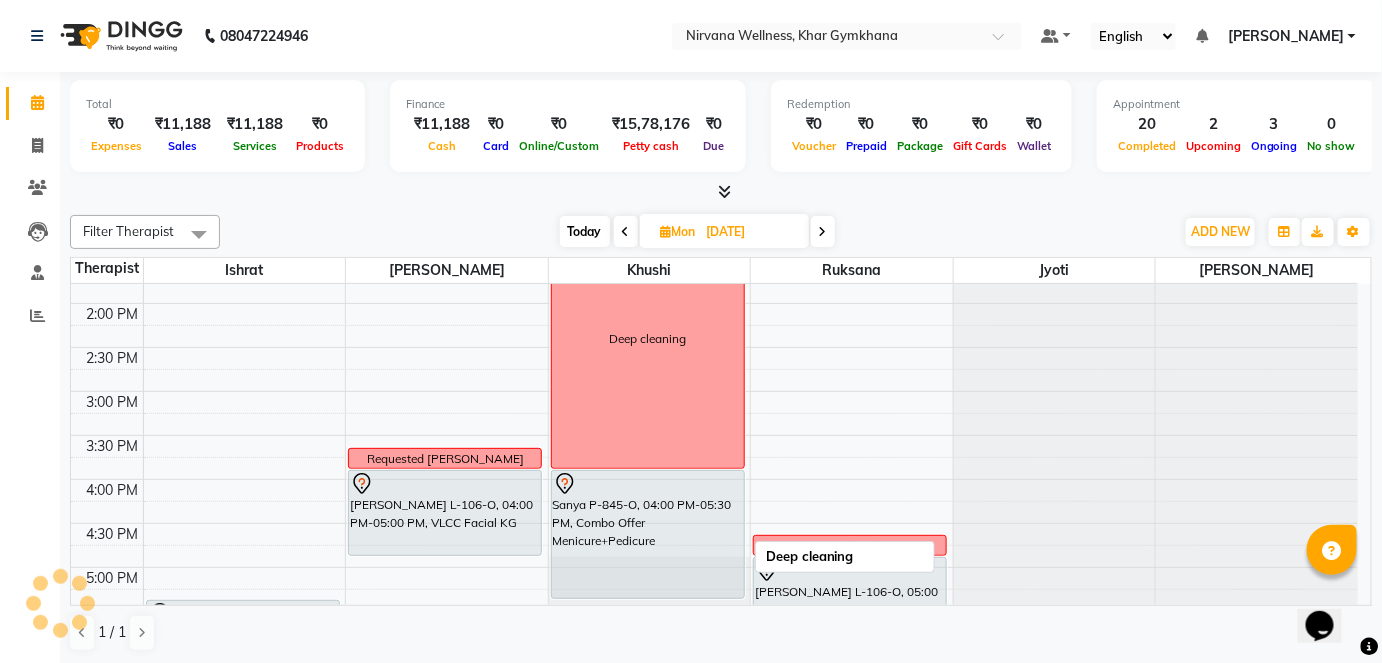scroll, scrollTop: 597, scrollLeft: 0, axis: vertical 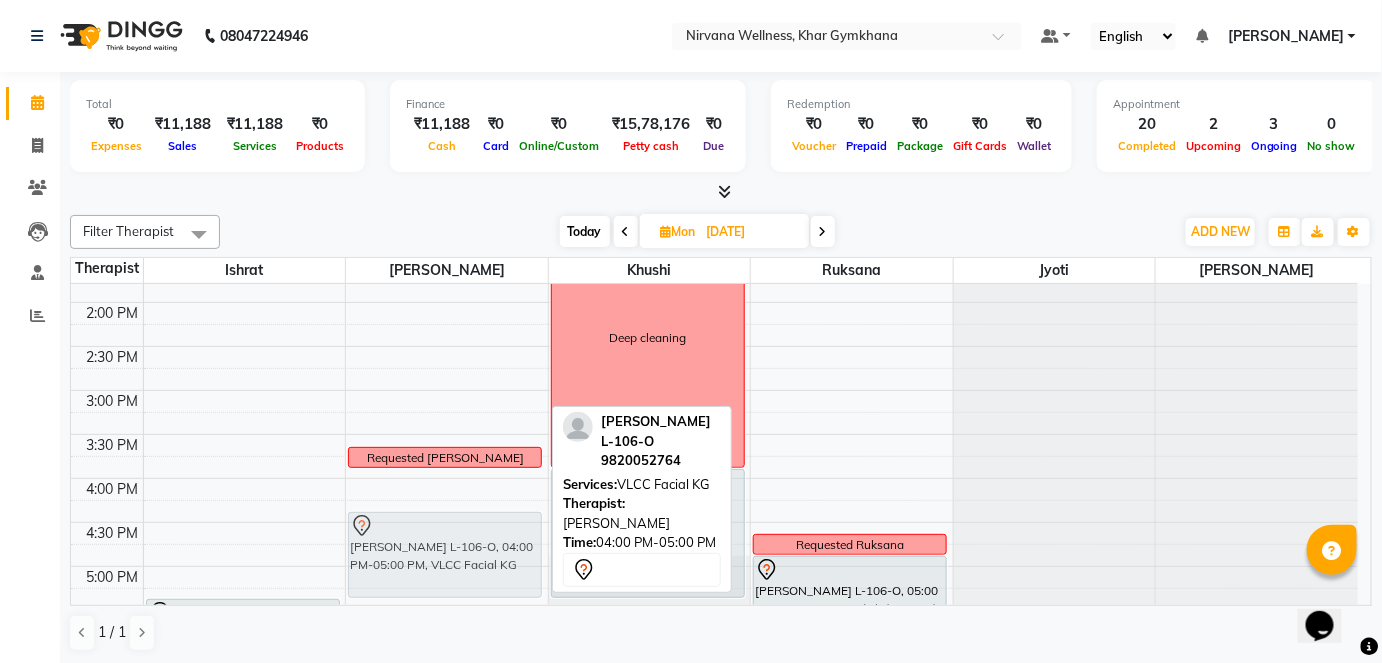 drag, startPoint x: 484, startPoint y: 505, endPoint x: 485, endPoint y: 550, distance: 45.01111 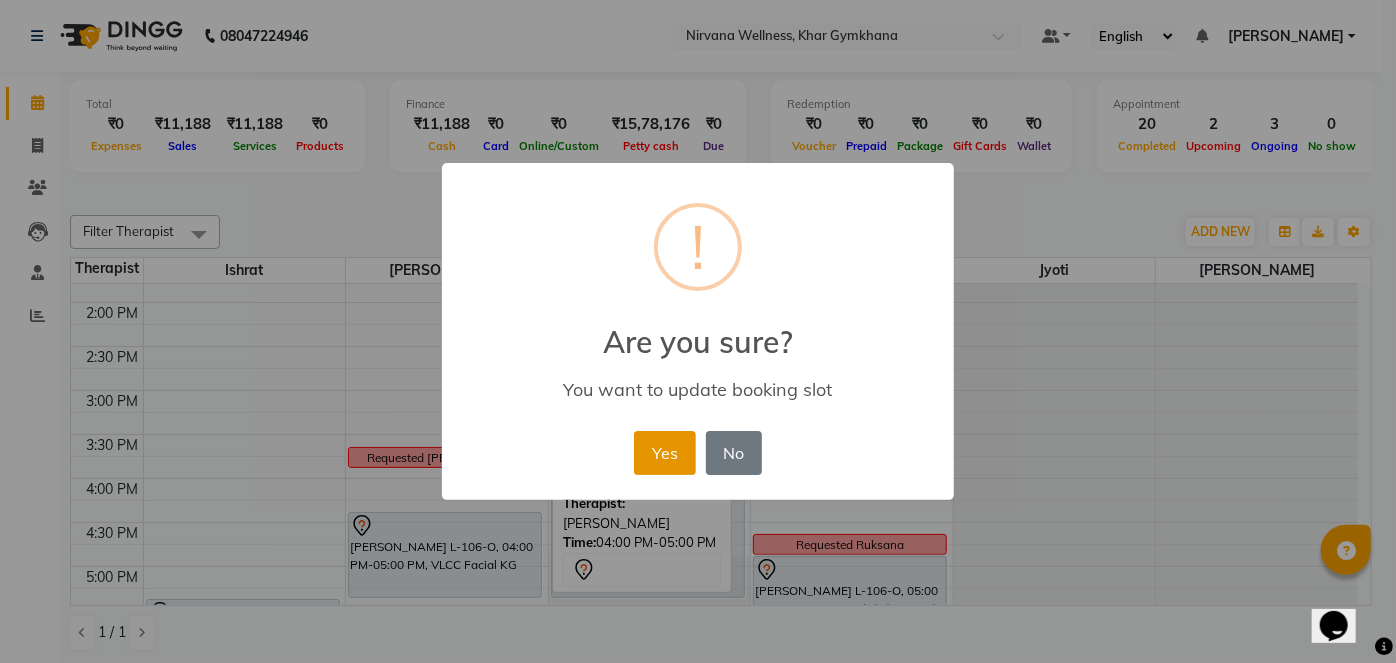click on "Yes" at bounding box center [664, 453] 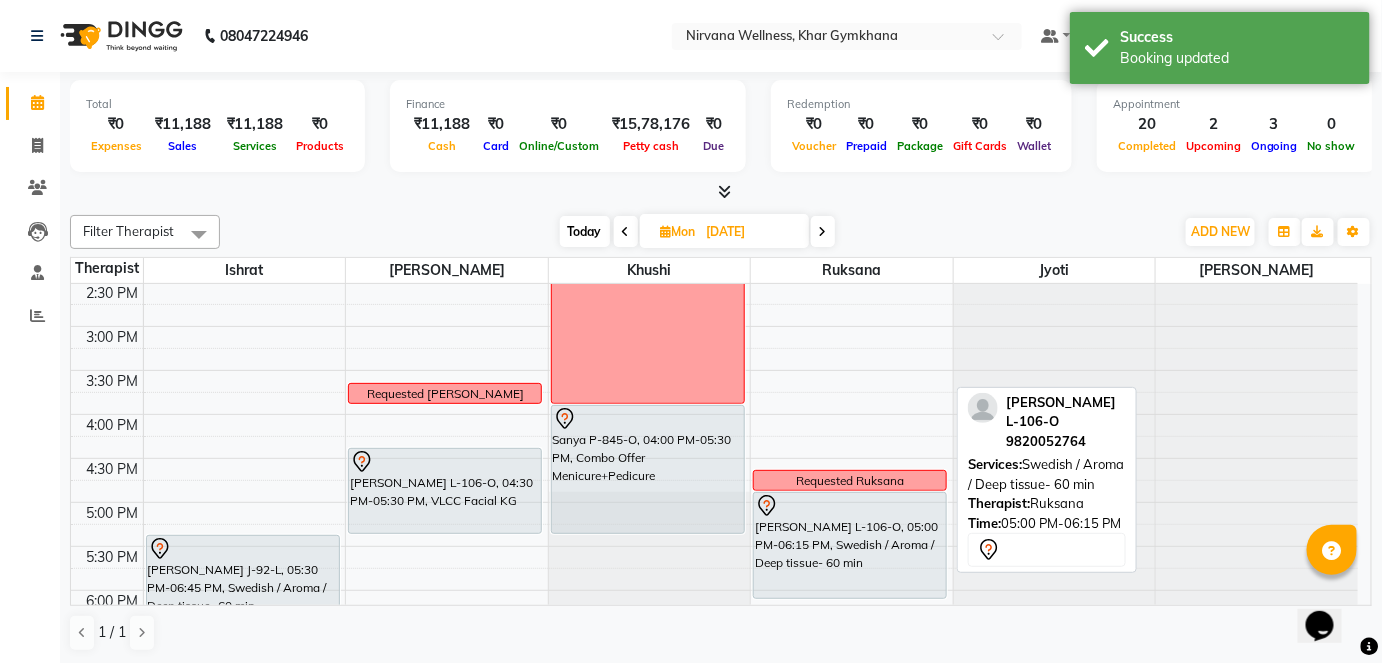 scroll, scrollTop: 688, scrollLeft: 0, axis: vertical 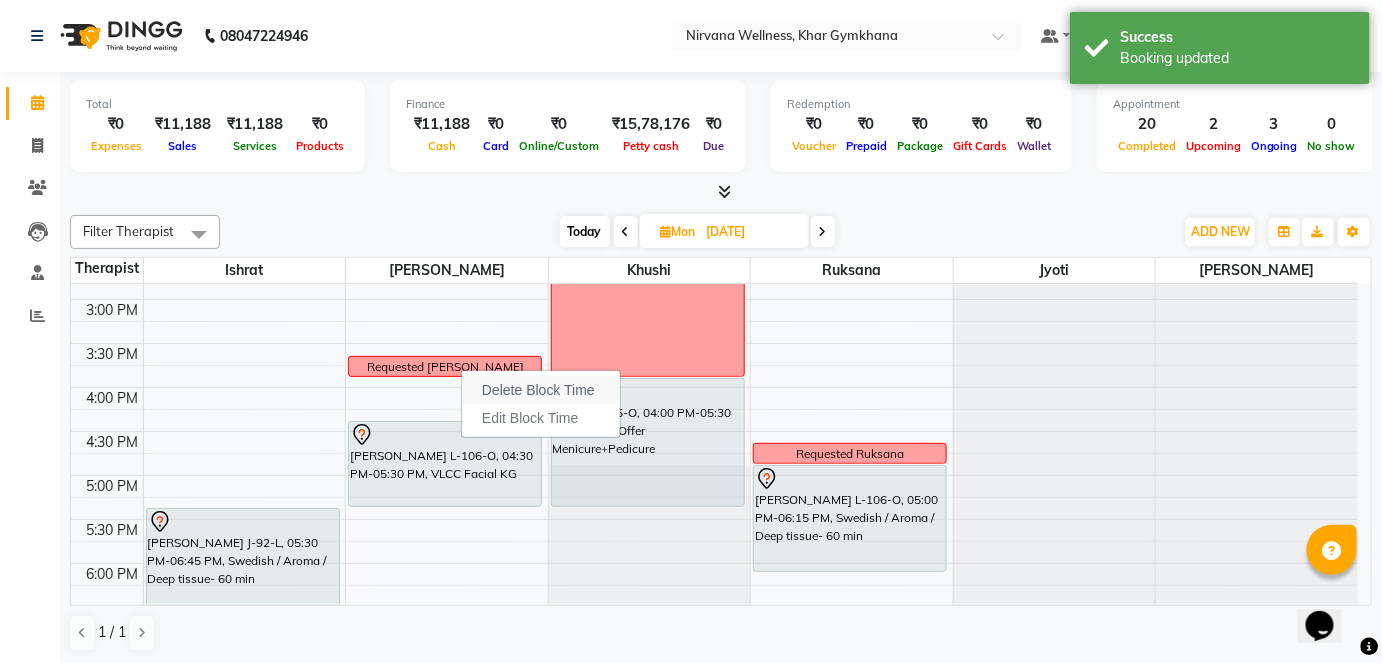 click on "Delete Block Time" at bounding box center (538, 390) 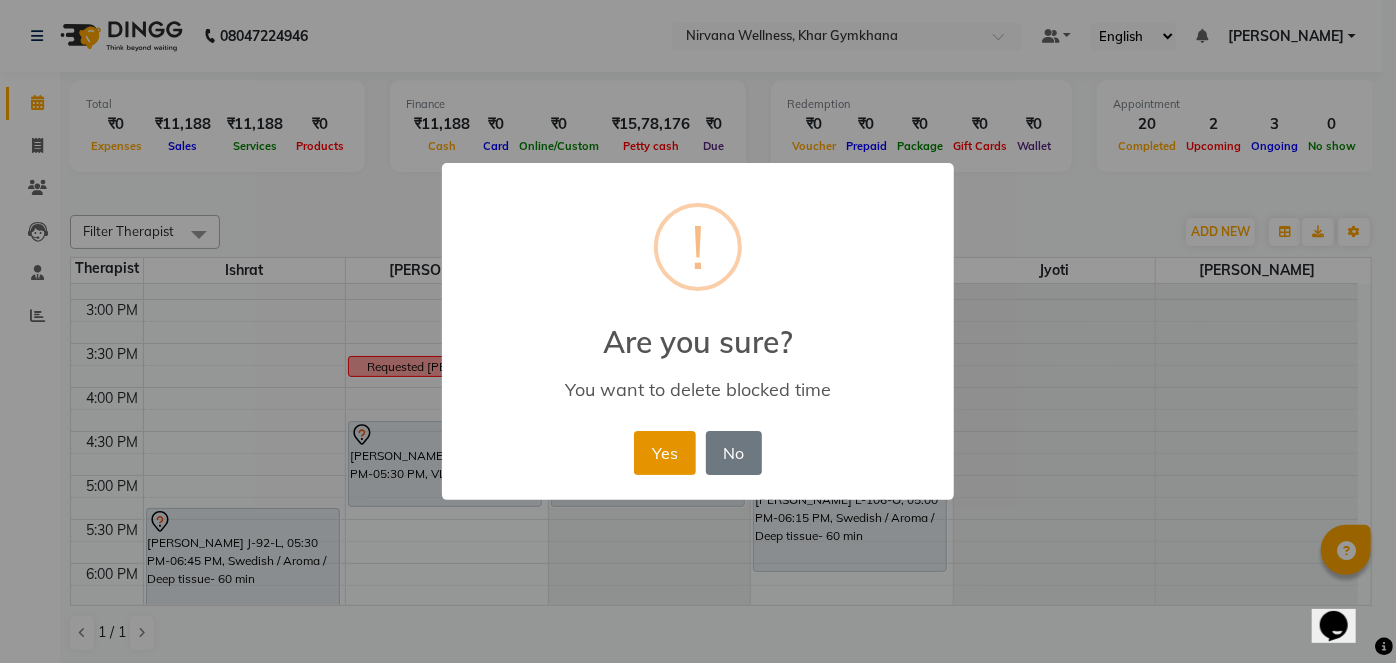 click on "Yes" at bounding box center (664, 453) 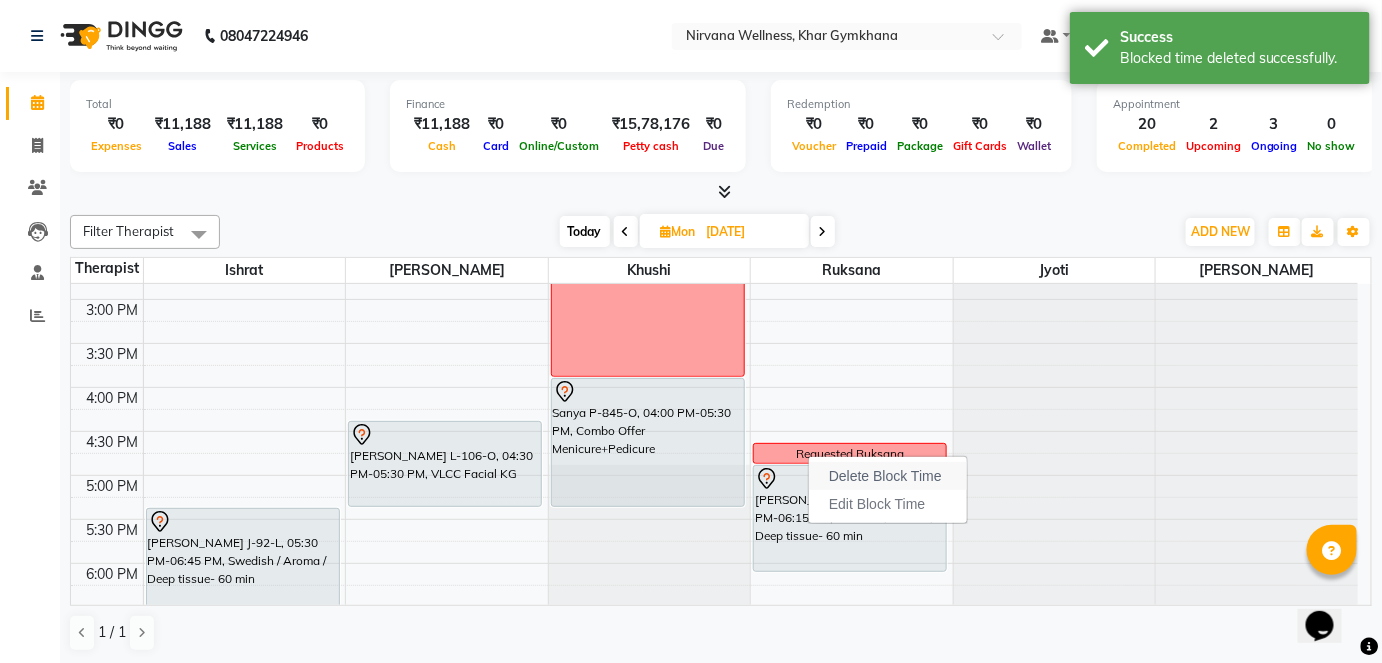 click on "Delete Block Time" at bounding box center [888, 476] 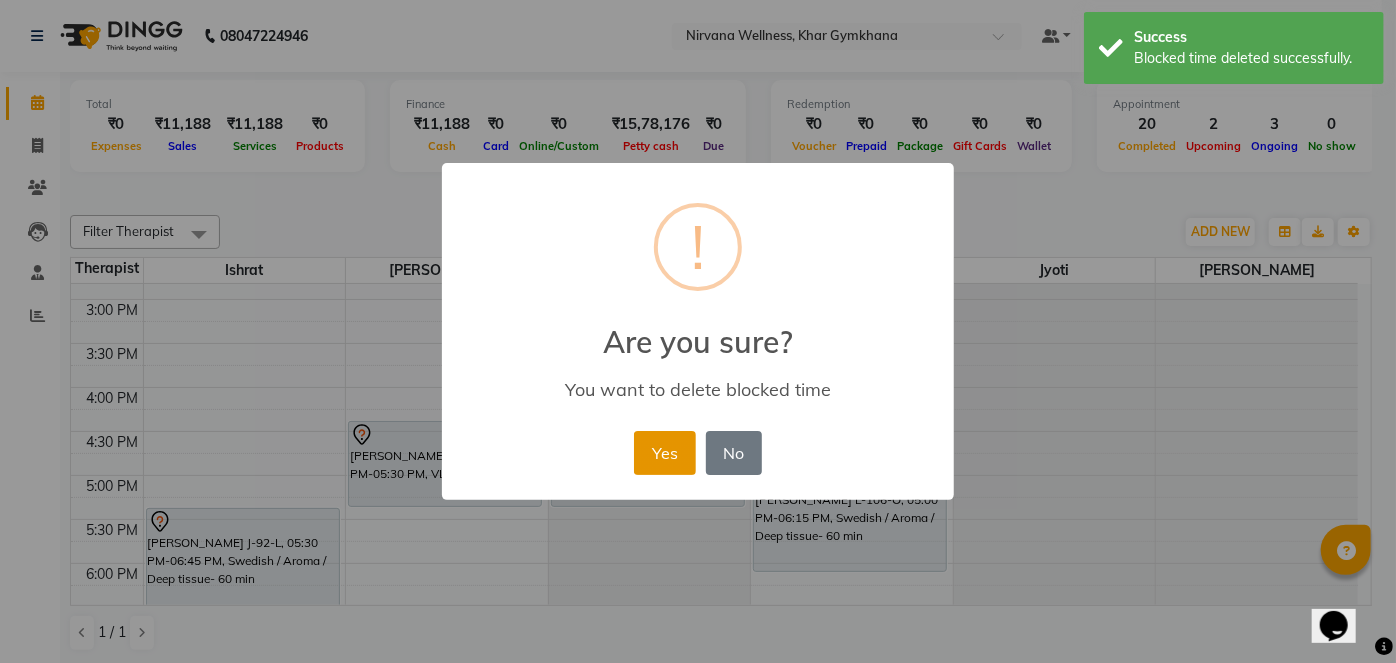 click on "Yes" at bounding box center (664, 453) 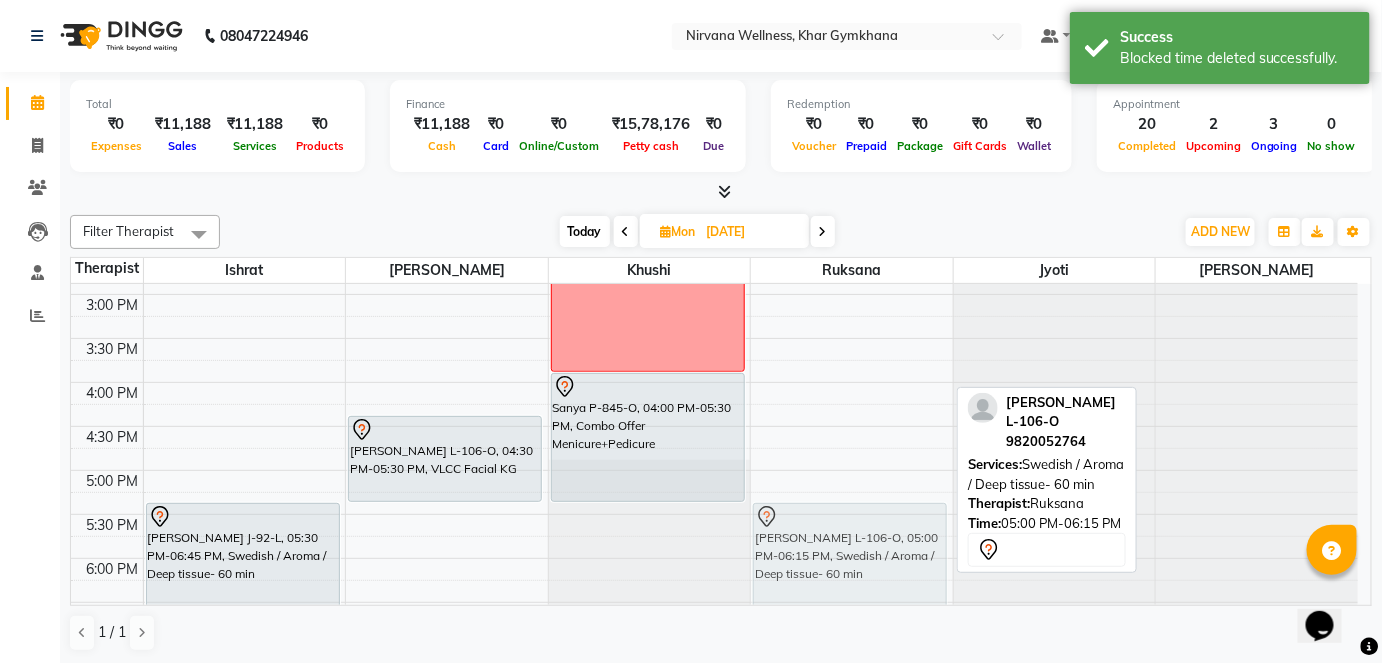 drag, startPoint x: 816, startPoint y: 520, endPoint x: 827, endPoint y: 567, distance: 48.270073 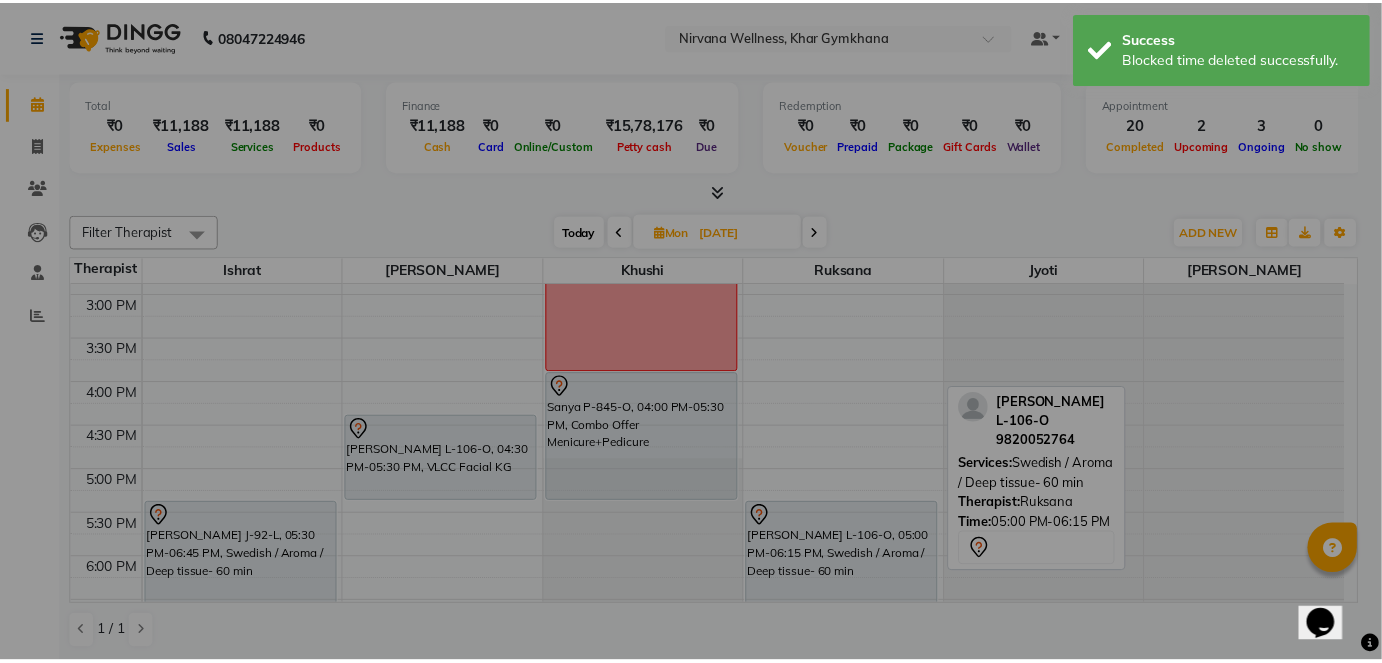 scroll, scrollTop: 693, scrollLeft: 0, axis: vertical 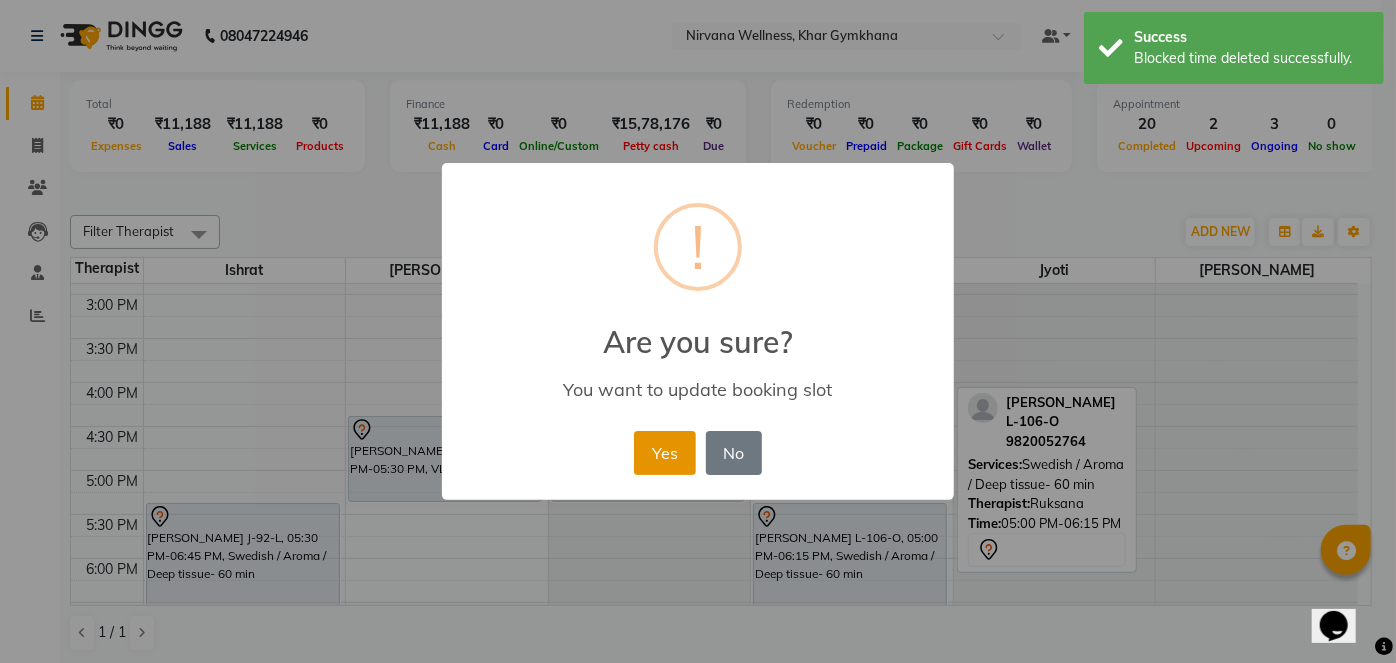 click on "Yes" at bounding box center (664, 453) 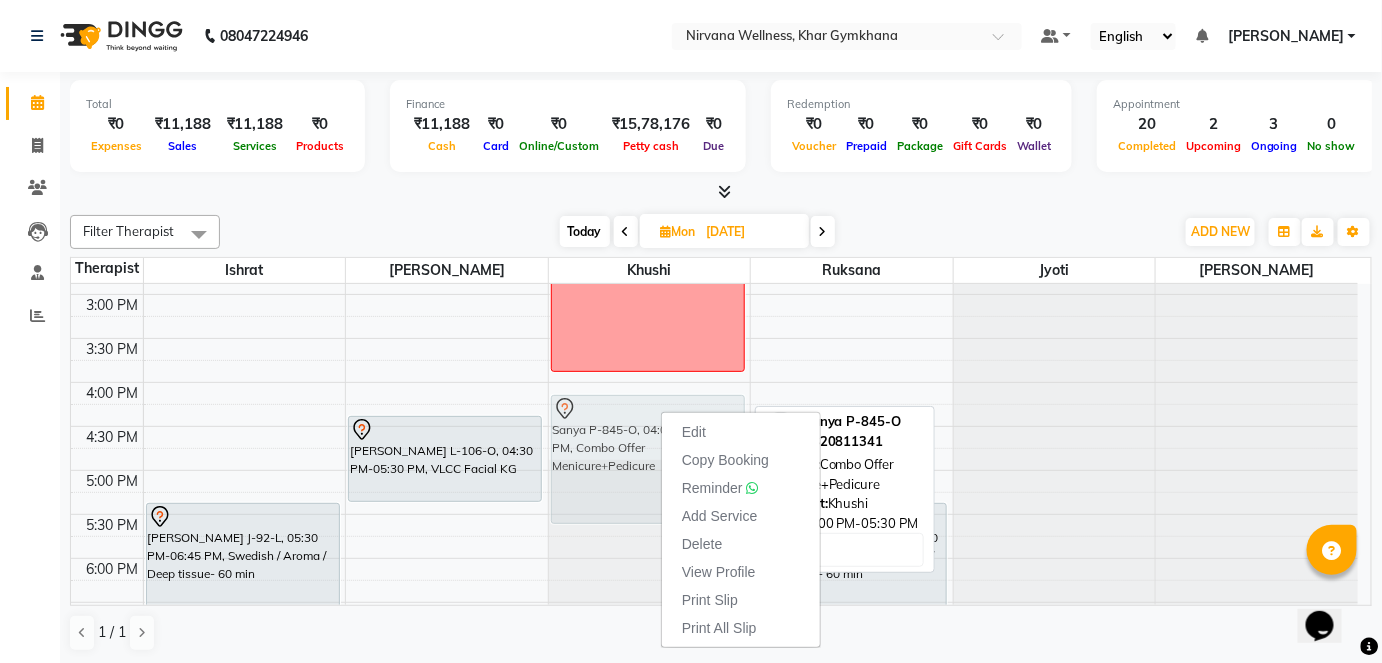 drag, startPoint x: 602, startPoint y: 415, endPoint x: 607, endPoint y: 424, distance: 10.29563 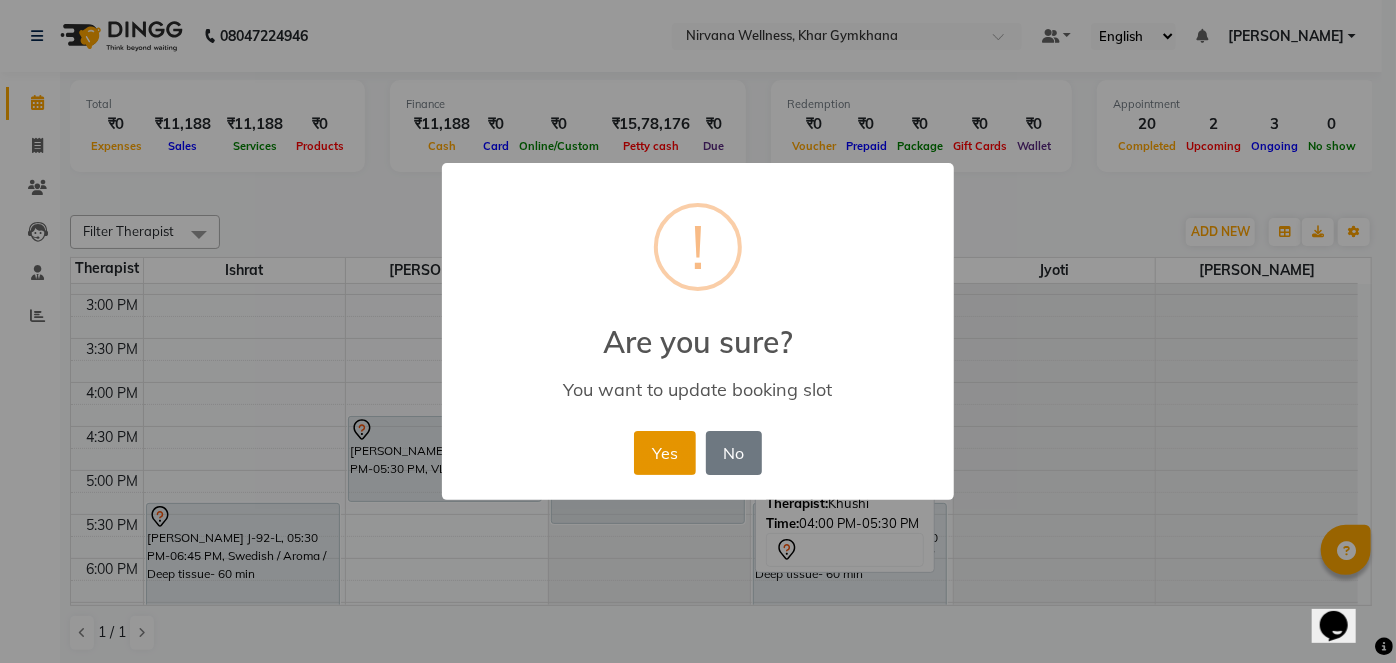click on "Yes" at bounding box center (664, 453) 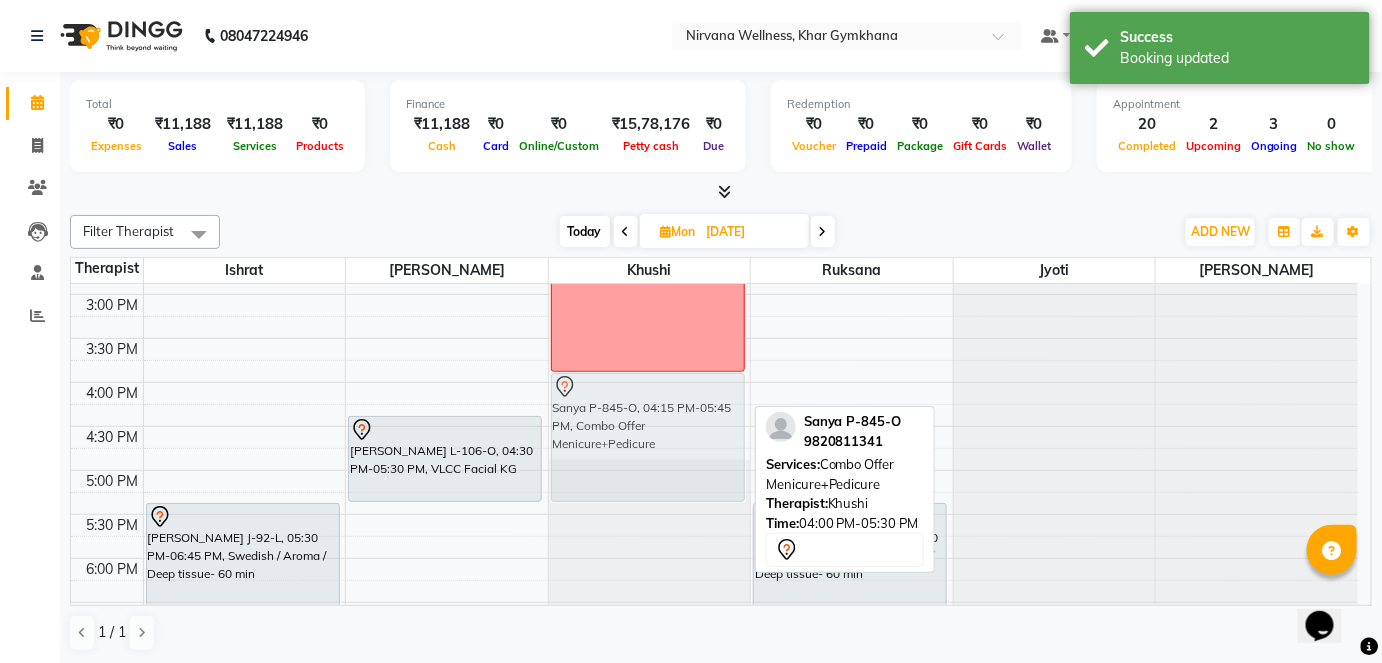 click on "[PERSON_NAME] M-1394-C, 10:00 AM-11:45 AM, Swedish / Aroma / Deep tissue- 90 min  Complimentary              [PERSON_NAME] M-1041-O, 08:30 AM-09:45 AM, Swedish / Aroma / Deep tissue- 60 min  Deep cleaning              Sanya P-845-O, 04:15 PM-05:45 PM, Combo Offer Menicure+Pedicure             Sanya P-845-O, 04:15 PM-05:45 PM, Combo Offer Menicure+Pedicure" at bounding box center [650, 294] 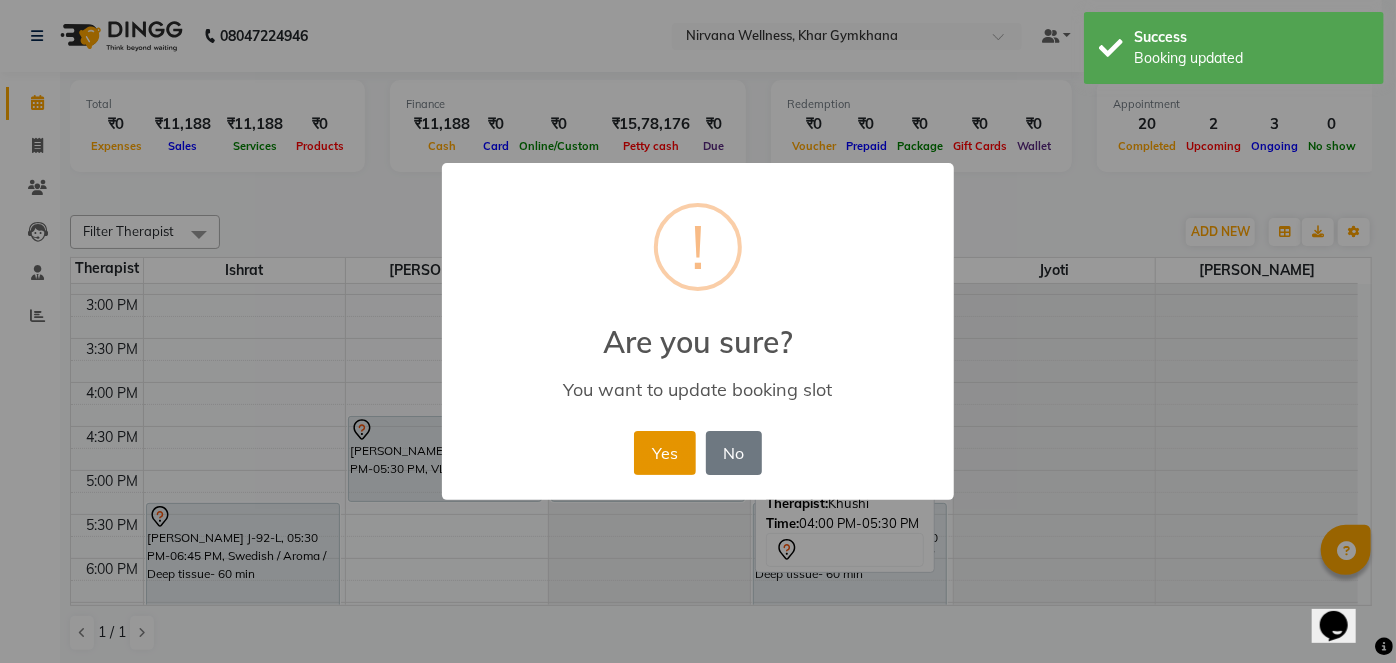 click on "Yes" at bounding box center [664, 453] 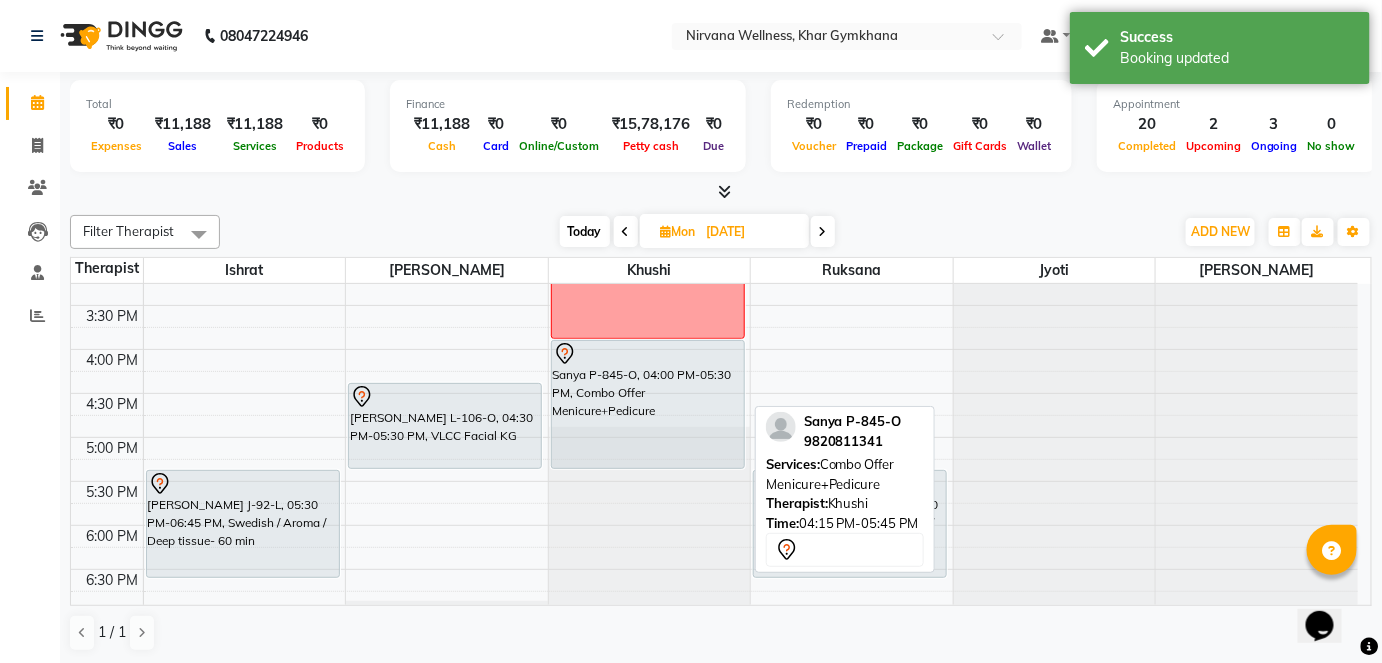 scroll, scrollTop: 693, scrollLeft: 0, axis: vertical 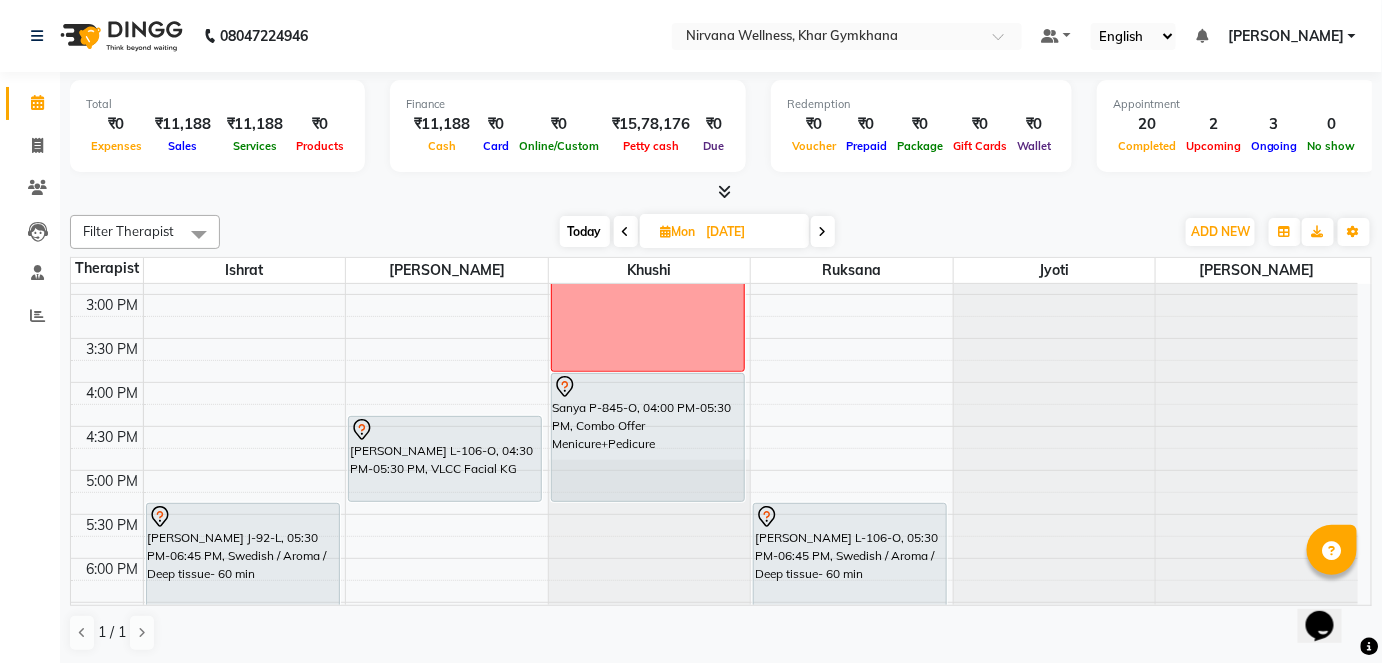 click on "7:00 AM 7:30 AM 8:00 AM 8:30 AM 9:00 AM 9:30 AM 10:00 AM 10:30 AM 11:00 AM 11:30 AM 12:00 PM 12:30 PM 1:00 PM 1:30 PM 2:00 PM 2:30 PM 3:00 PM 3:30 PM 4:00 PM 4:30 PM 5:00 PM 5:30 PM 6:00 PM 6:30 PM 7:00 PM 7:30 PM 8:00 PM 8:30 PM 9:00 PM 9:30 PM 10:00 PM 10:30 PM             [PERSON_NAME] J-92-L, 05:30 PM-06:45 PM, Swedish / Aroma / Deep tissue- 60 min             [PERSON_NAME] L-106-O, 04:30 PM-05:30 PM, VLCC Facial KG             [PERSON_NAME] M-1394-C, 10:00 AM-11:45 AM, Swedish / Aroma / Deep tissue- 90 min  Complimentary              [PERSON_NAME] M-1041-O, 08:30 AM-09:45 AM, Swedish / Aroma / Deep tissue- 60 min  Deep cleaning              Sanya P-845-O, 04:00 PM-05:30 PM, Combo Offer Menicure+Pedicure             [PERSON_NAME] L-106-O, 05:30 PM-06:45 PM, Swedish / Aroma / Deep tissue- 60 min" at bounding box center [714, 294] 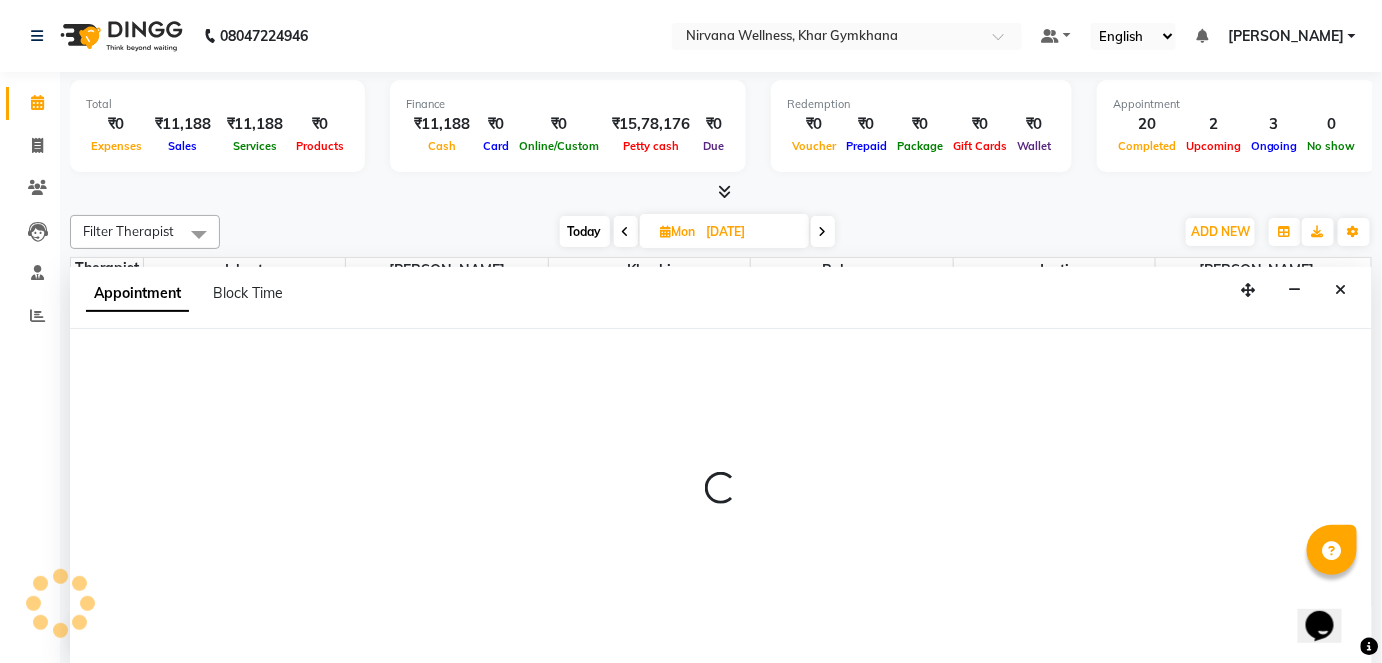 select on "68038" 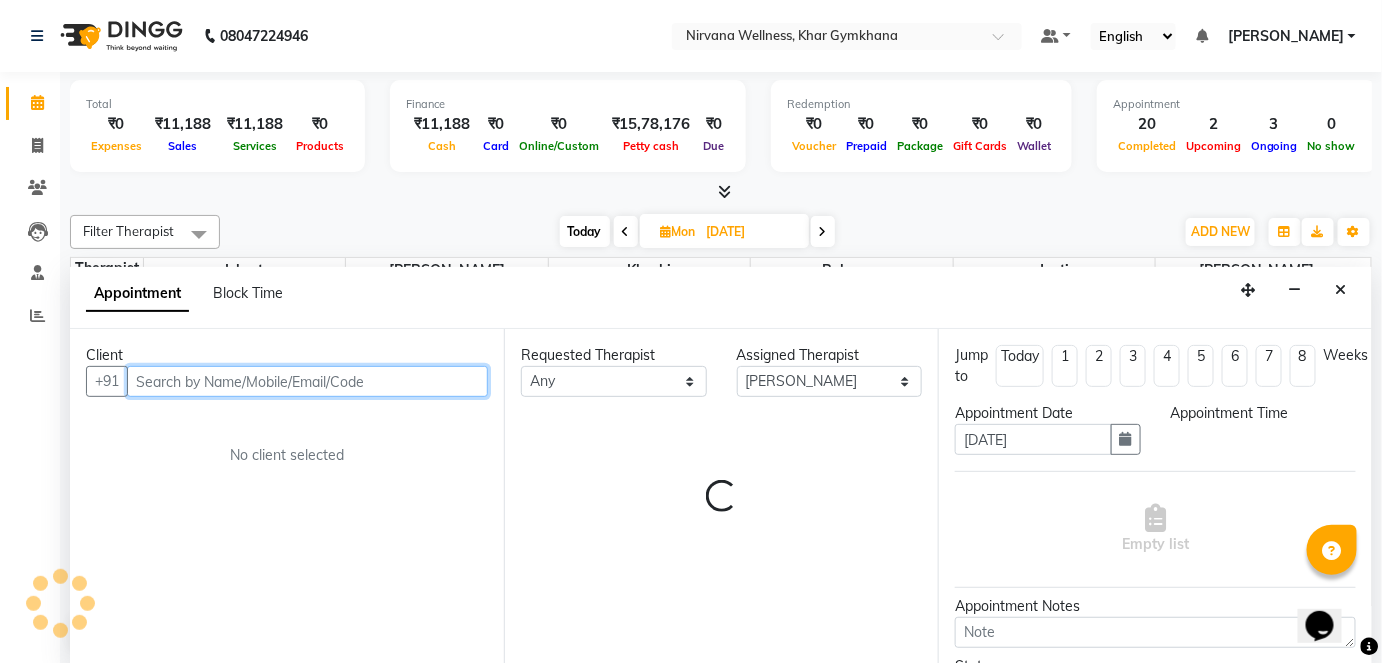 select on "975" 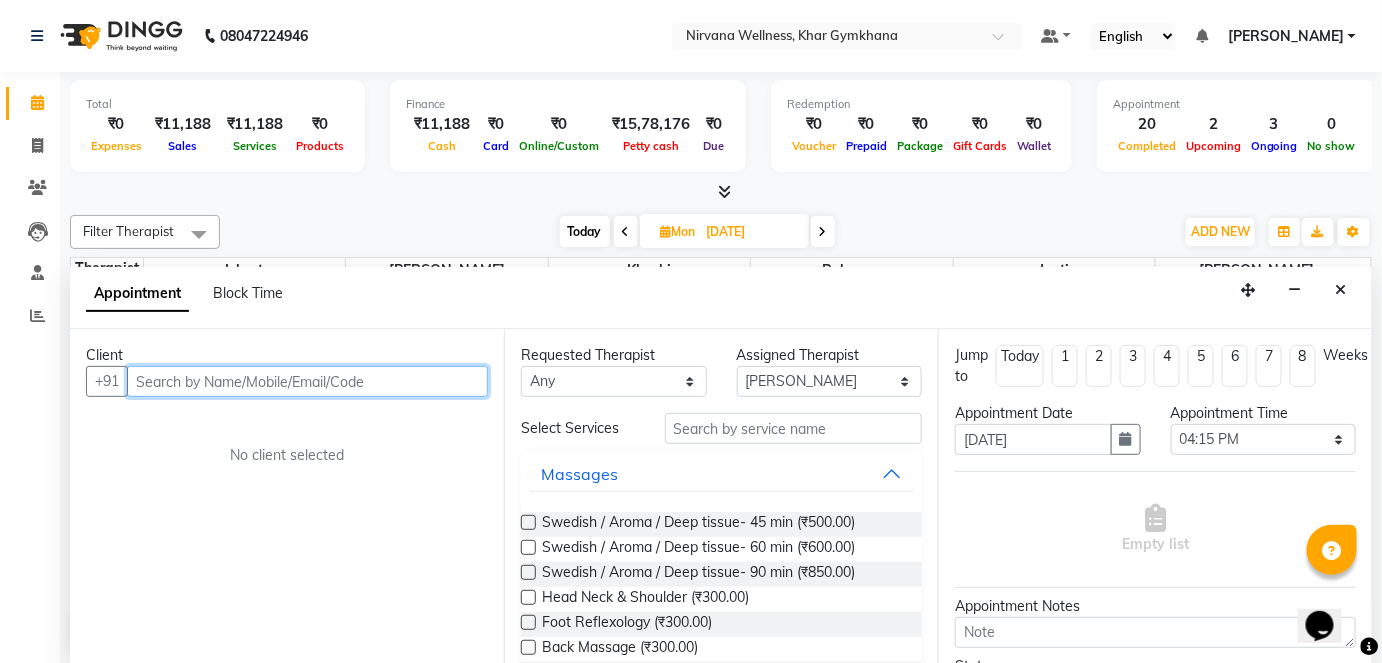 scroll, scrollTop: 0, scrollLeft: 0, axis: both 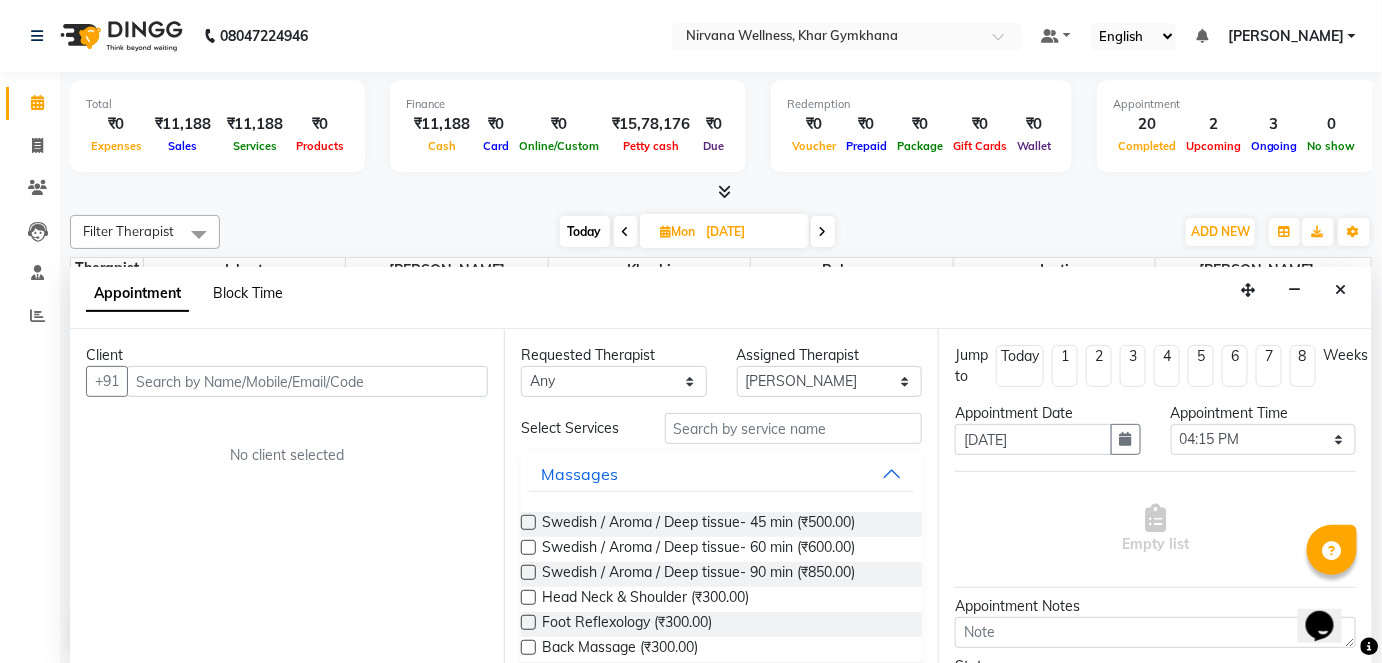 click on "Block Time" at bounding box center [248, 293] 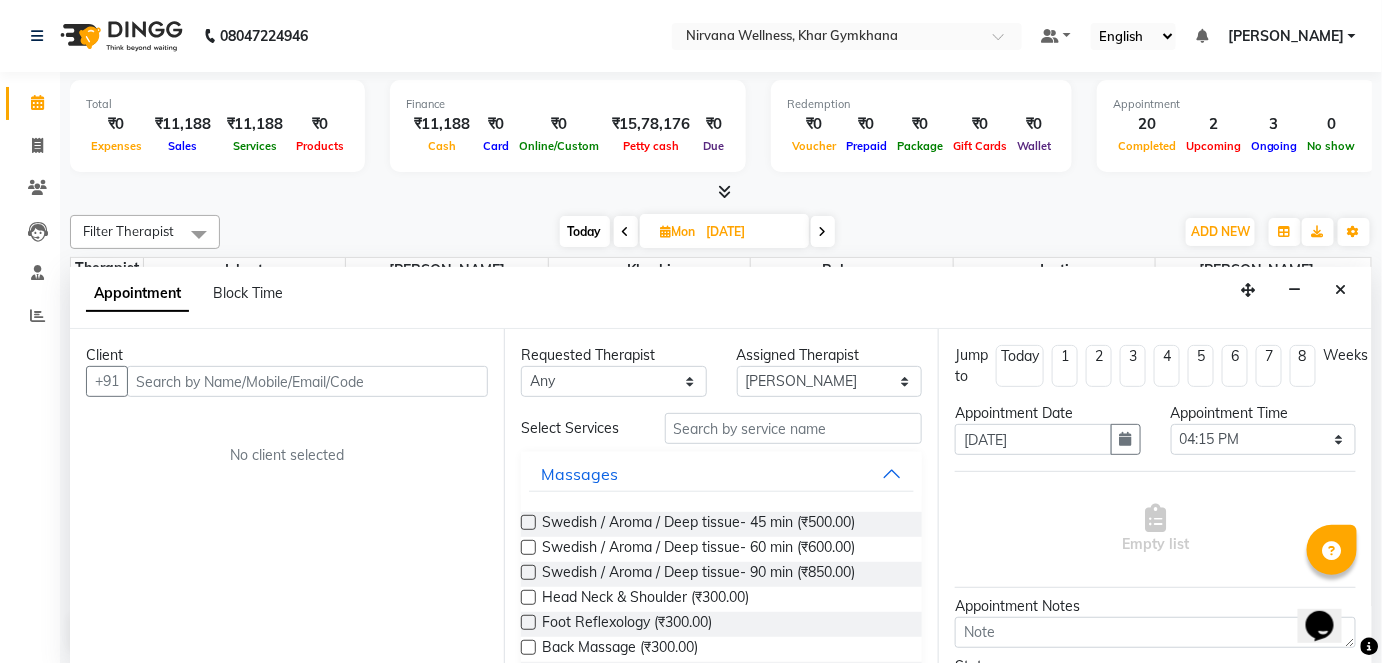 scroll, scrollTop: 869, scrollLeft: 0, axis: vertical 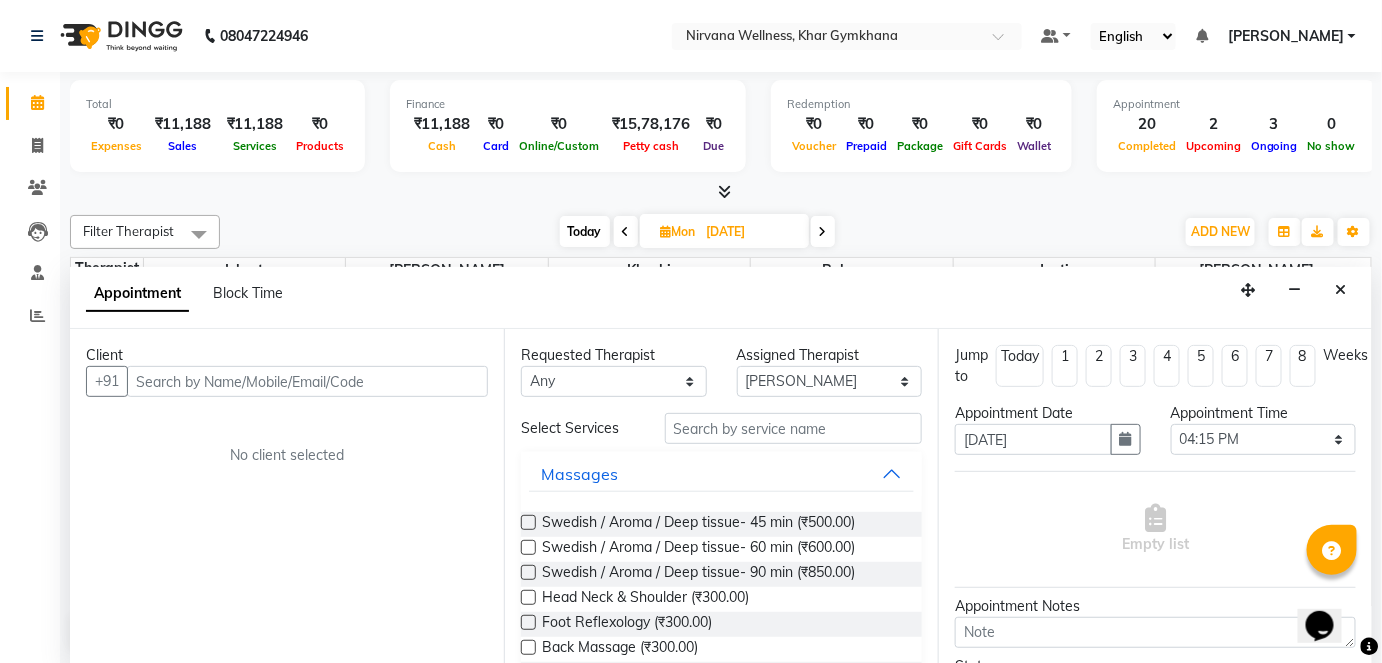 select on "68038" 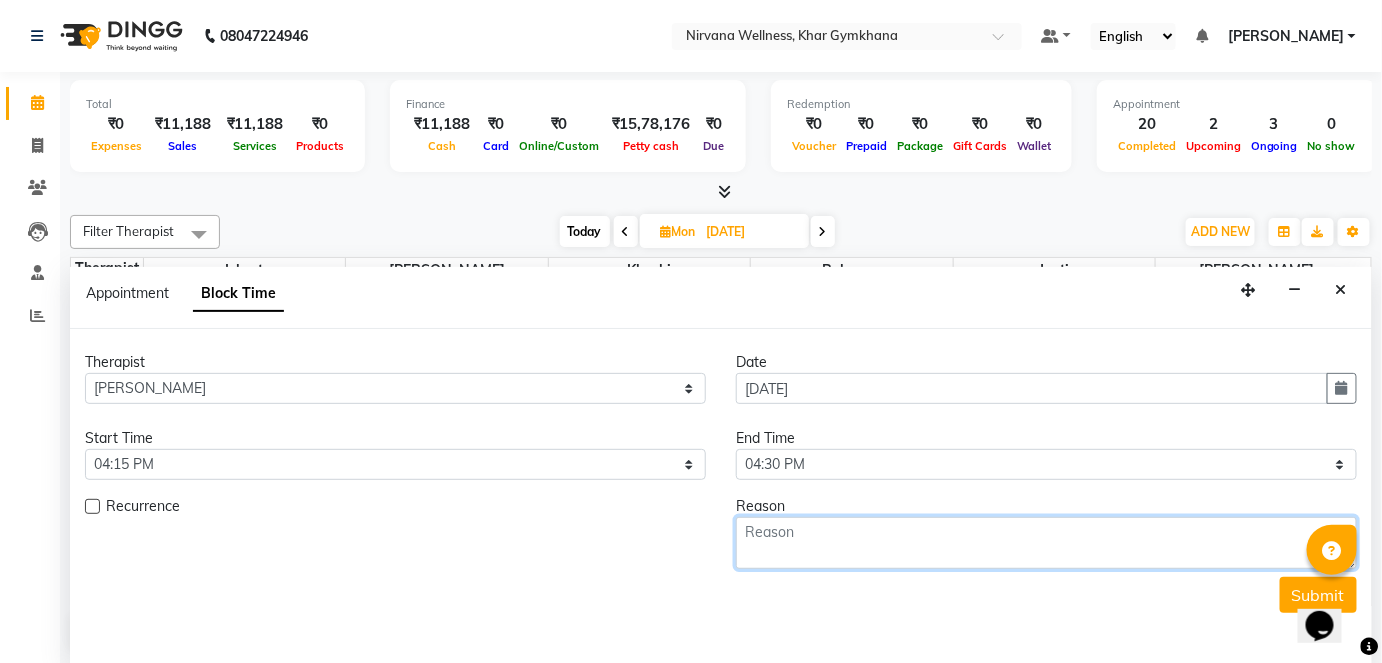 click at bounding box center [1046, 543] 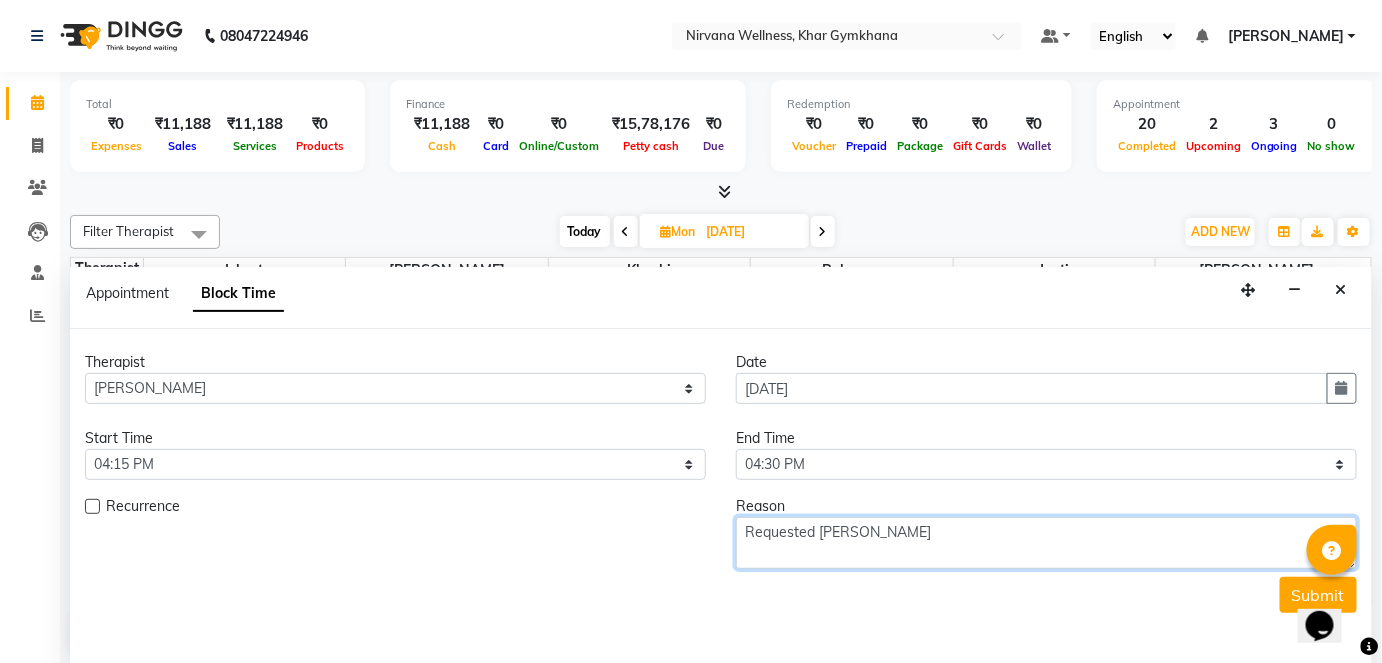 type on "Requested [PERSON_NAME]" 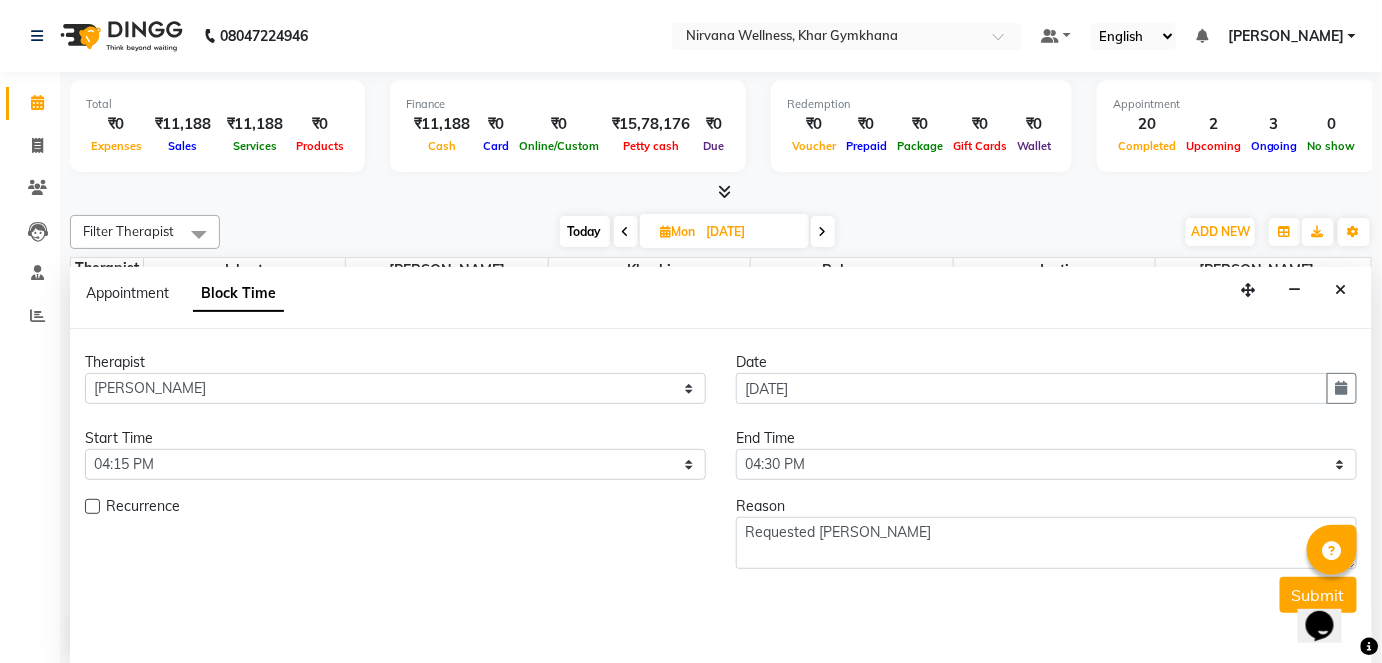 click on "Opens Chat This icon Opens the chat window." at bounding box center [1329, 590] 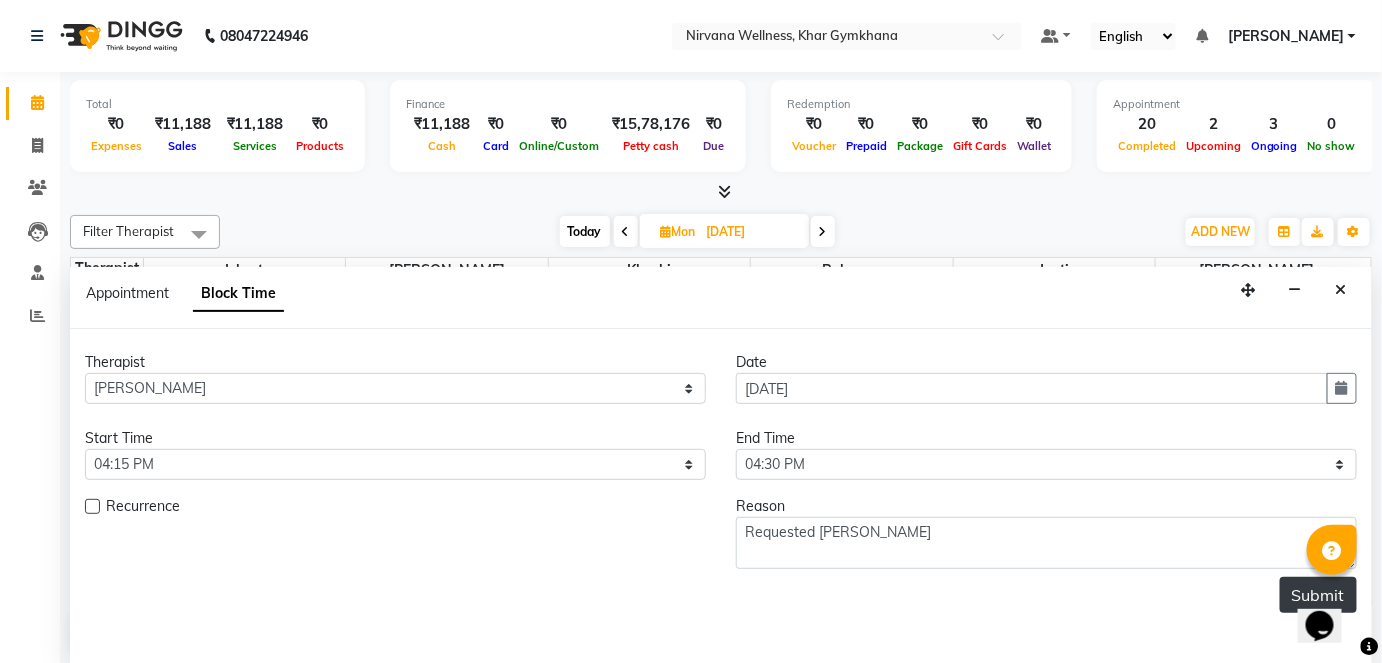 click on "Submit" at bounding box center [1318, 595] 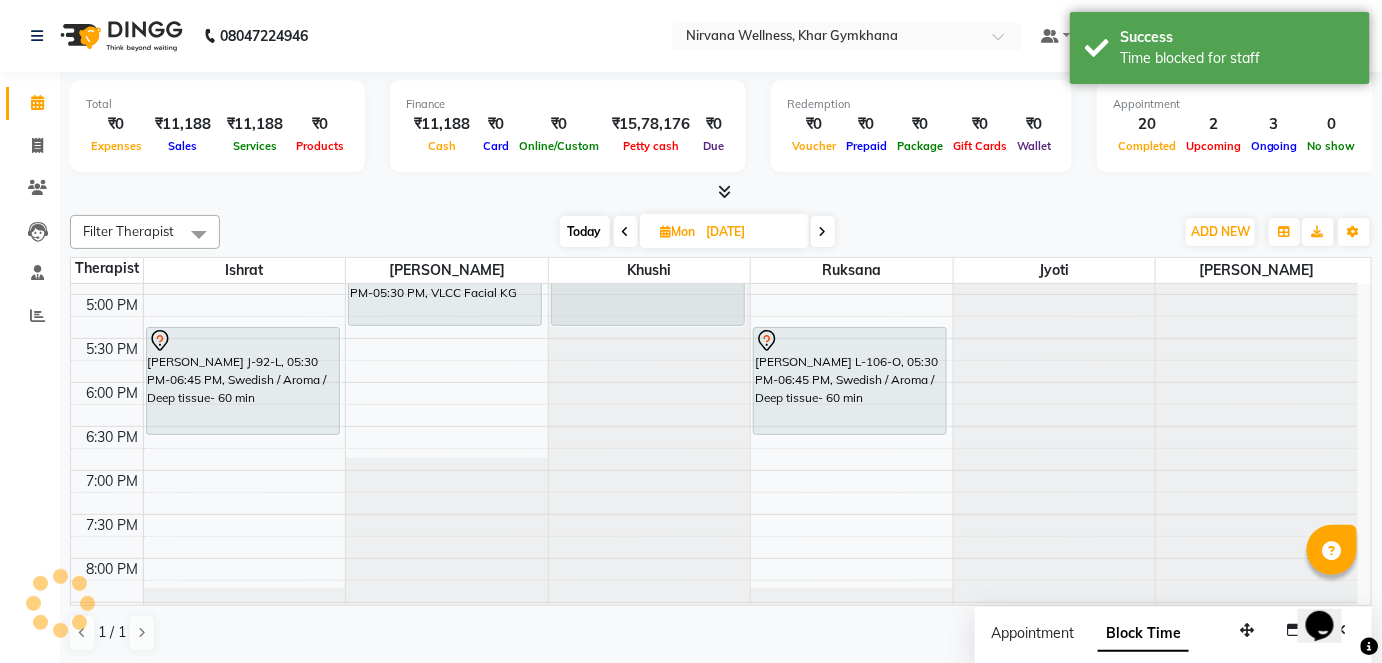 scroll, scrollTop: 0, scrollLeft: 0, axis: both 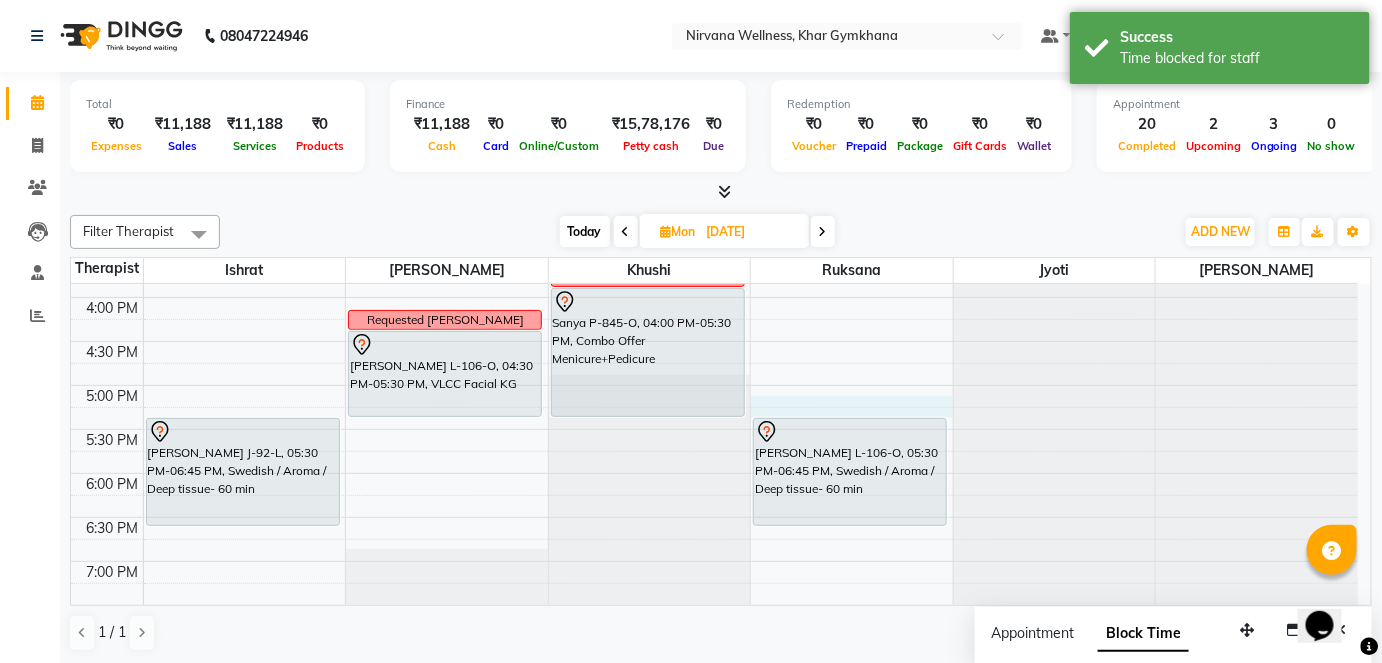 click on "7:00 AM 7:30 AM 8:00 AM 8:30 AM 9:00 AM 9:30 AM 10:00 AM 10:30 AM 11:00 AM 11:30 AM 12:00 PM 12:30 PM 1:00 PM 1:30 PM 2:00 PM 2:30 PM 3:00 PM 3:30 PM 4:00 PM 4:30 PM 5:00 PM 5:30 PM 6:00 PM 6:30 PM 7:00 PM 7:30 PM 8:00 PM 8:30 PM 9:00 PM 9:30 PM 10:00 PM 10:30 PM             [PERSON_NAME] J-92-L, 05:30 PM-06:45 PM, Swedish / Aroma / Deep tissue- 60 min  Requested [PERSON_NAME] L-106-O, 04:30 PM-05:30 PM, VLCC Facial KG             [PERSON_NAME] M-1394-C, 10:00 AM-11:45 AM, Swedish / Aroma / Deep tissue- 90 min  Complimentary              [PERSON_NAME] M-1041-O, 08:30 AM-09:45 AM, Swedish / Aroma / Deep tissue- 60 min  Deep cleaning              Sanya P-845-O, 04:00 PM-05:30 PM, Combo Offer Menicure+Pedicure             [PERSON_NAME] L-106-O, 05:30 PM-06:45 PM, Swedish / Aroma / Deep tissue- 60 min" at bounding box center [714, 209] 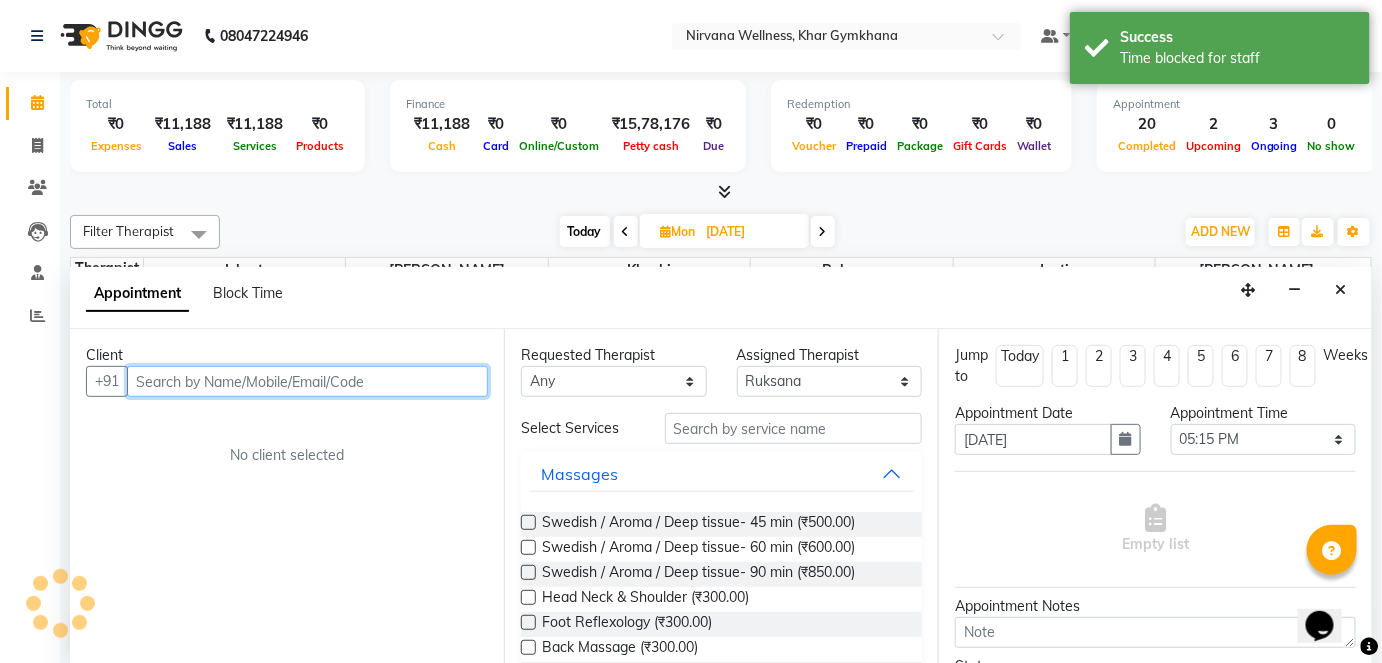 scroll, scrollTop: 0, scrollLeft: 0, axis: both 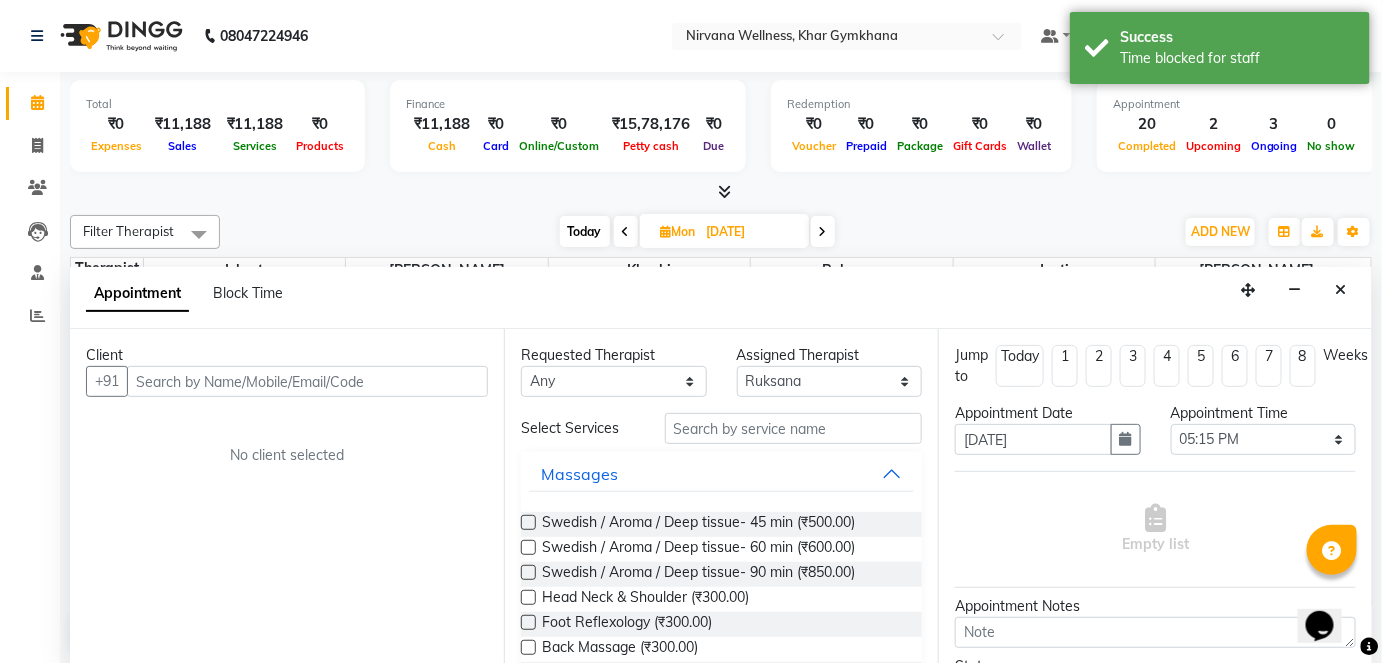 click on "Appointment Block Time" at bounding box center [196, 297] 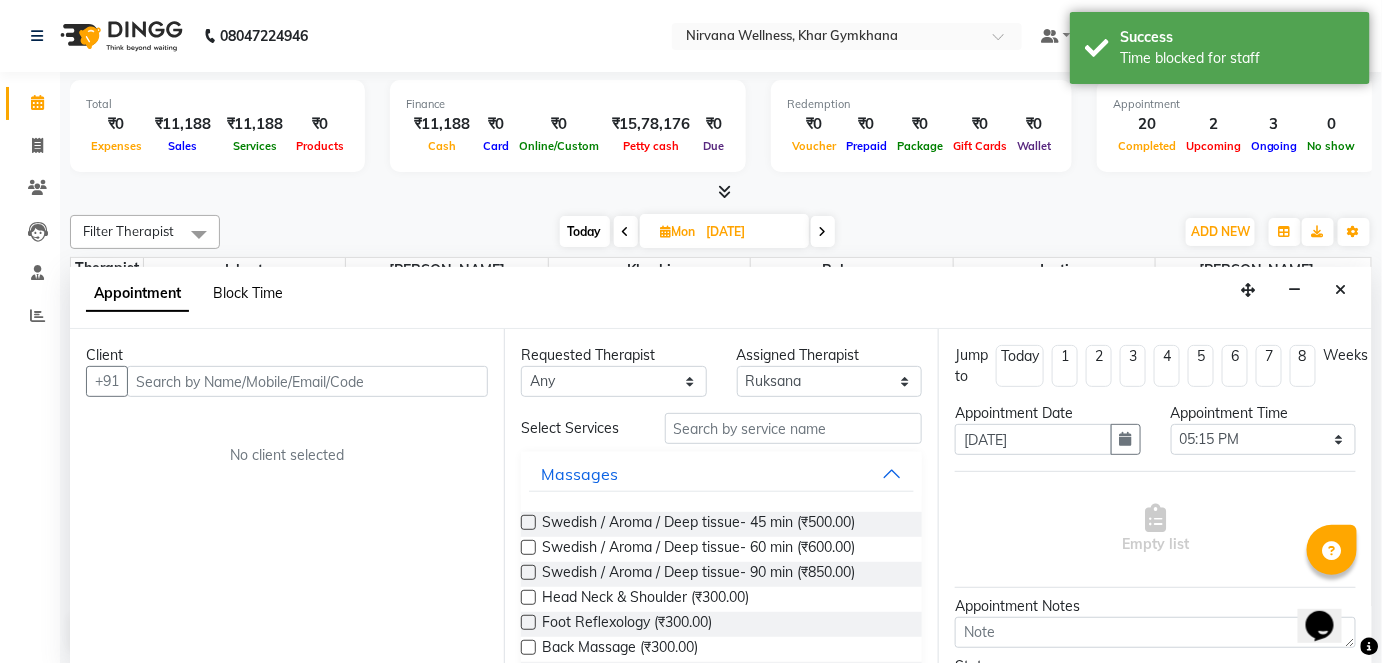 click on "Appointment Block Time" at bounding box center [196, 297] 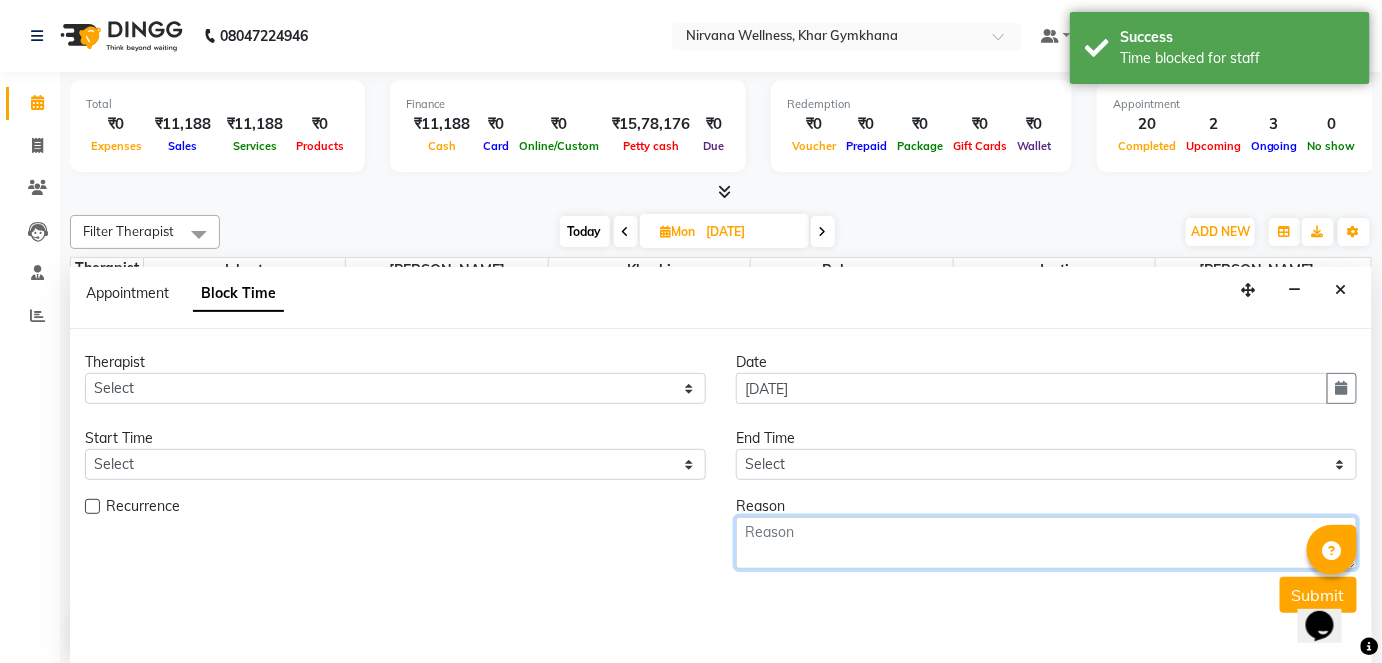 click at bounding box center [1046, 543] 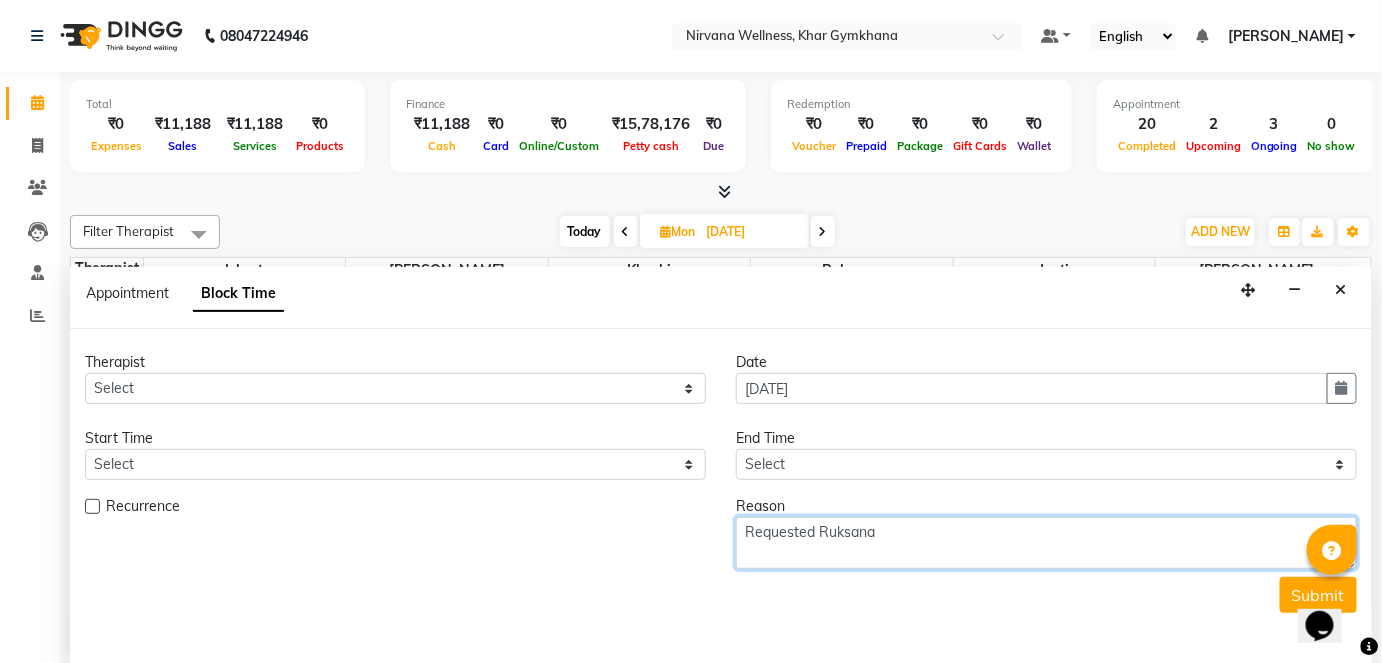 type on "Requested Ruksana" 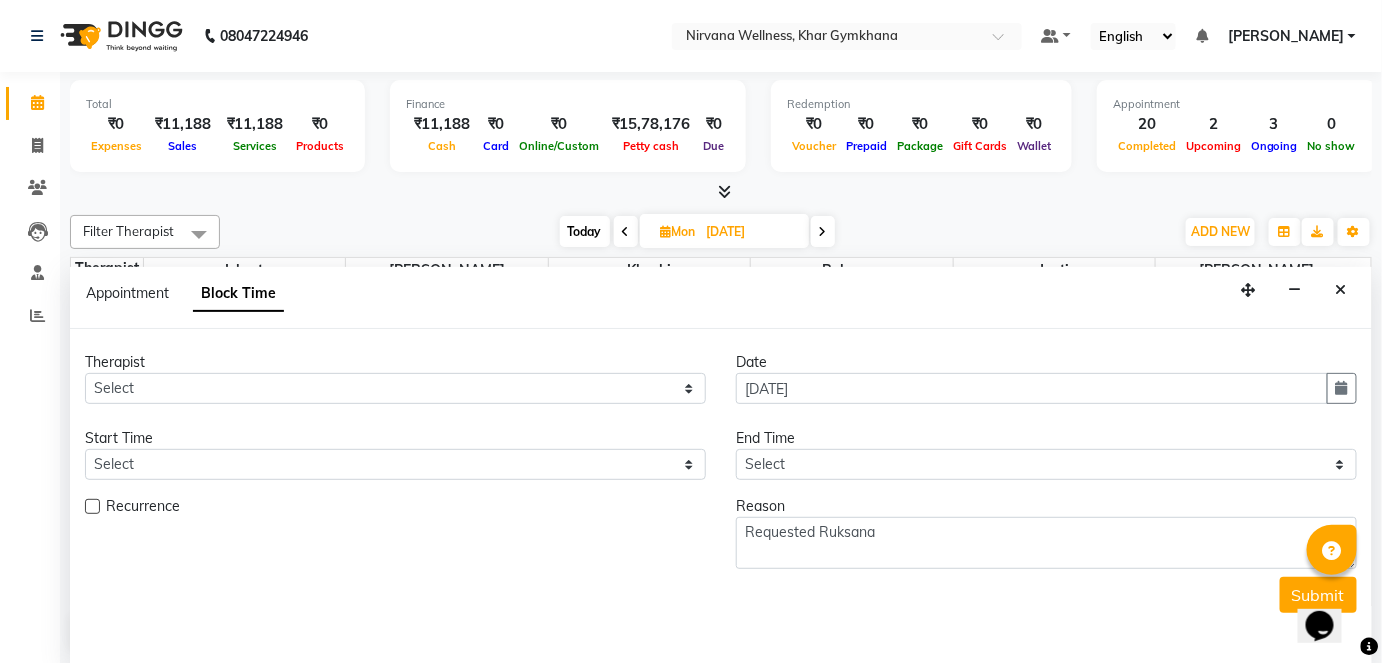 click on "Opens Chat This icon Opens the chat window." at bounding box center (1329, 590) 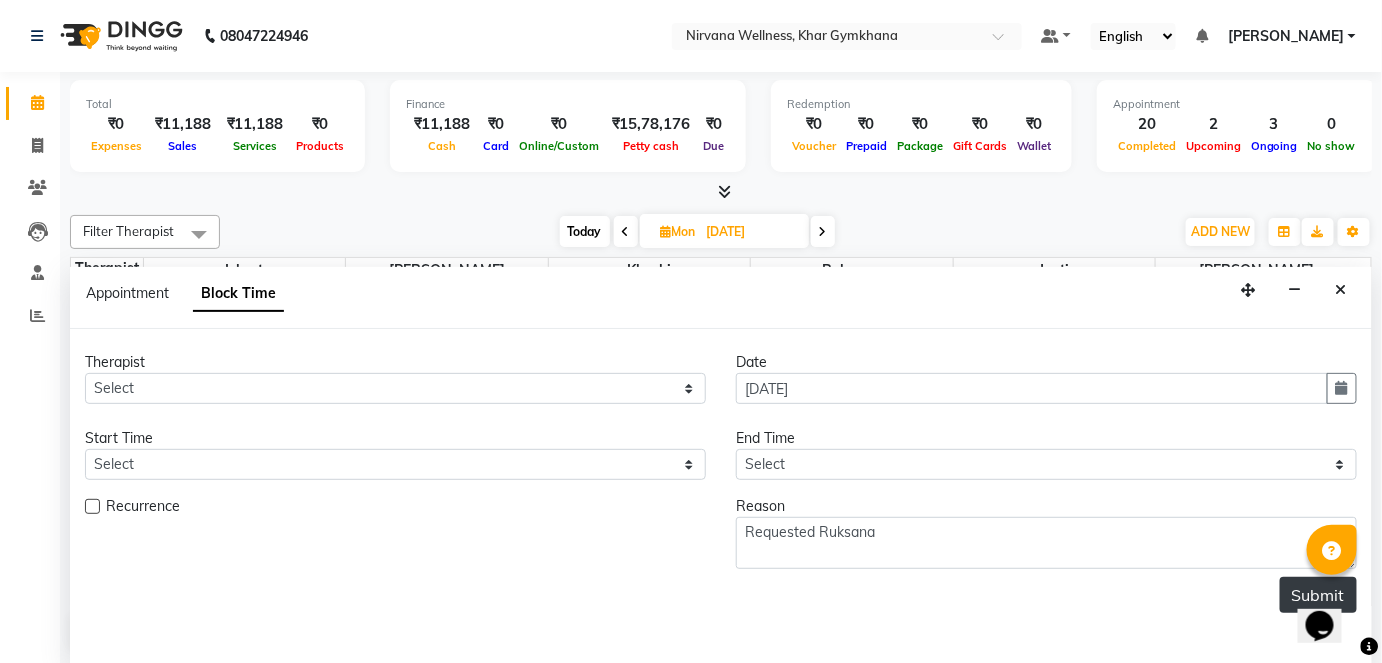 click on "Submit" at bounding box center [1318, 595] 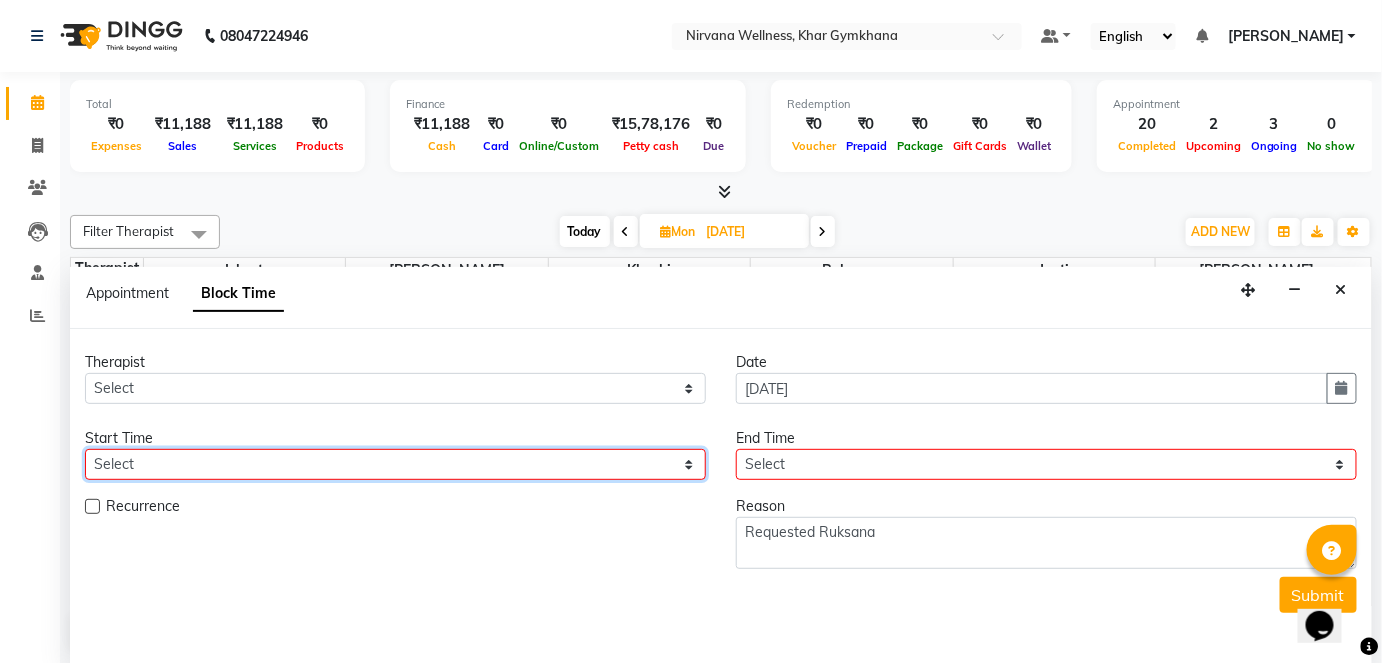 click on "Select" at bounding box center (395, 464) 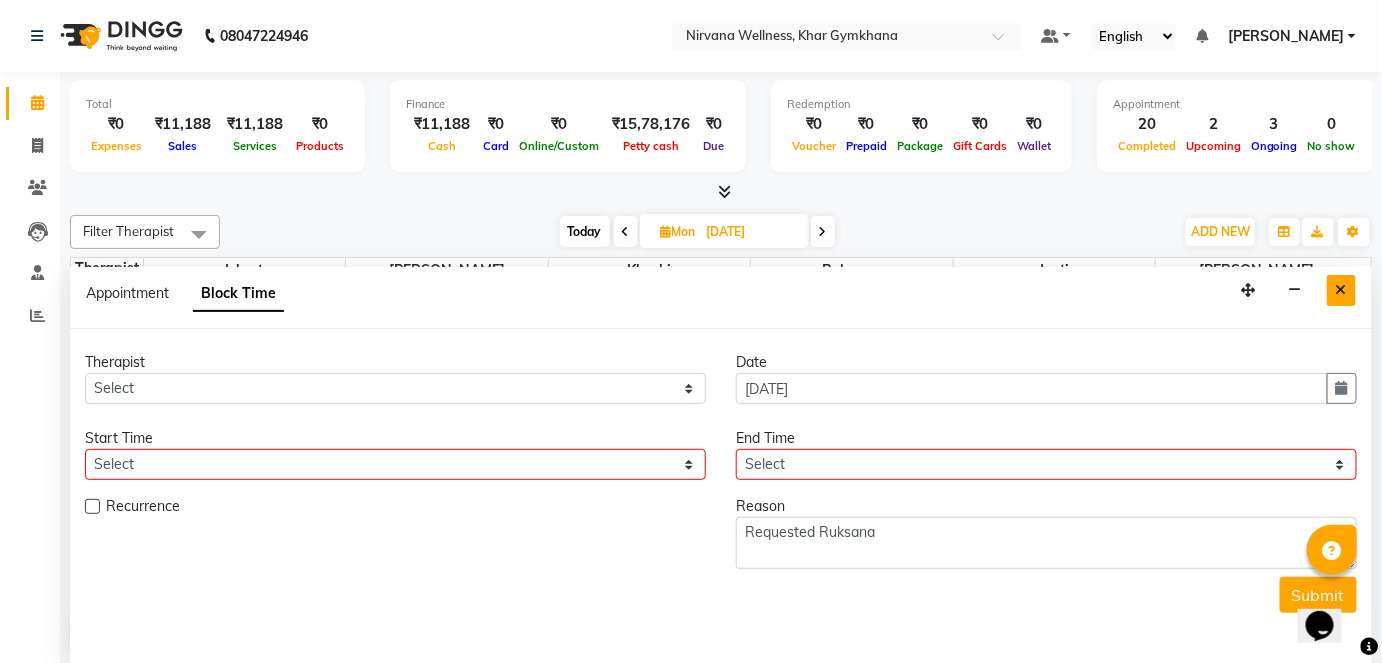 click at bounding box center (1341, 290) 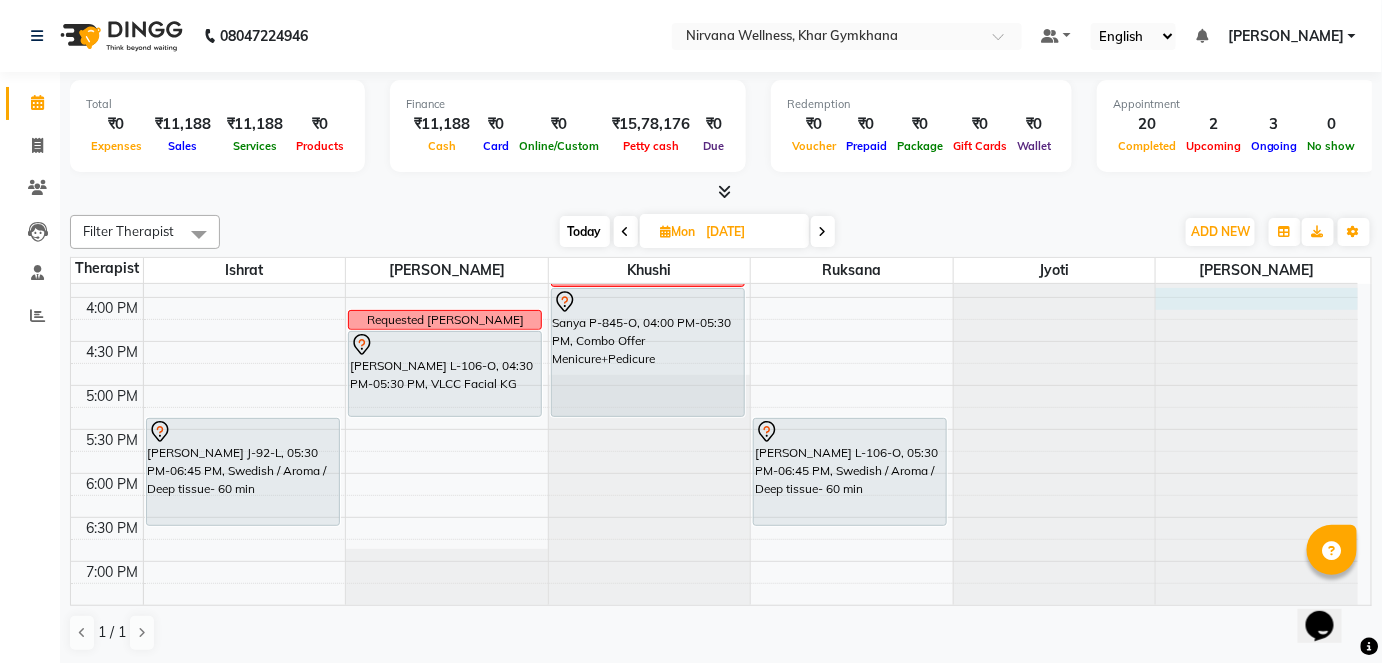 click at bounding box center (1257, -494) 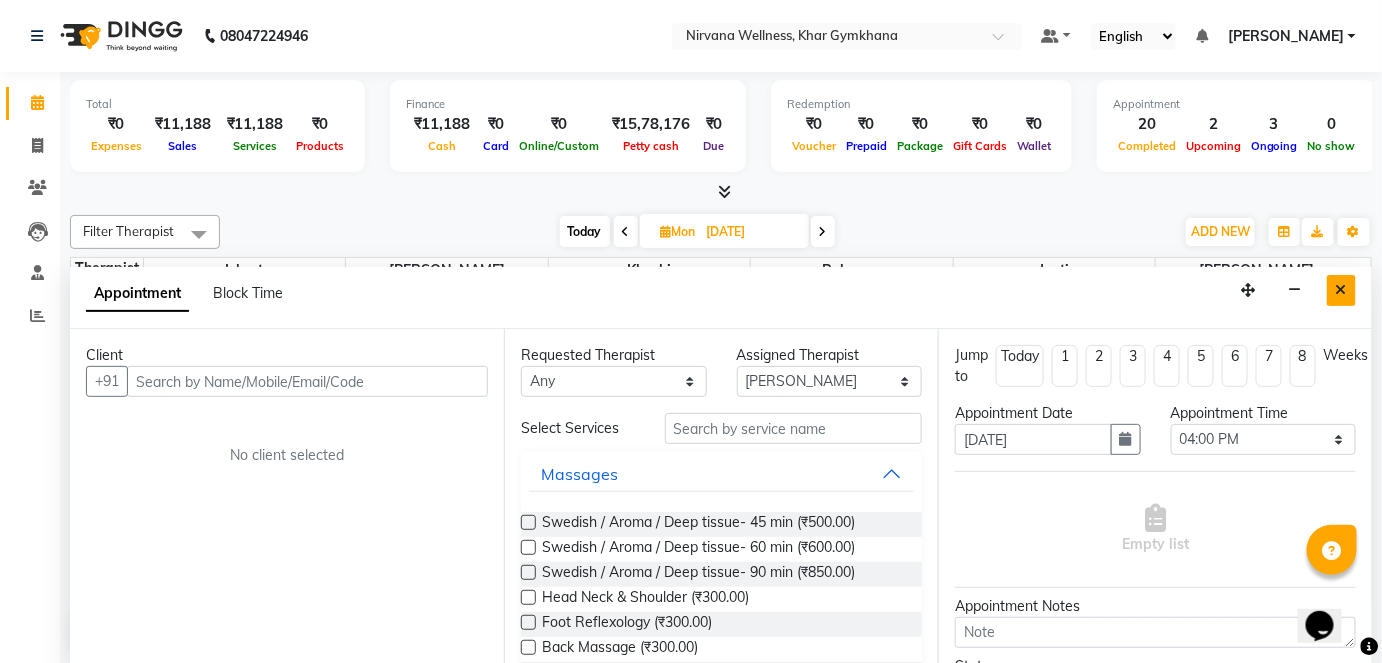 click at bounding box center [1341, 290] 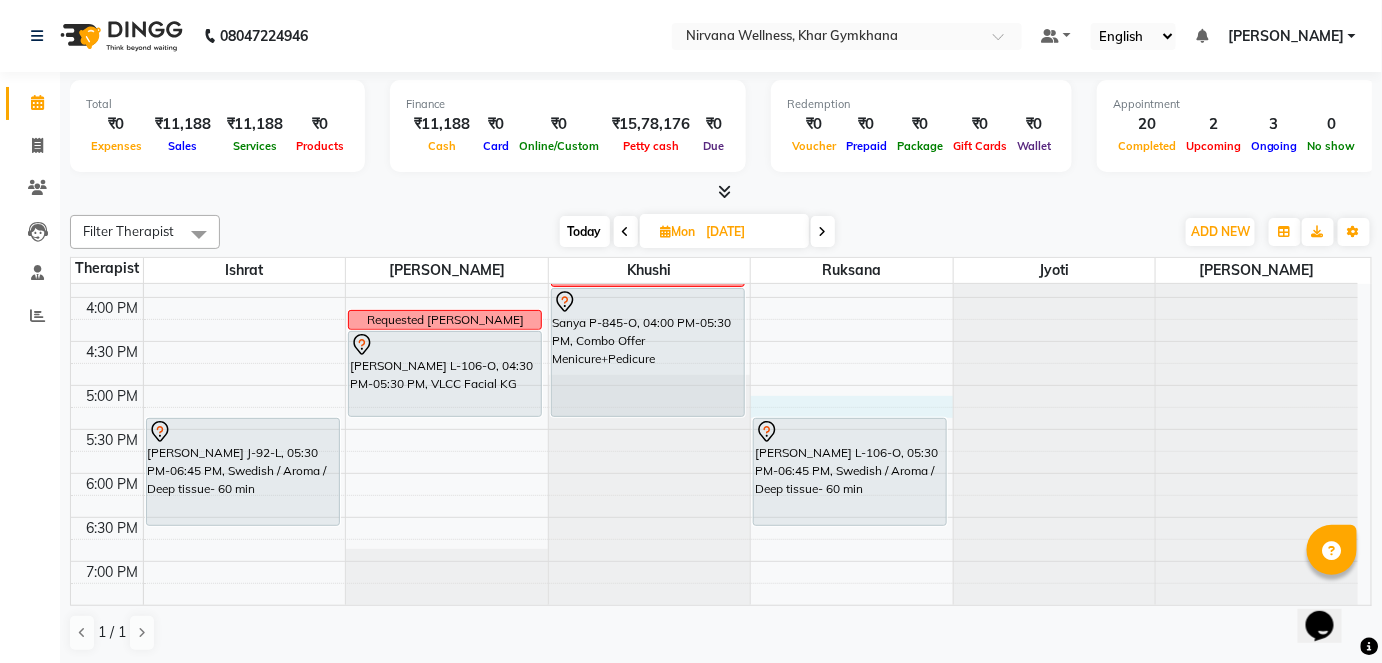 click on "7:00 AM 7:30 AM 8:00 AM 8:30 AM 9:00 AM 9:30 AM 10:00 AM 10:30 AM 11:00 AM 11:30 AM 12:00 PM 12:30 PM 1:00 PM 1:30 PM 2:00 PM 2:30 PM 3:00 PM 3:30 PM 4:00 PM 4:30 PM 5:00 PM 5:30 PM 6:00 PM 6:30 PM 7:00 PM 7:30 PM 8:00 PM 8:30 PM 9:00 PM 9:30 PM 10:00 PM 10:30 PM             [PERSON_NAME] J-92-L, 05:30 PM-06:45 PM, Swedish / Aroma / Deep tissue- 60 min  Requested [PERSON_NAME] L-106-O, 04:30 PM-05:30 PM, VLCC Facial KG             [PERSON_NAME] M-1394-C, 10:00 AM-11:45 AM, Swedish / Aroma / Deep tissue- 90 min  Complimentary              [PERSON_NAME] M-1041-O, 08:30 AM-09:45 AM, Swedish / Aroma / Deep tissue- 60 min  Deep cleaning              Sanya P-845-O, 04:00 PM-05:30 PM, Combo Offer Menicure+Pedicure             [PERSON_NAME] L-106-O, 05:30 PM-06:45 PM, Swedish / Aroma / Deep tissue- 60 min" at bounding box center (714, 209) 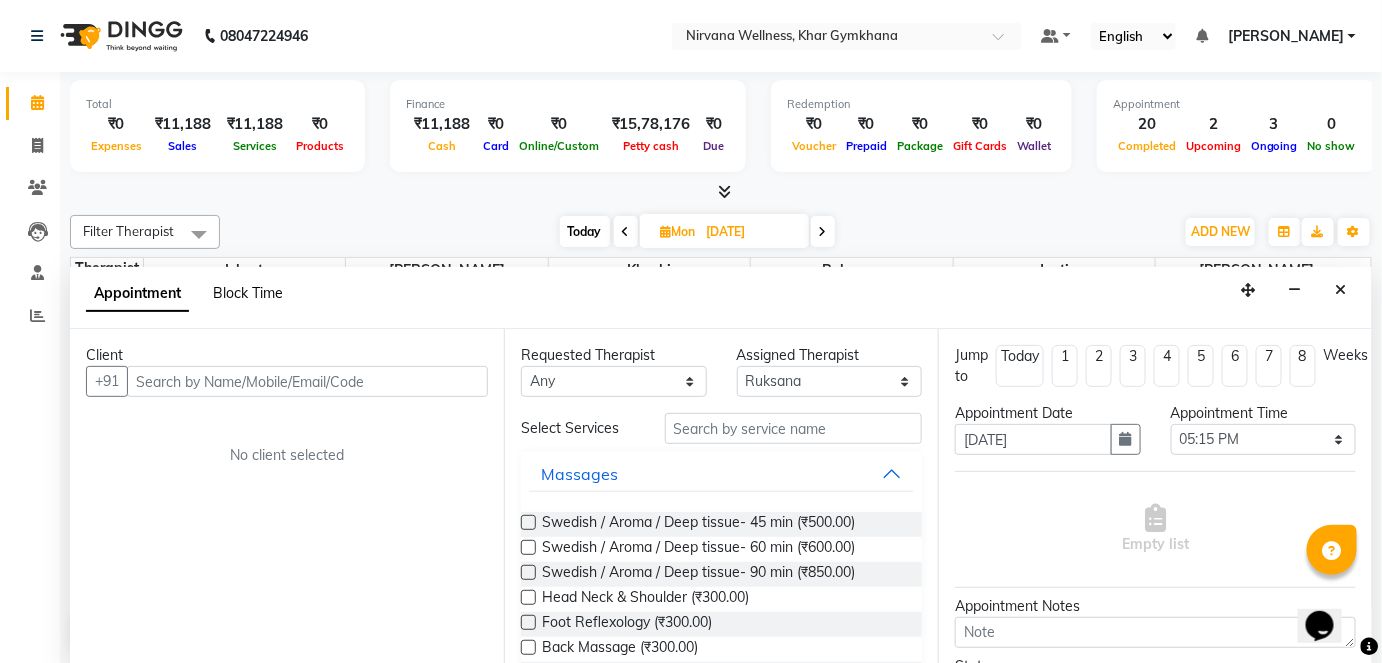 click on "Block Time" at bounding box center (248, 293) 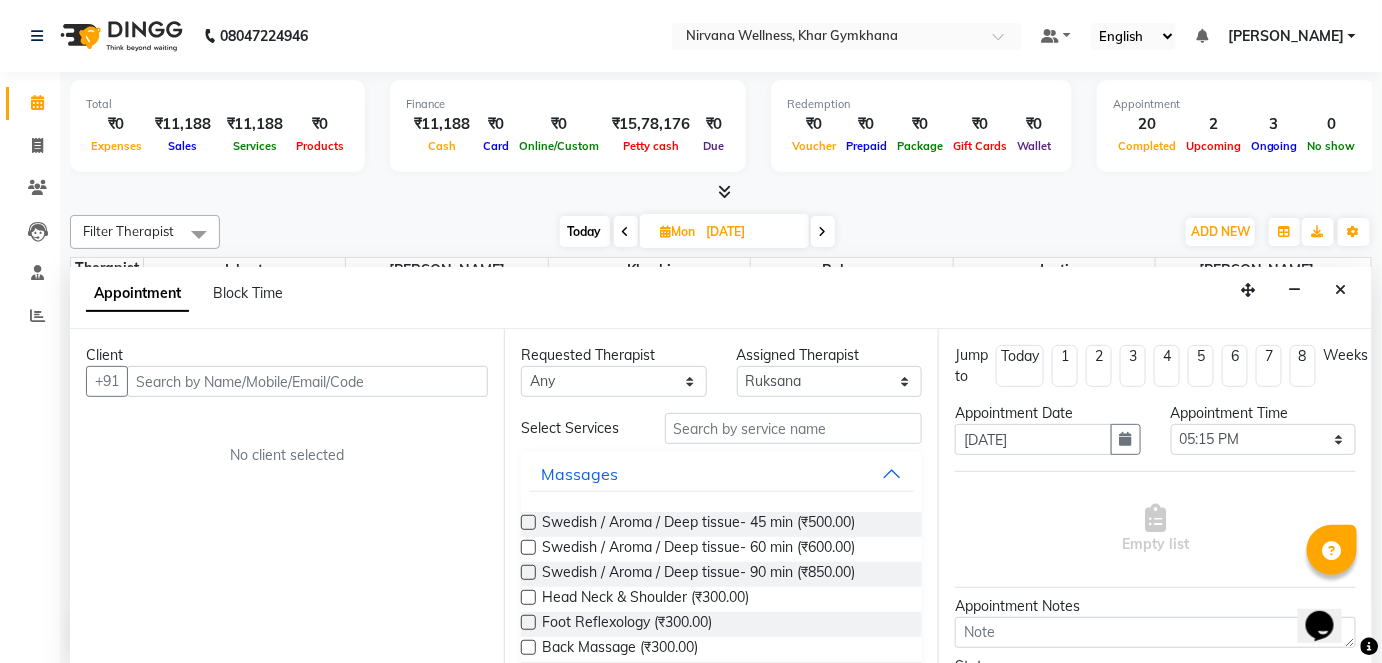 select on "72486" 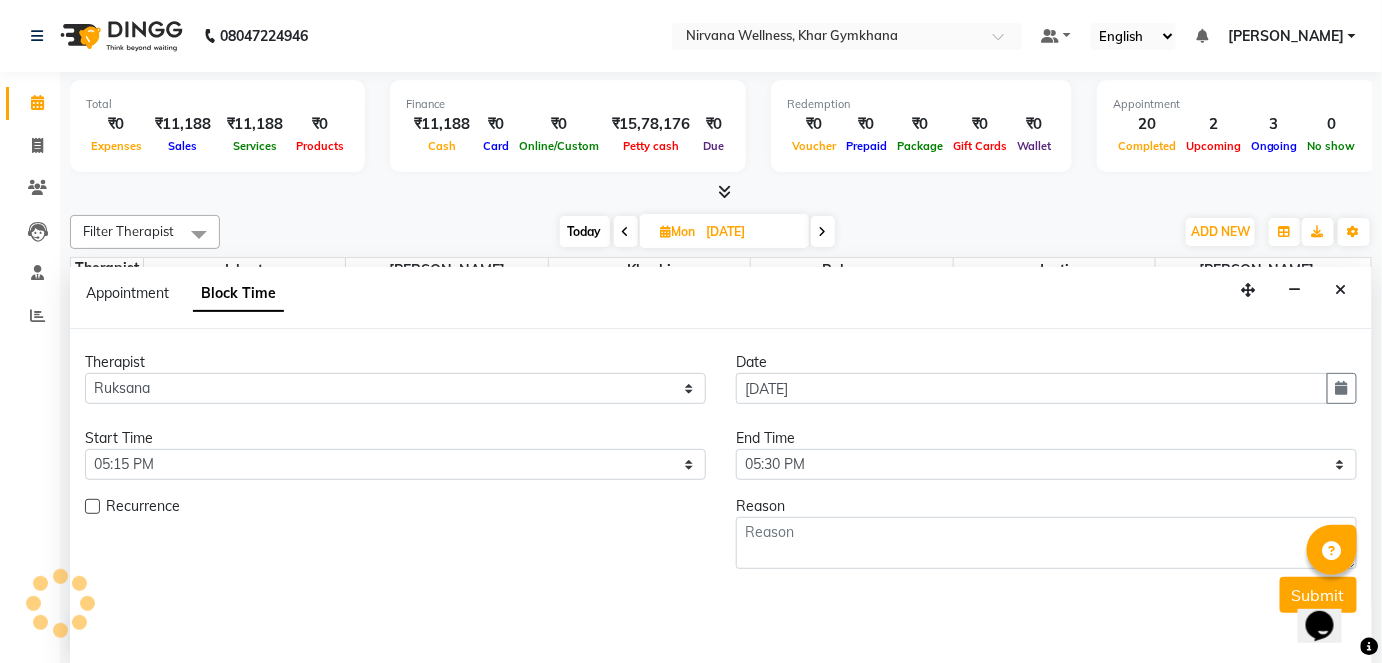 scroll, scrollTop: 869, scrollLeft: 0, axis: vertical 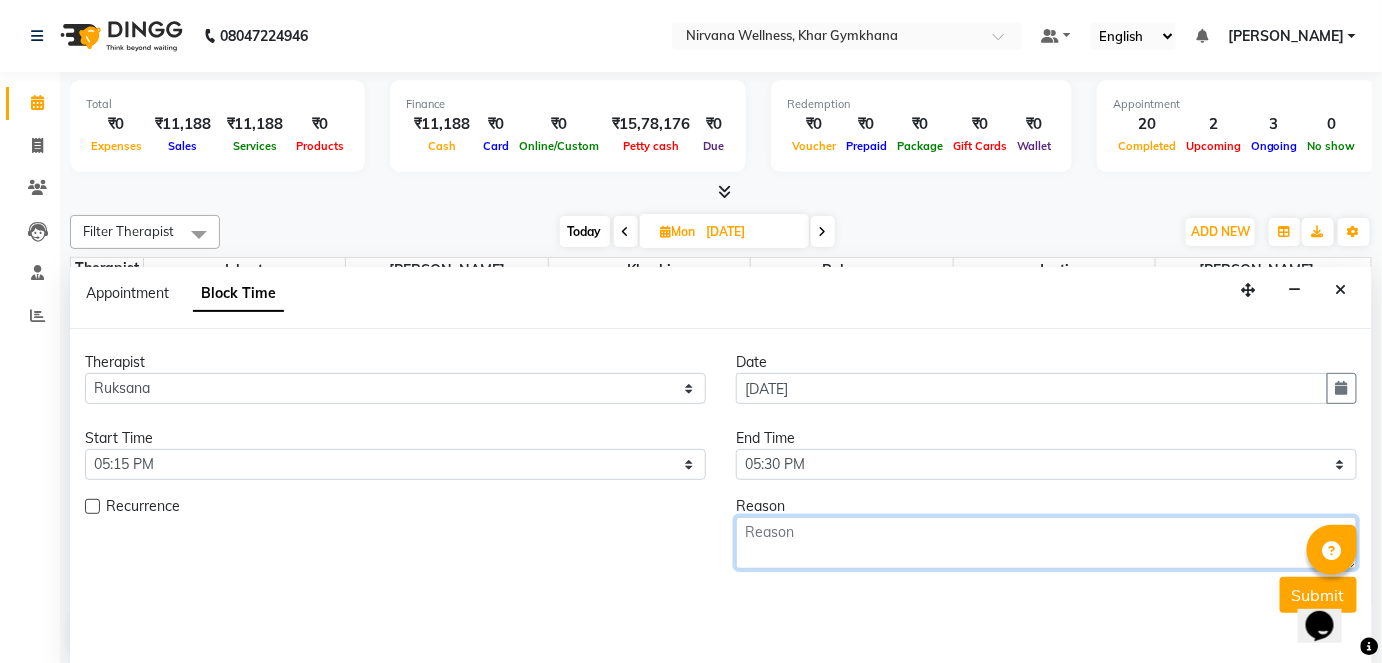 click at bounding box center [1046, 543] 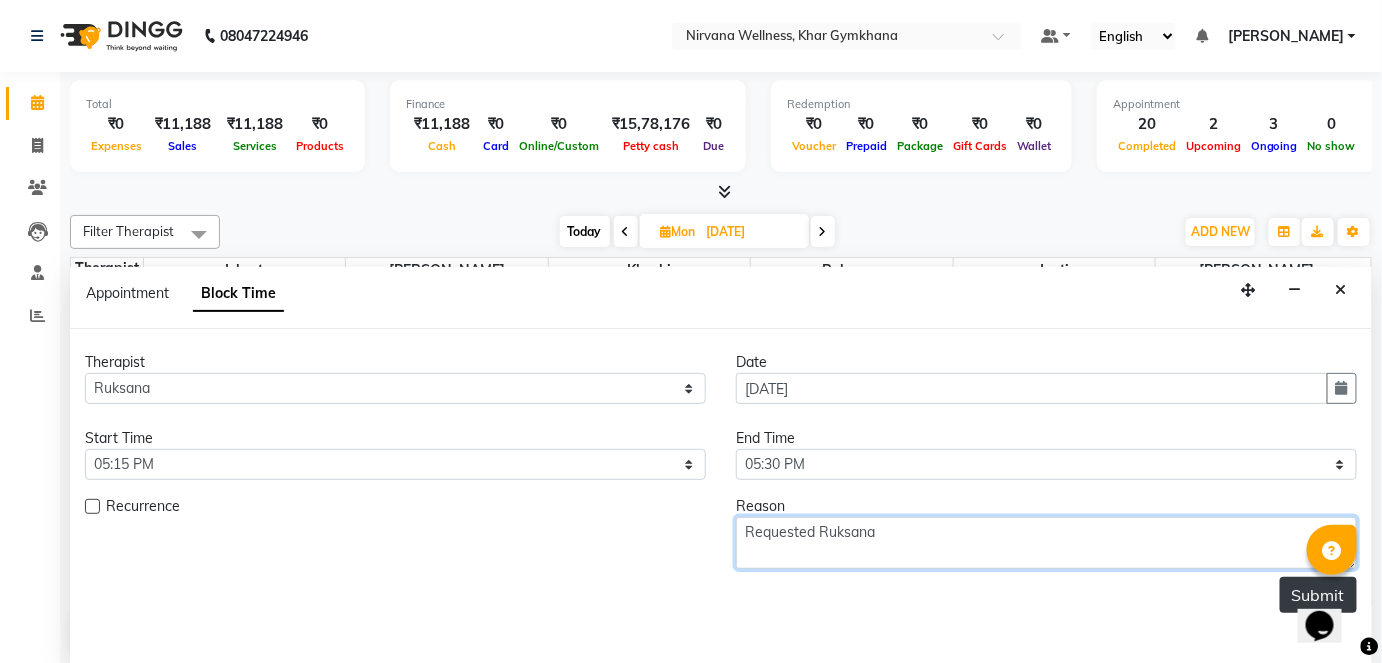 type on "Requested Ruksana" 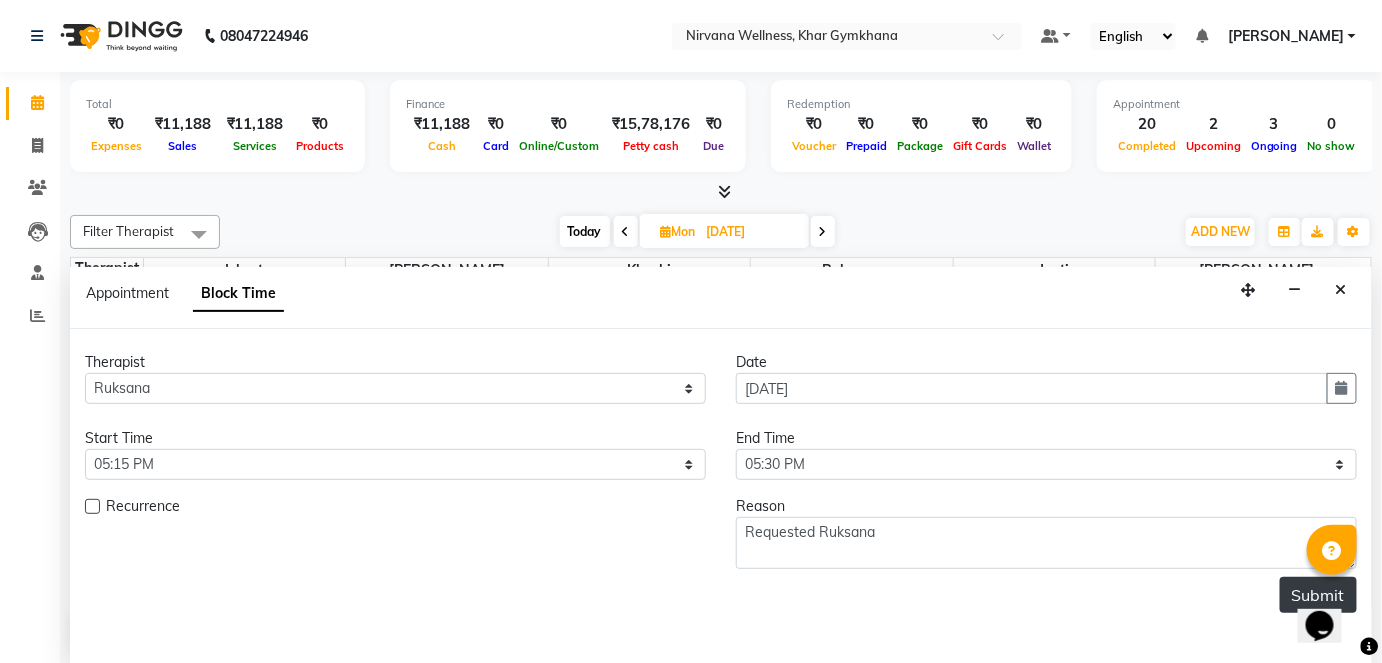 click on "Submit" at bounding box center (1318, 595) 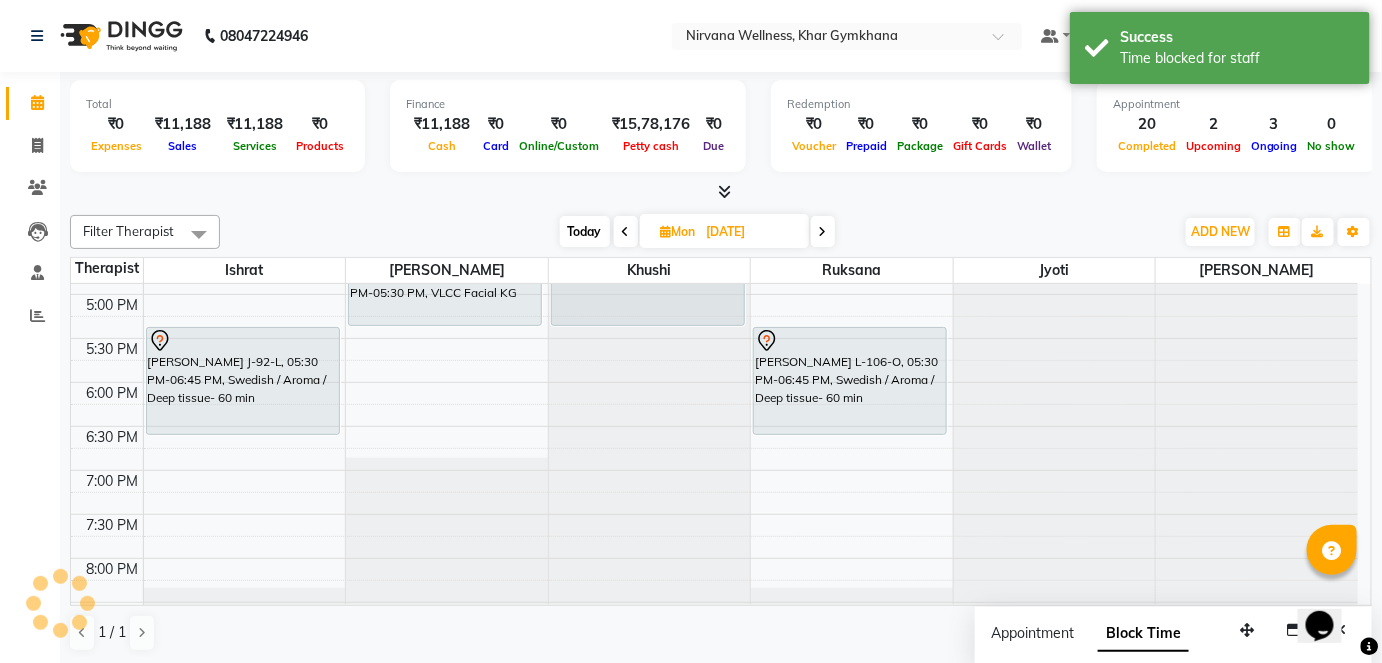 scroll, scrollTop: 0, scrollLeft: 0, axis: both 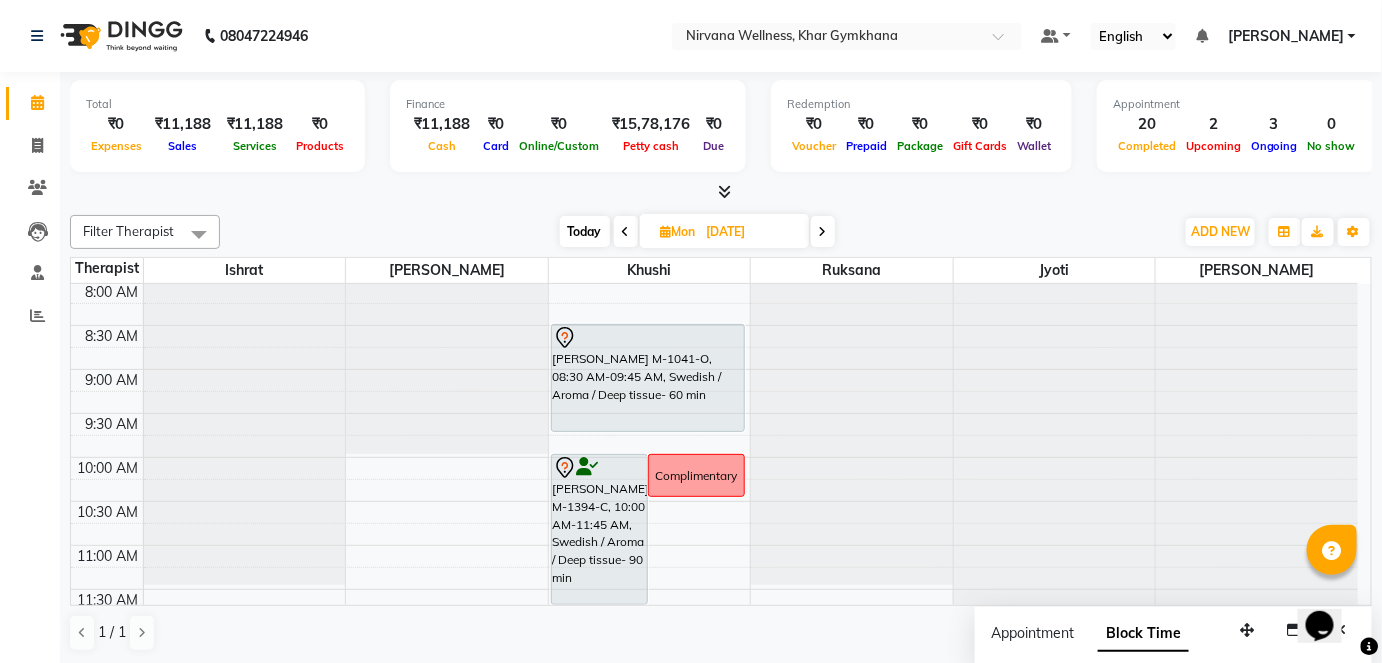 click at bounding box center (721, 192) 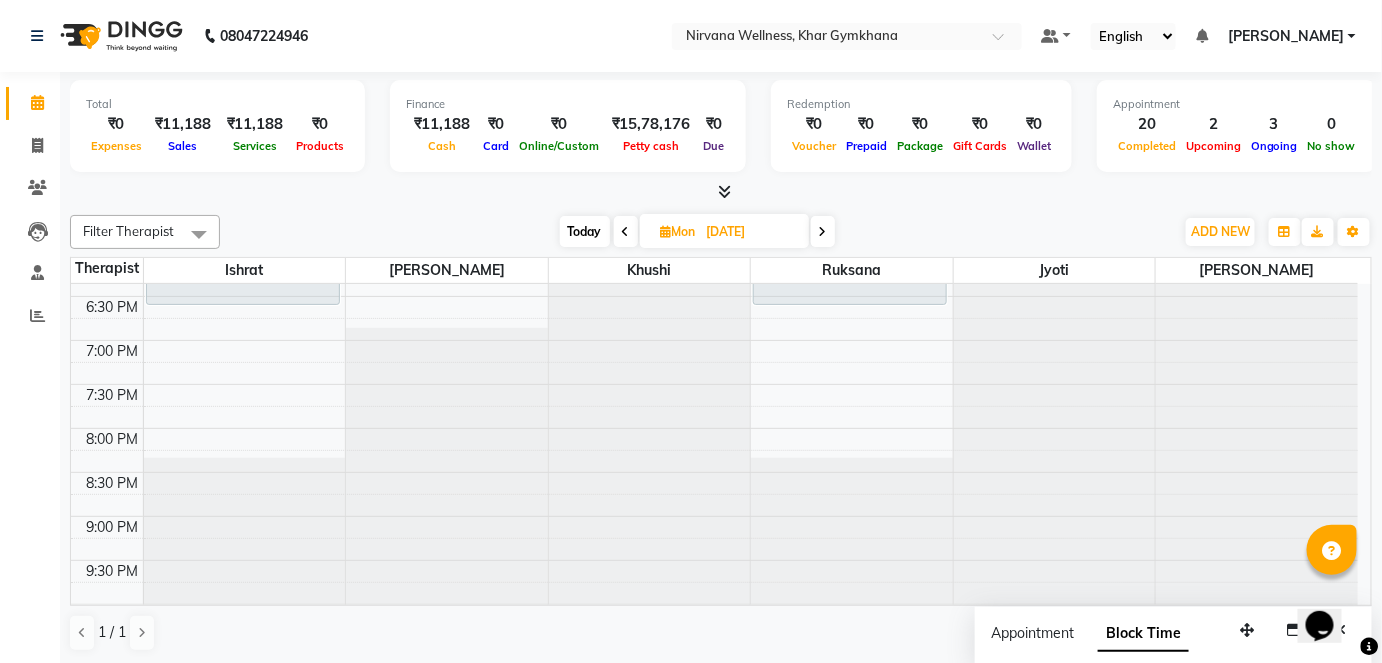 scroll, scrollTop: 1000, scrollLeft: 0, axis: vertical 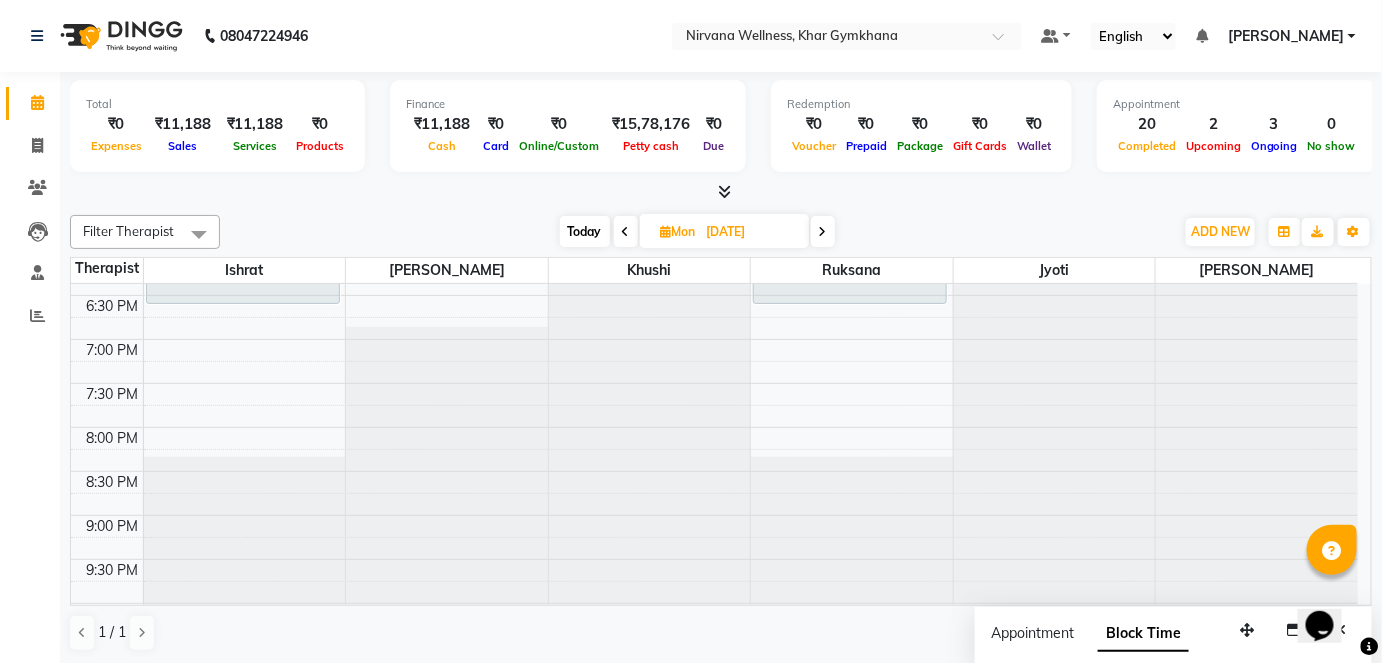 click on "Today" at bounding box center (585, 231) 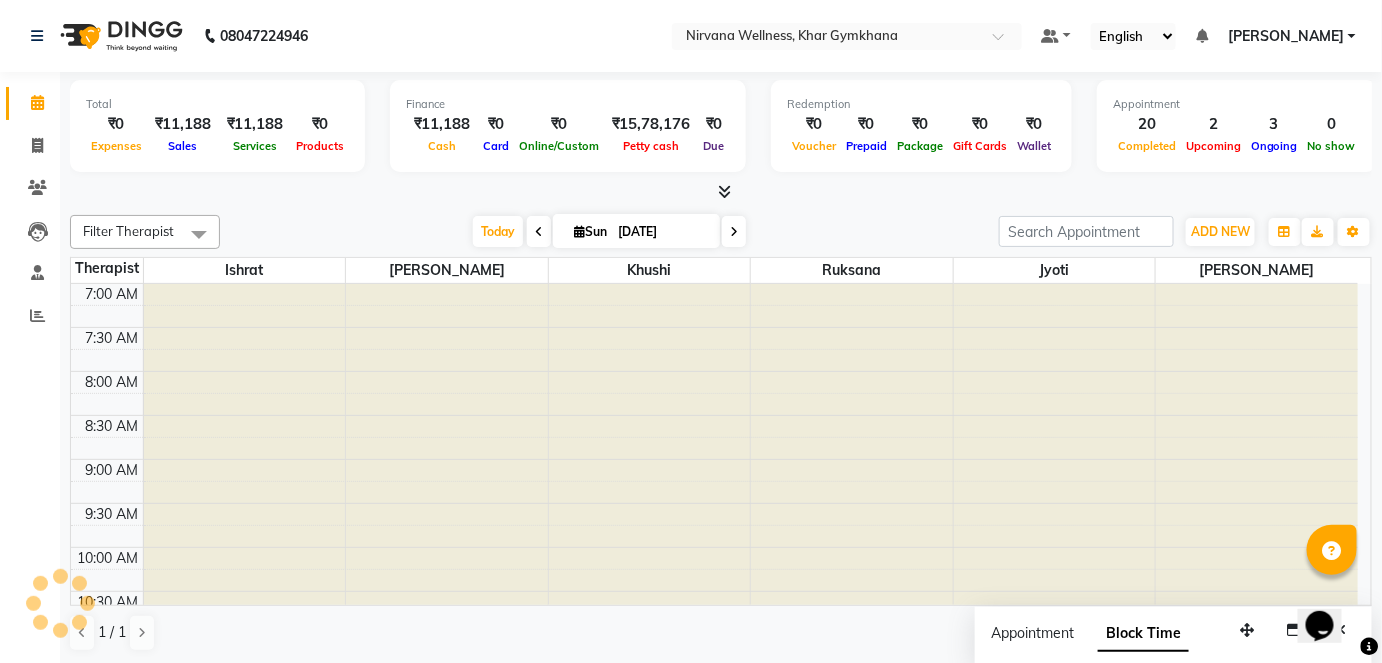 scroll, scrollTop: 869, scrollLeft: 0, axis: vertical 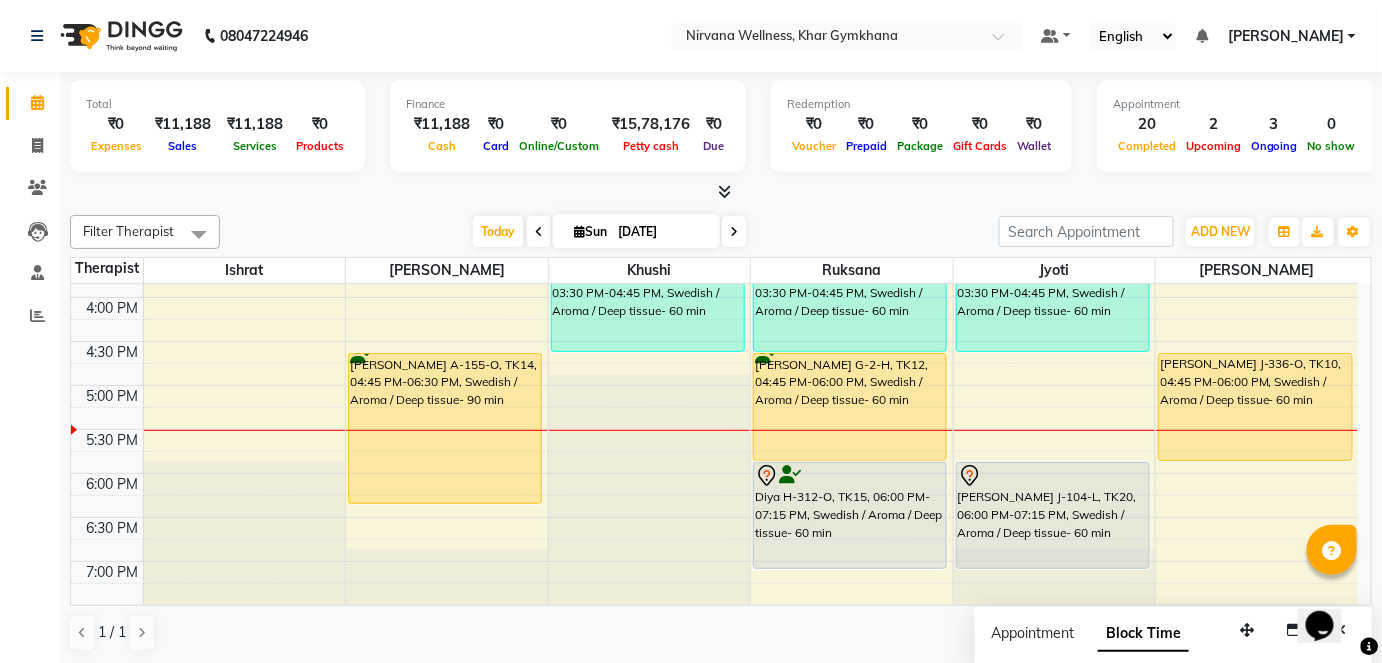 drag, startPoint x: 1103, startPoint y: 388, endPoint x: 498, endPoint y: 192, distance: 635.9568 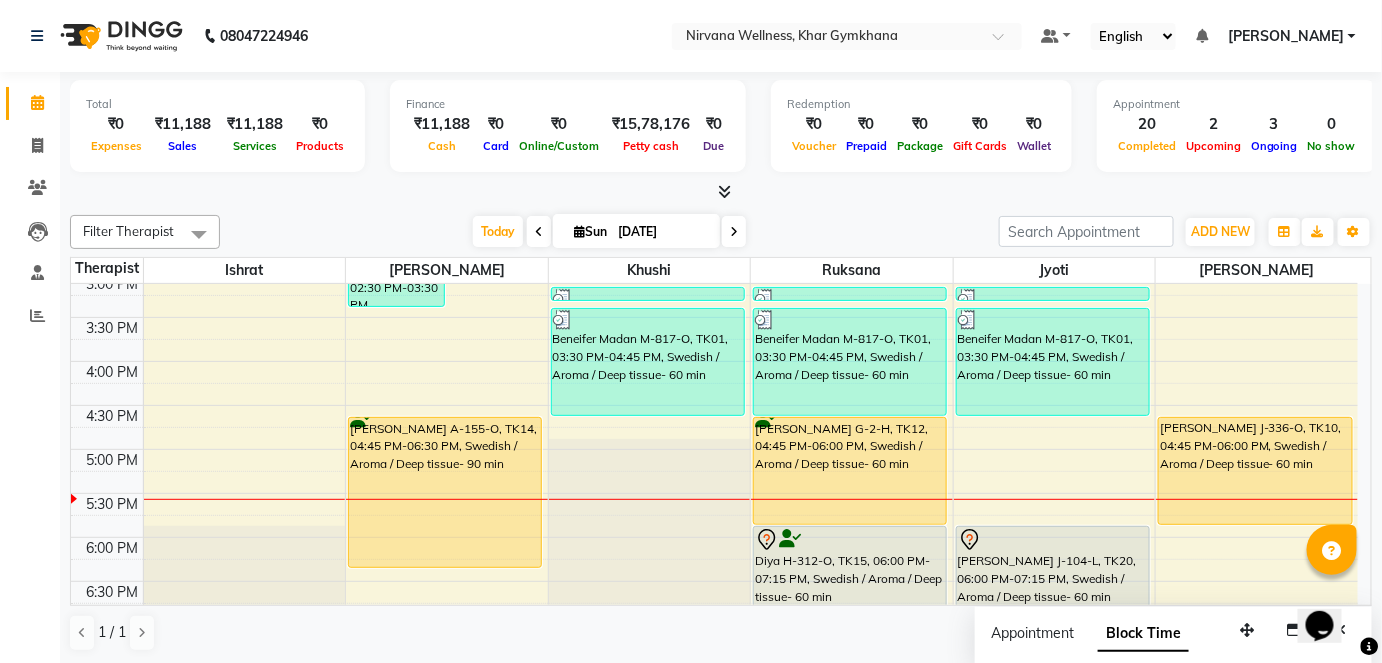 scroll, scrollTop: 704, scrollLeft: 0, axis: vertical 